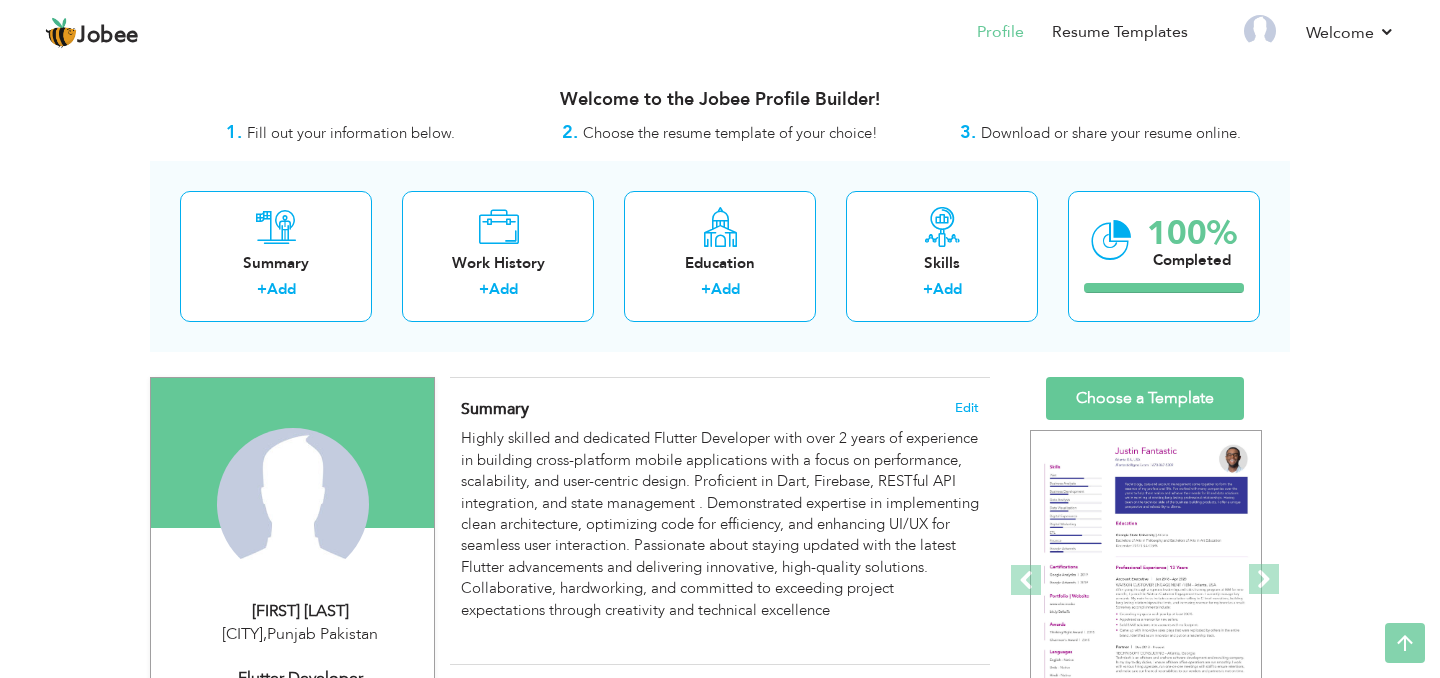 scroll, scrollTop: 97, scrollLeft: 0, axis: vertical 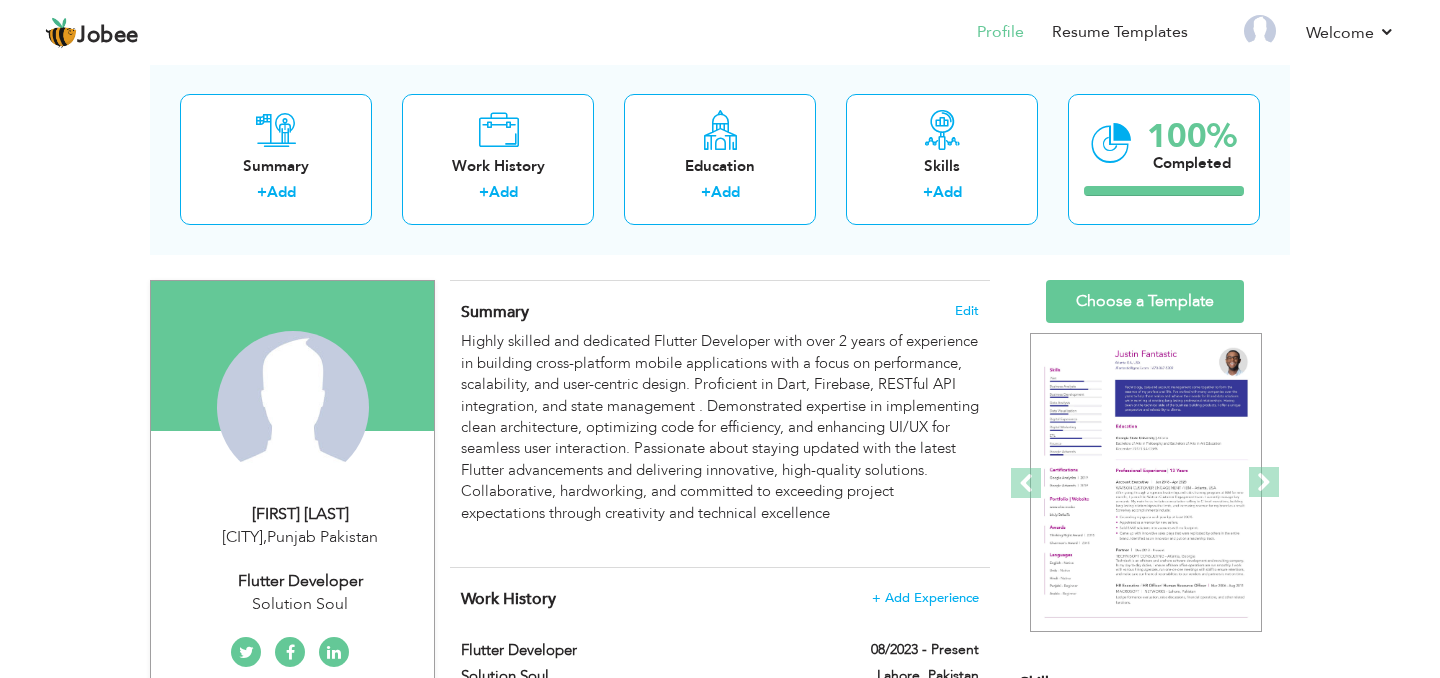 click on "[FIRST] [LAST]" at bounding box center [300, 514] 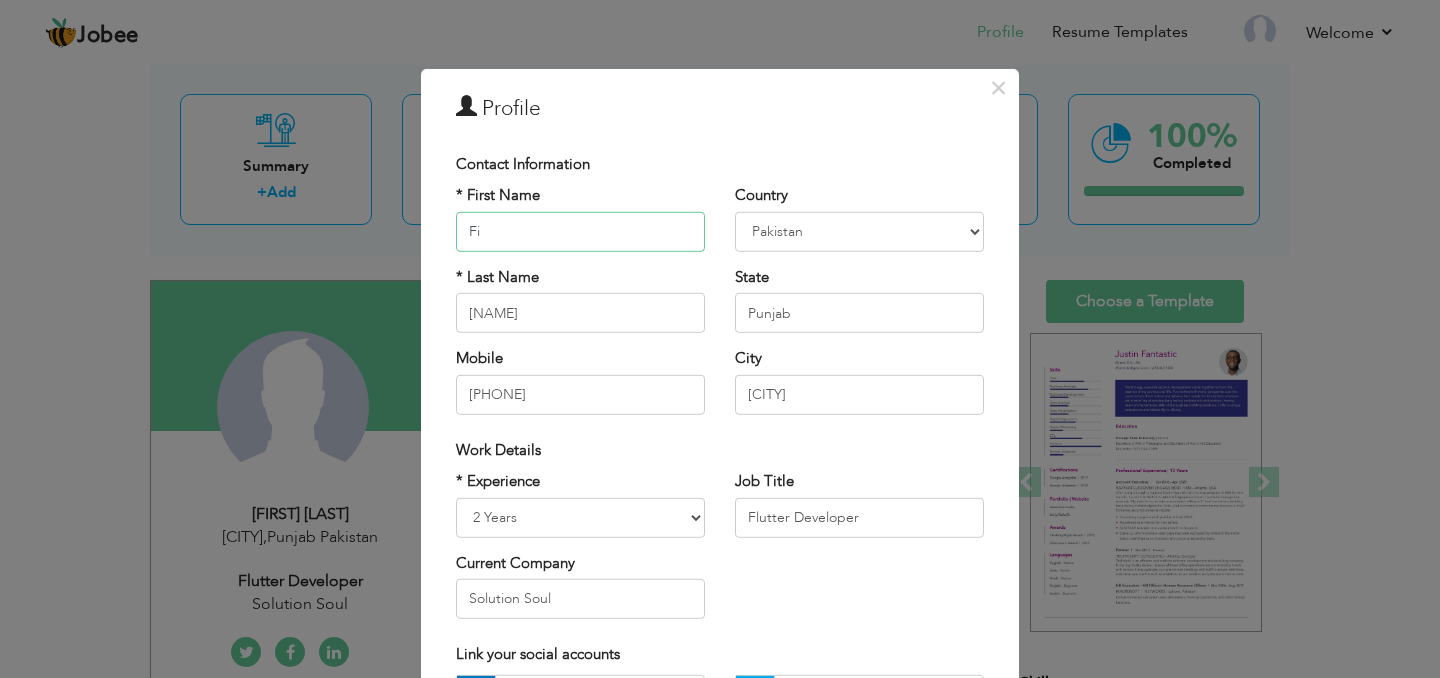 type on "F" 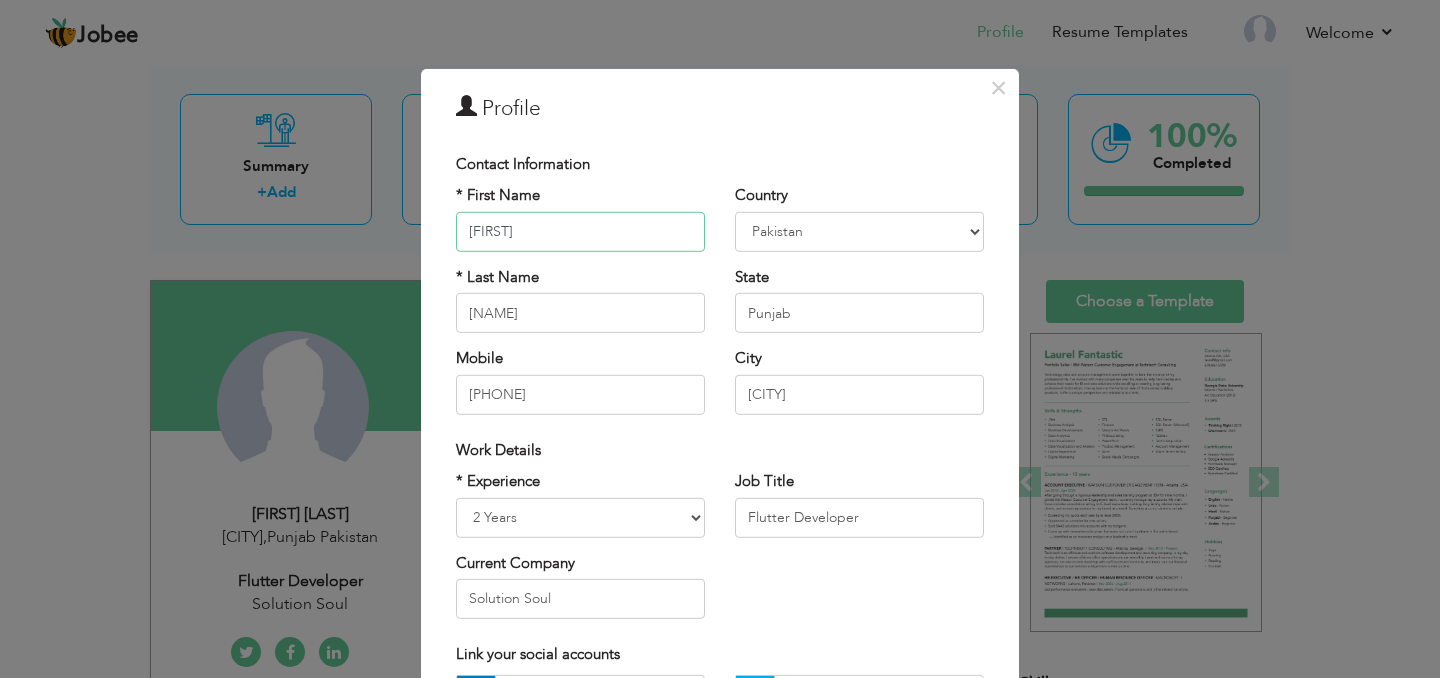 type on "[FIRST]" 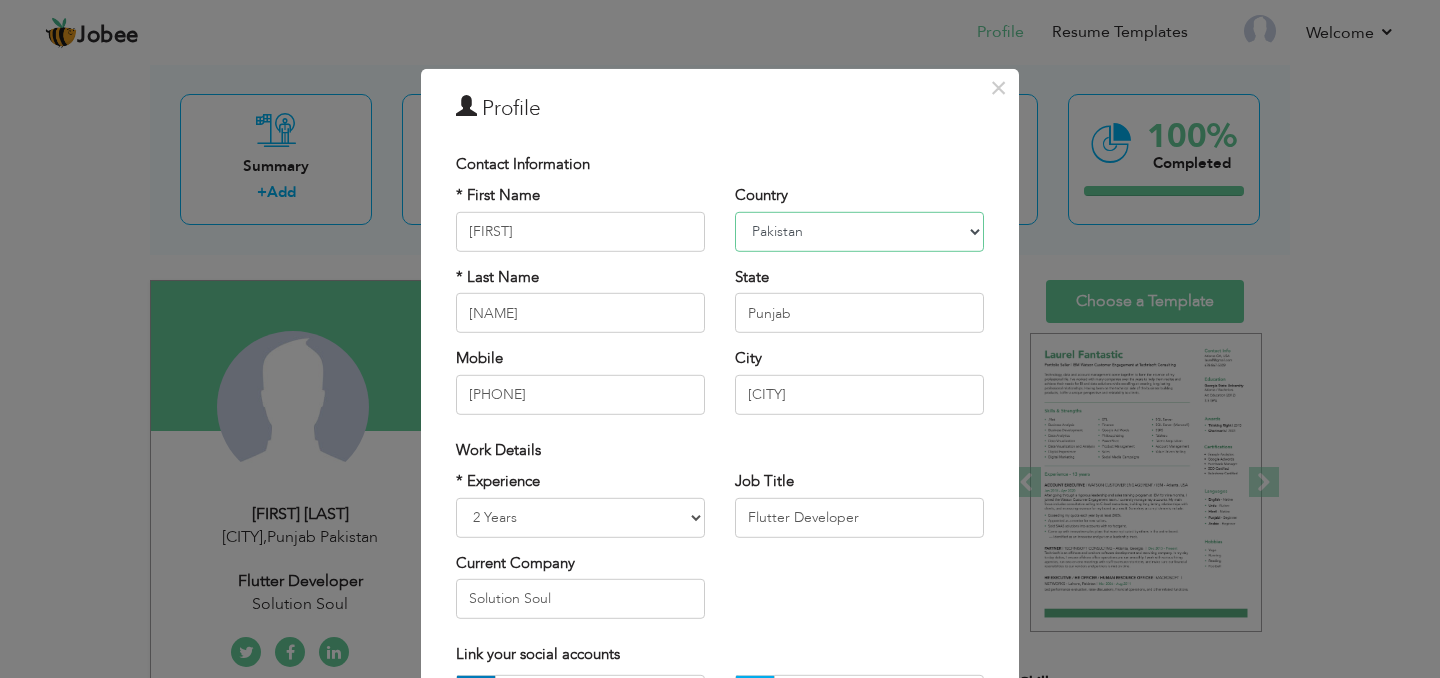 click on "Afghanistan Albania Algeria American Samoa Andorra Angola Anguilla Antarctica Antigua and Barbuda Argentina Armenia Aruba Australia Austria Azerbaijan Bahamas Bahrain Bangladesh Barbados Belarus Belgium Belize Benin Bermuda Bhutan Bolivia Bosnia-Herzegovina Botswana Bouvet Island Brazil British Indian Ocean Territory Brunei Darussalam Bulgaria Burkina Faso Burundi Cambodia Cameroon Canada Cape Verde Cayman Islands Central African Republic Chad Chile China Christmas Island Cocos (Keeling) Islands Colombia Comoros Congo Congo, Dem. Republic Cook Islands Costa Rica Croatia Cuba Cyprus Czech Rep Denmark Djibouti Dominica Dominican Republic Ecuador Egypt El Salvador Equatorial Guinea Eritrea Estonia Ethiopia European Union Falkland Islands (Malvinas) Faroe Islands Fiji Finland France French Guiana French Southern Territories Gabon Gambia Georgia Germany Ghana Gibraltar Great Britain Greece Greenland Grenada Guadeloupe (French) Guam (USA) Guatemala Guernsey Guinea Guinea Bissau Guyana Haiti Honduras Hong Kong India" at bounding box center [859, 232] 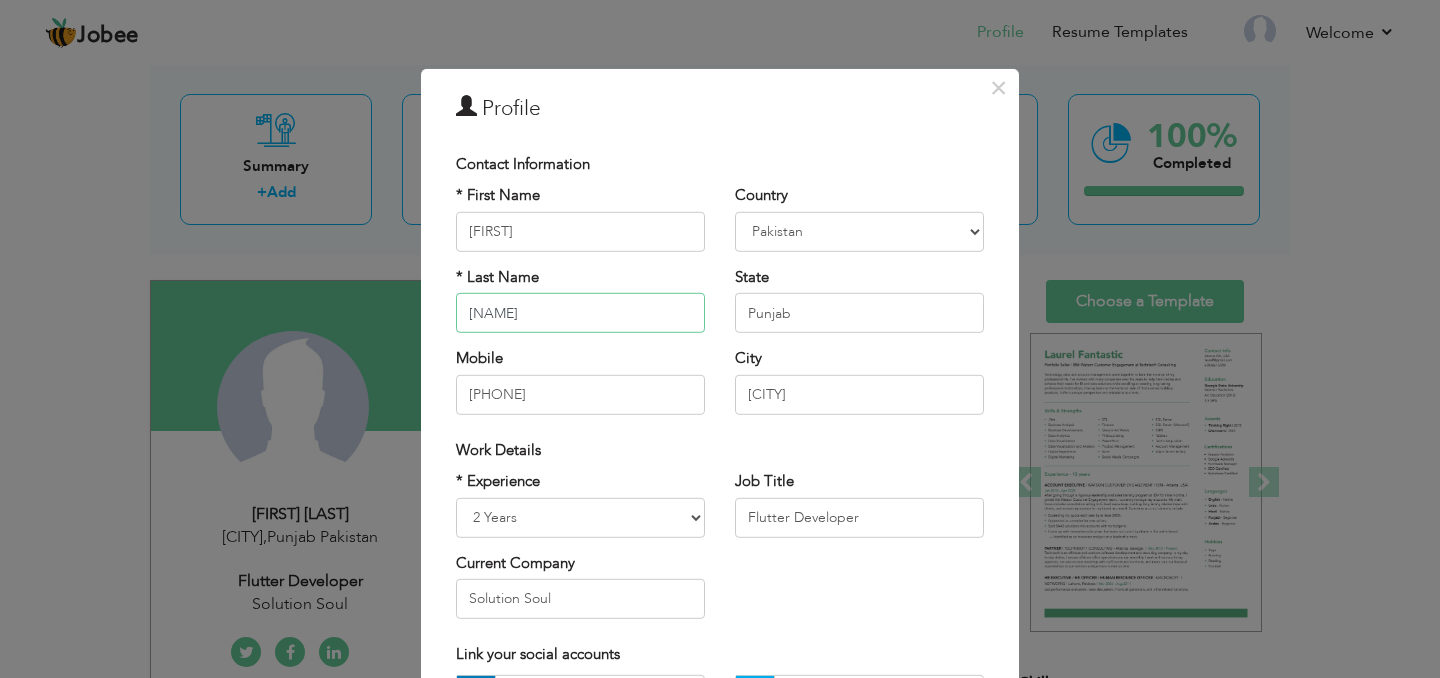 click on "[NAME]" at bounding box center [580, 313] 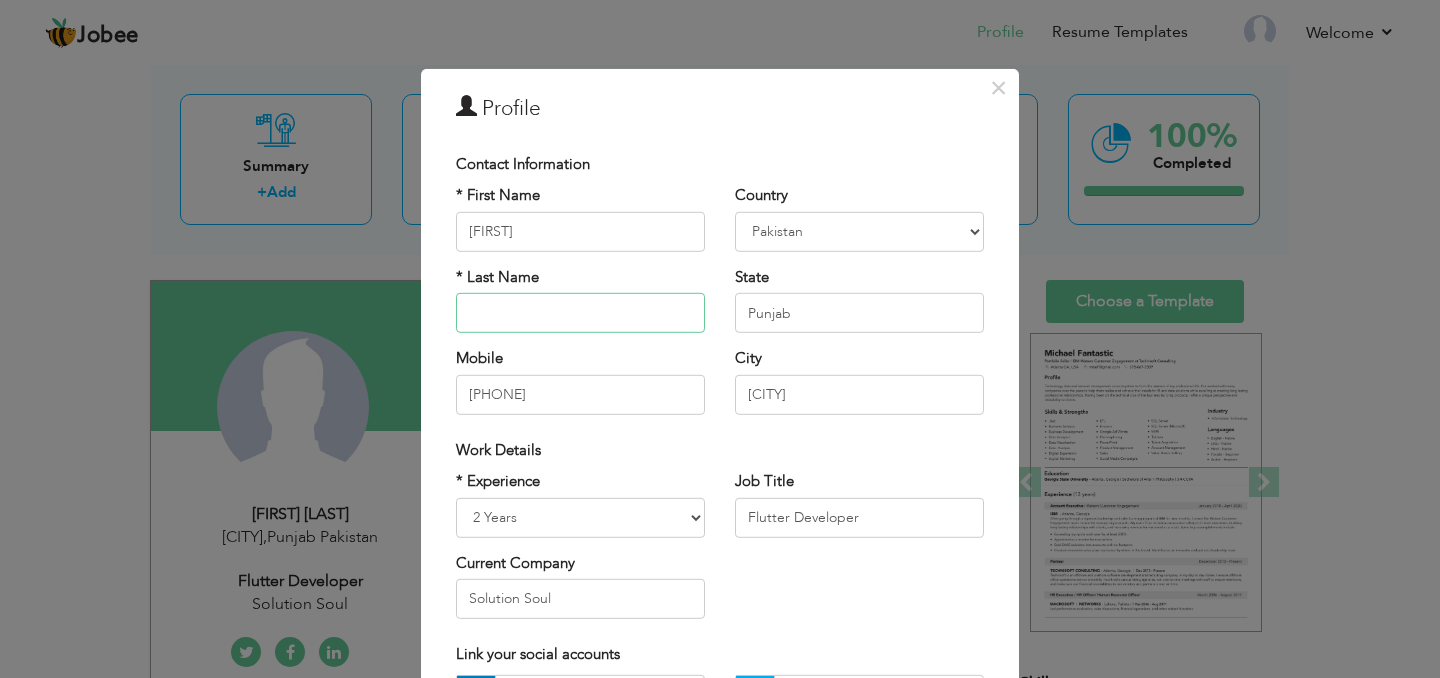 click at bounding box center (580, 313) 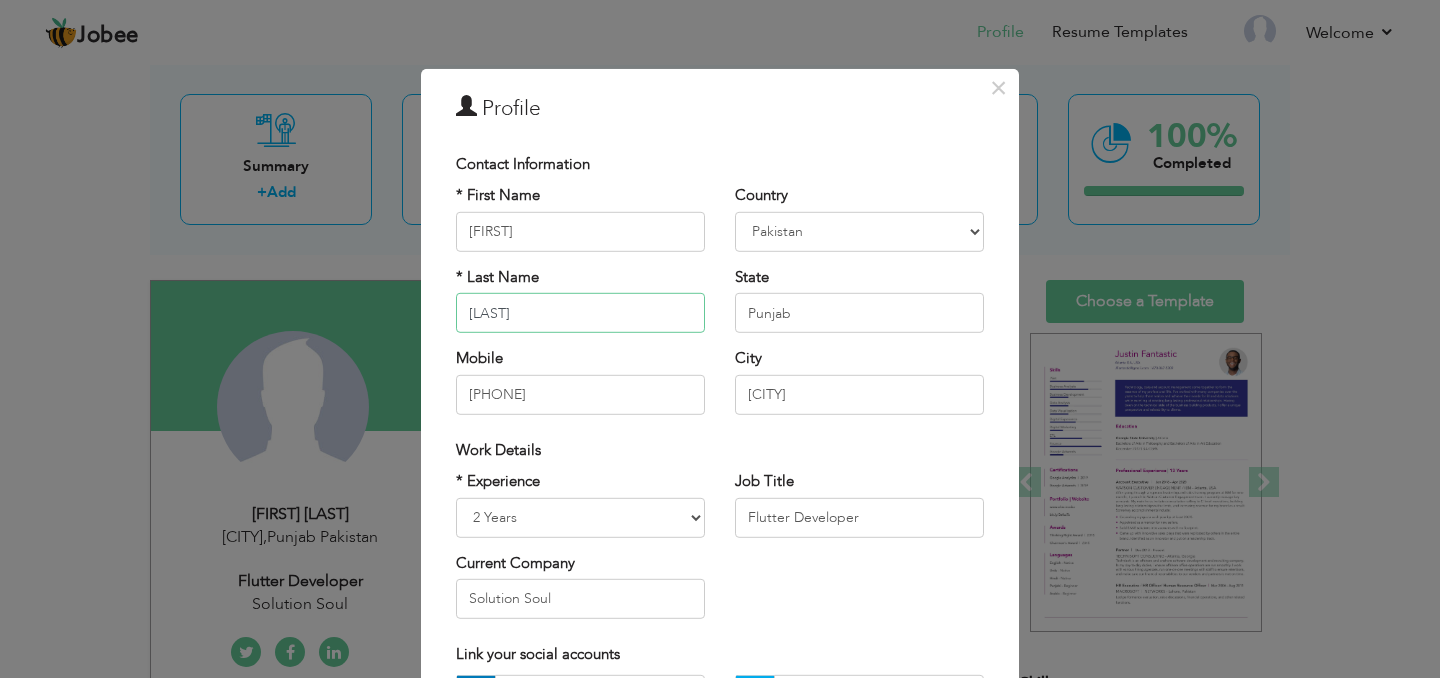 type on "[LAST]" 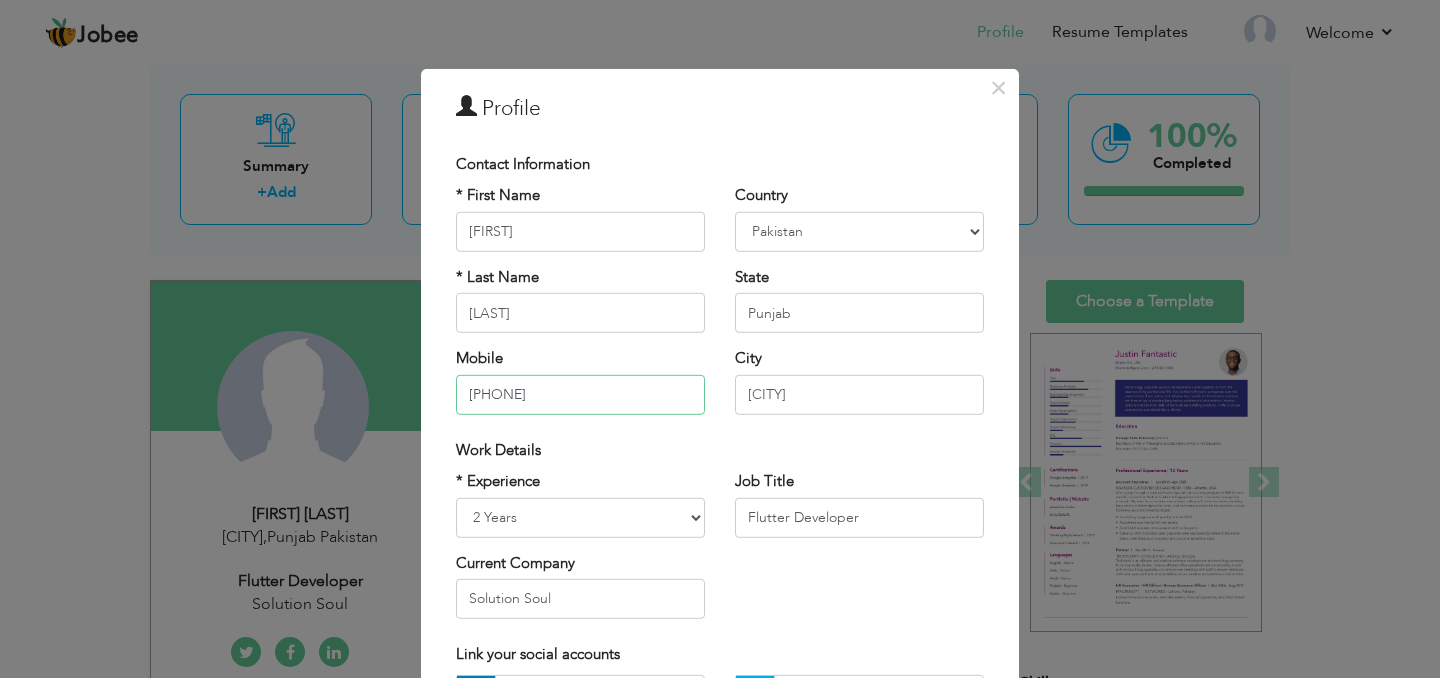 click on "[PHONE]" at bounding box center (580, 394) 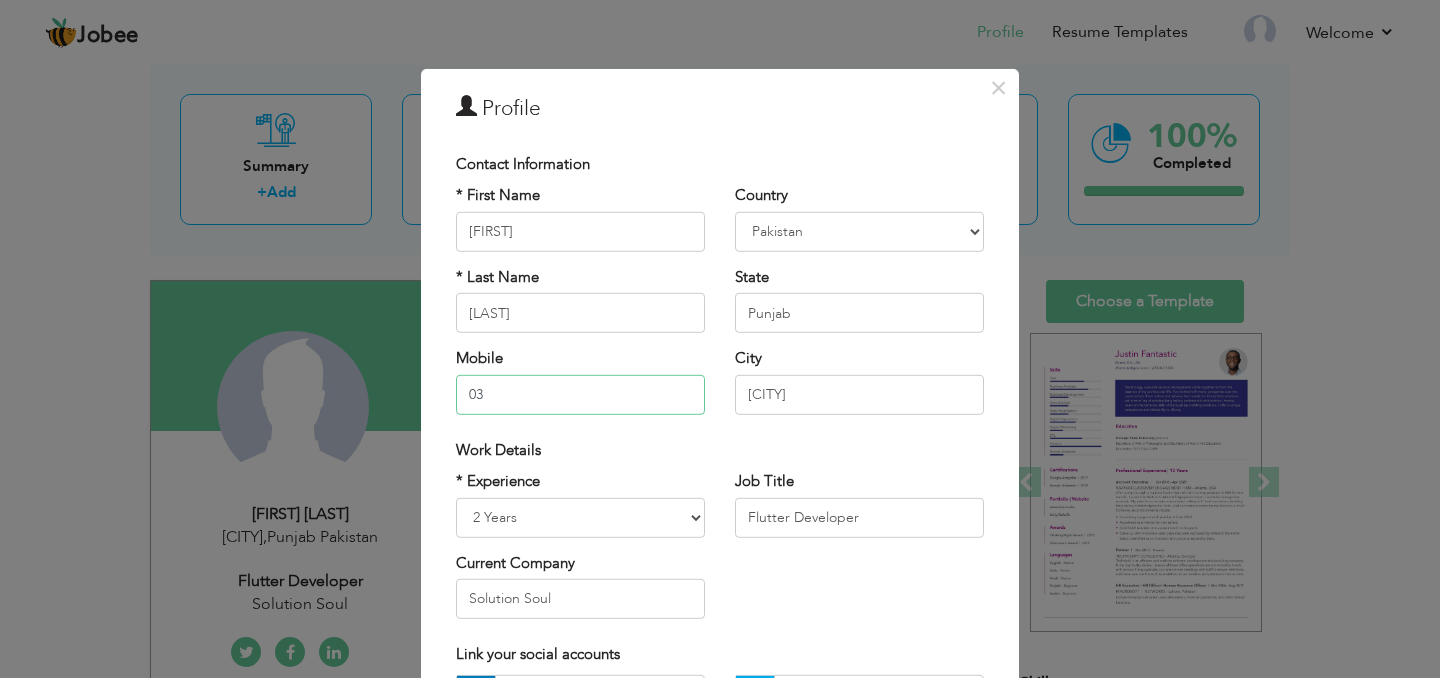 type on "0" 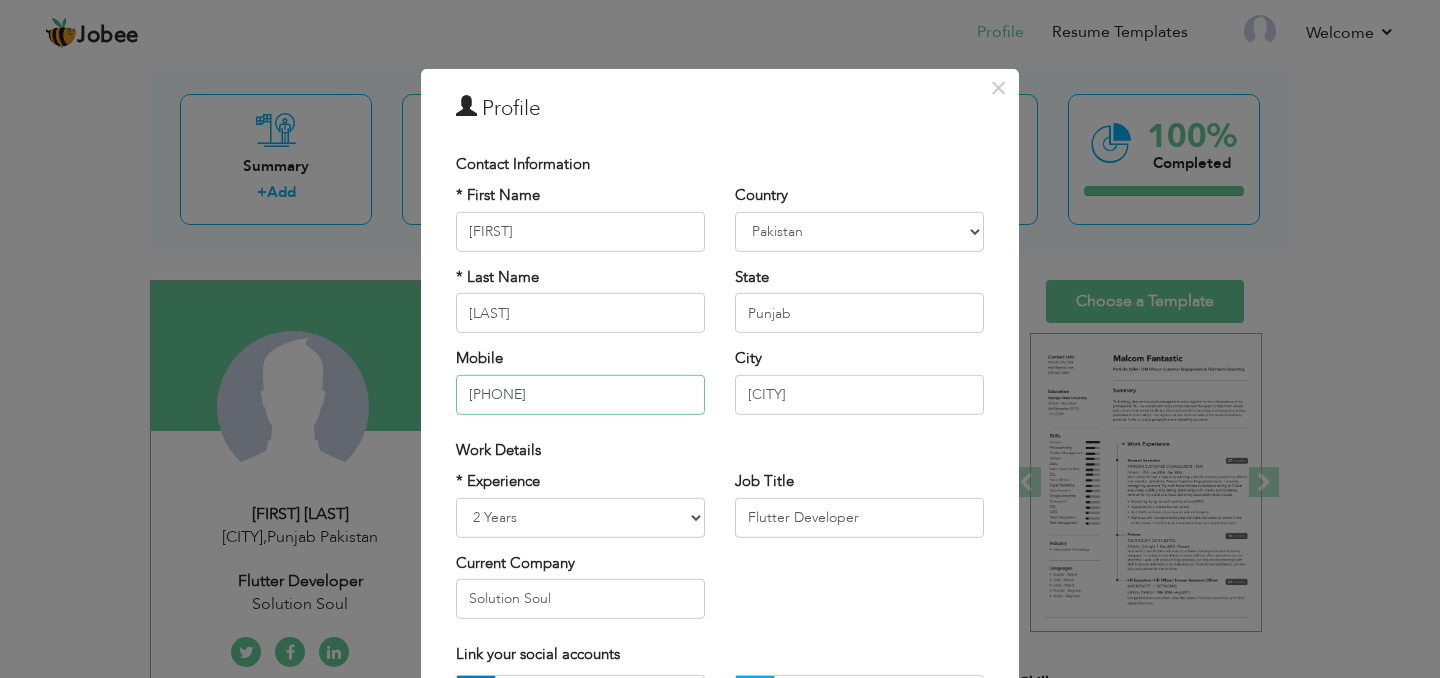 type on "[PHONE]" 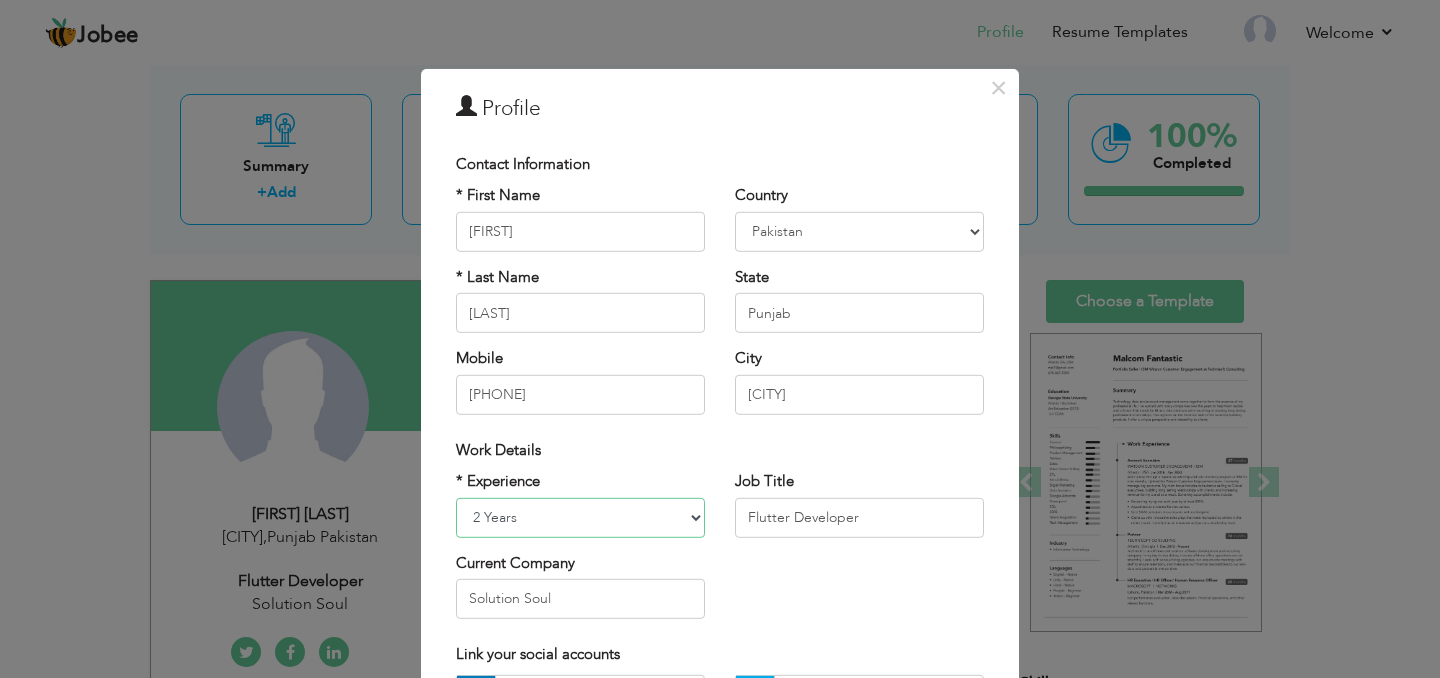 click on "Entry Level Less than 1 Year 1 Year 2 Years 3 Years 4 Years 5 Years 6 Years 7 Years 8 Years 9 Years 10 Years 11 Years 12 Years 13 Years 14 Years 15 Years 16 Years 17 Years 18 Years 19 Years 20 Years 21 Years 22 Years 23 Years 24 Years 25 Years 26 Years 27 Years 28 Years 29 Years 30 Years 31 Years 32 Years 33 Years 34 Years 35 Years More than 35 Years" at bounding box center [580, 517] 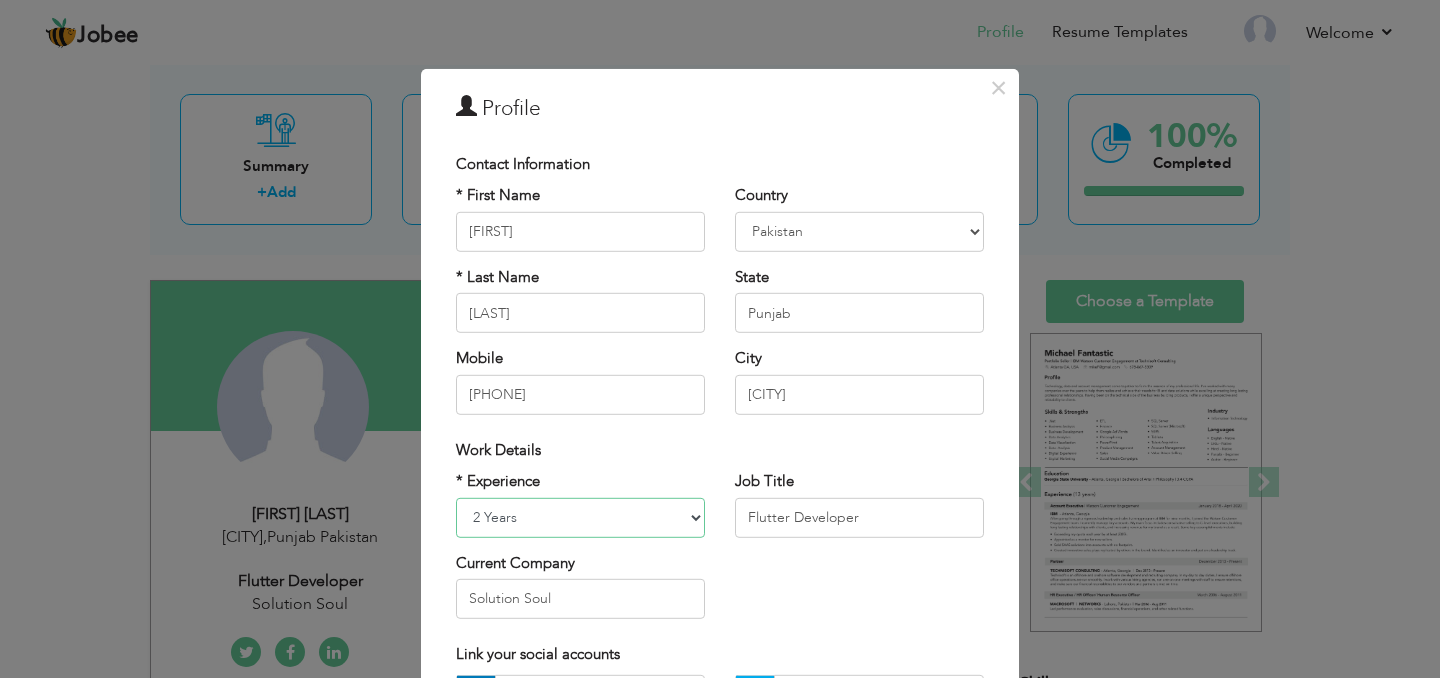 select on "number:10" 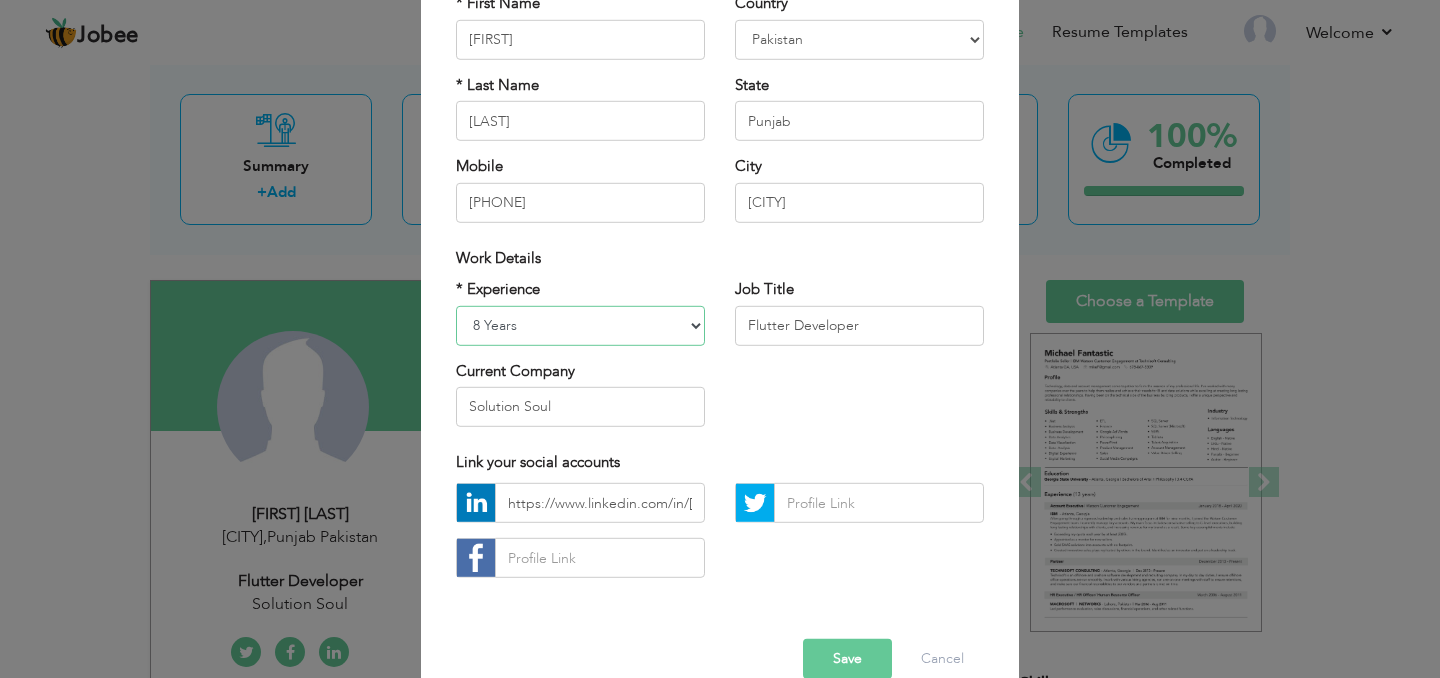 scroll, scrollTop: 219, scrollLeft: 0, axis: vertical 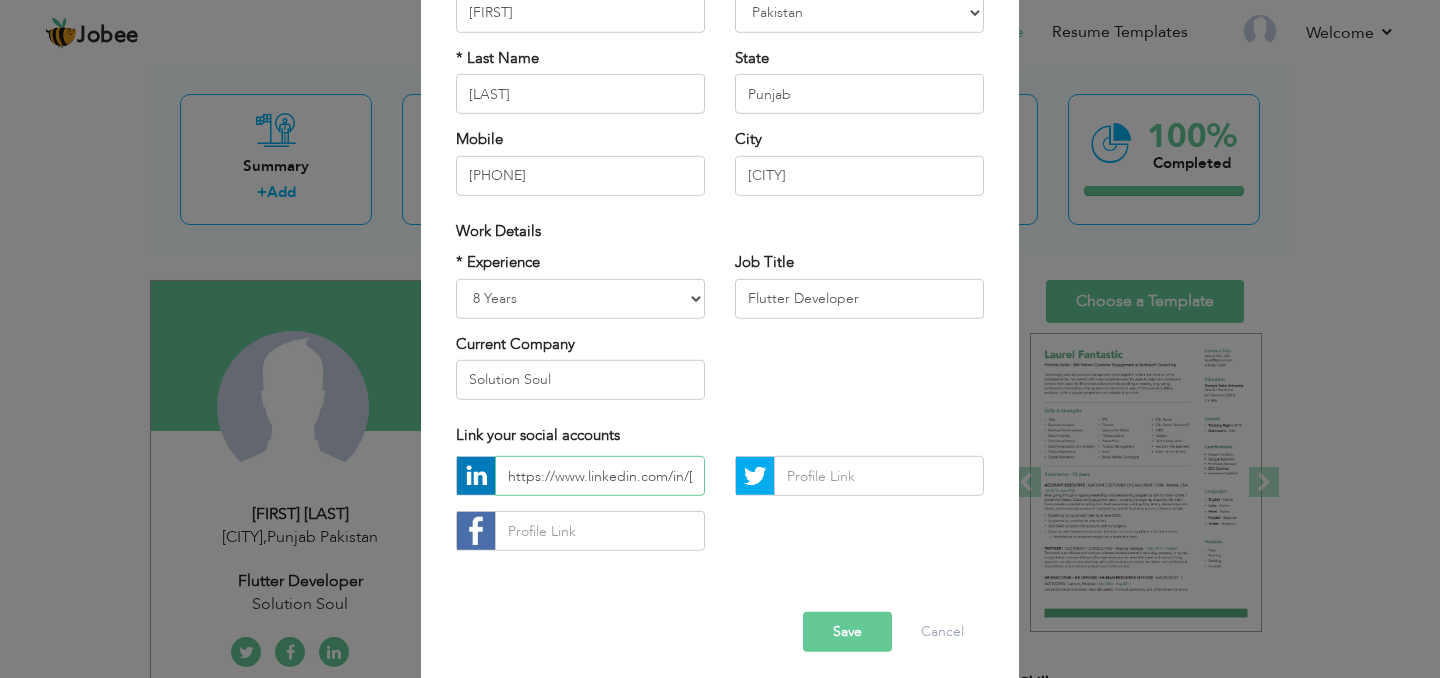 click on "https://www.linkedin.com/in/[LAST]-[LAST]-[NUMBER]/" at bounding box center [600, 476] 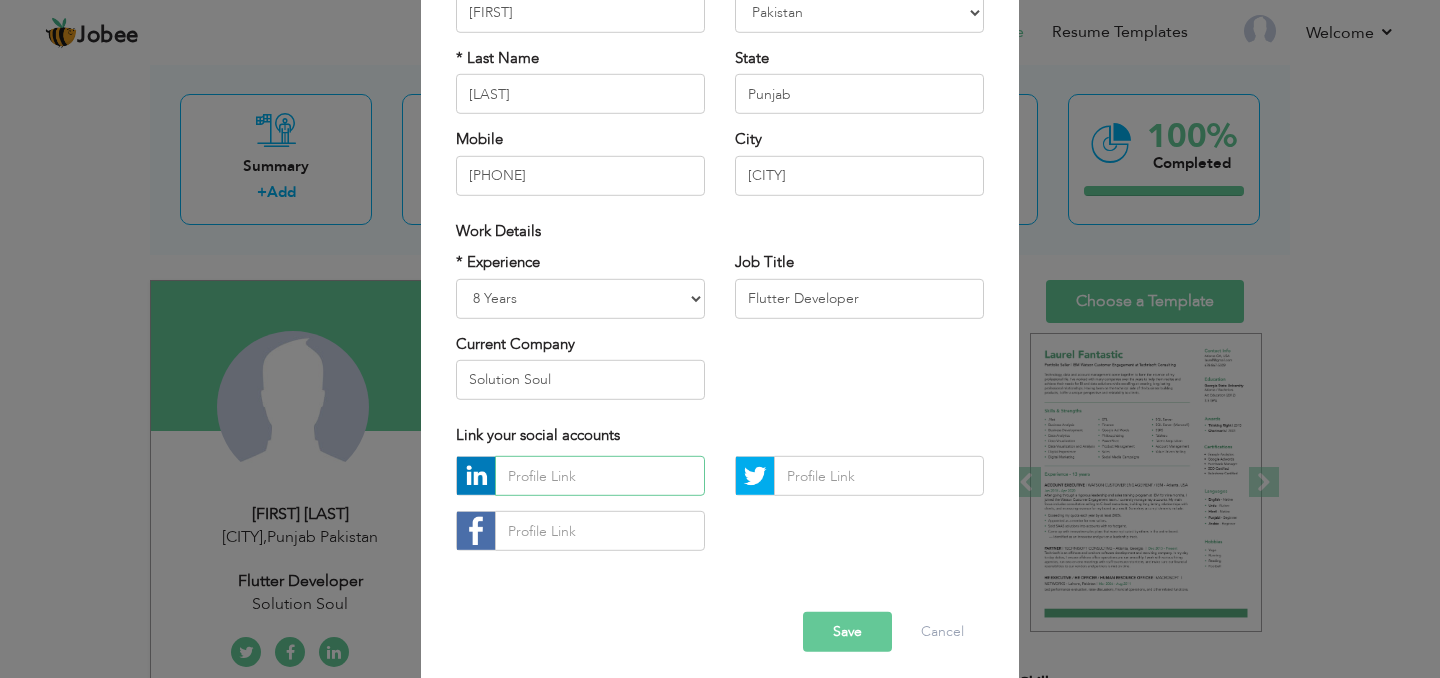 paste on "https://www.linkedin.com/in/[NAME]/" 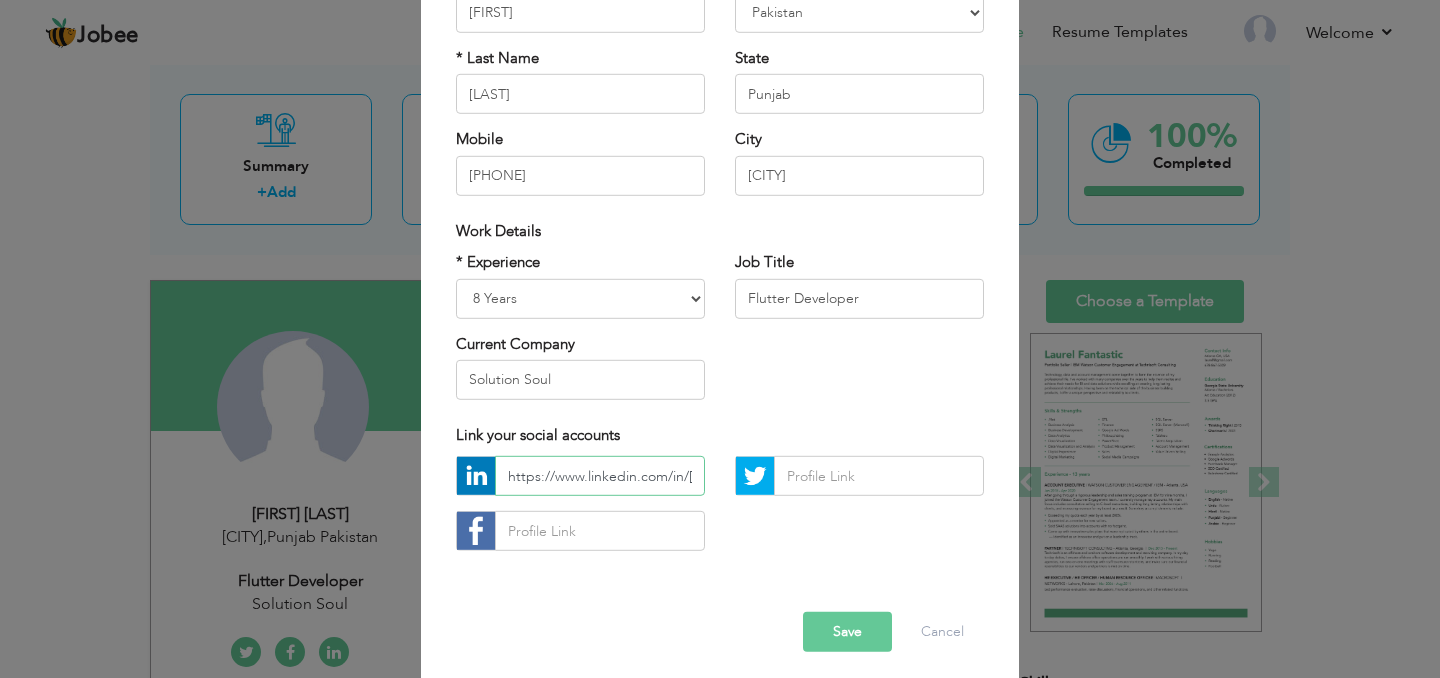 scroll, scrollTop: 0, scrollLeft: 143, axis: horizontal 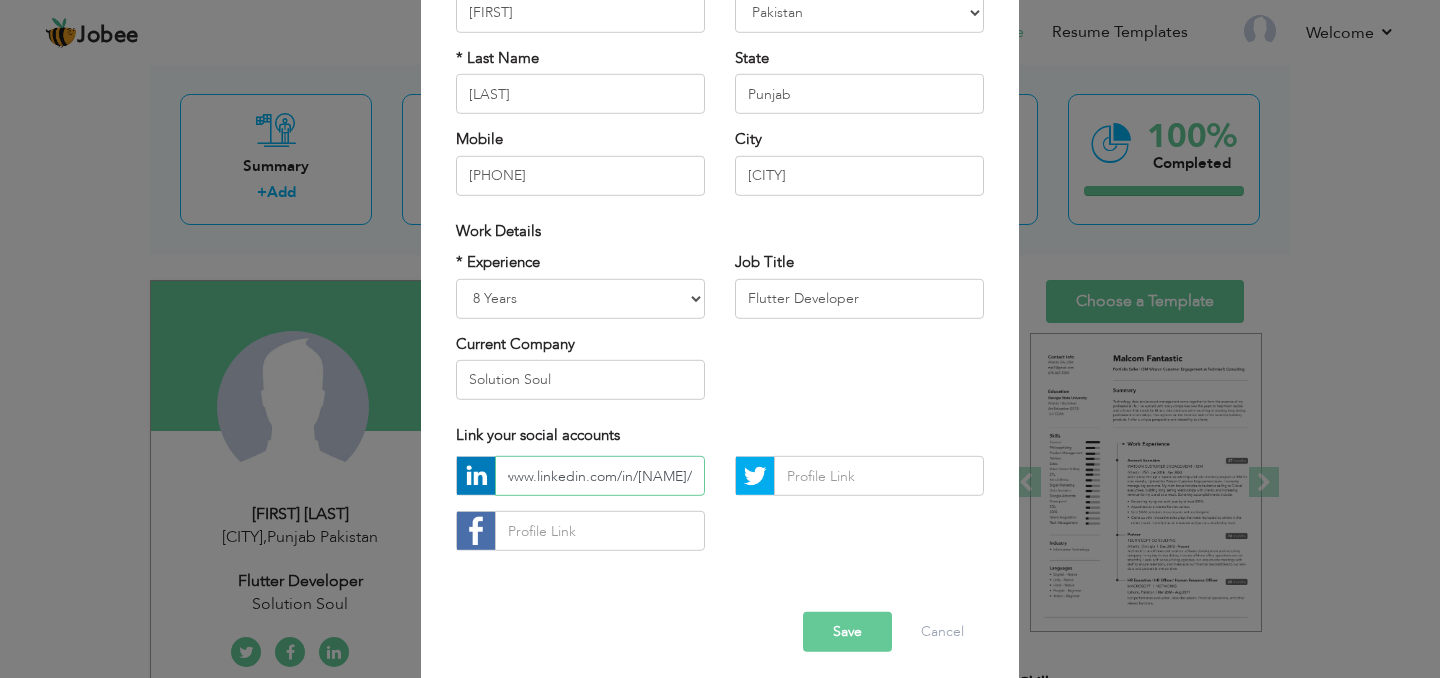 type on "https://www.linkedin.com/in/[NAME]/" 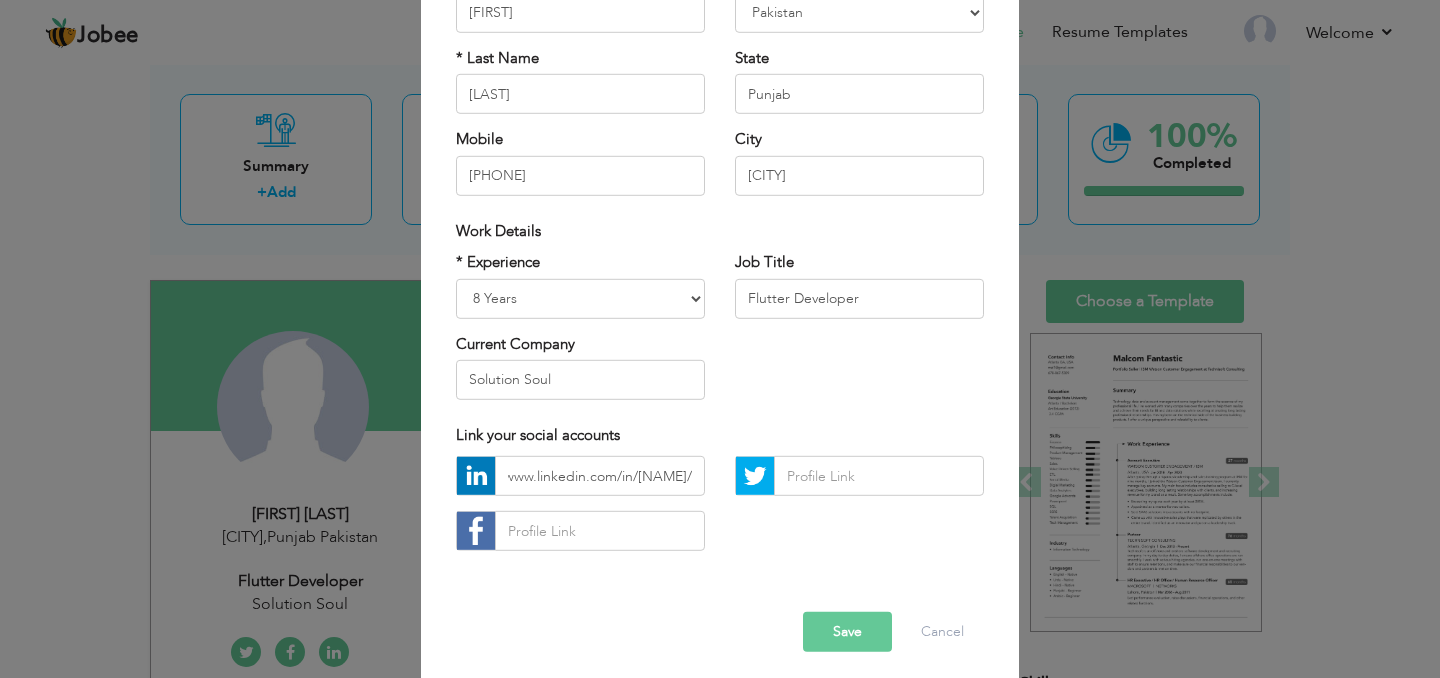 scroll, scrollTop: 0, scrollLeft: 0, axis: both 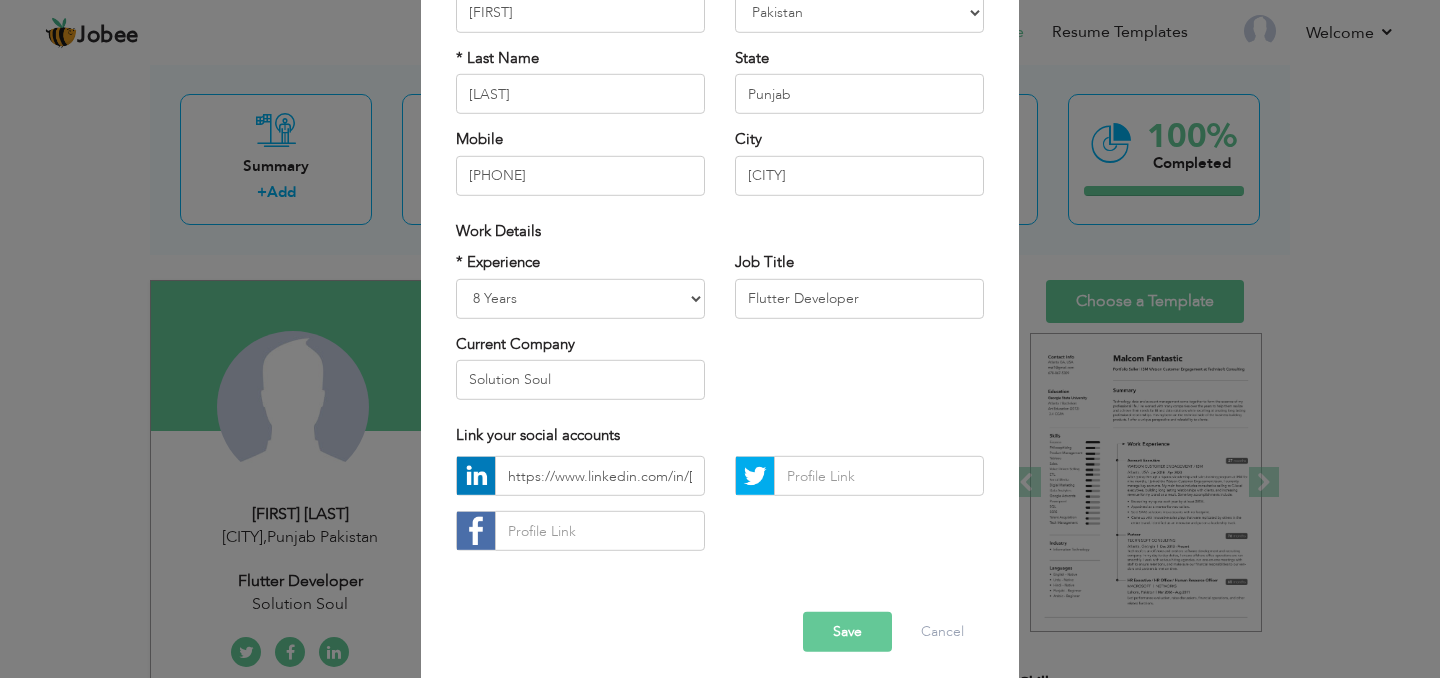 click on "Save" at bounding box center (847, 632) 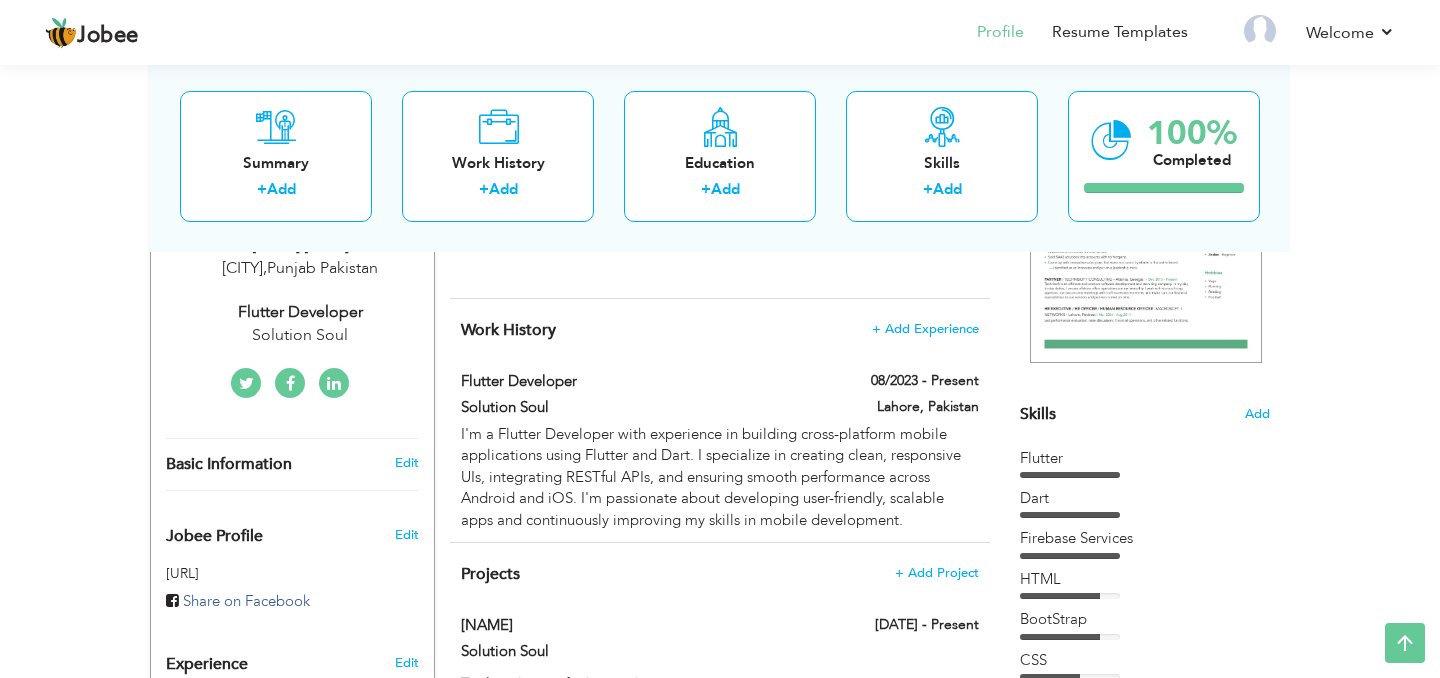 scroll, scrollTop: 365, scrollLeft: 0, axis: vertical 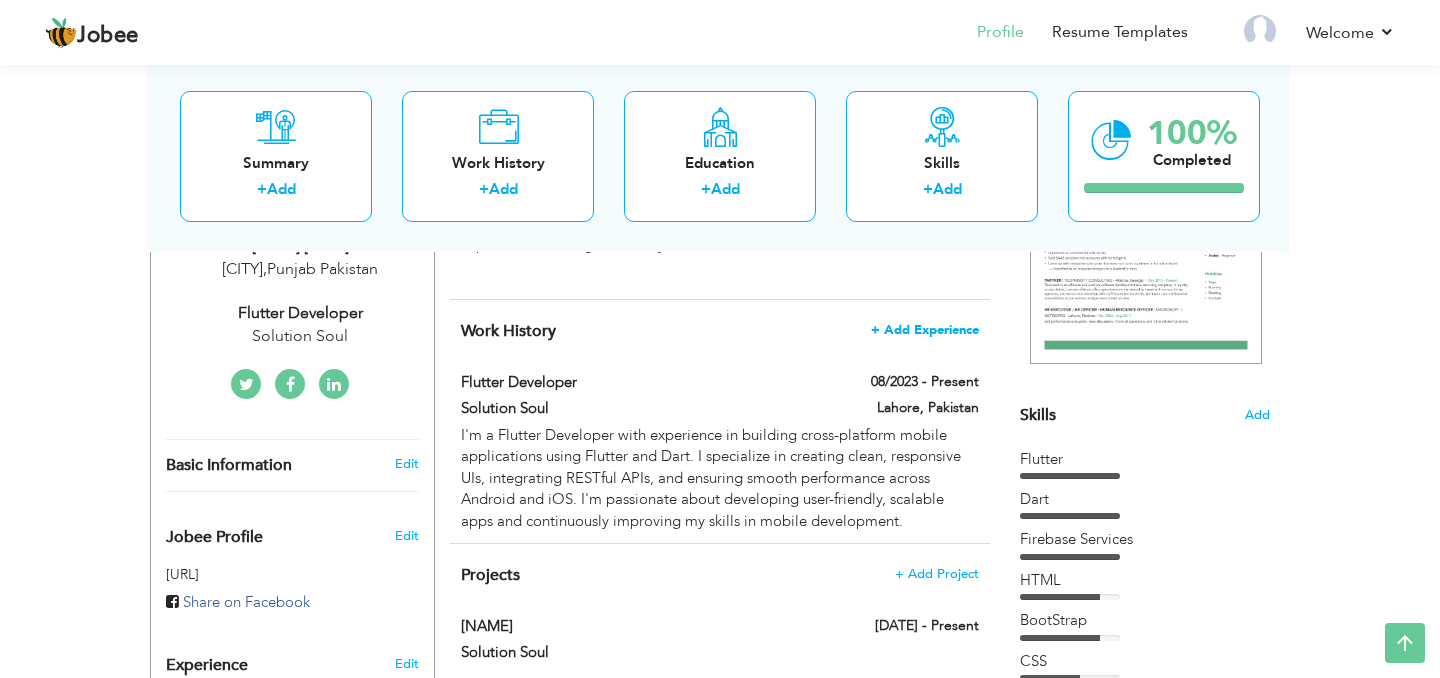 click on "+ Add Experience" at bounding box center [925, 330] 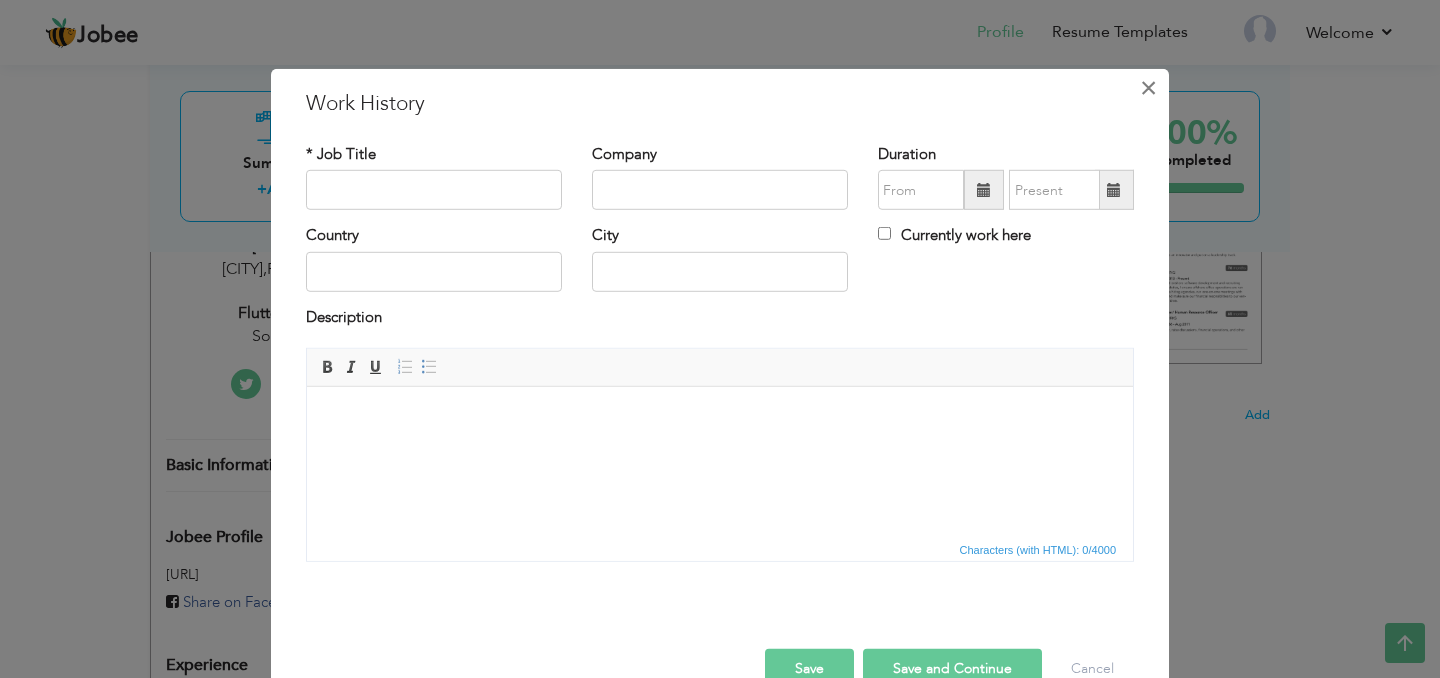click on "×" at bounding box center [1148, 88] 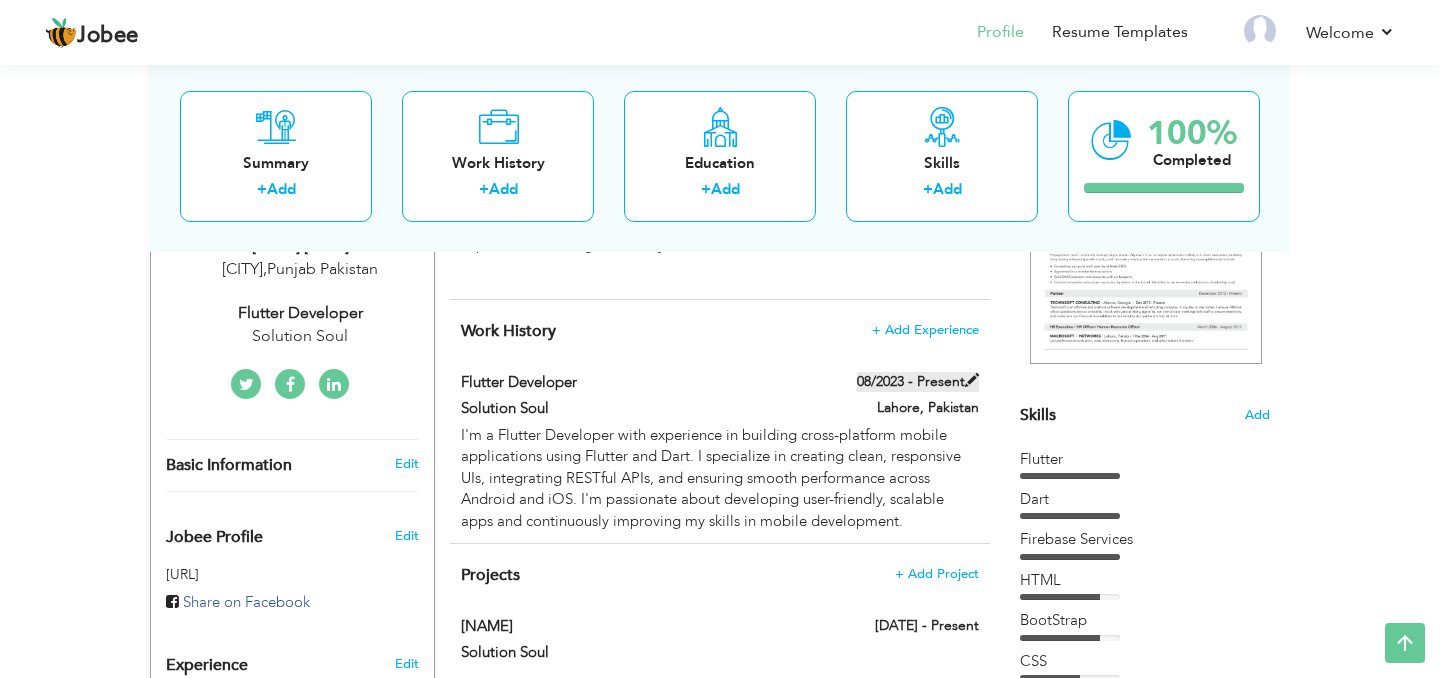 click at bounding box center [972, 380] 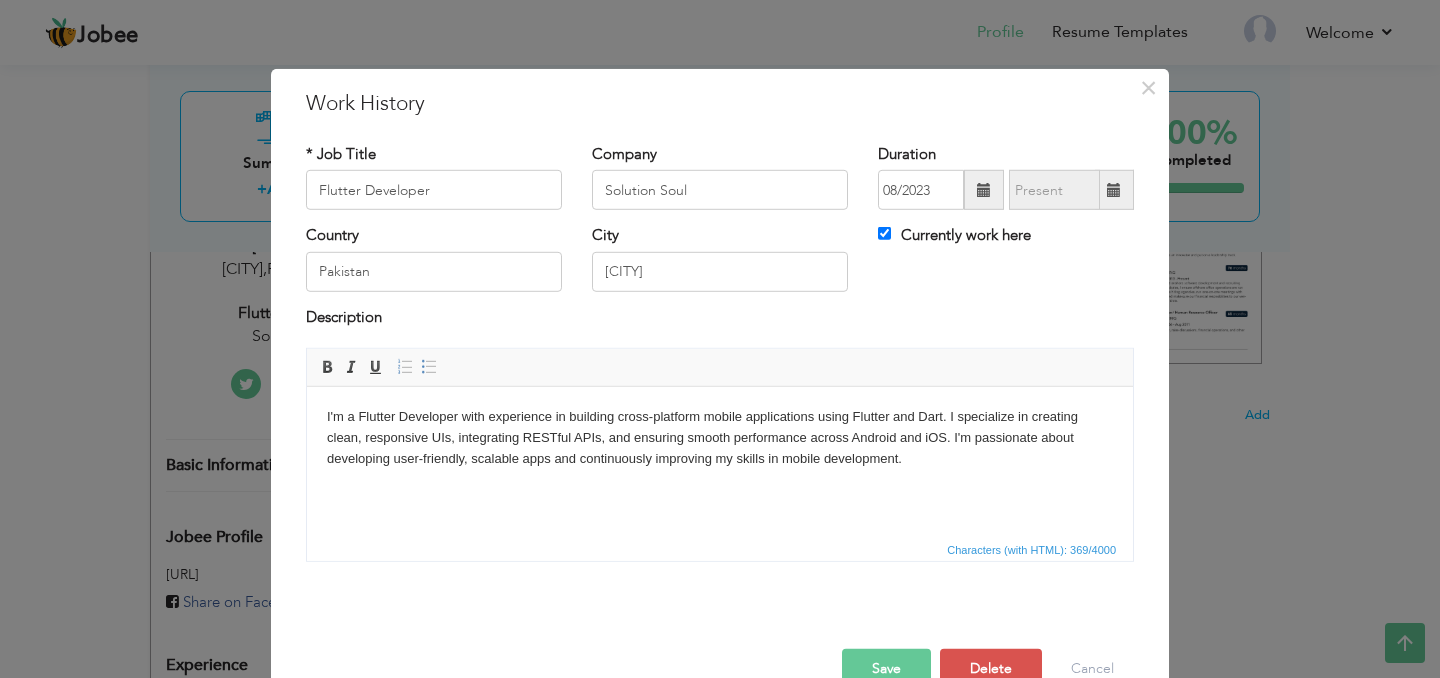 click at bounding box center [984, 190] 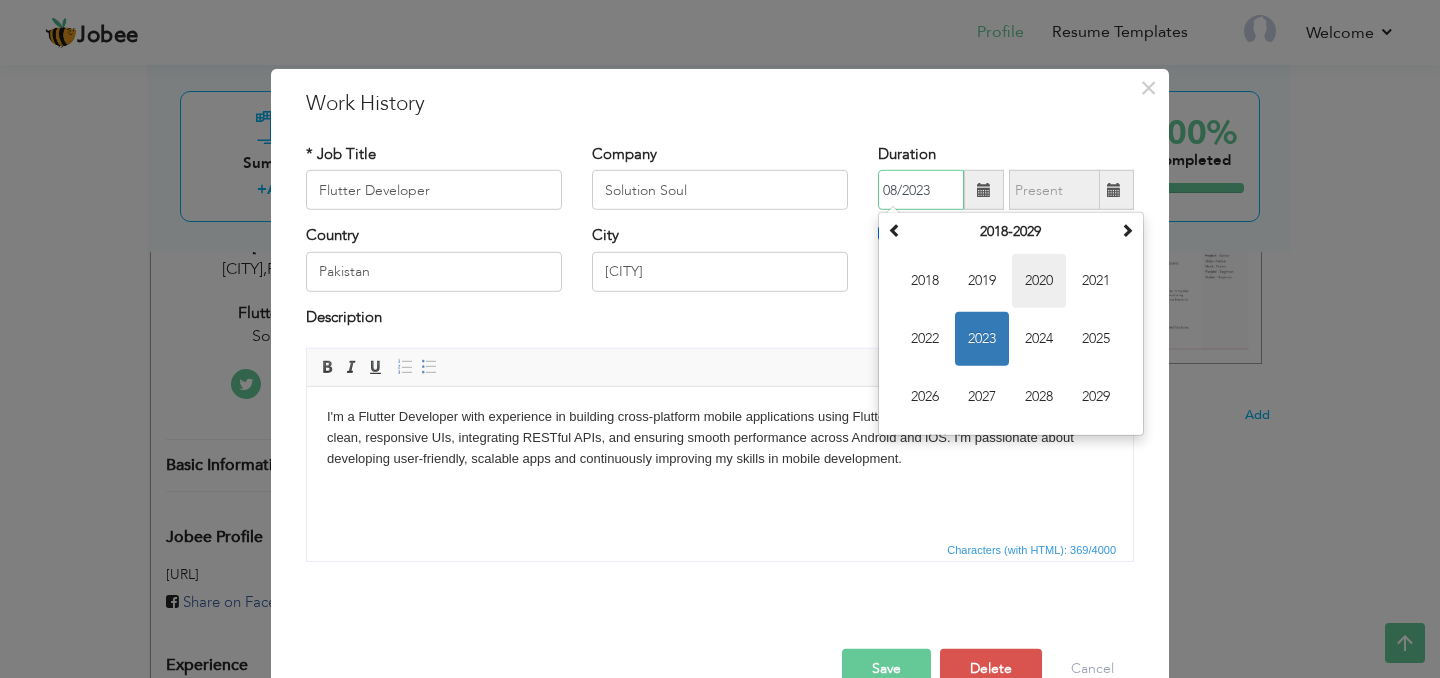 click on "2020" at bounding box center (1039, 281) 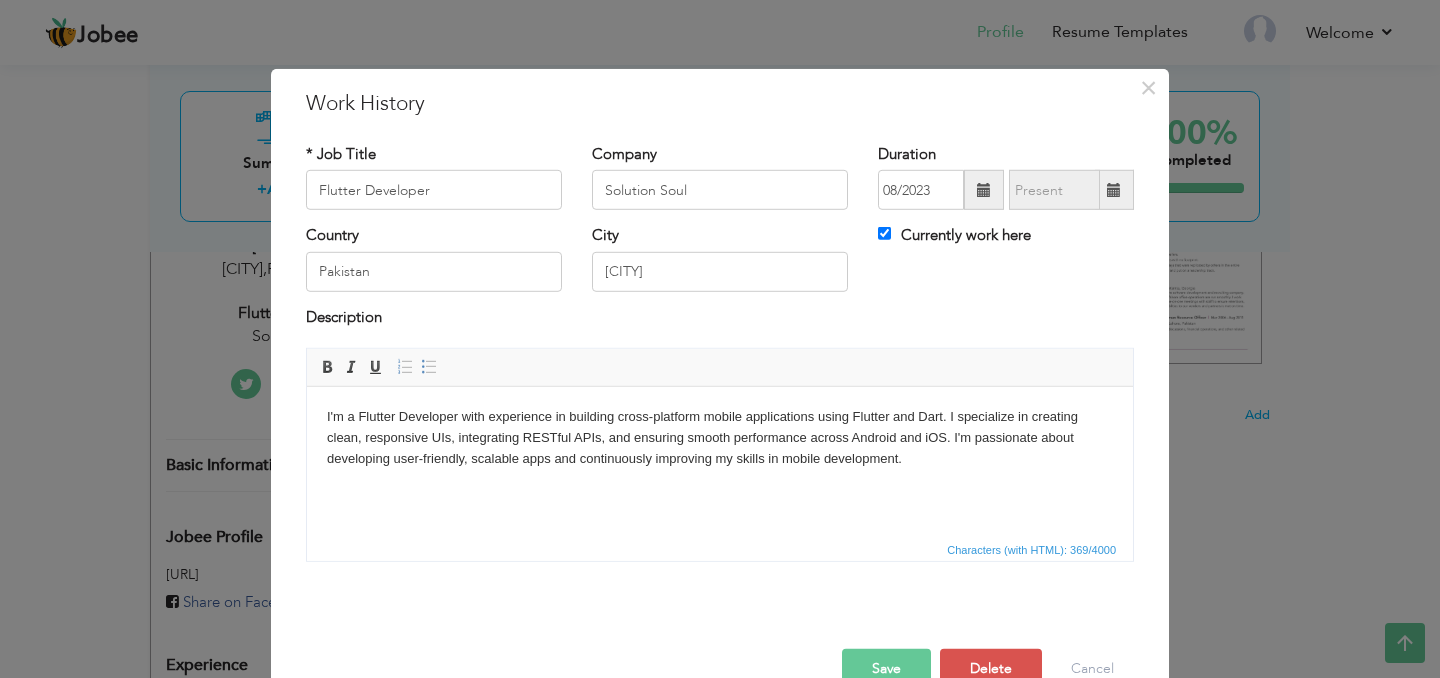 click on "I'm a Flutter Developer with experience in building cross-platform mobile applications using Flutter and Dart. I specialize in creating clean, responsive UIs, integrating RESTful APIs, and ensuring smooth performance across Android and iOS. I'm passionate about developing user-friendly, scalable apps and continuously improving my skills in mobile development." at bounding box center [720, 438] 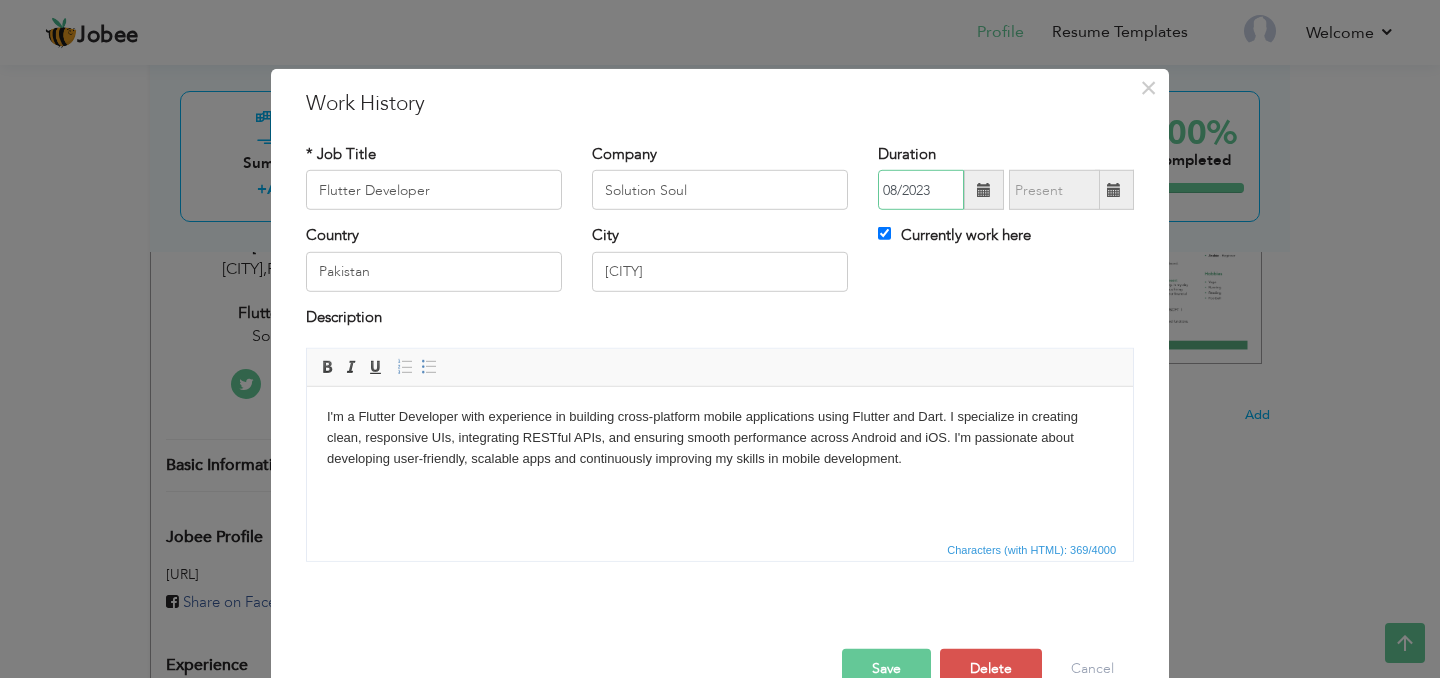 click on "08/2023" at bounding box center [921, 190] 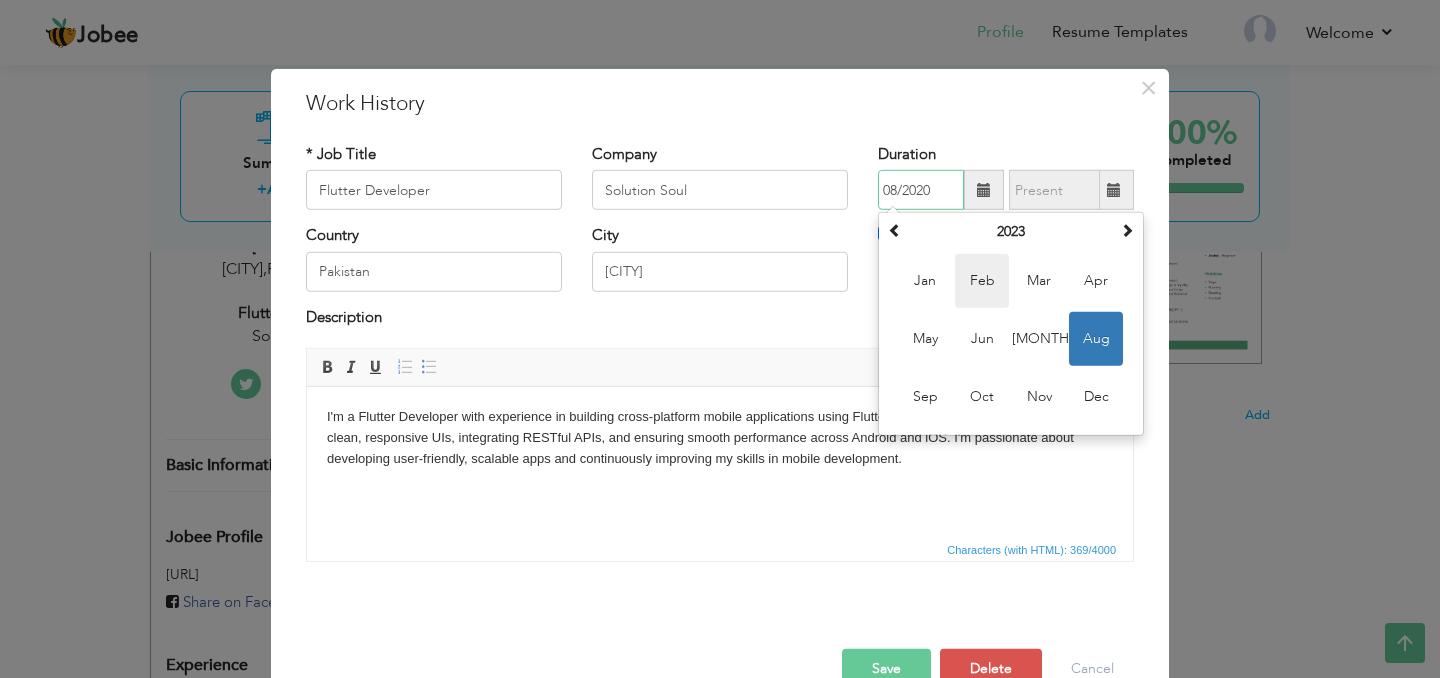 type on "08/2020" 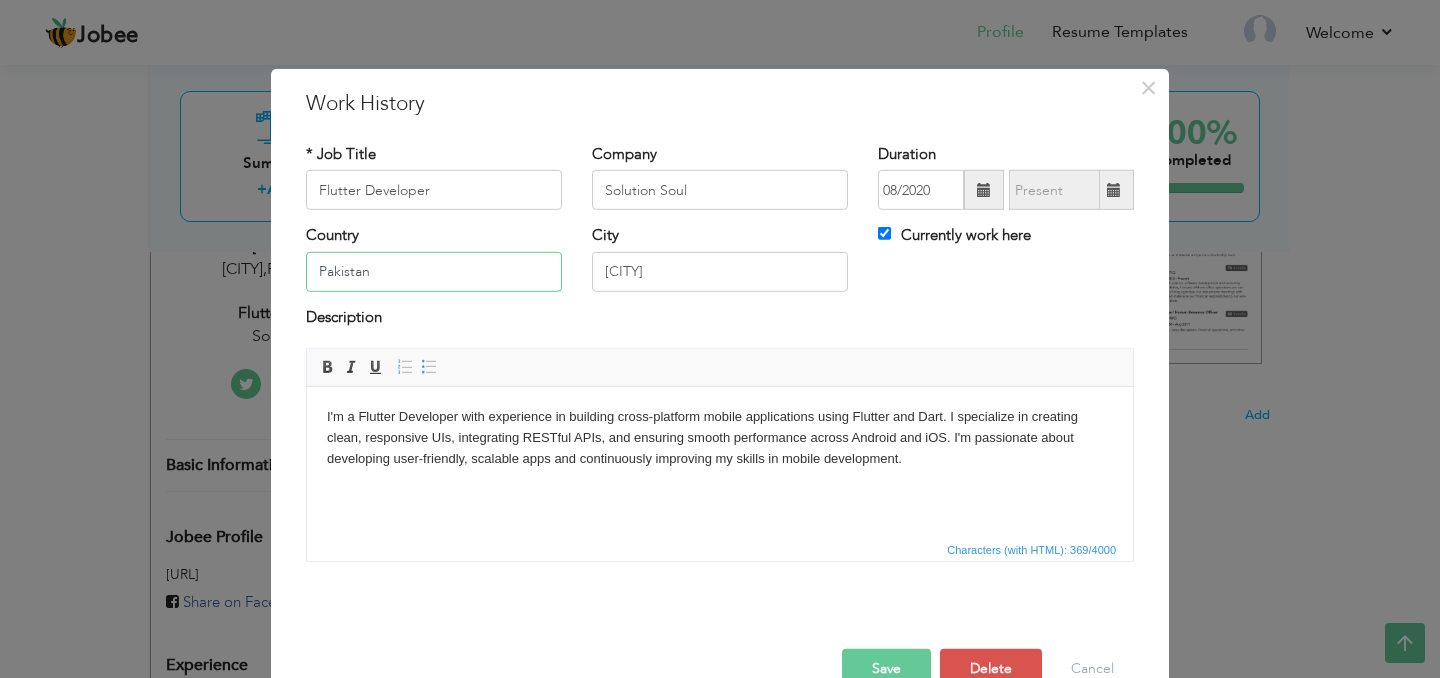 click on "Pakistan" at bounding box center [434, 272] 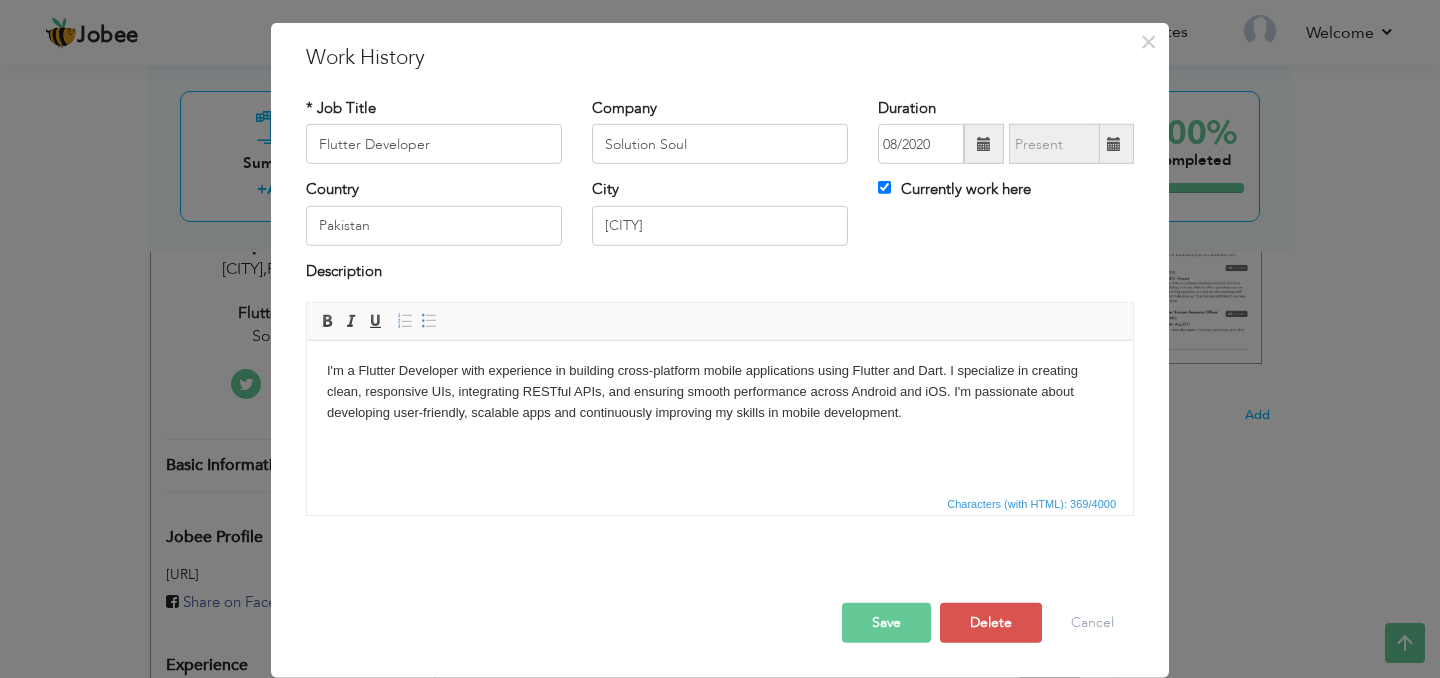 click on "Save" at bounding box center [886, 623] 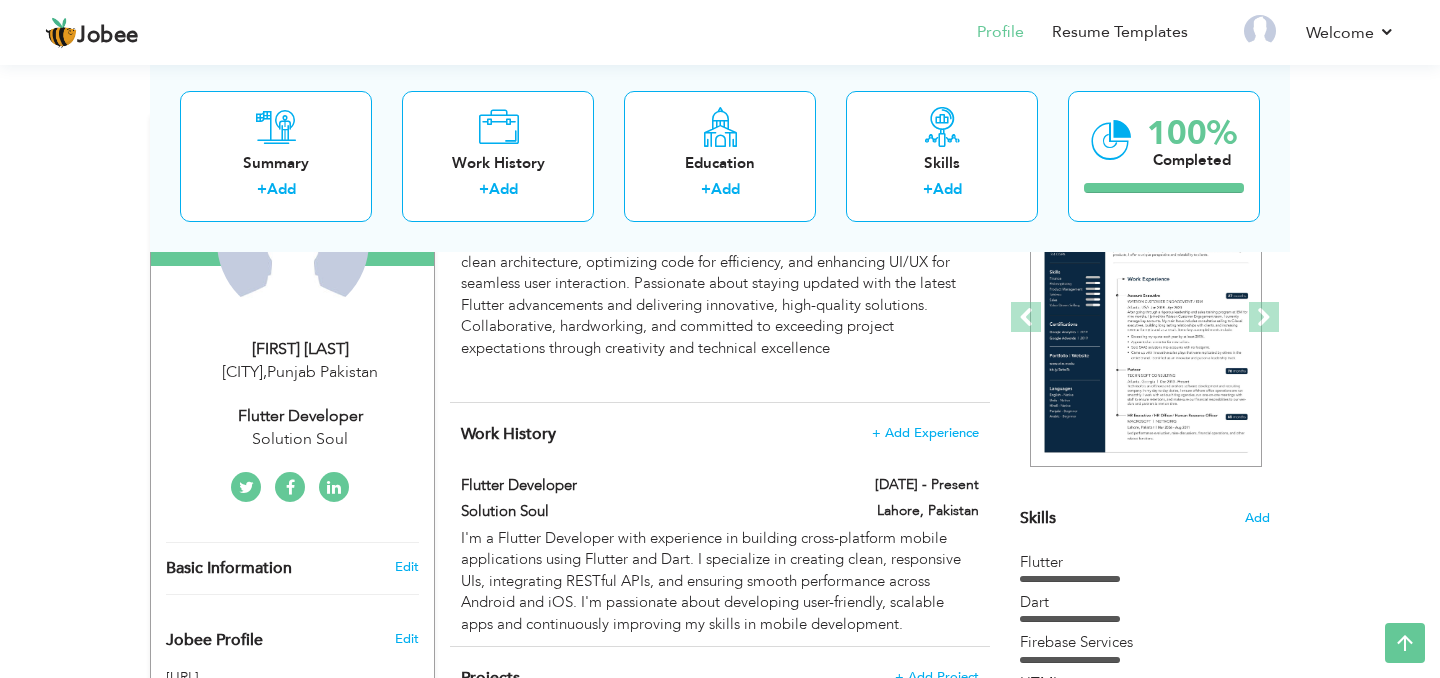 scroll, scrollTop: 261, scrollLeft: 0, axis: vertical 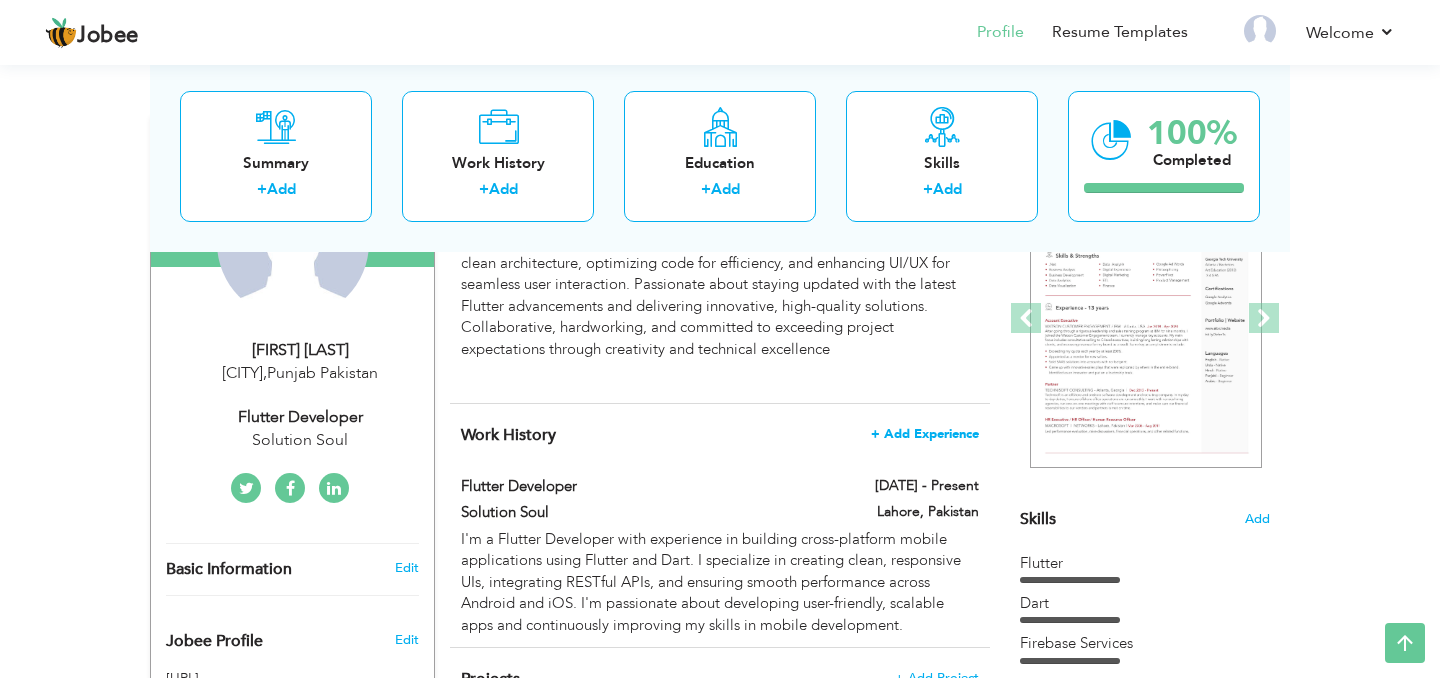 click on "+ Add Experience" at bounding box center [925, 434] 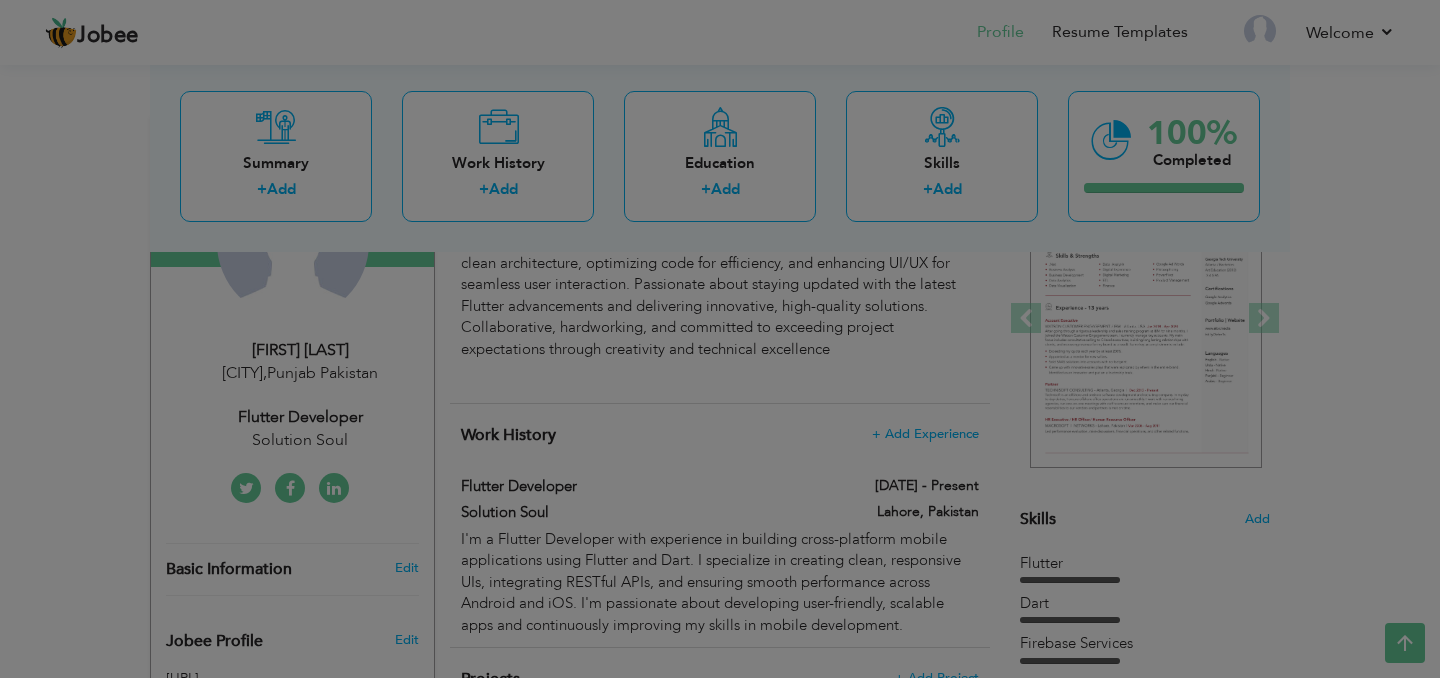 scroll, scrollTop: 0, scrollLeft: 0, axis: both 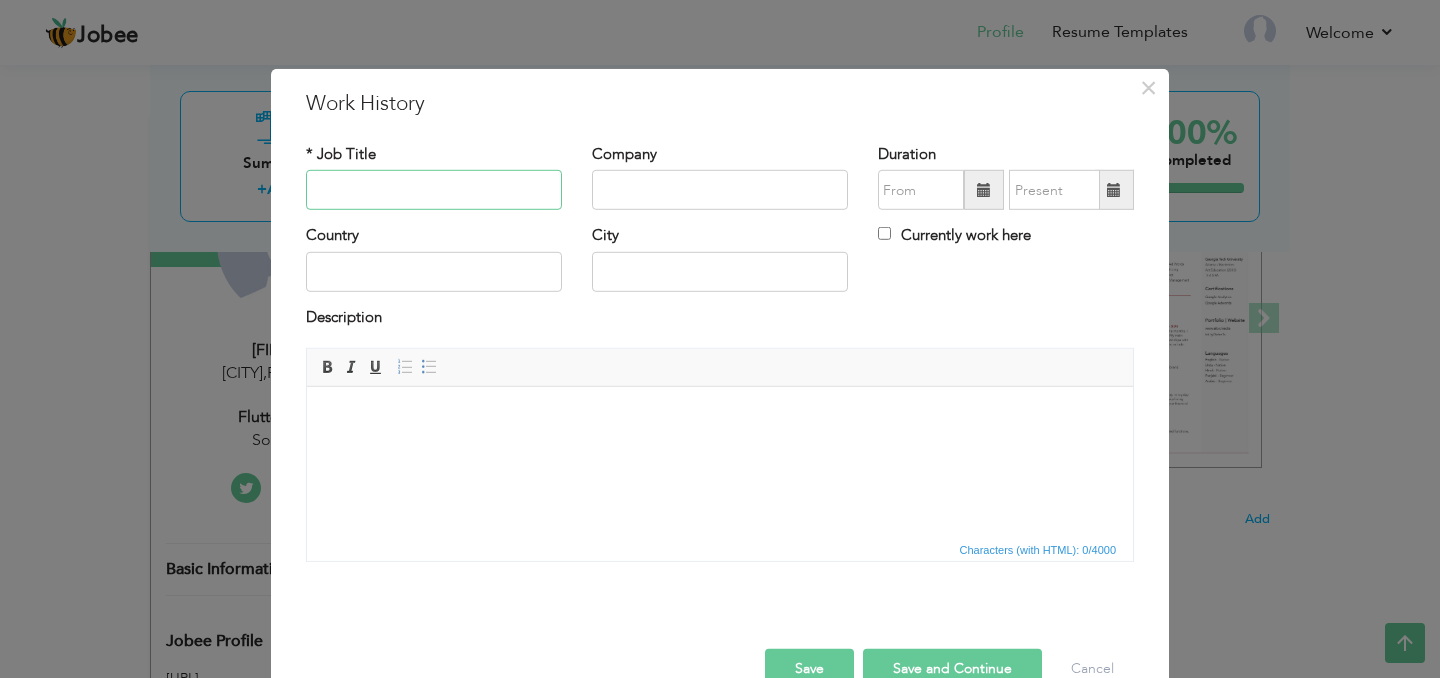 click at bounding box center [434, 190] 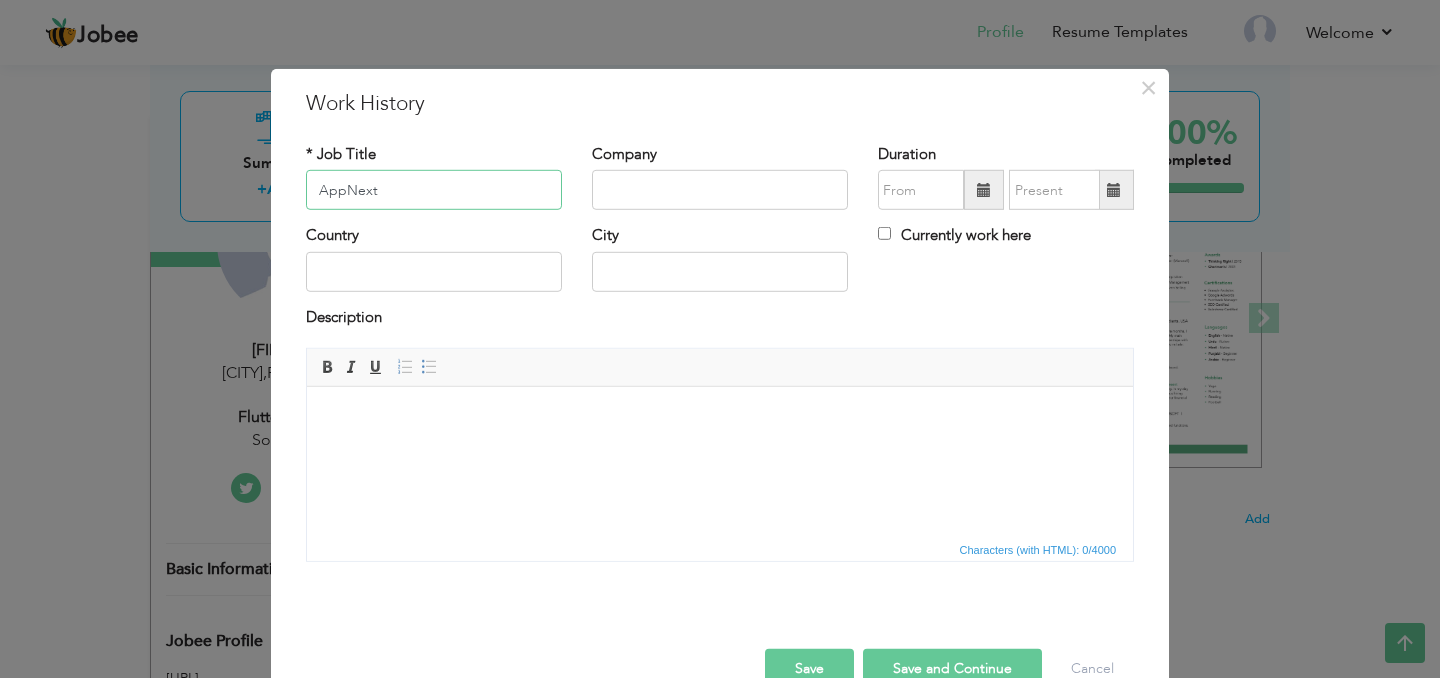 type on "AppNext" 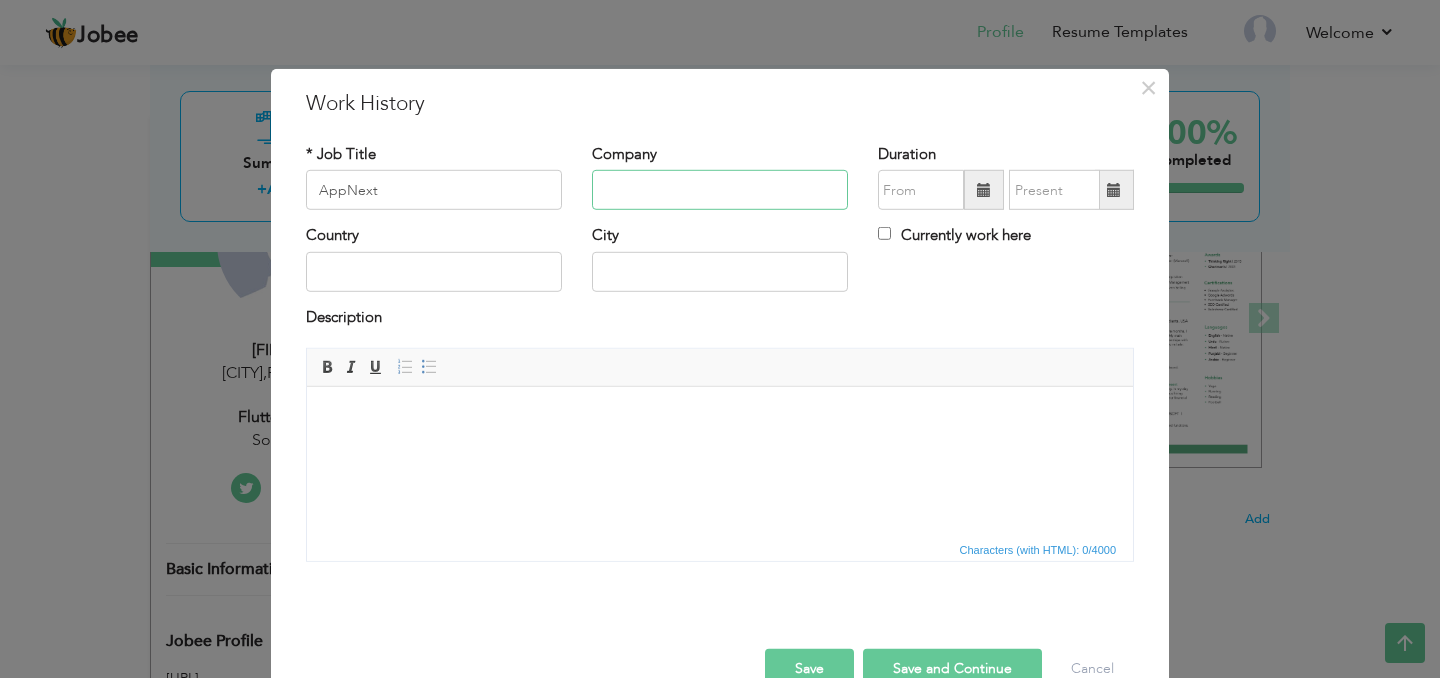 click at bounding box center (720, 190) 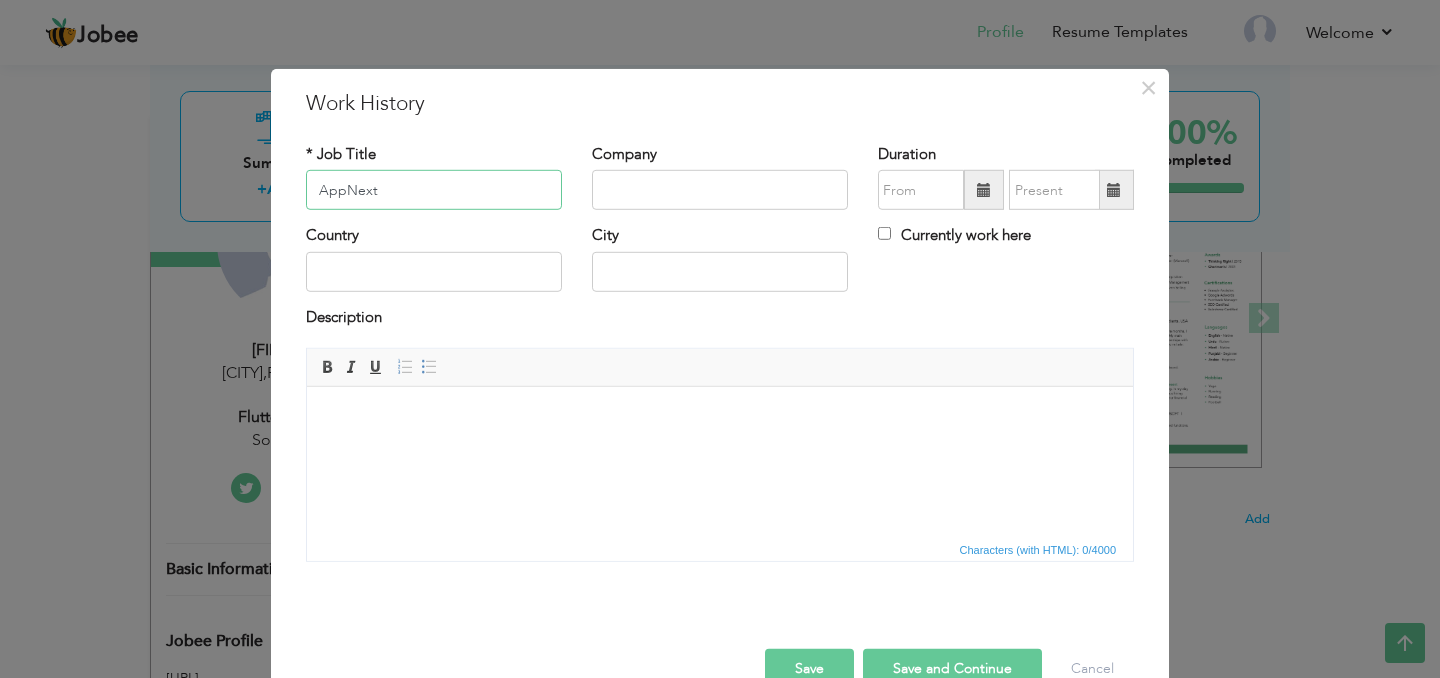 drag, startPoint x: 432, startPoint y: 196, endPoint x: 191, endPoint y: 186, distance: 241.20738 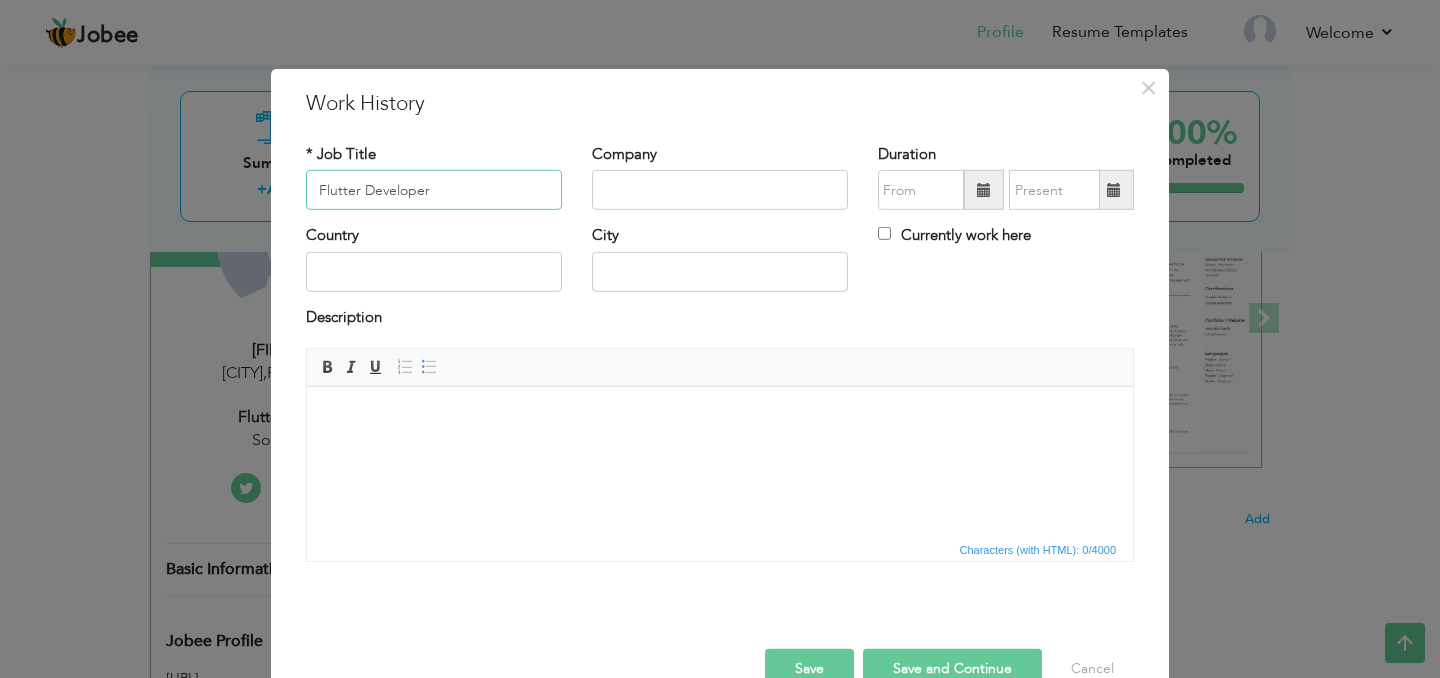 type on "Flutter Developer" 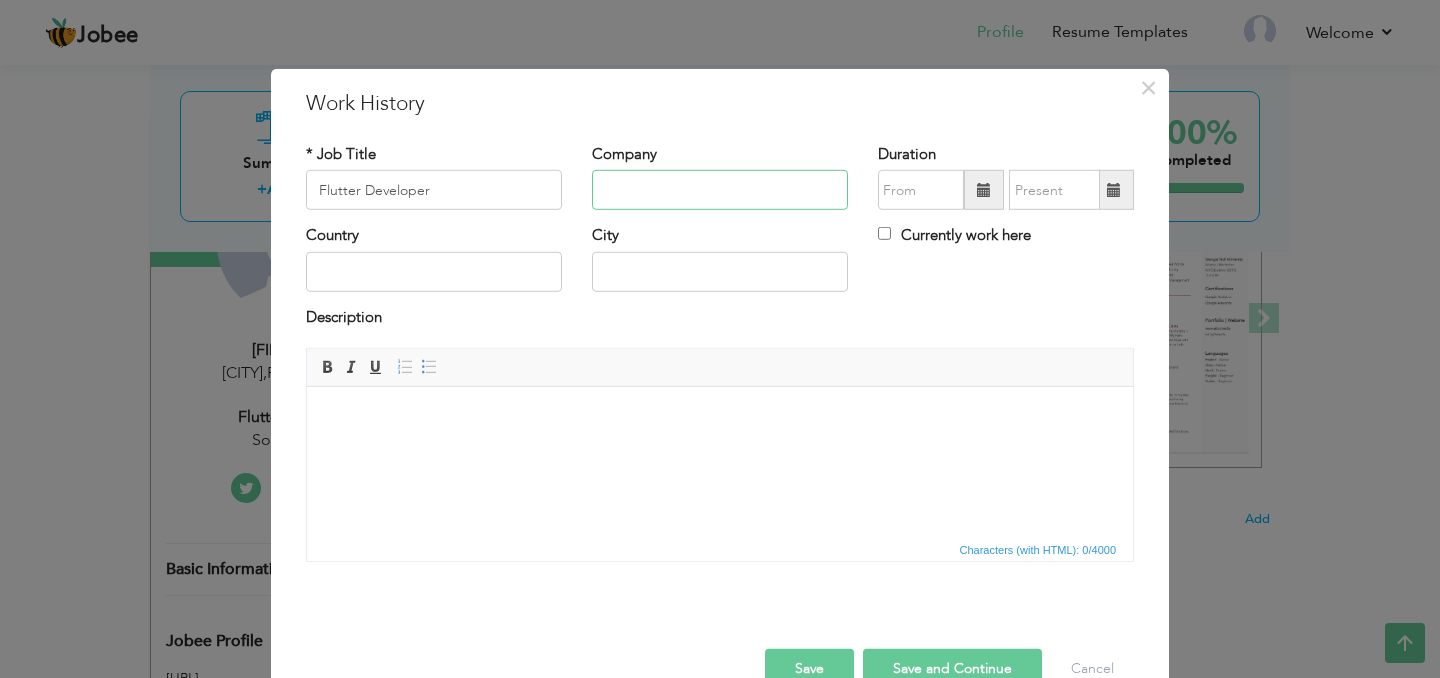 click at bounding box center (720, 190) 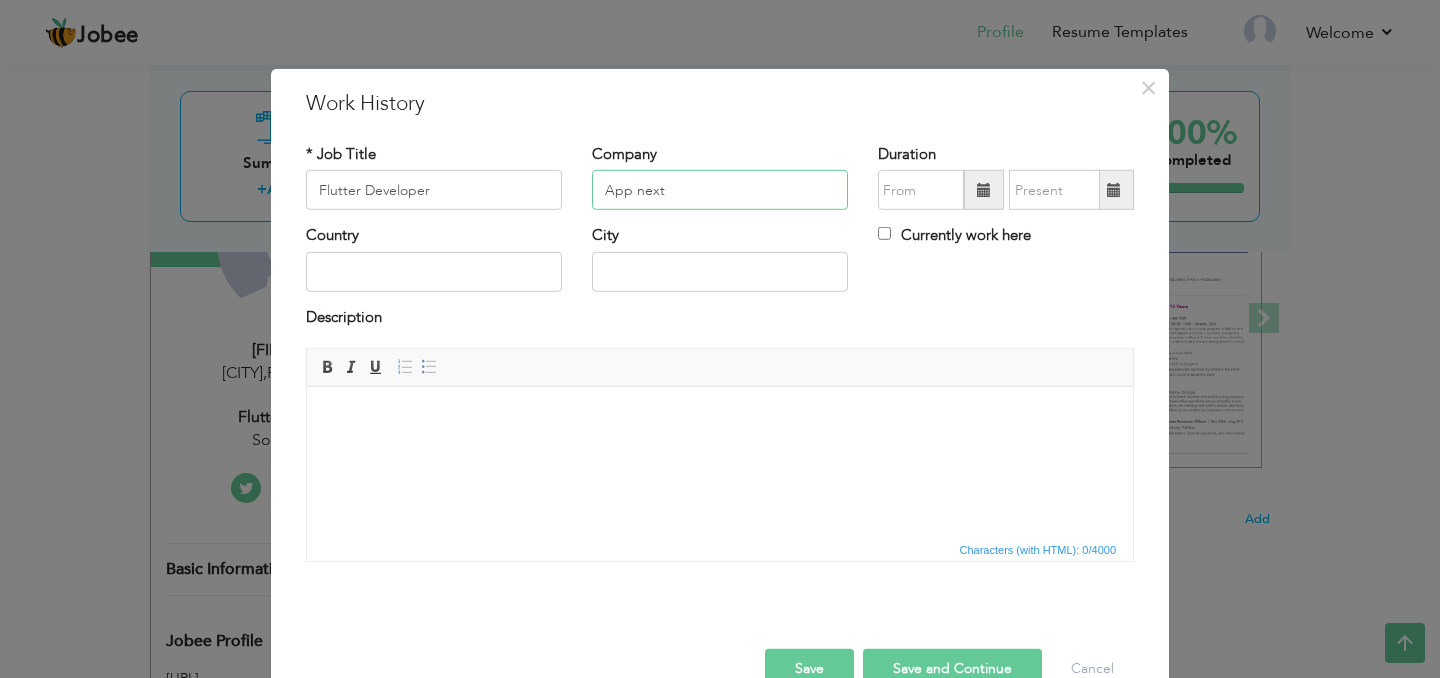 click on "App next" at bounding box center [720, 190] 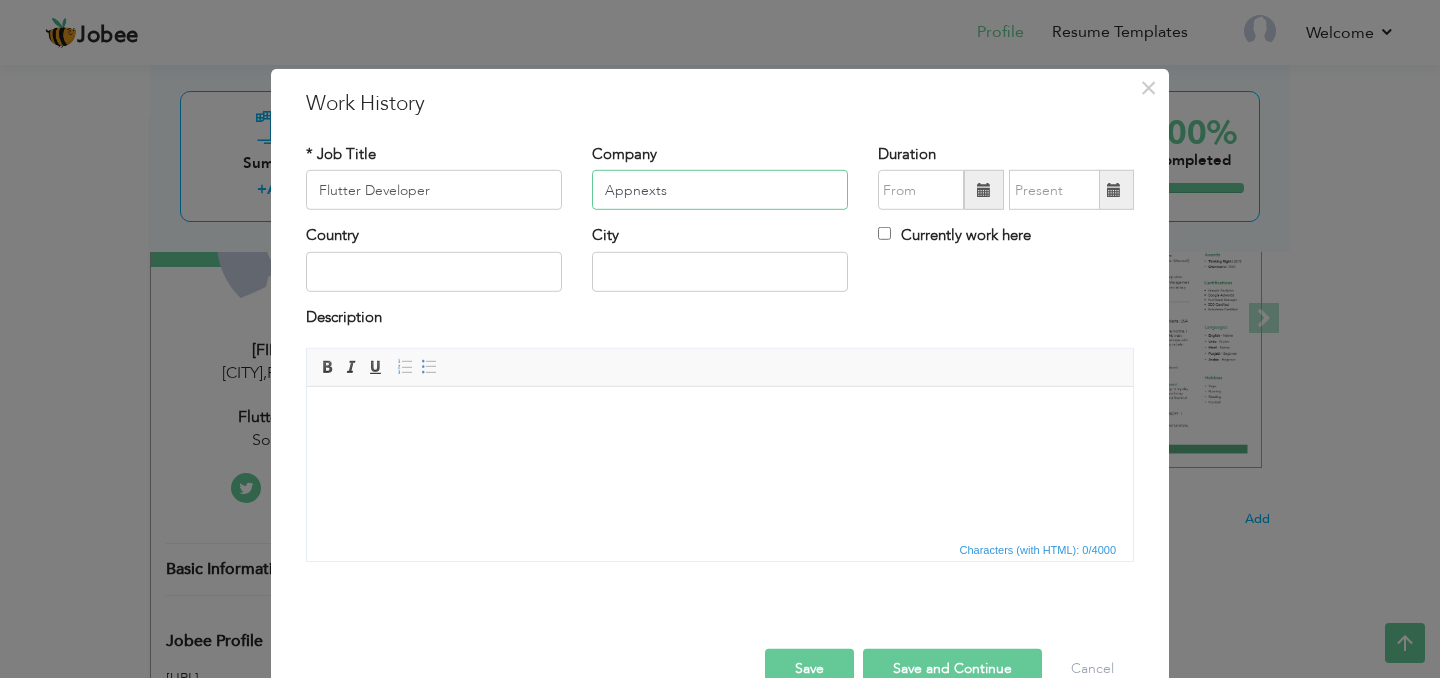 type on "Appnexts" 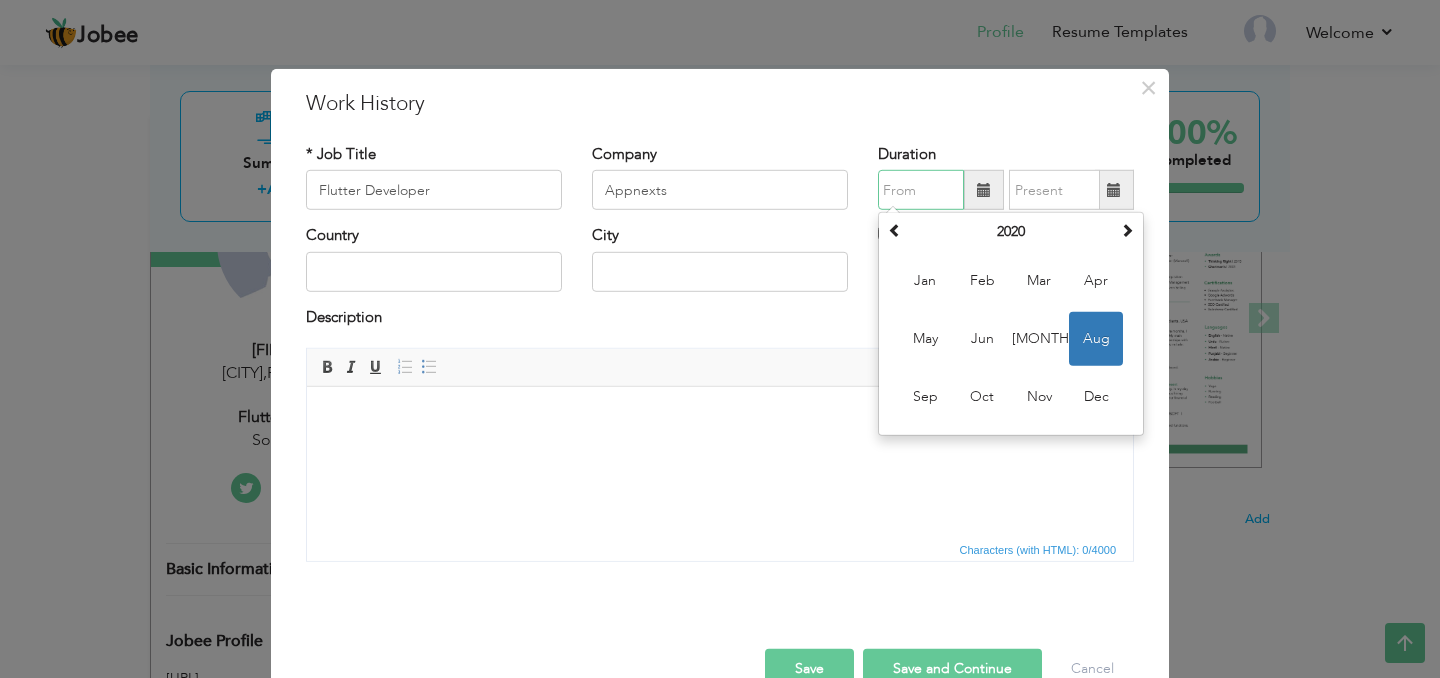 click at bounding box center (921, 190) 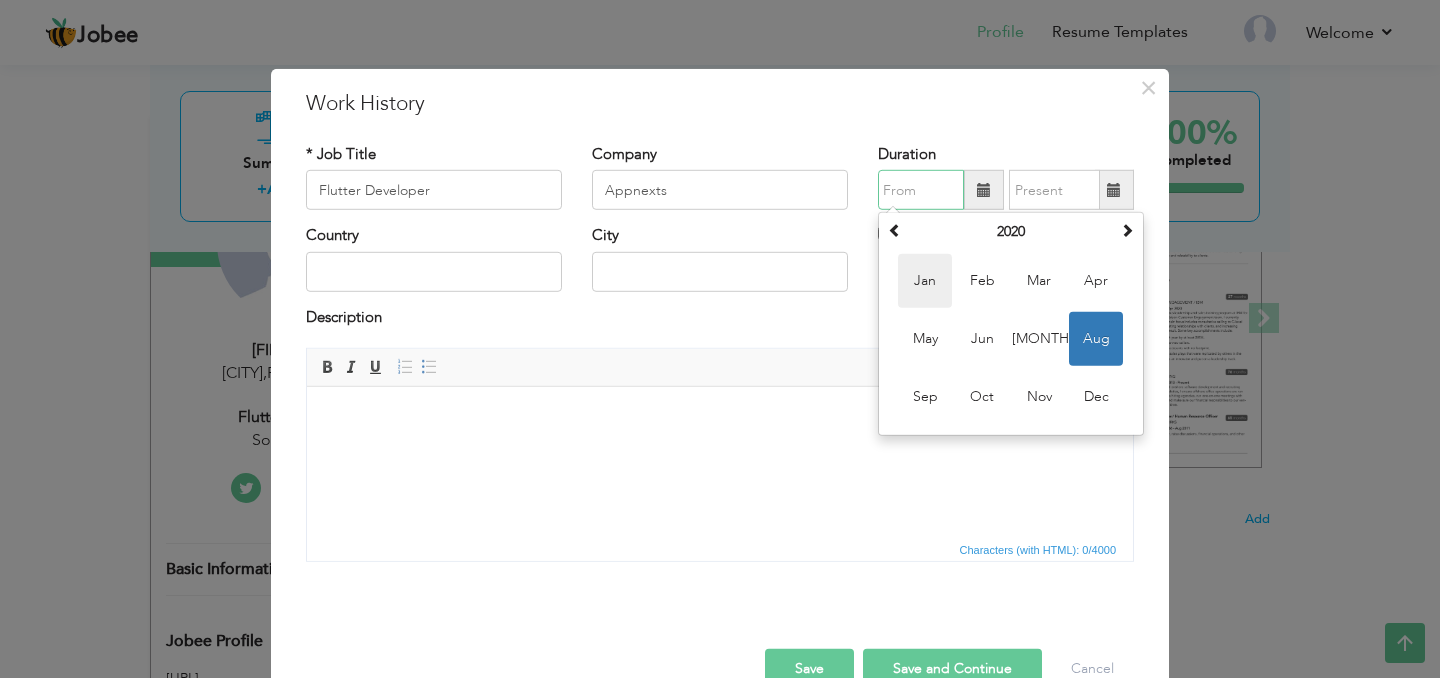 click on "Jan" at bounding box center [925, 281] 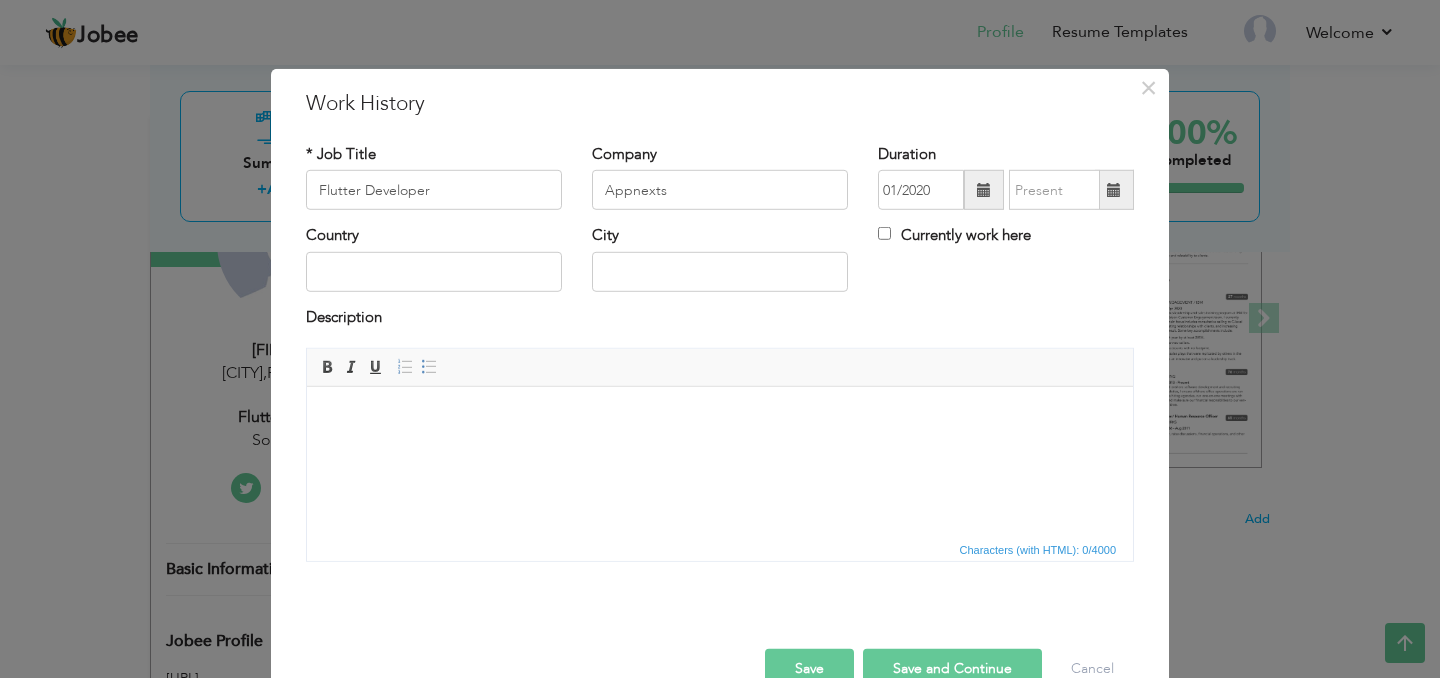 click at bounding box center (984, 190) 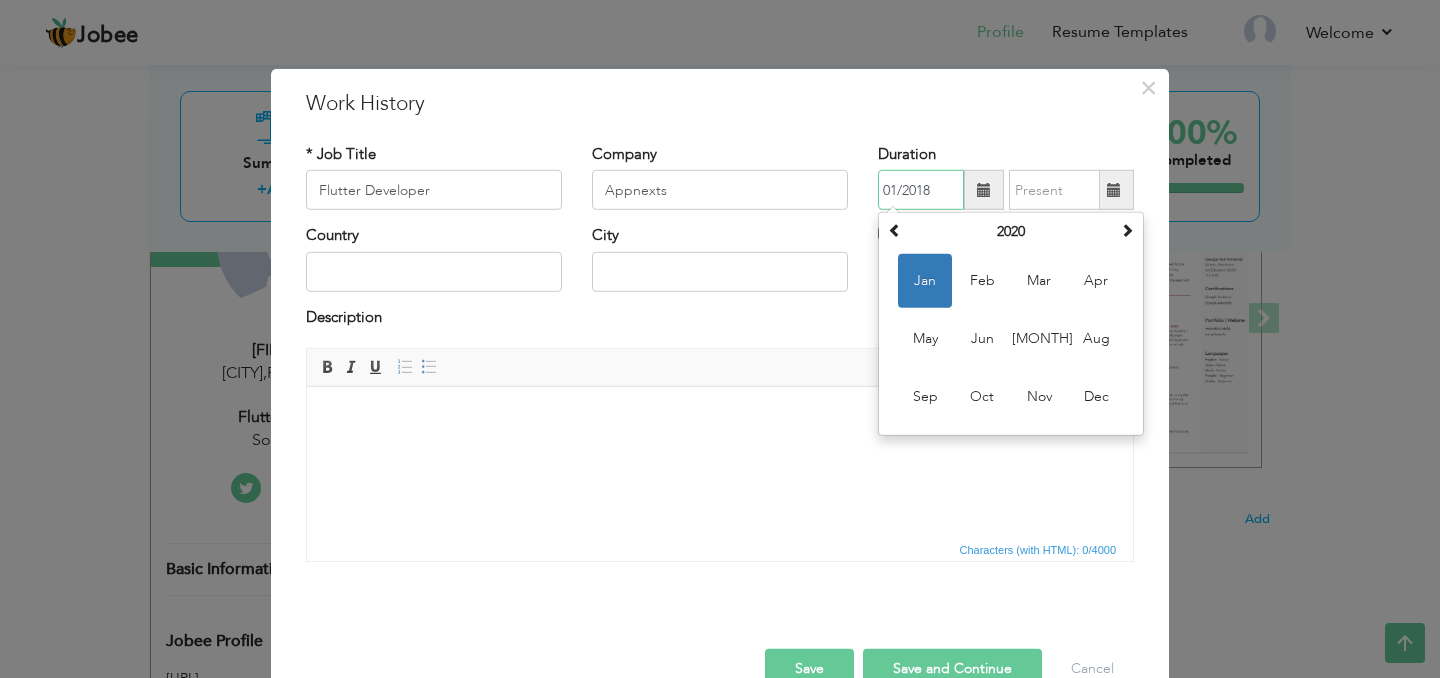 type on "01/2018" 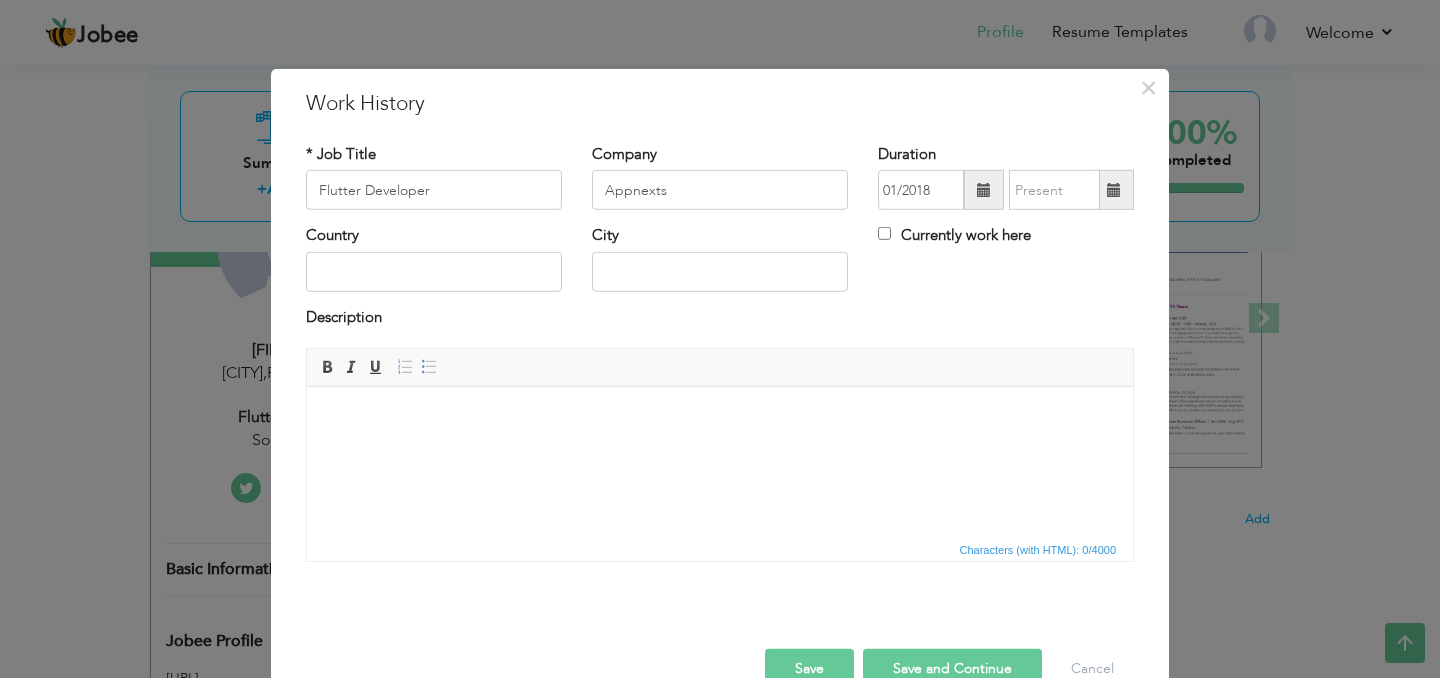 click at bounding box center (1114, 190) 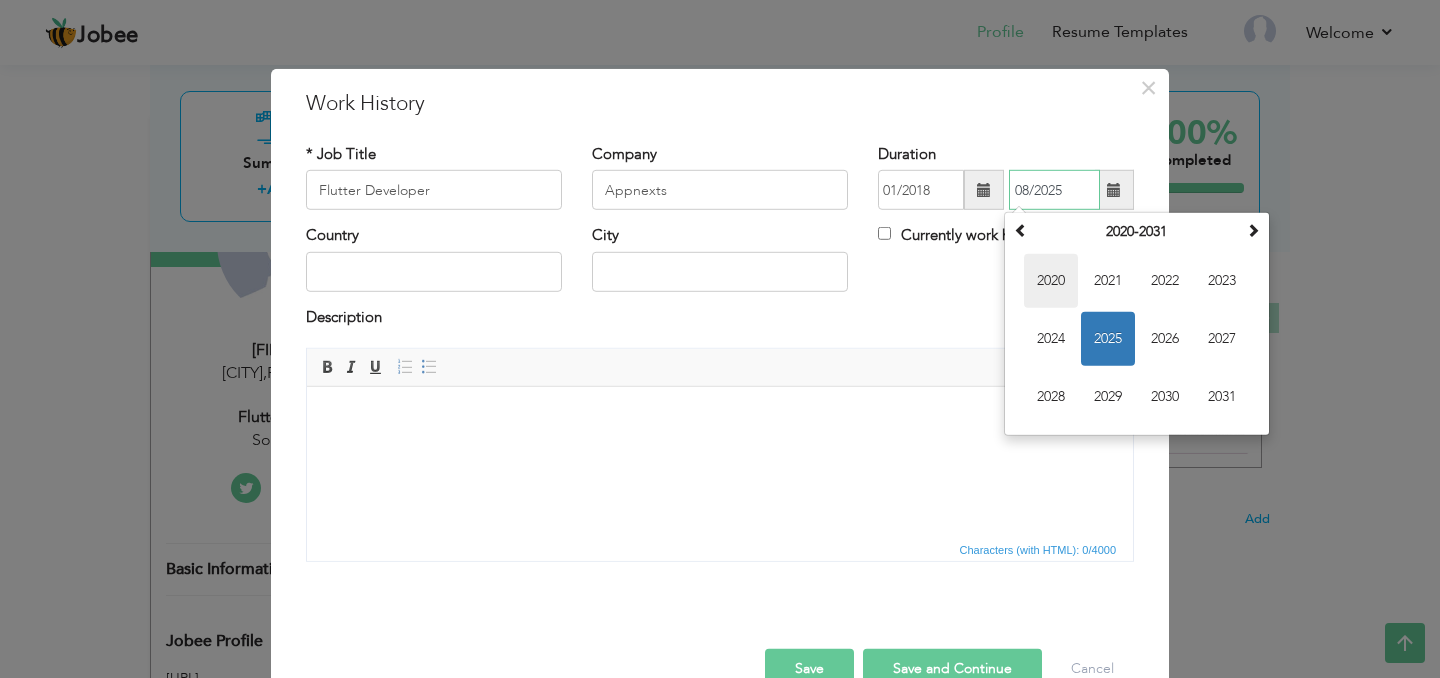 click on "2020" at bounding box center (1051, 281) 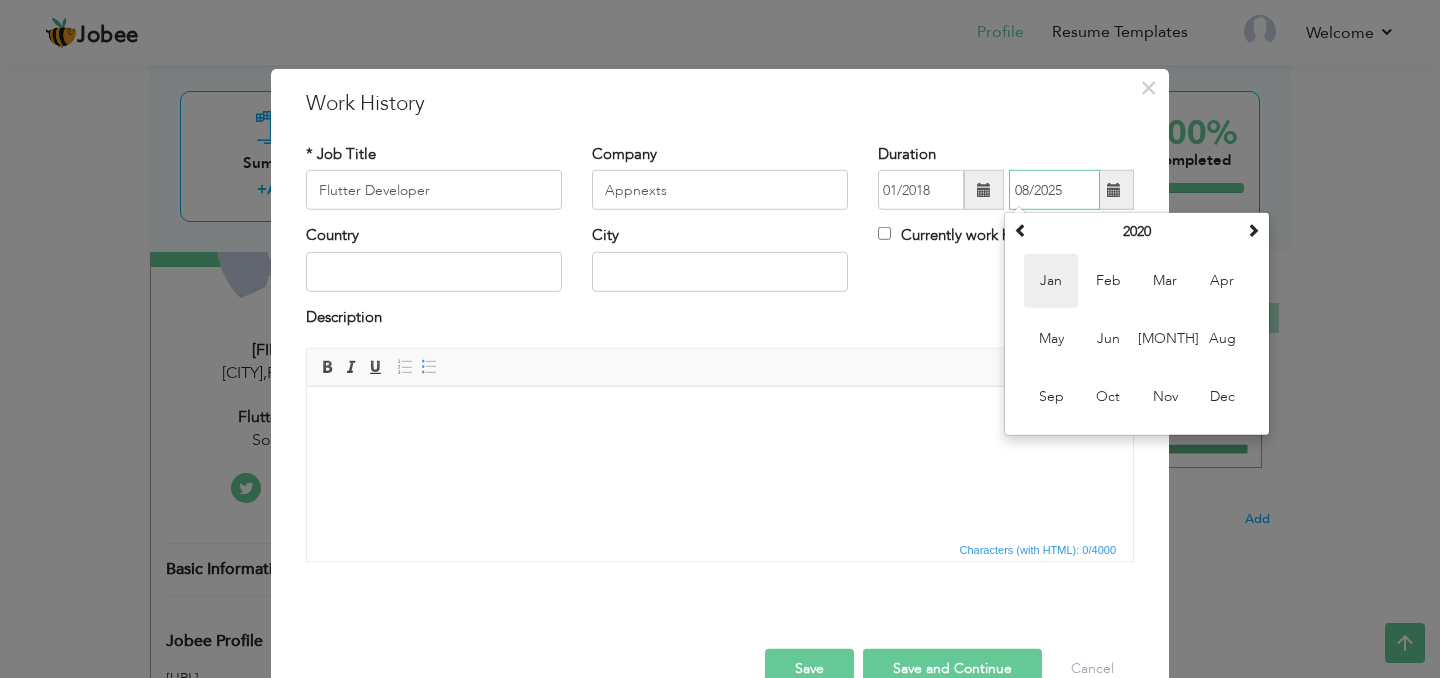 click on "Jan" at bounding box center [1051, 281] 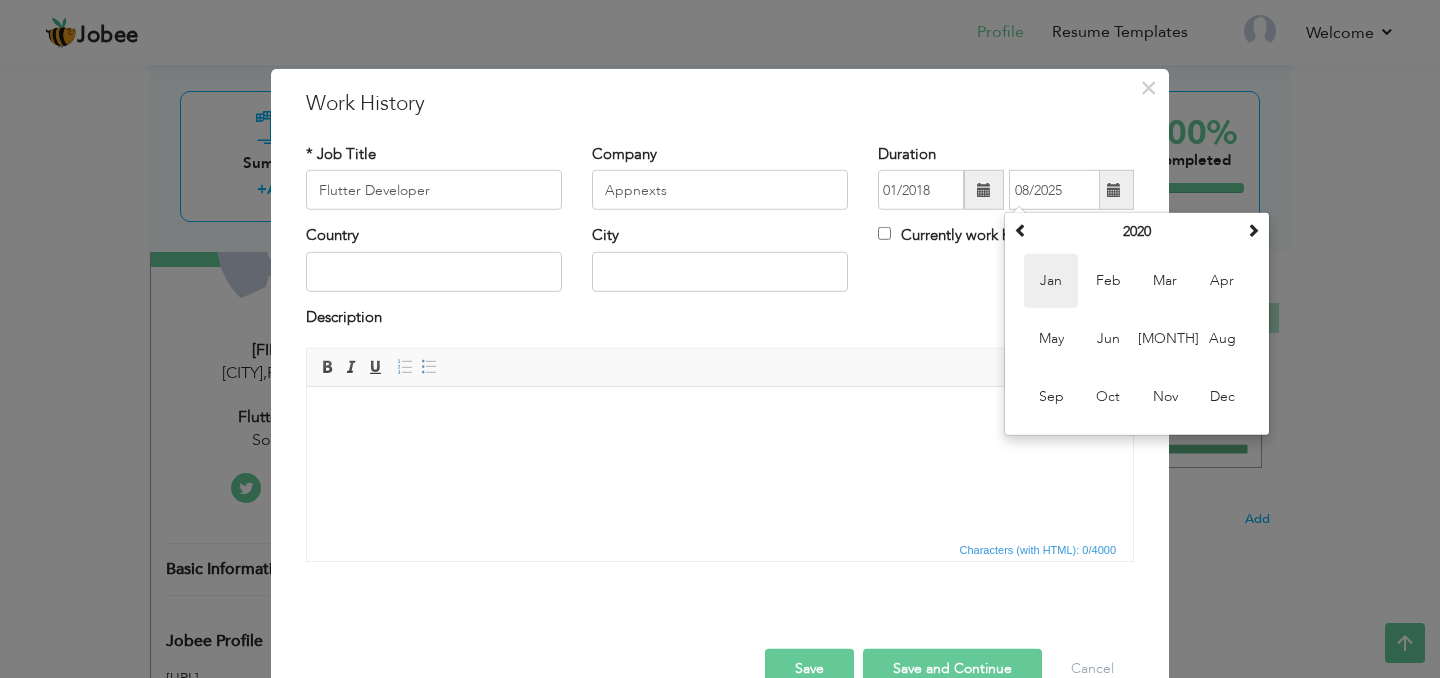 type on "01/2020" 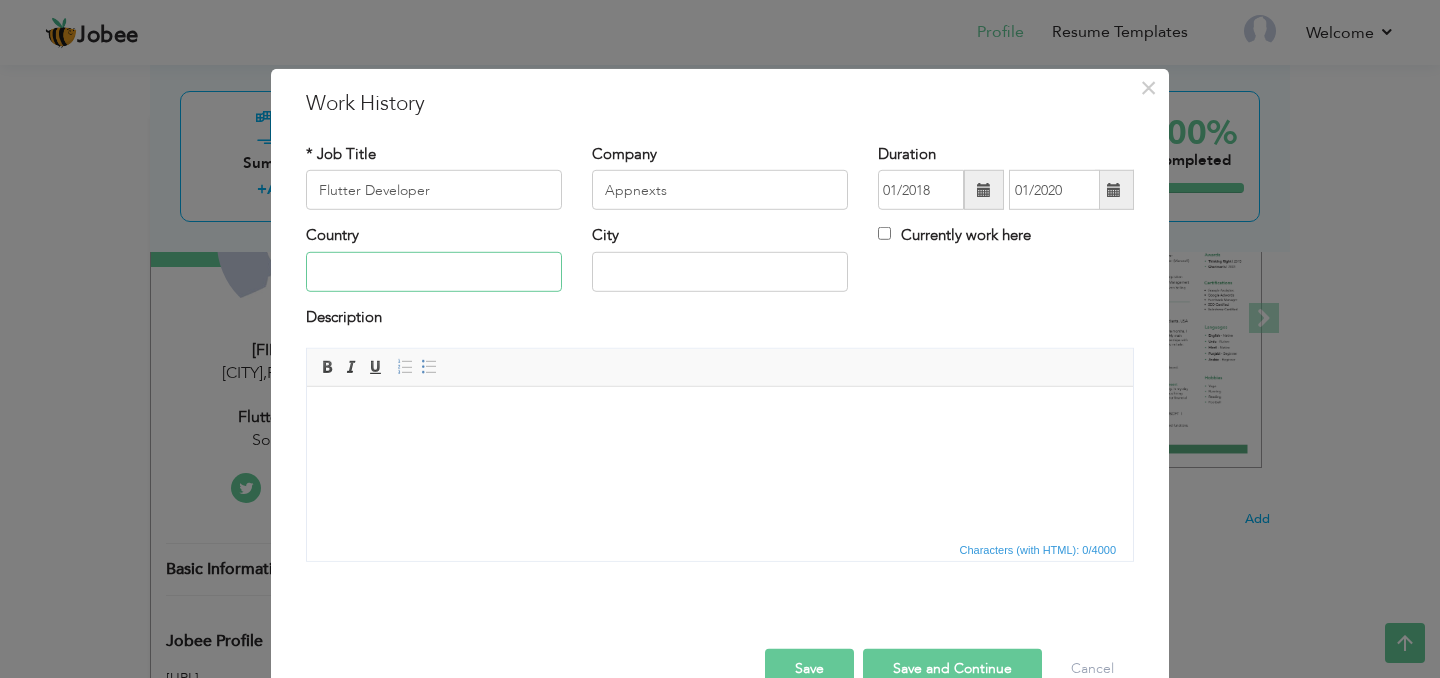 click at bounding box center (434, 272) 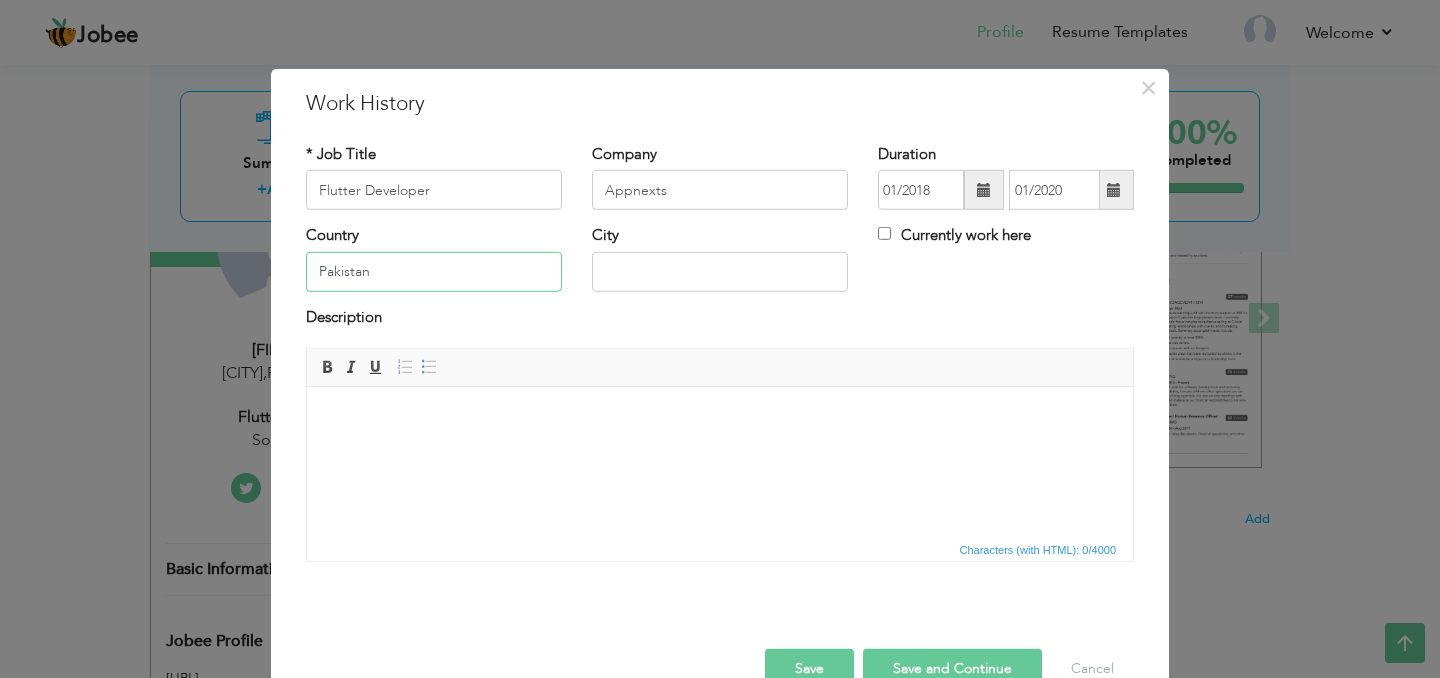 type on "Pakistan" 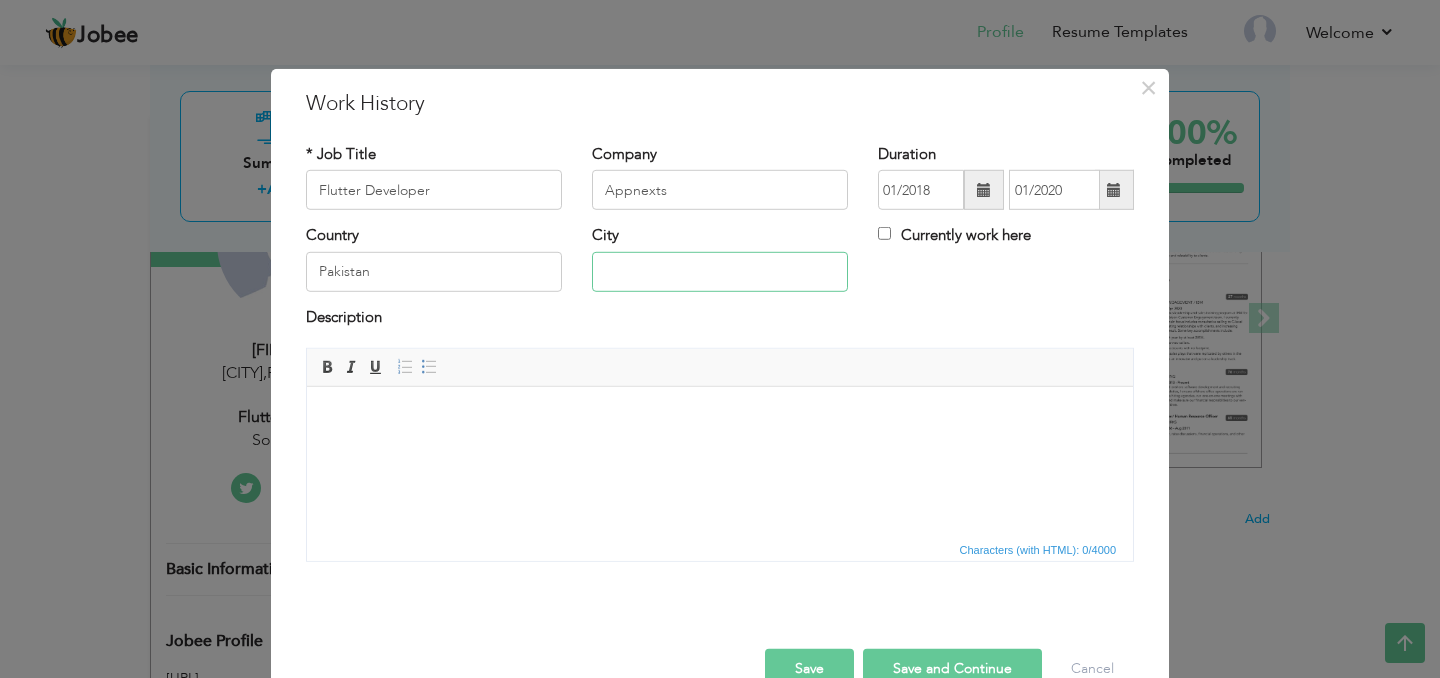 click at bounding box center [720, 272] 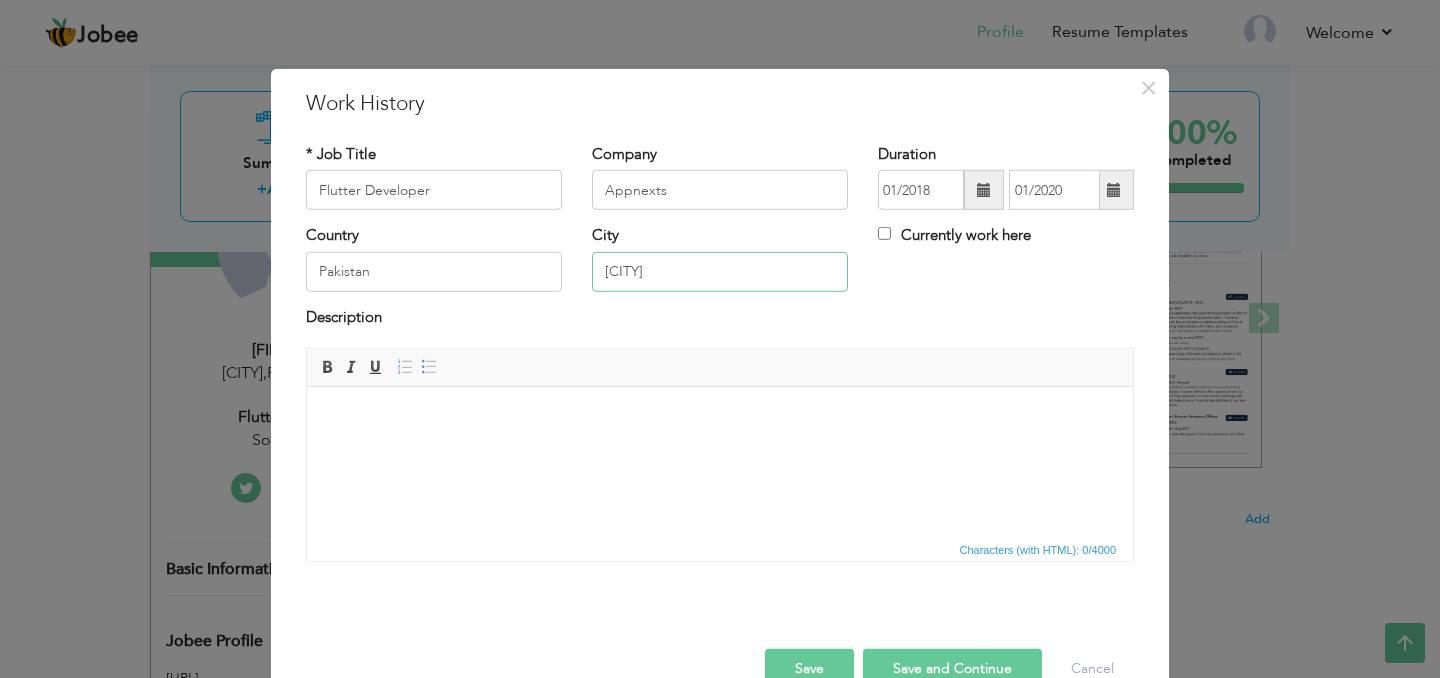 type on "[CITY]" 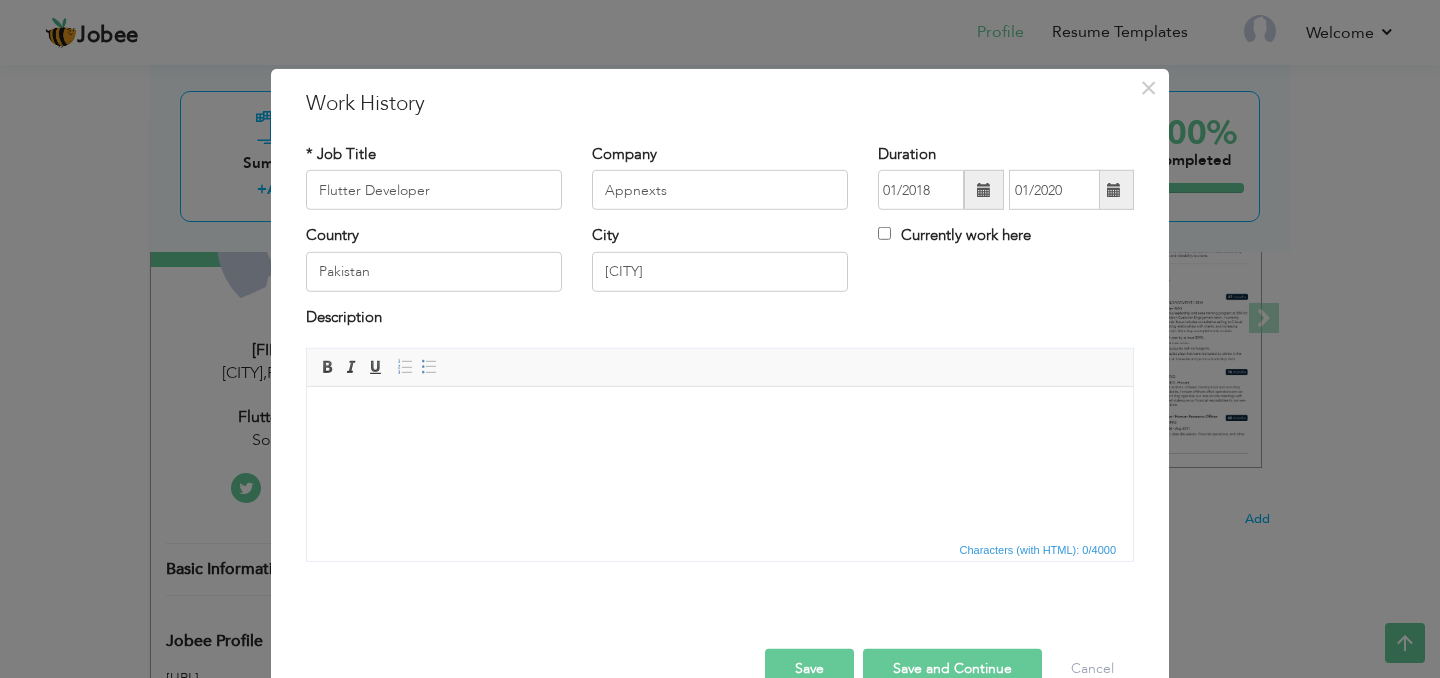 click at bounding box center (720, 417) 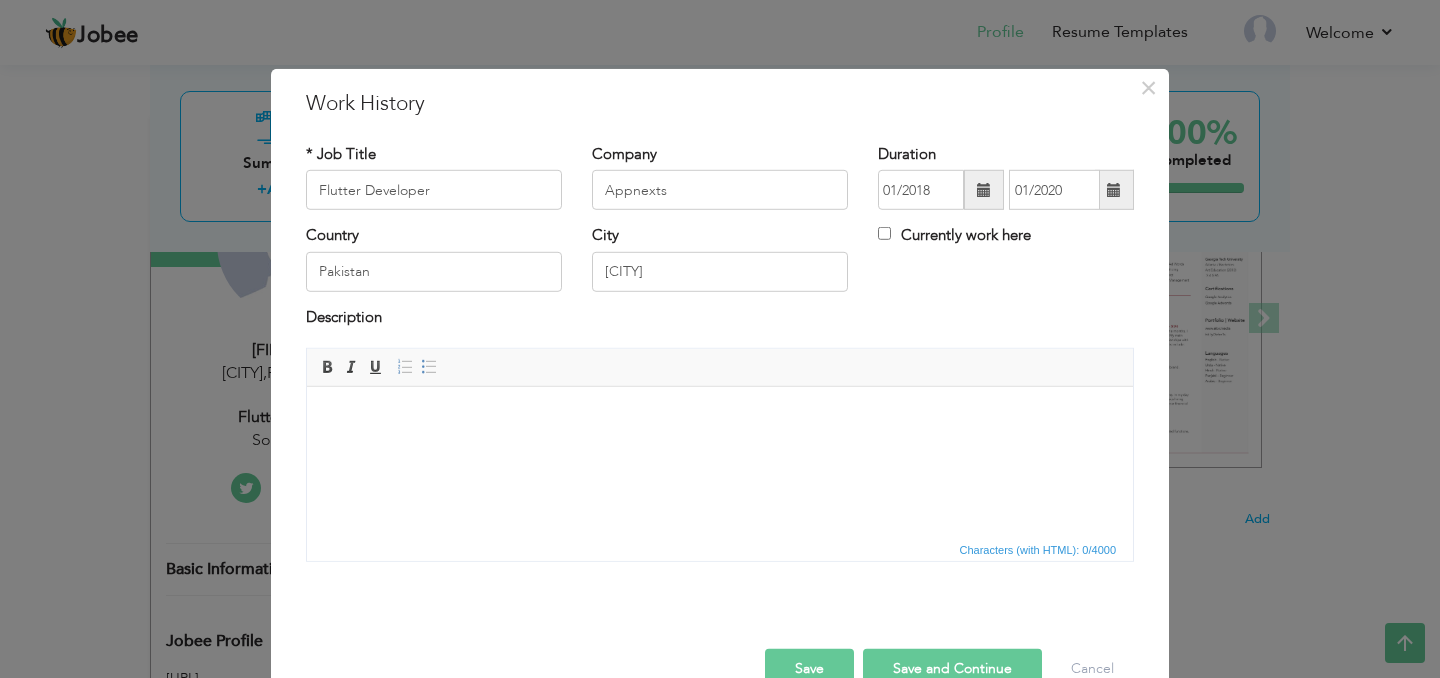 click on "Save" at bounding box center (809, 669) 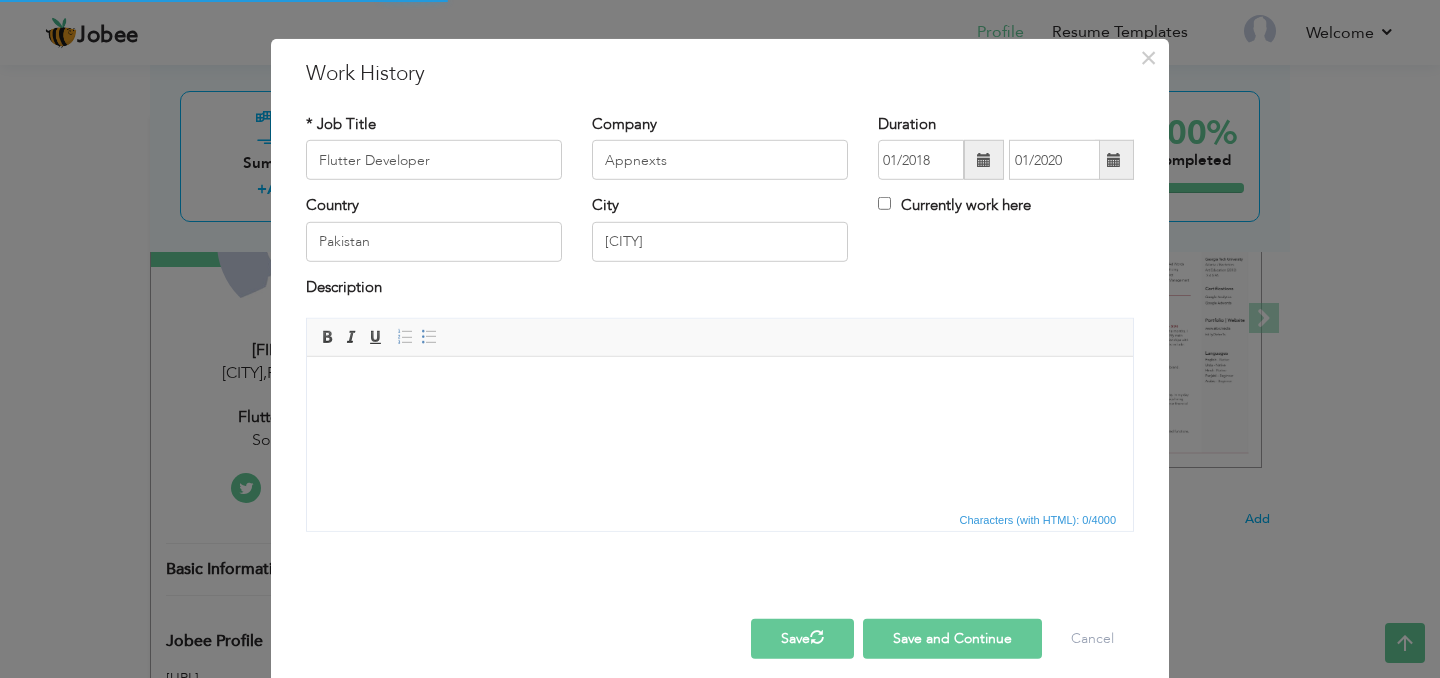 scroll, scrollTop: 28, scrollLeft: 0, axis: vertical 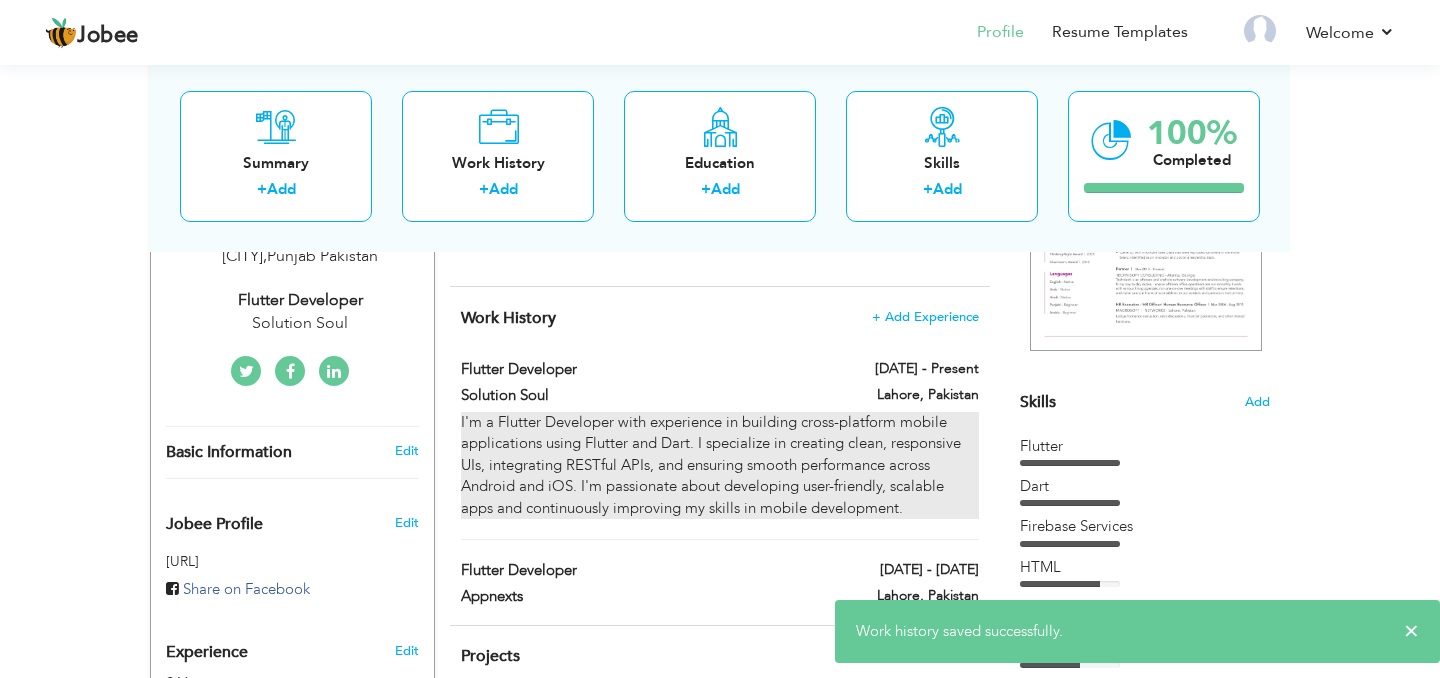 click on "I'm a Flutter Developer with experience in building cross-platform mobile applications using Flutter and Dart. I specialize in creating clean, responsive UIs, integrating RESTful APIs, and ensuring smooth performance across Android and iOS. I'm passionate about developing user-friendly, scalable apps and continuously improving my skills in mobile development." at bounding box center [720, 465] 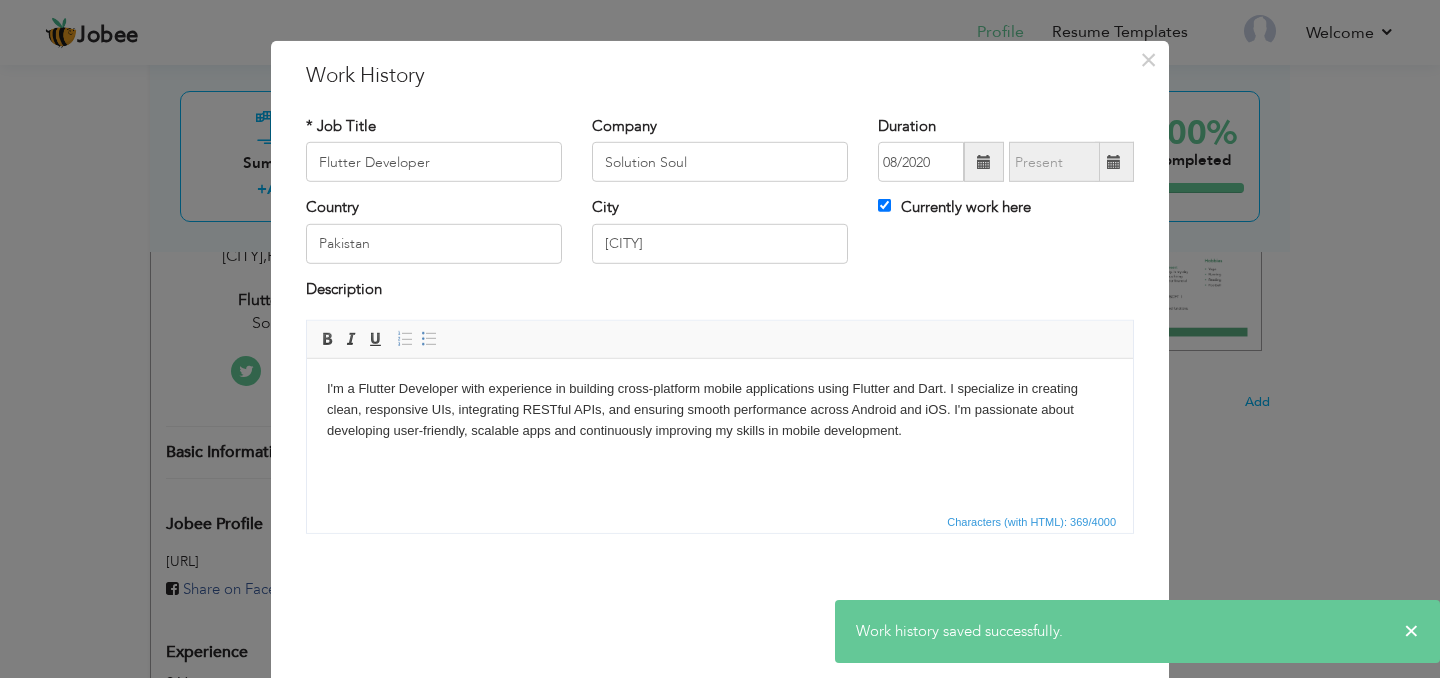scroll, scrollTop: 0, scrollLeft: 0, axis: both 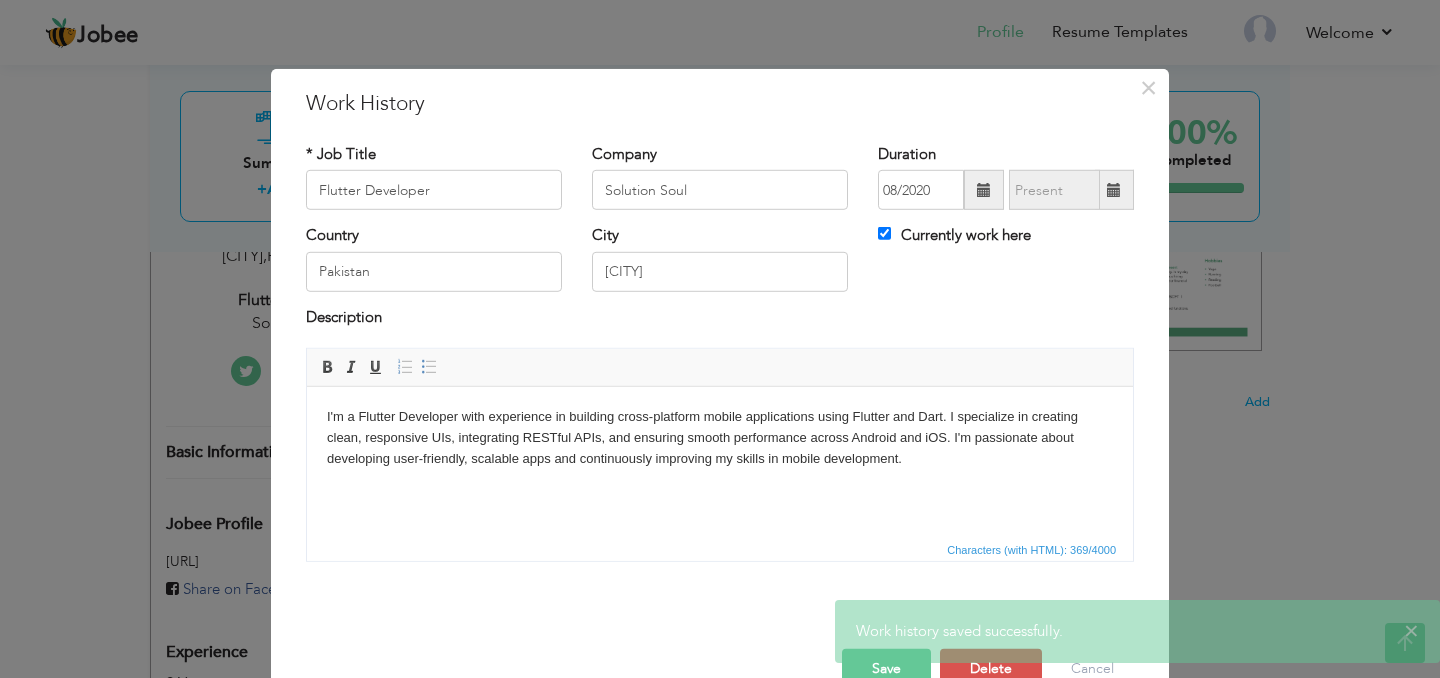 click on "I'm a Flutter Developer with experience in building cross-platform mobile applications using Flutter and Dart. I specialize in creating clean, responsive UIs, integrating RESTful APIs, and ensuring smooth performance across Android and iOS. I'm passionate about developing user-friendly, scalable apps and continuously improving my skills in mobile development." at bounding box center [720, 438] 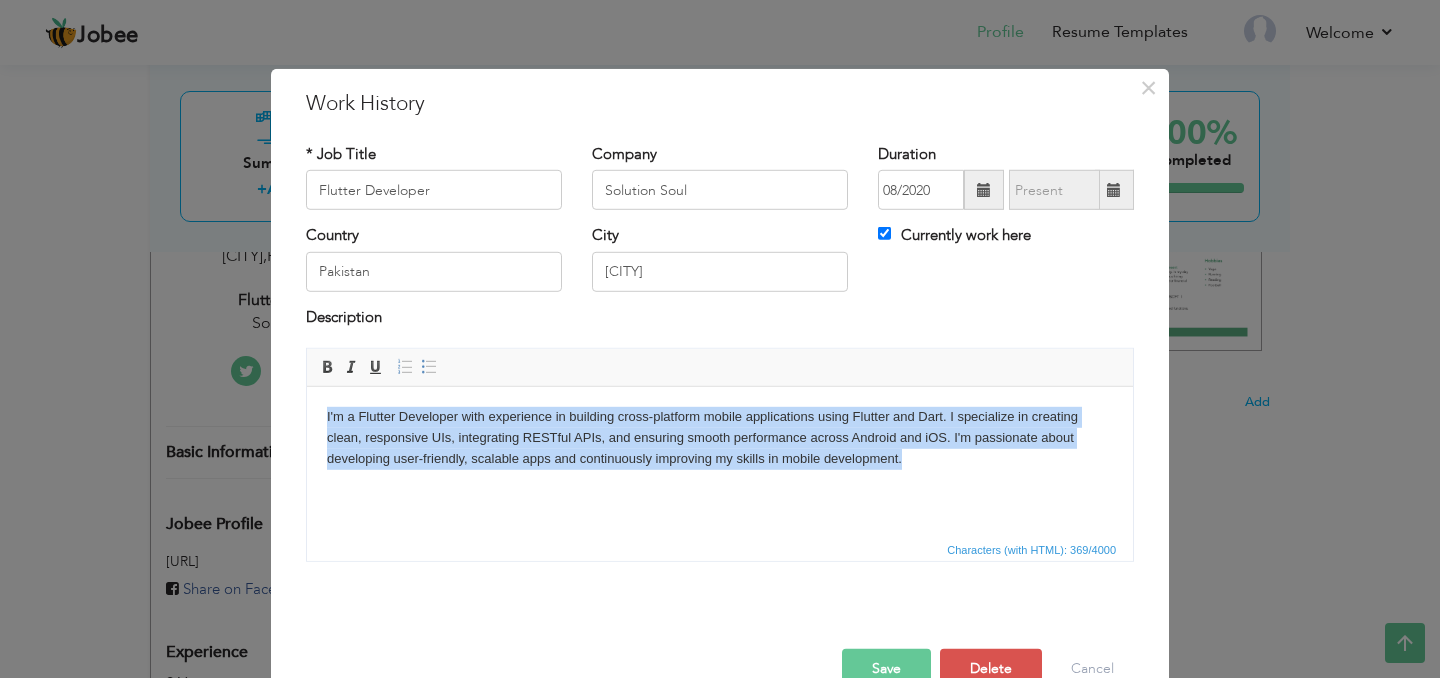 copy on "I'm a Flutter Developer with experience in building cross-platform mobile applications using Flutter and Dart. I specialize in creating clean, responsive UIs, integrating RESTful APIs, and ensuring smooth performance across Android and iOS. I'm passionate about developing user-friendly, scalable apps and continuously improving my skills in mobile development." 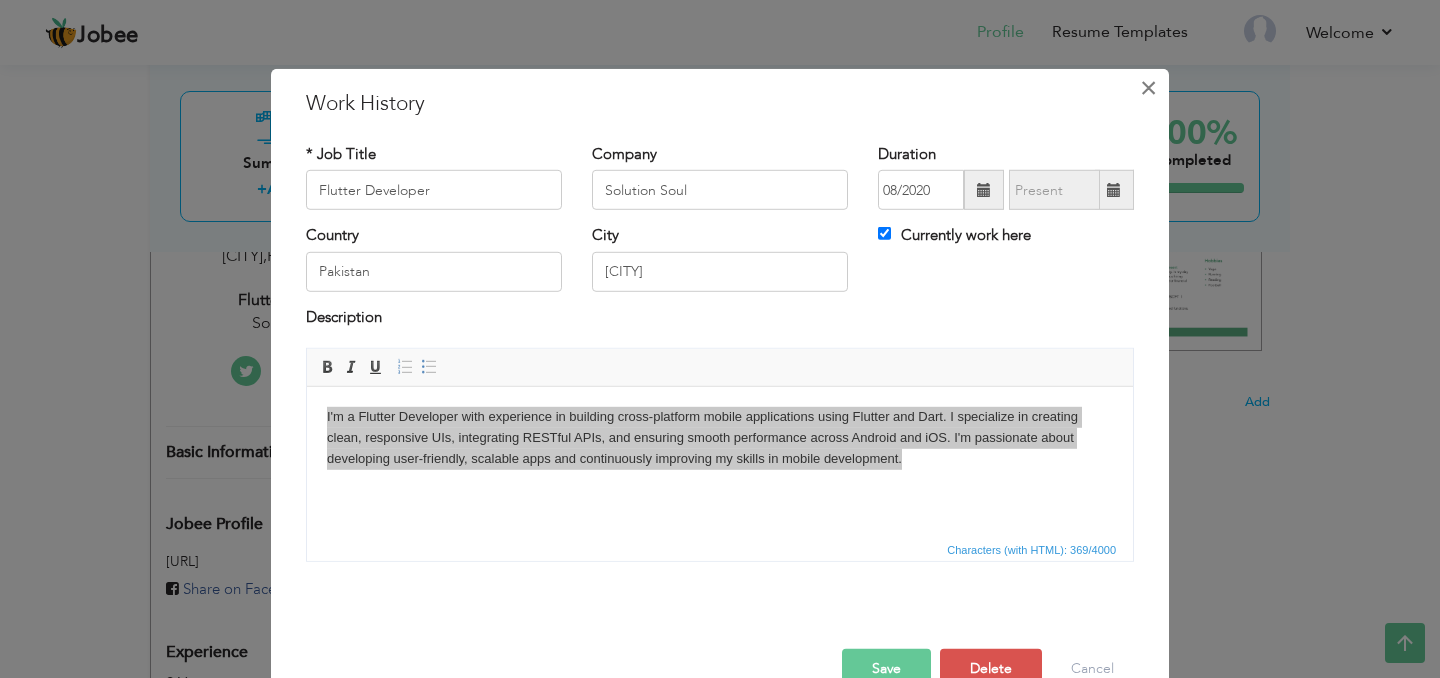 click on "×" at bounding box center (1148, 88) 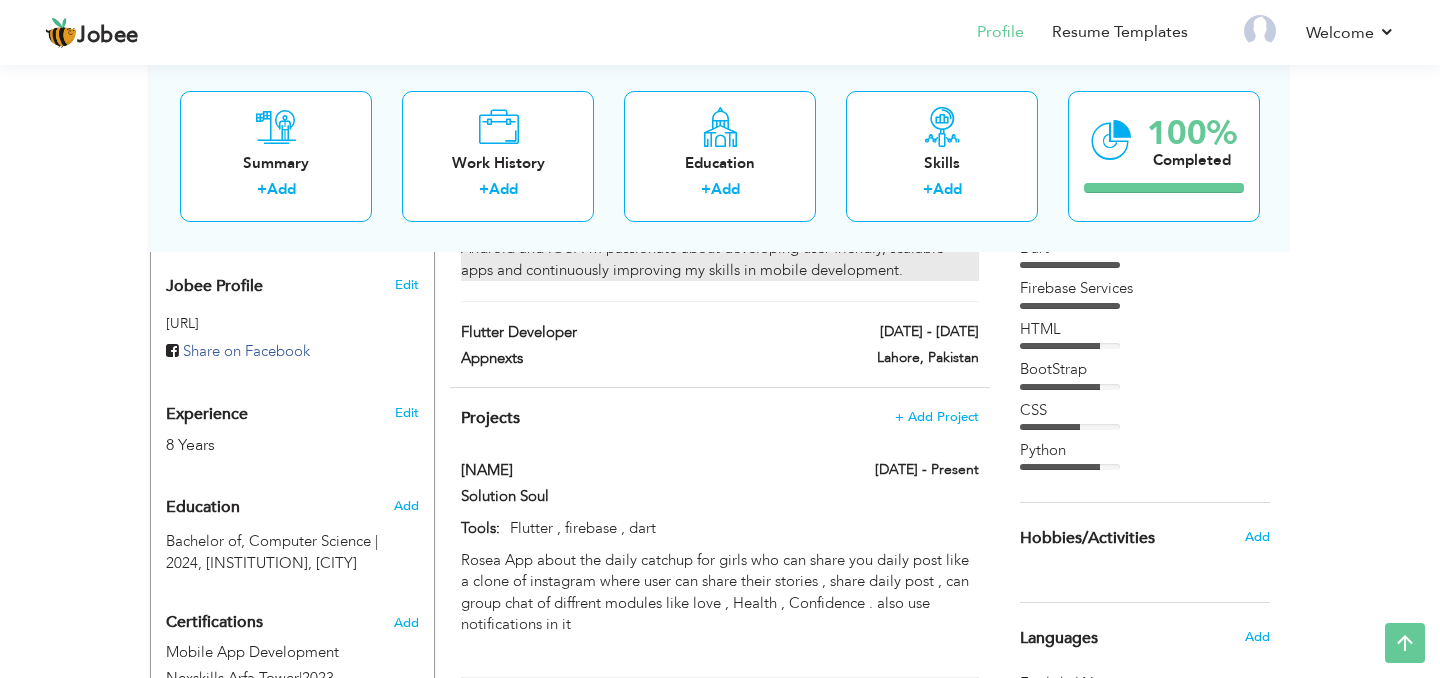 scroll, scrollTop: 614, scrollLeft: 0, axis: vertical 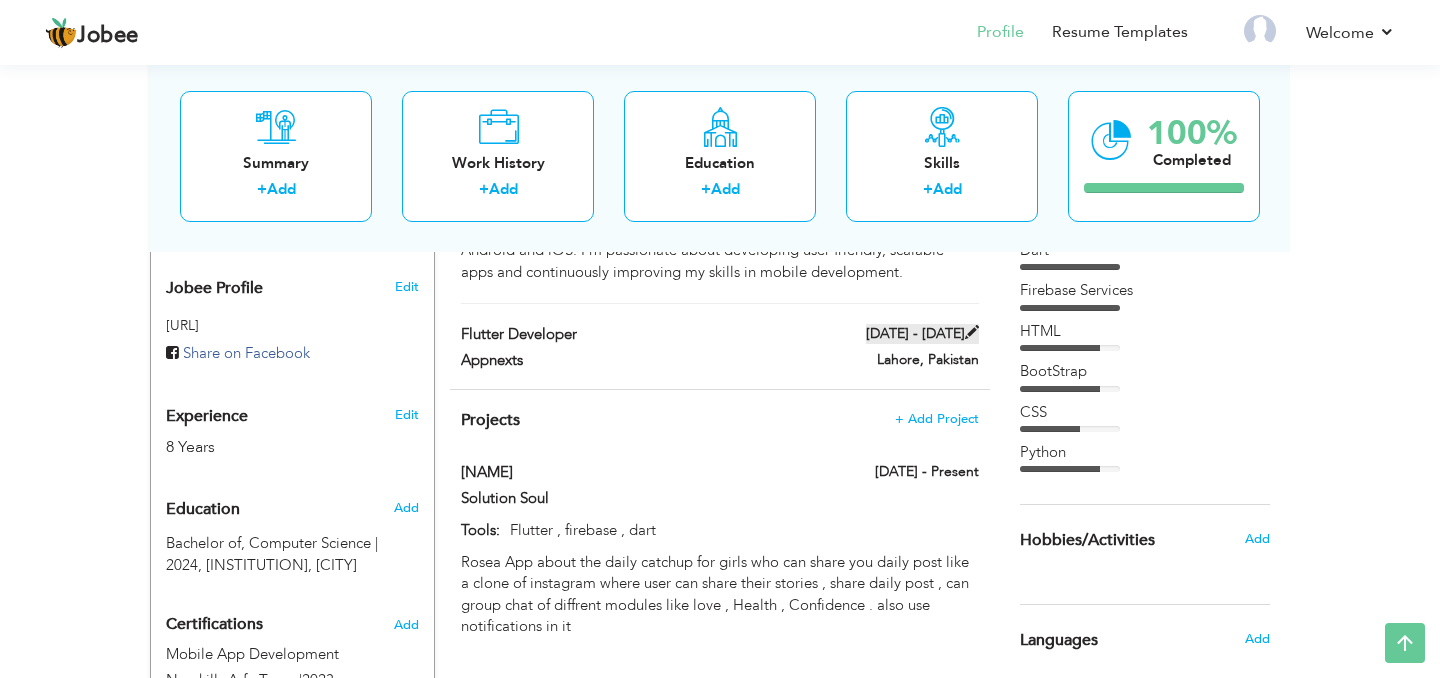 click at bounding box center (972, 332) 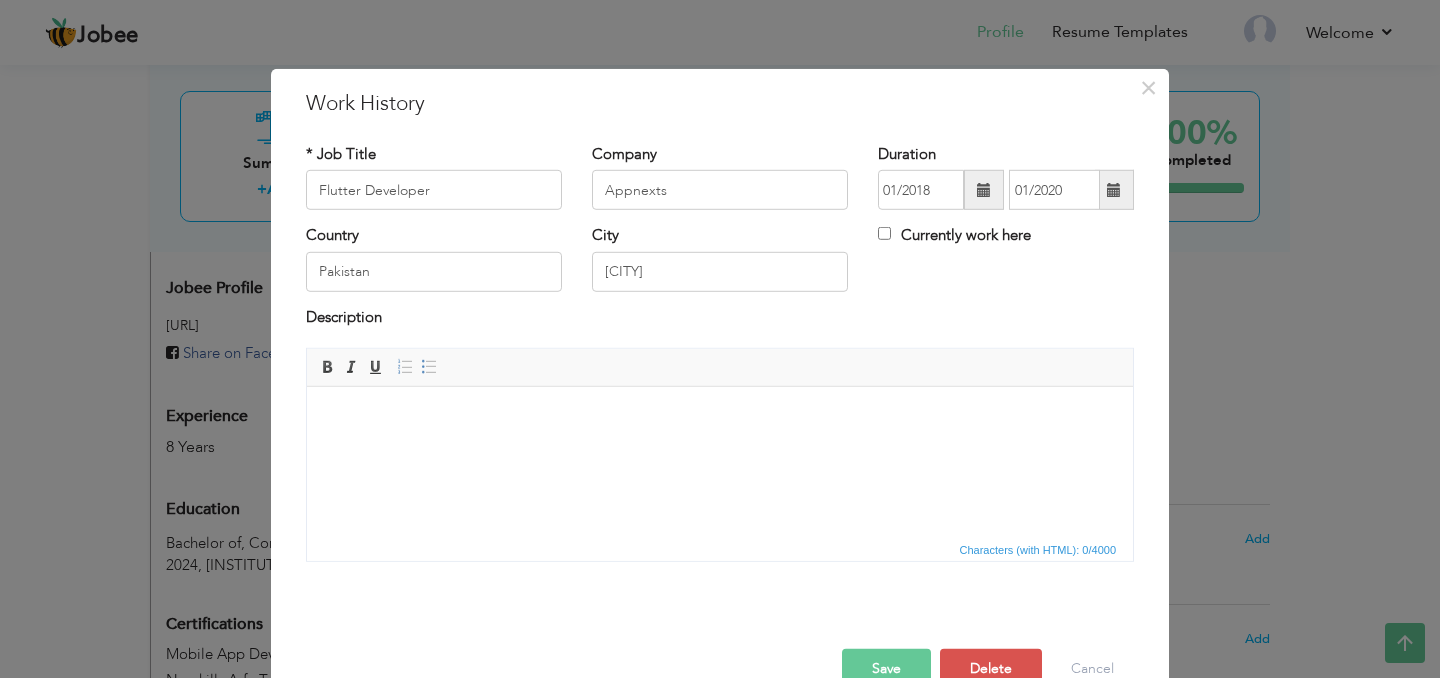 click at bounding box center (720, 417) 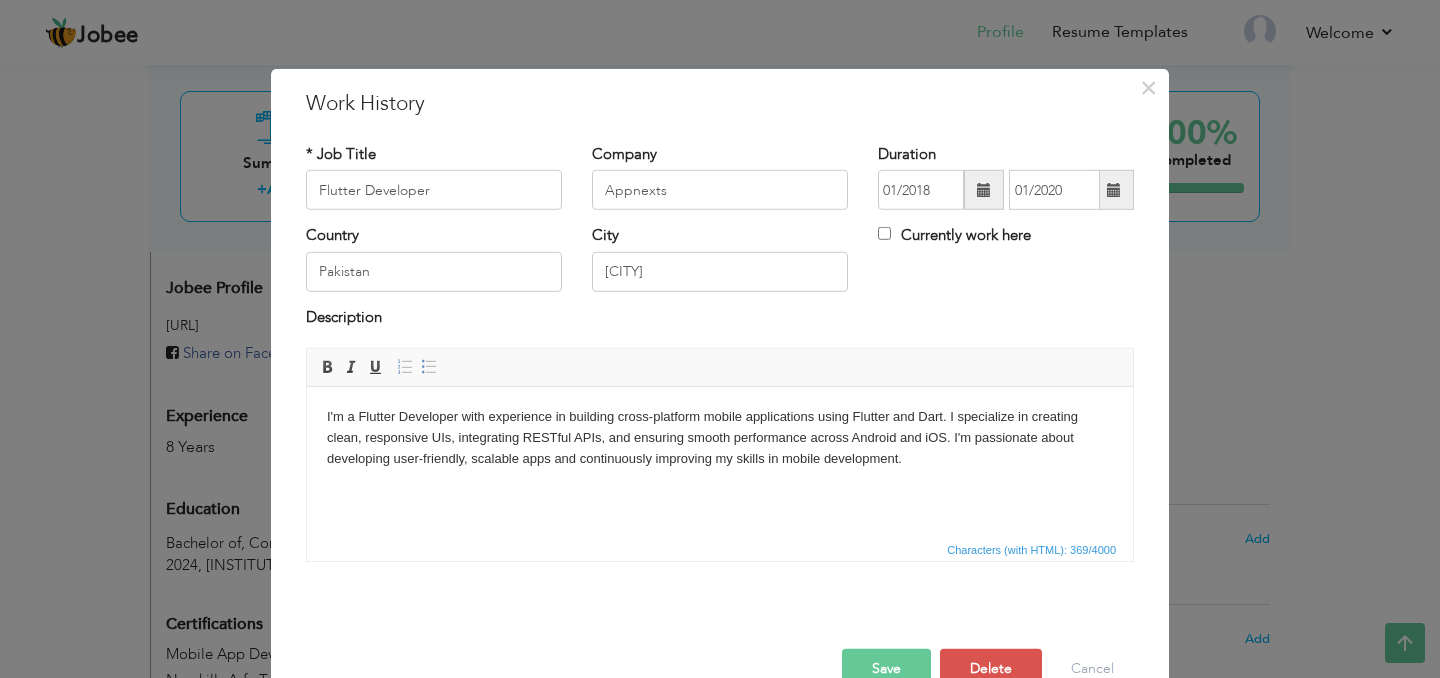 click on "Save" at bounding box center [886, 669] 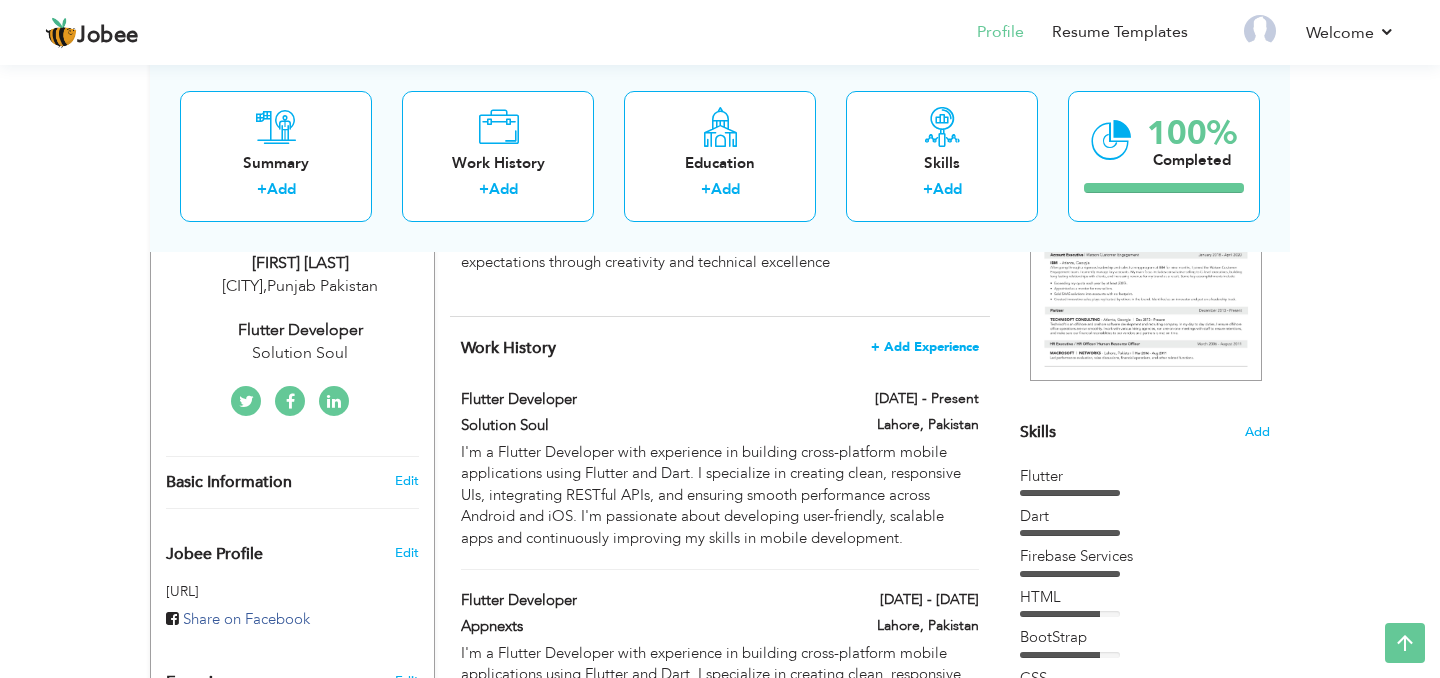 scroll, scrollTop: 346, scrollLeft: 0, axis: vertical 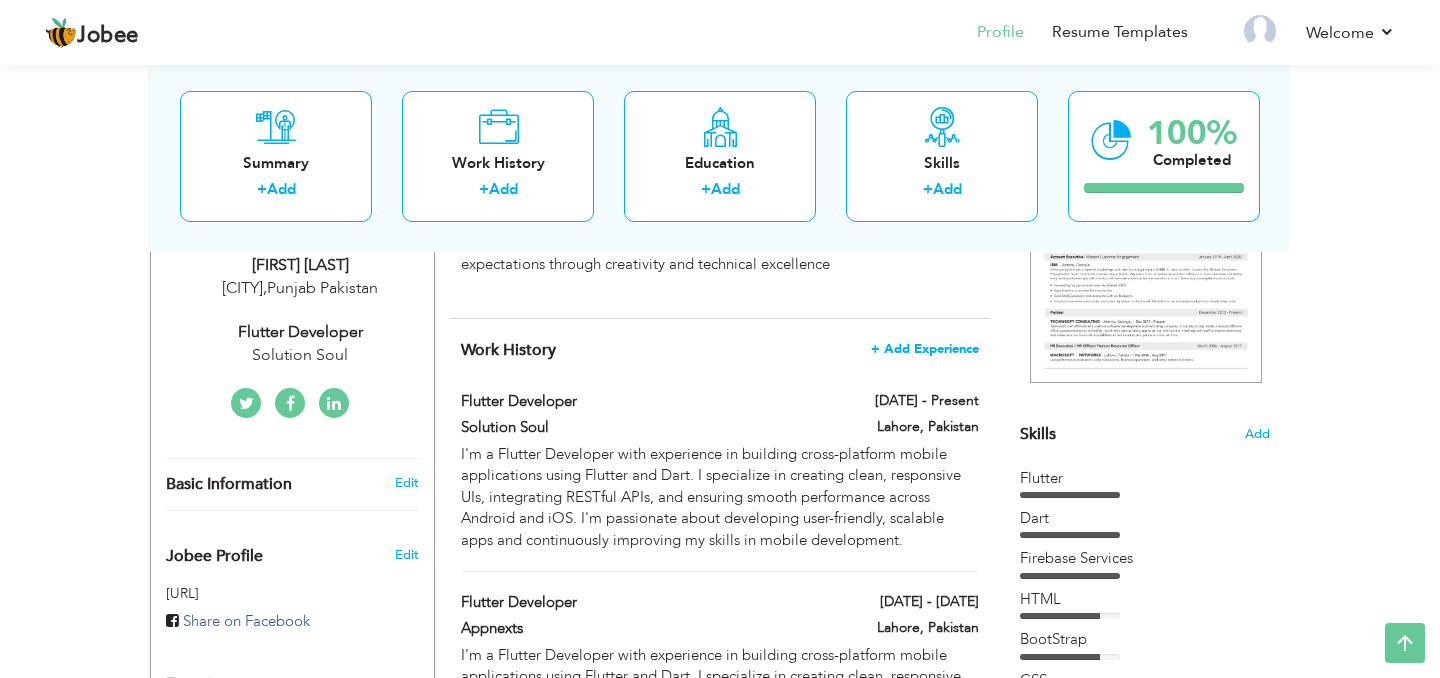 click on "+ Add Experience" at bounding box center [925, 349] 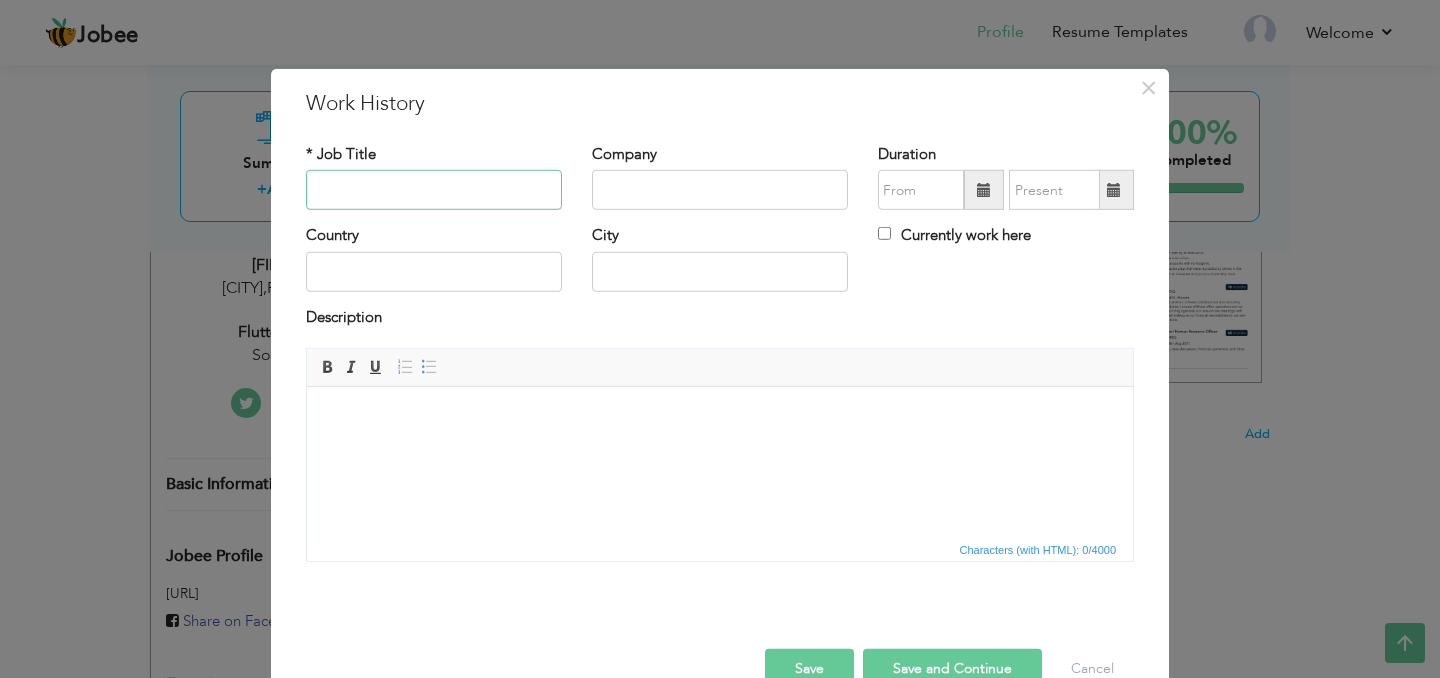 click at bounding box center [434, 190] 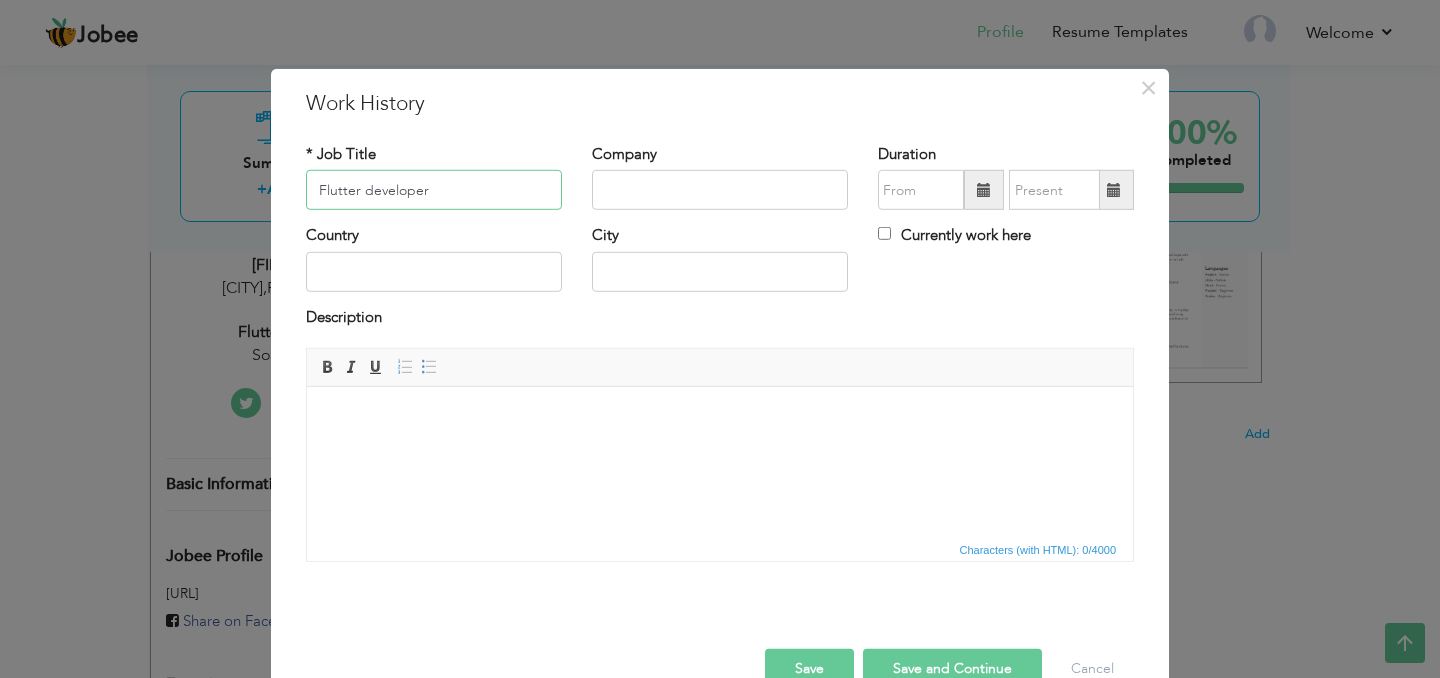 click on "Flutter developer" at bounding box center [434, 190] 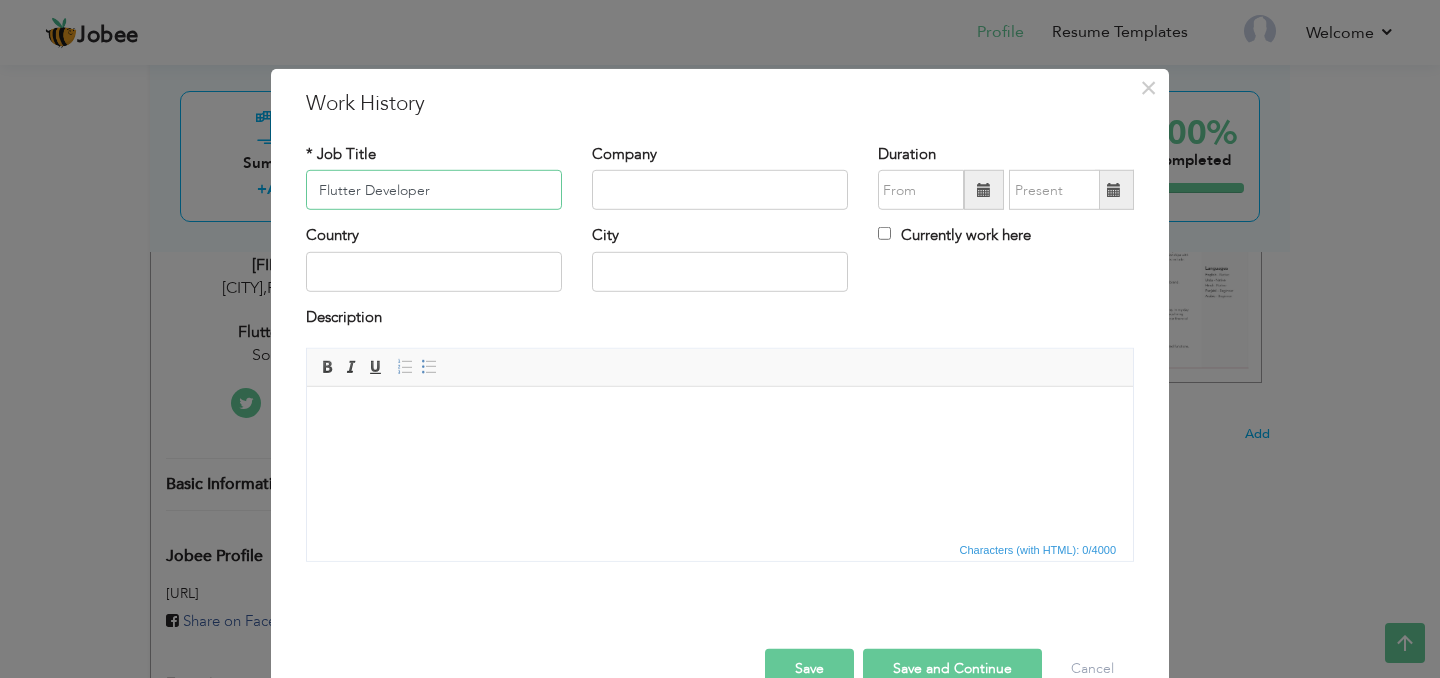 type on "Flutter Developer" 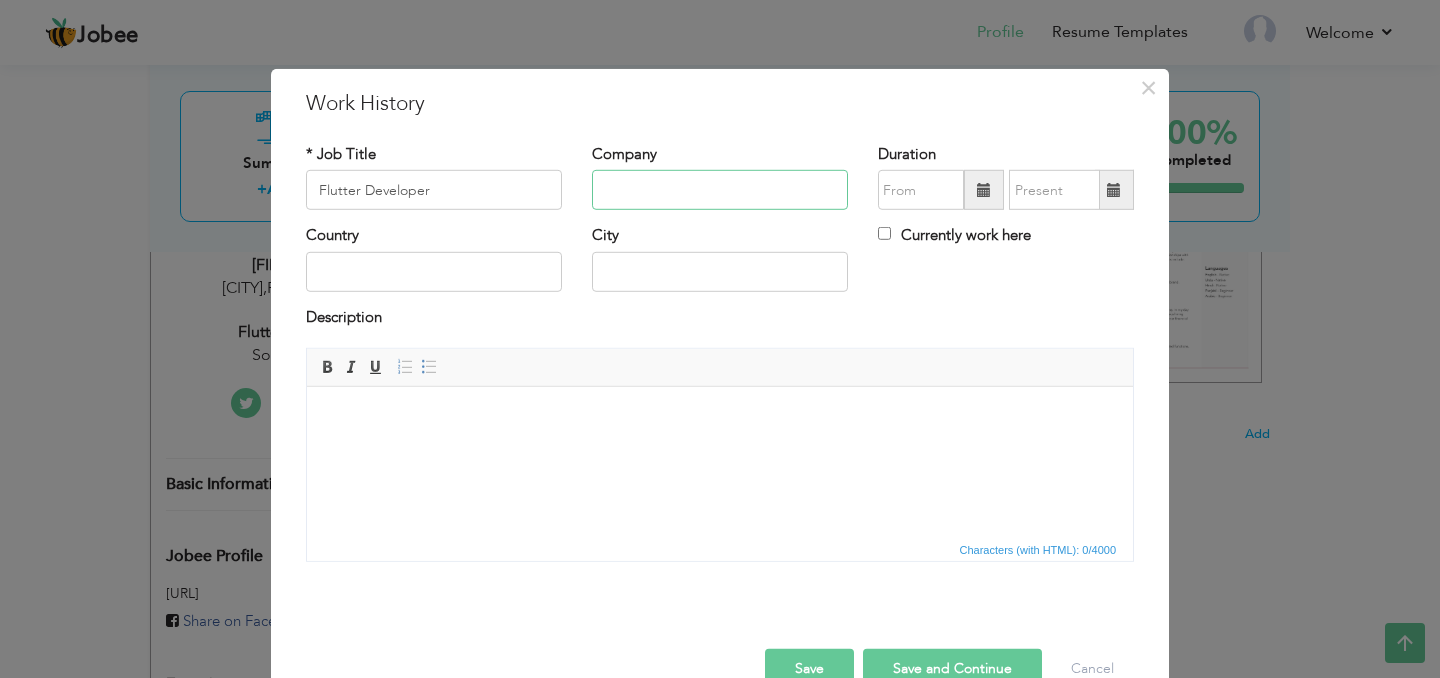click at bounding box center (720, 190) 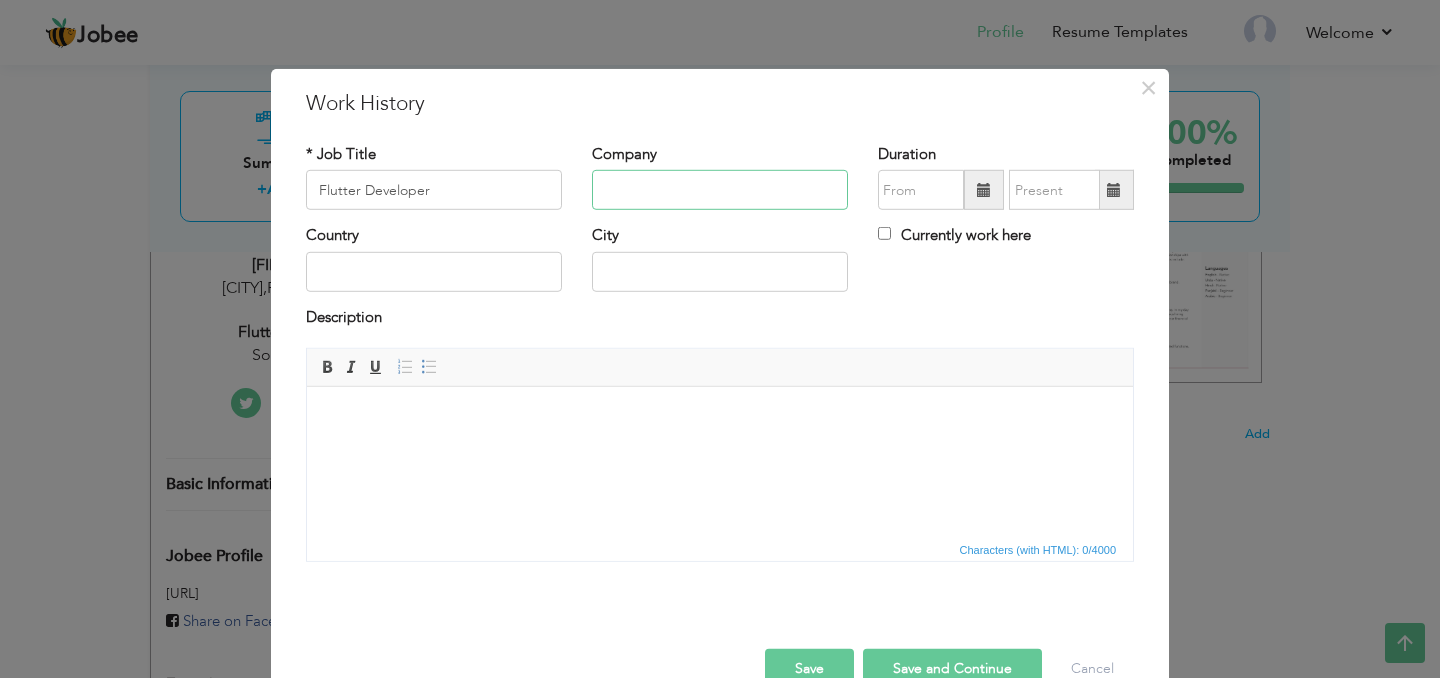 paste on "SoftLinkx" 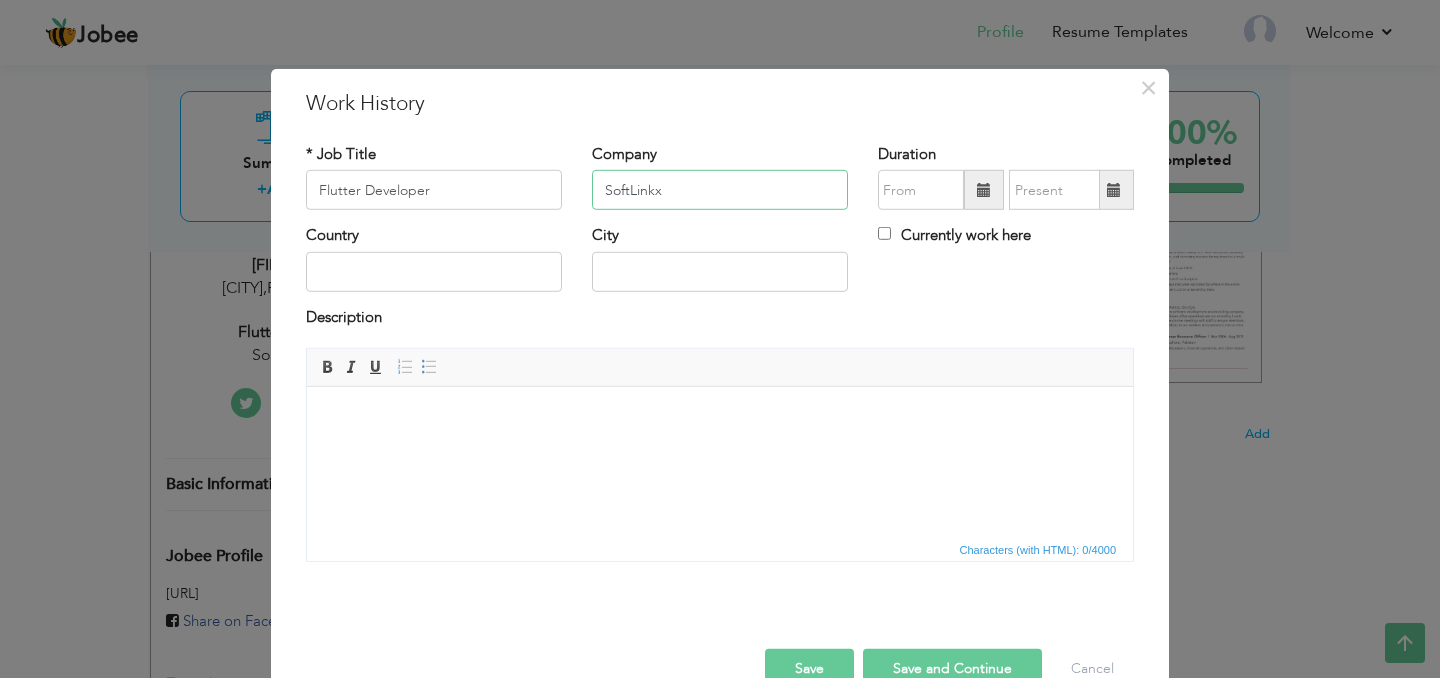 type on "SoftLinkx" 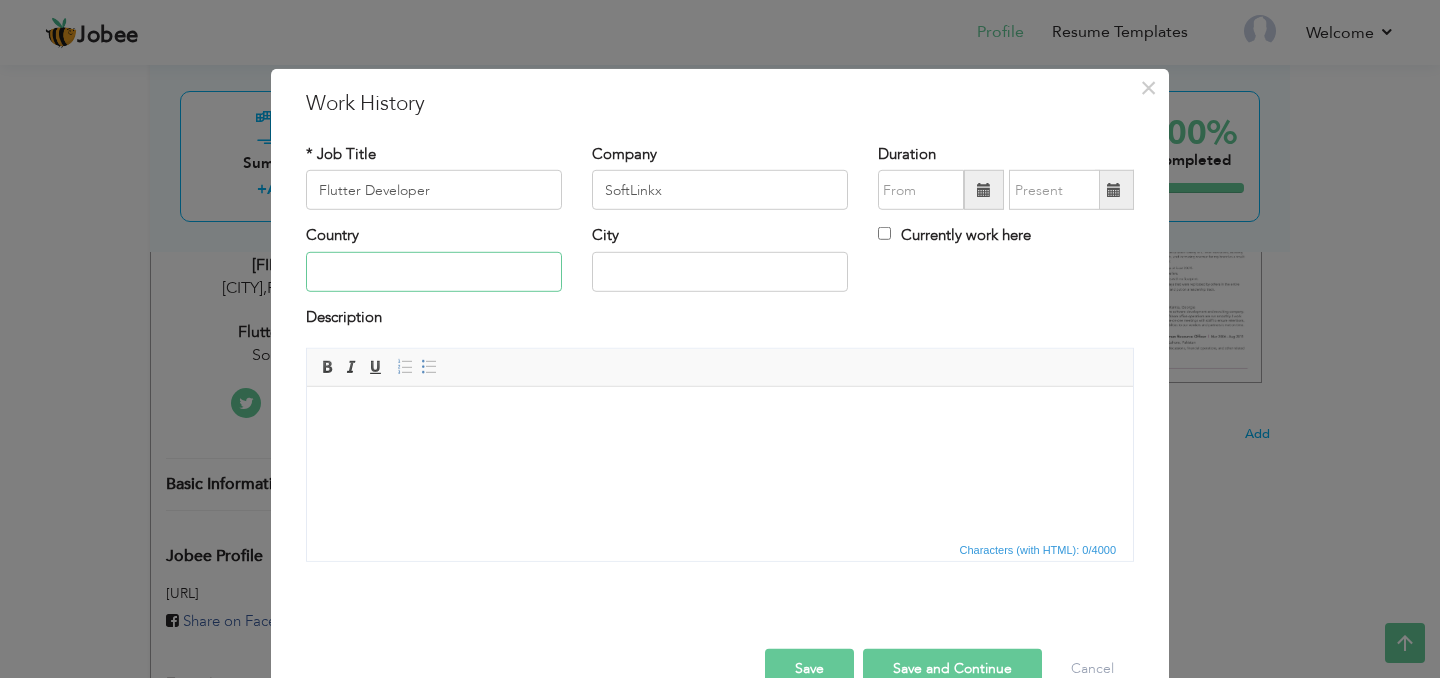 click at bounding box center (434, 272) 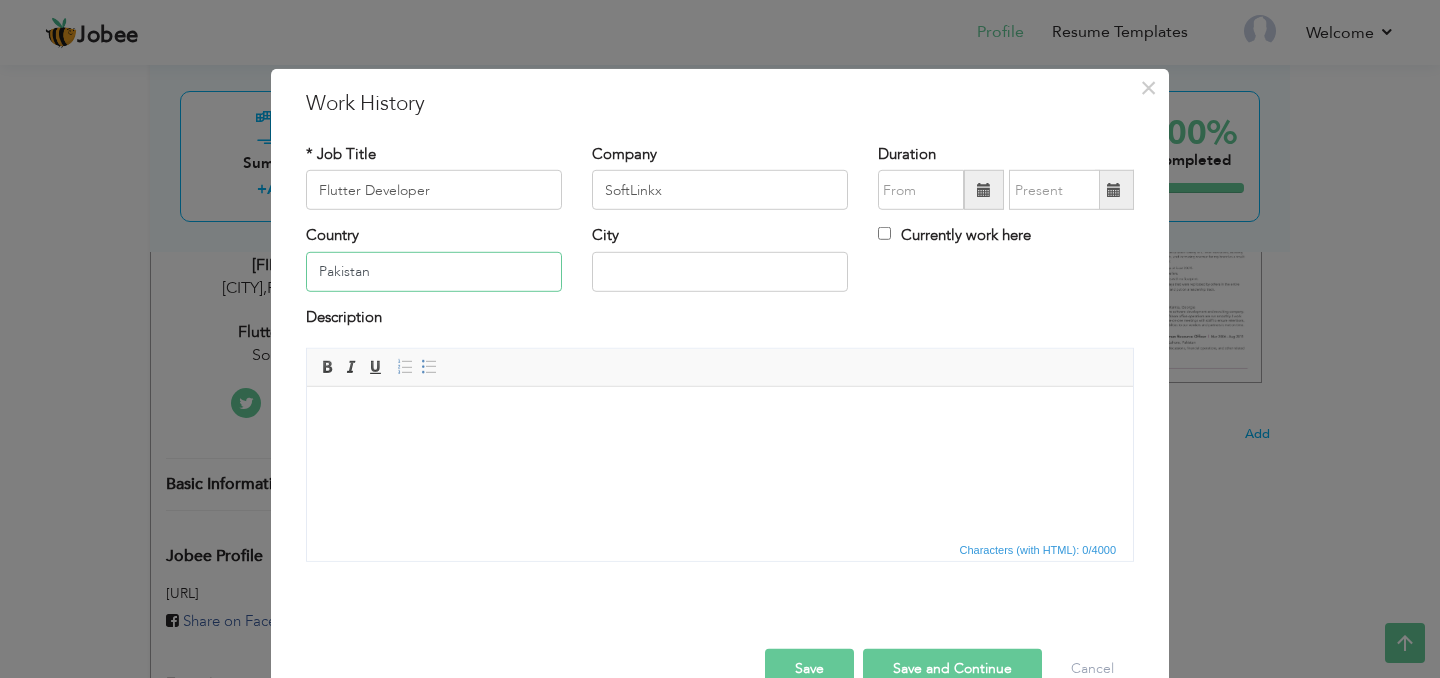 type on "Pakistan" 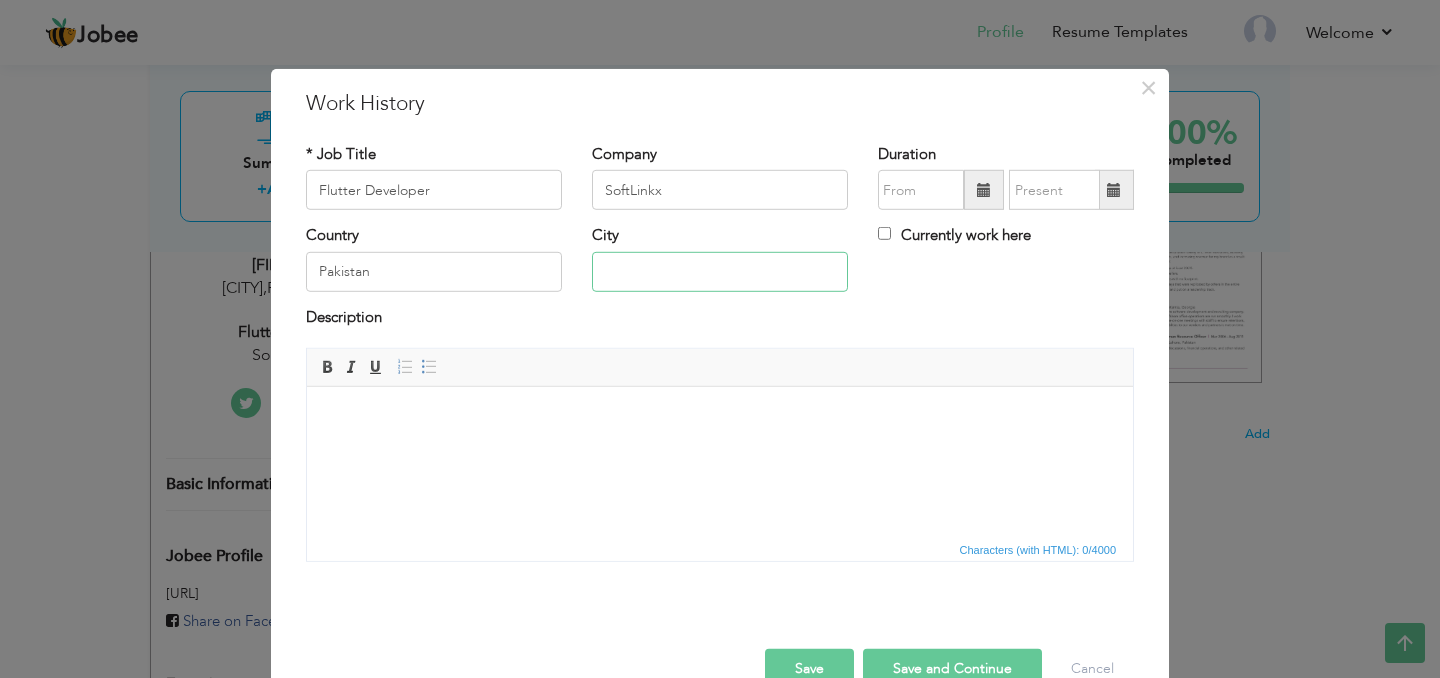 click at bounding box center (720, 272) 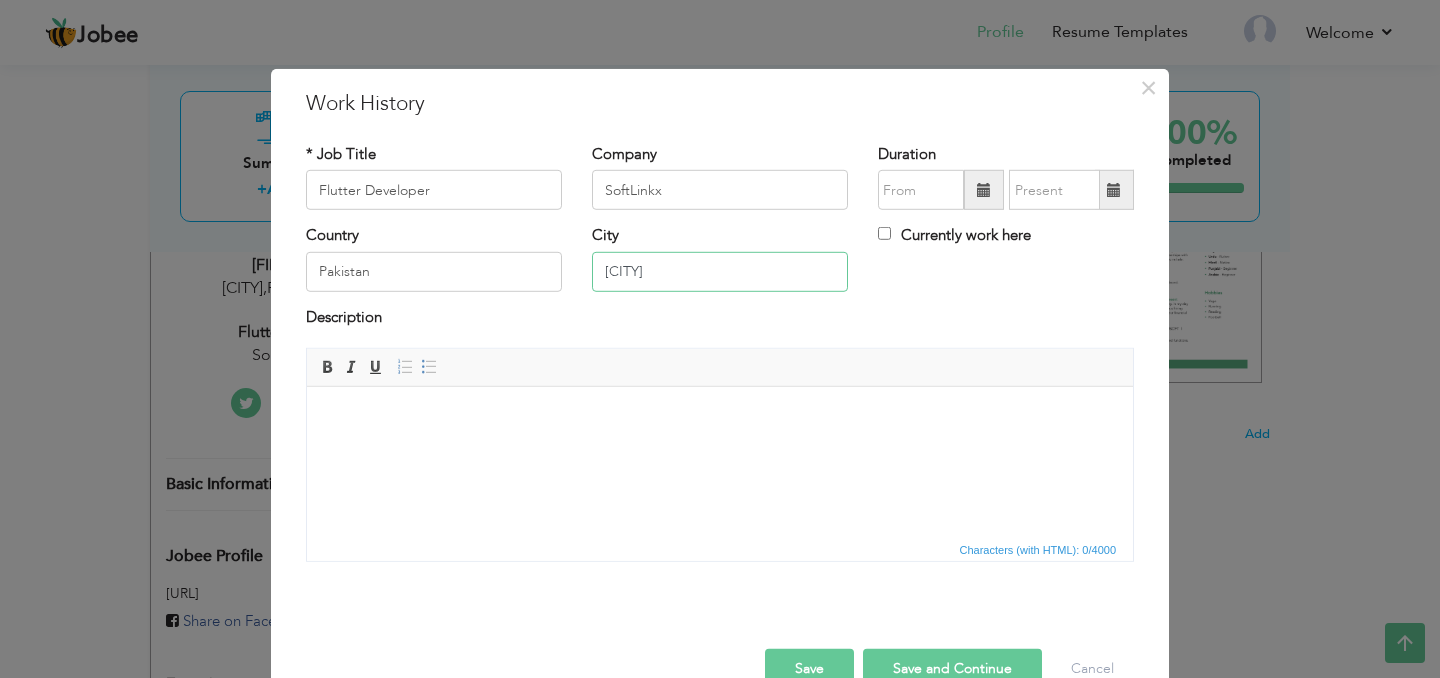 type on "[CITY]" 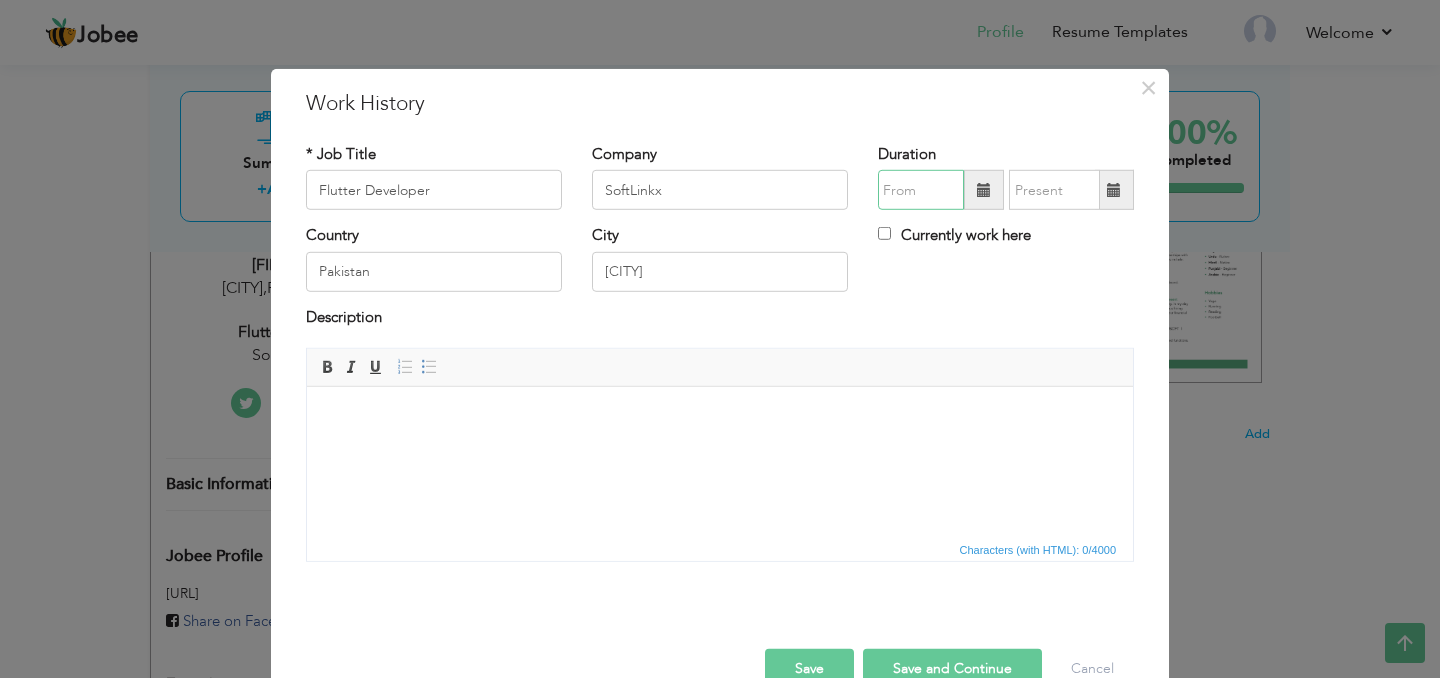 click at bounding box center [921, 190] 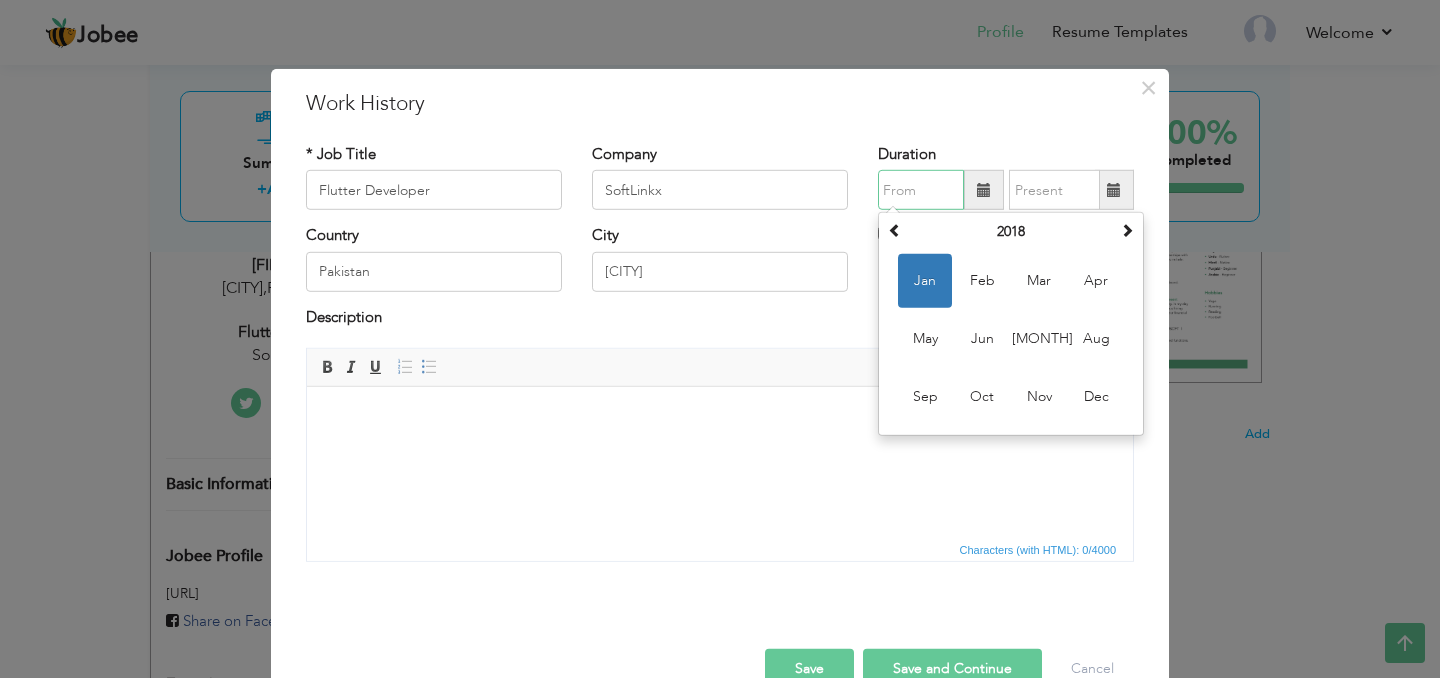 type on "01/2018" 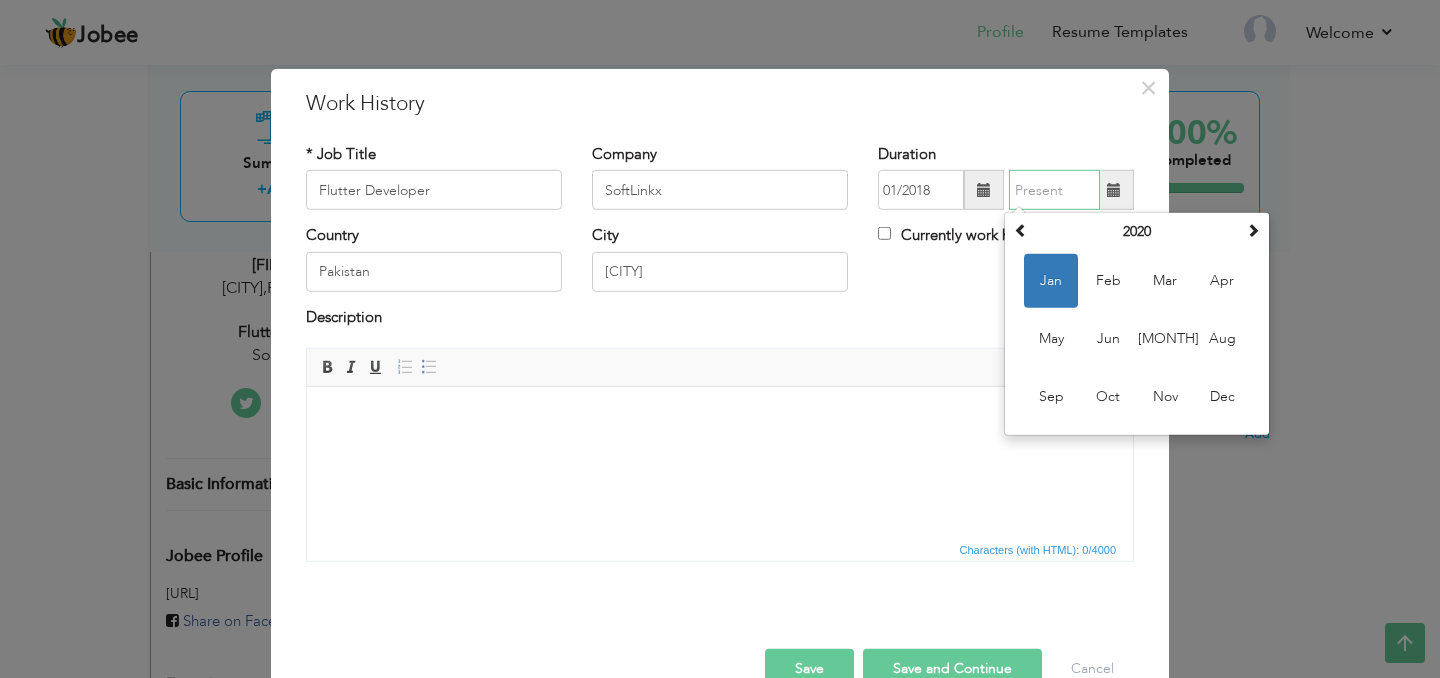 click at bounding box center (1054, 190) 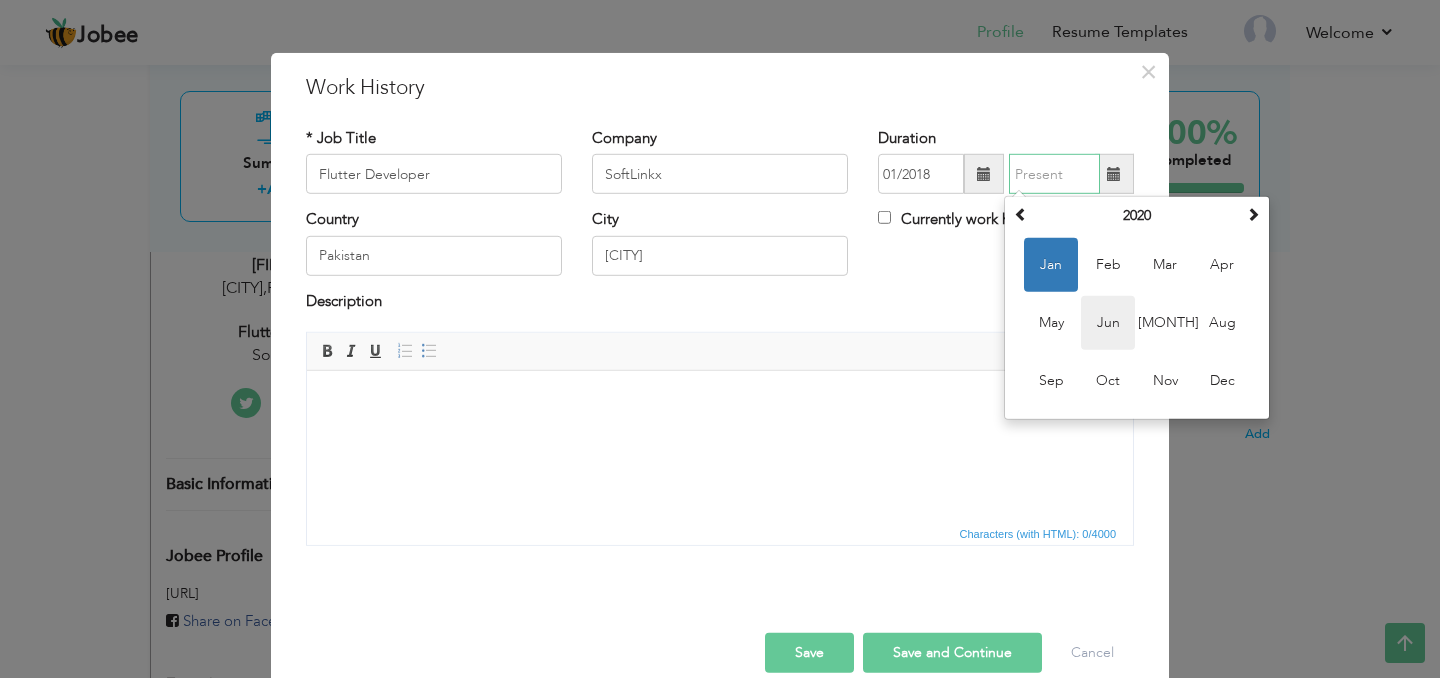 scroll, scrollTop: 11, scrollLeft: 0, axis: vertical 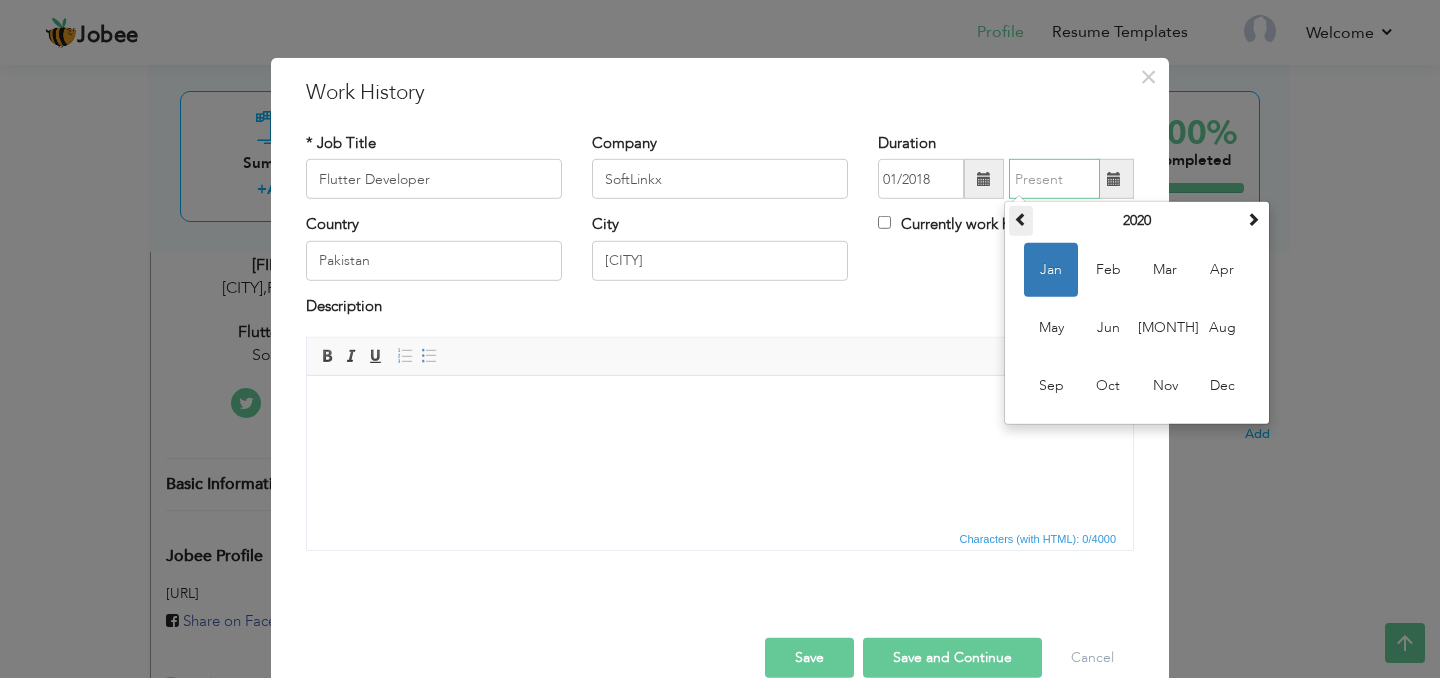 click at bounding box center [1021, 219] 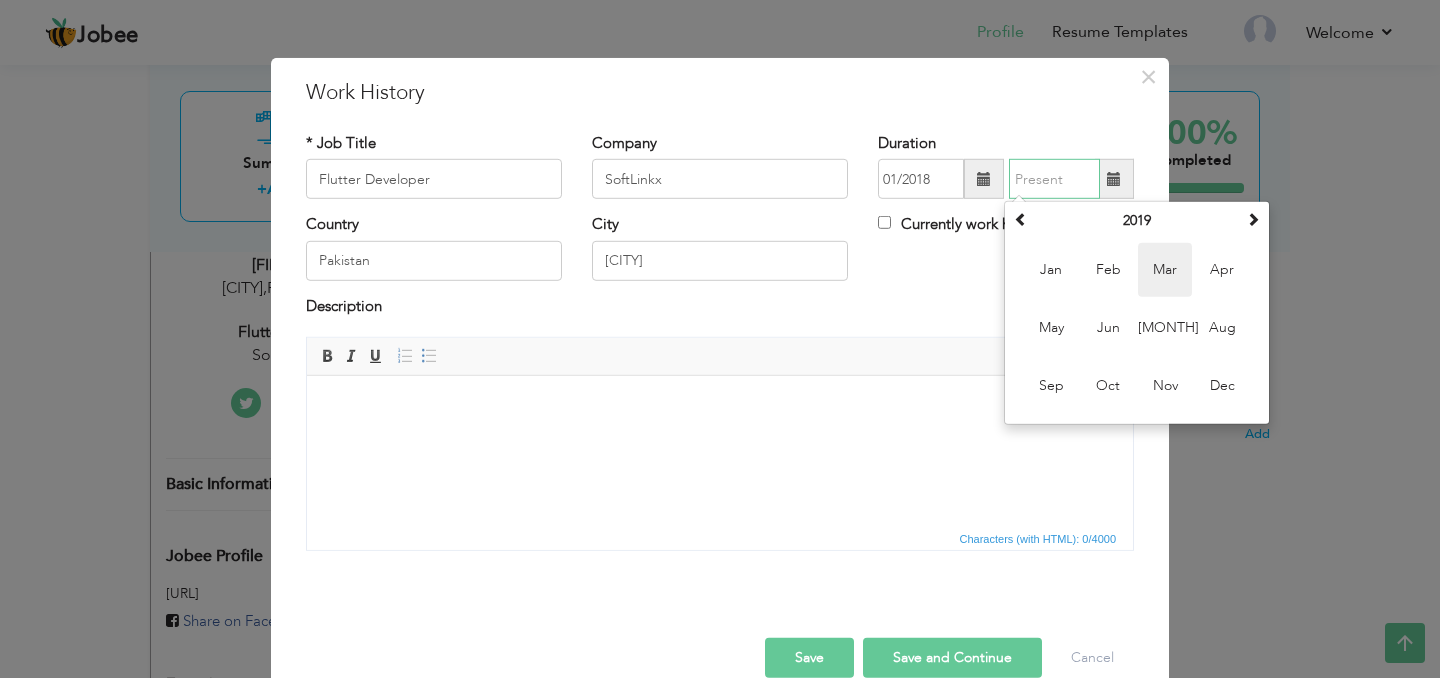 click on "Mar" at bounding box center [1165, 270] 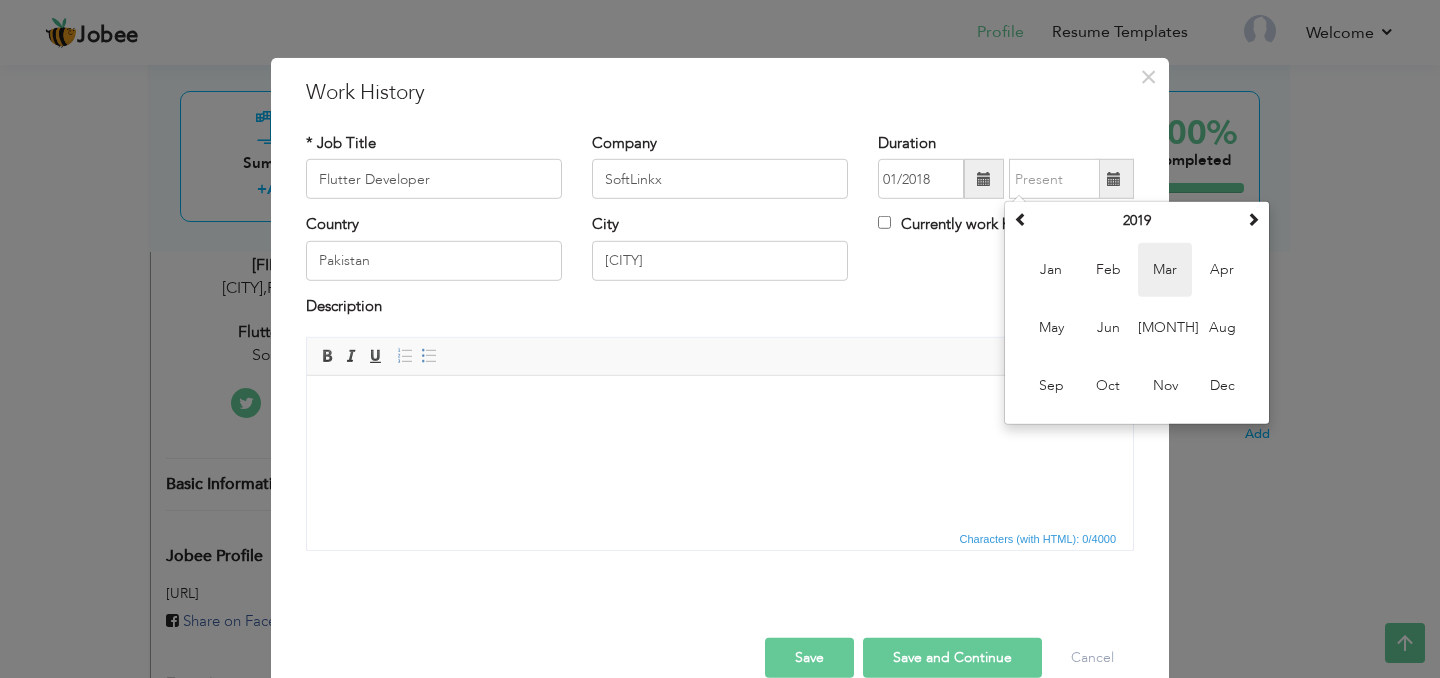 type on "03/2019" 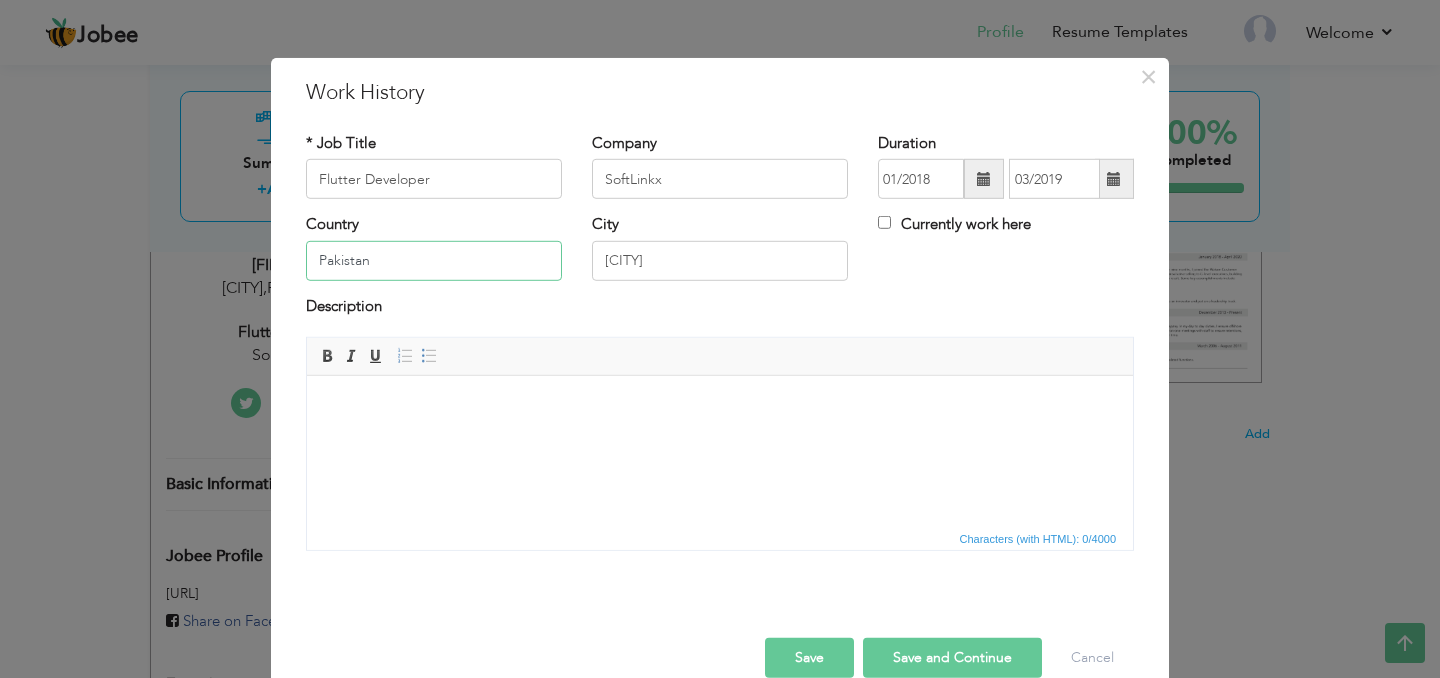 click on "Pakistan" at bounding box center [434, 261] 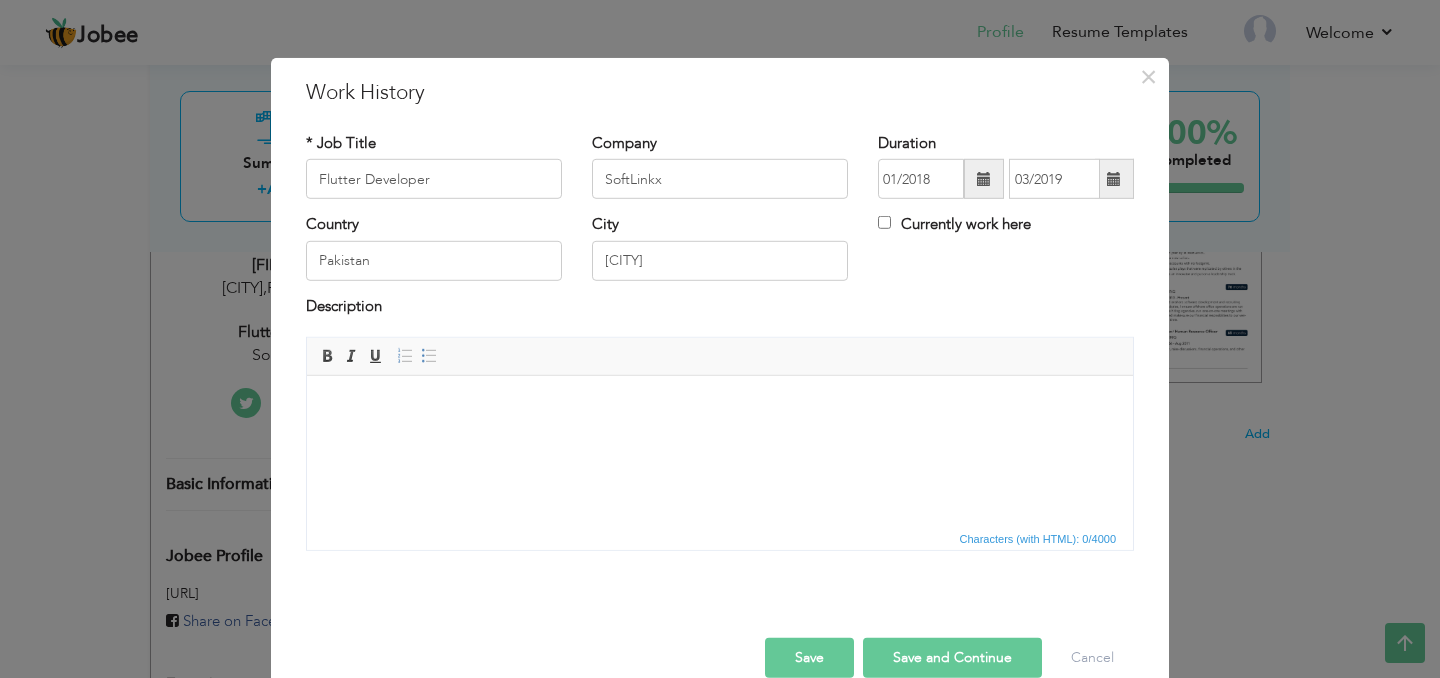click on "Save" at bounding box center (809, 658) 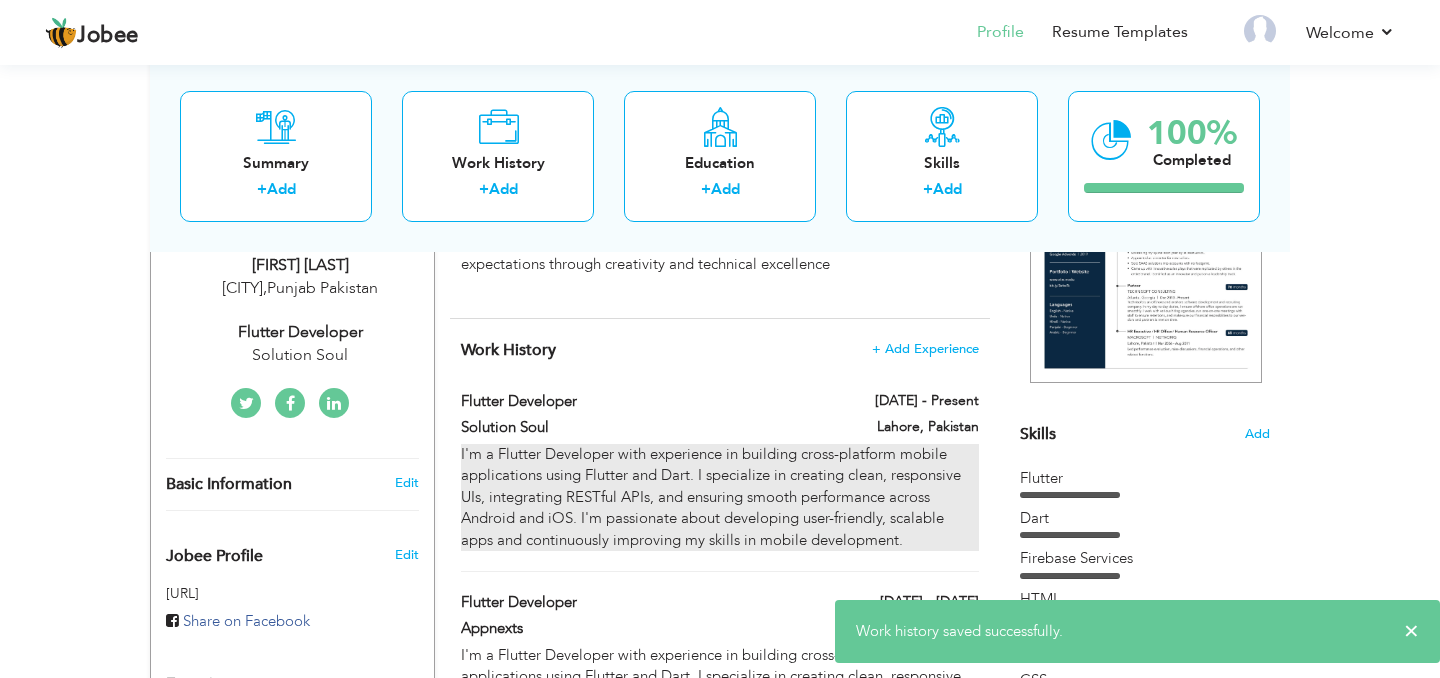 click on "I'm a Flutter Developer with experience in building cross-platform mobile applications using Flutter and Dart. I specialize in creating clean, responsive UIs, integrating RESTful APIs, and ensuring smooth performance across Android and iOS. I'm passionate about developing user-friendly, scalable apps and continuously improving my skills in mobile development." at bounding box center (720, 497) 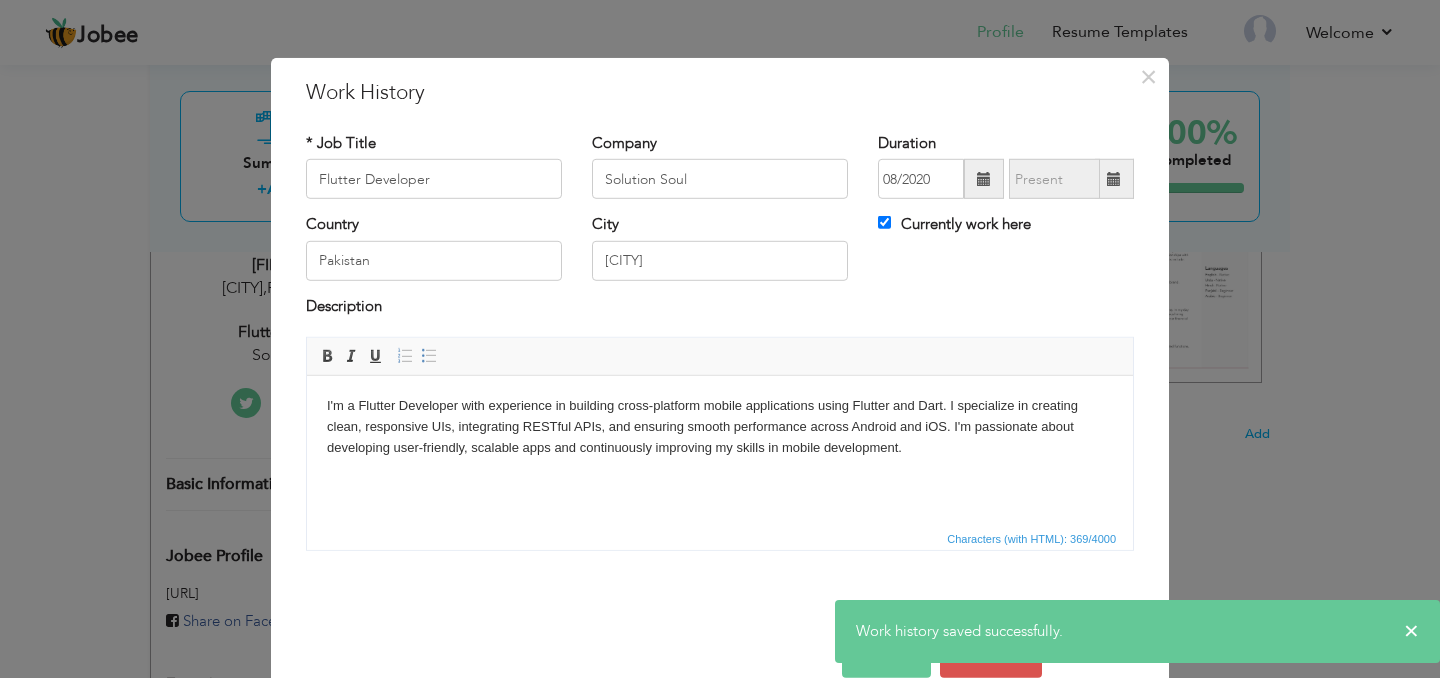scroll, scrollTop: 0, scrollLeft: 0, axis: both 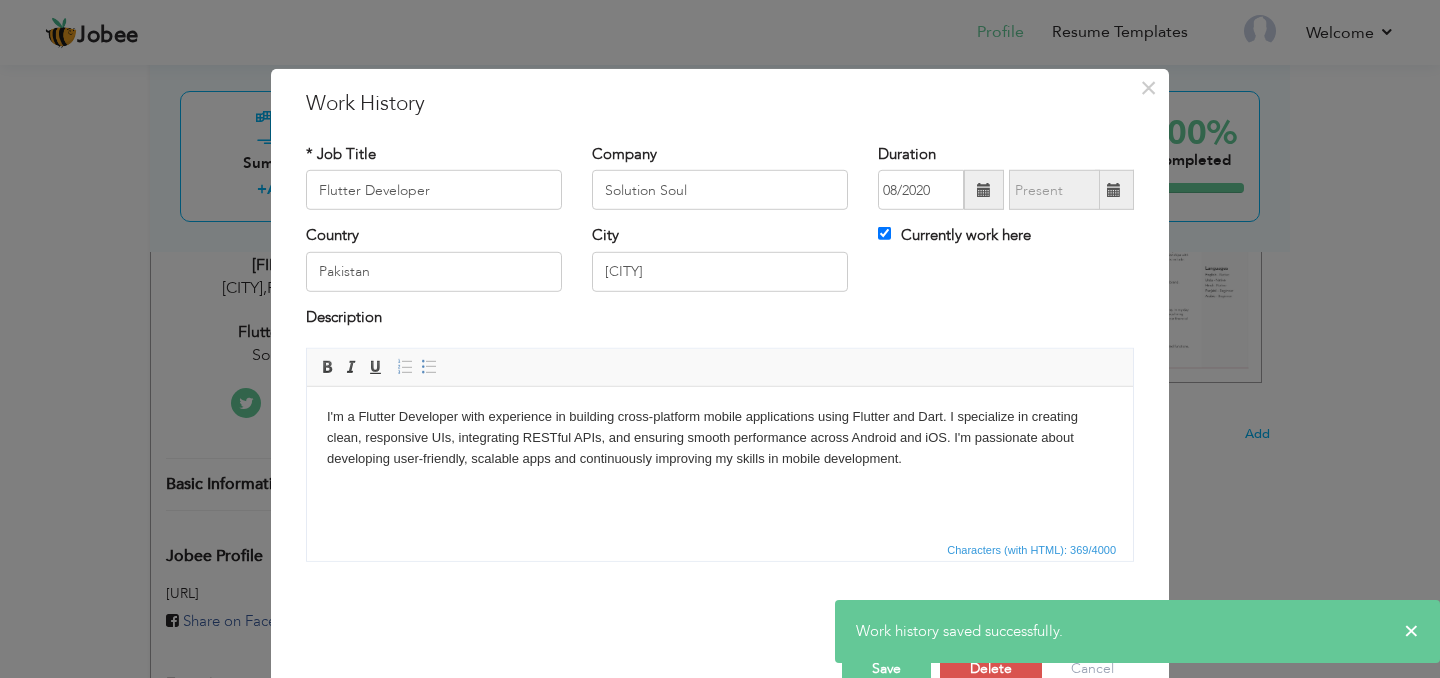 click on "I'm a Flutter Developer with experience in building cross-platform mobile applications using Flutter and Dart. I specialize in creating clean, responsive UIs, integrating RESTful APIs, and ensuring smooth performance across Android and iOS. I'm passionate about developing user-friendly, scalable apps and continuously improving my skills in mobile development." at bounding box center [720, 438] 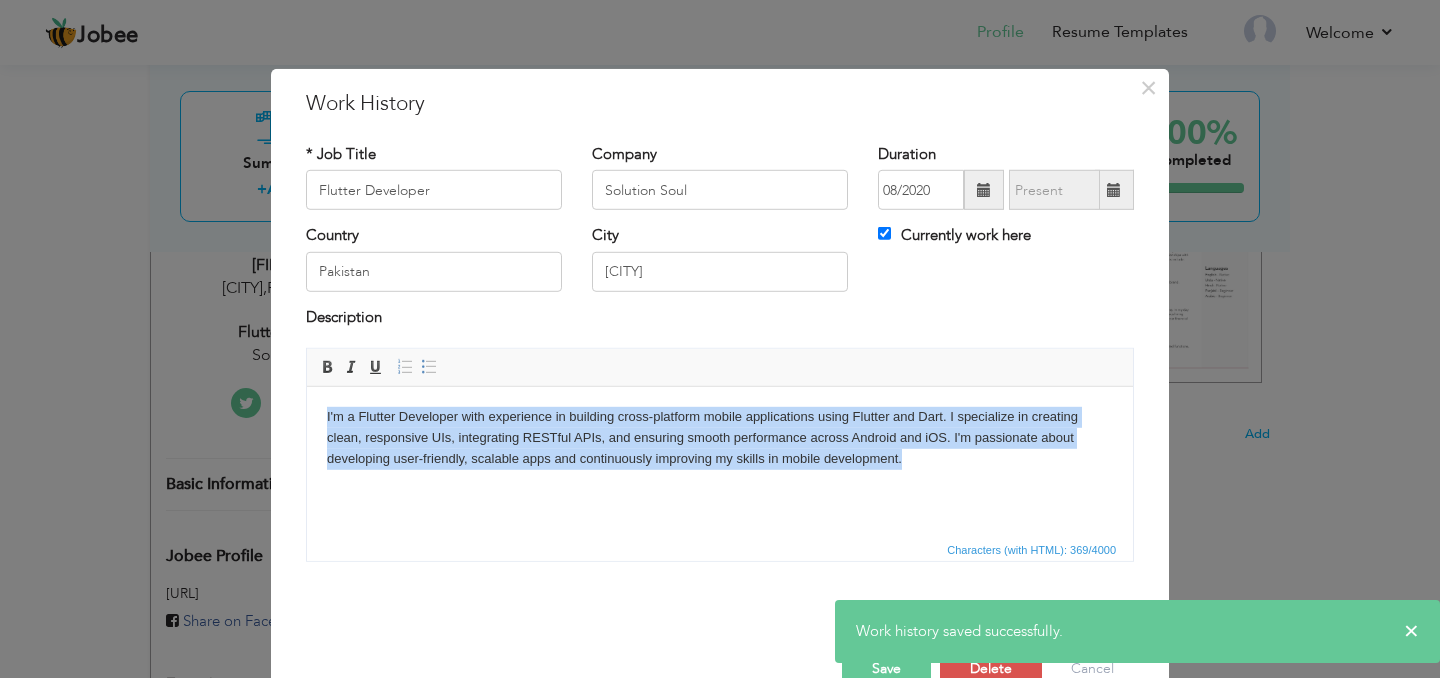 copy on "I'm a Flutter Developer with experience in building cross-platform mobile applications using Flutter and Dart. I specialize in creating clean, responsive UIs, integrating RESTful APIs, and ensuring smooth performance across Android and iOS. I'm passionate about developing user-friendly, scalable apps and continuously improving my skills in mobile development." 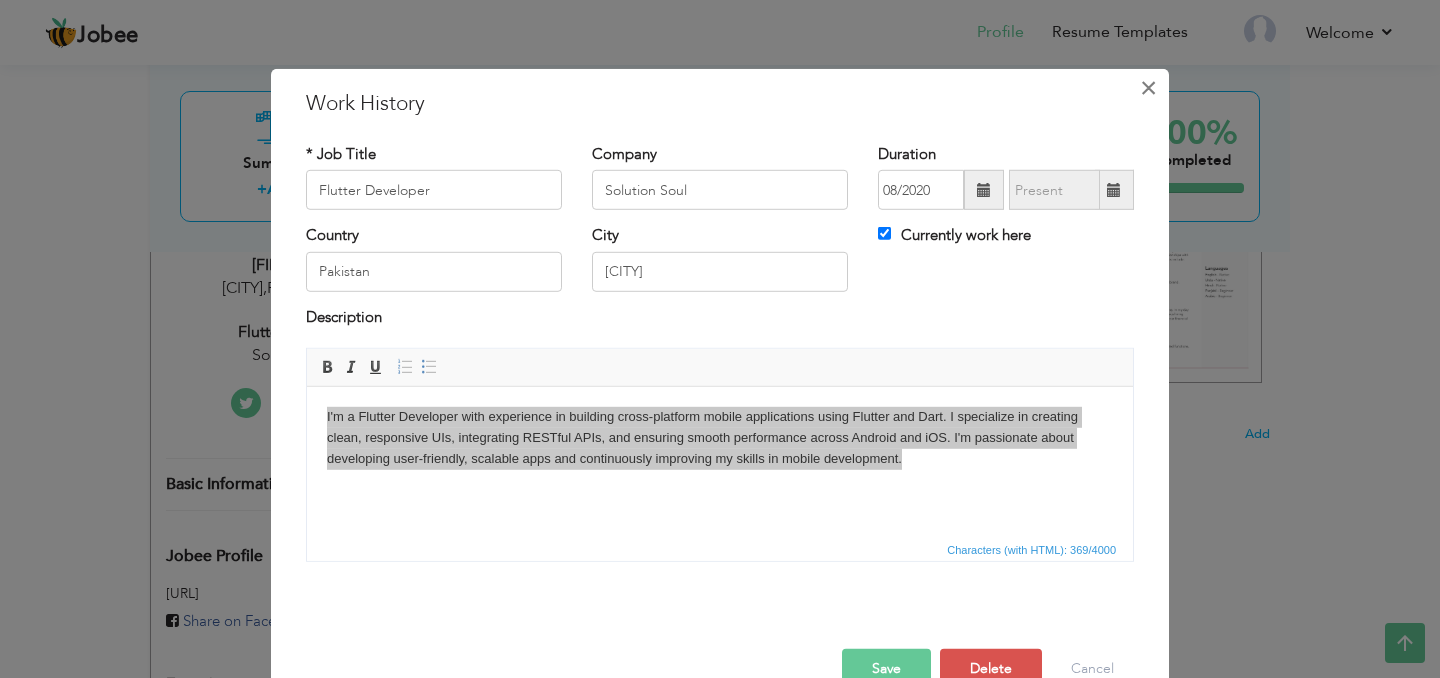 click on "×" at bounding box center (1148, 88) 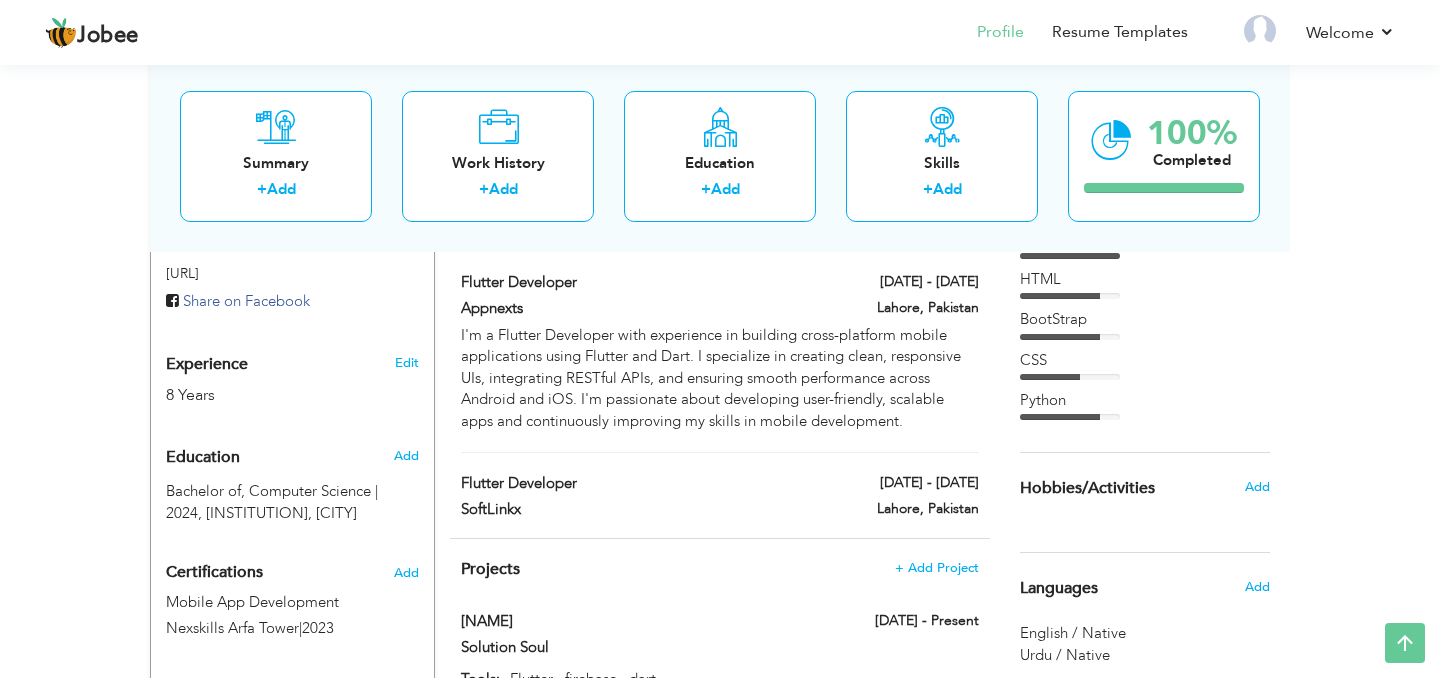 scroll, scrollTop: 715, scrollLeft: 0, axis: vertical 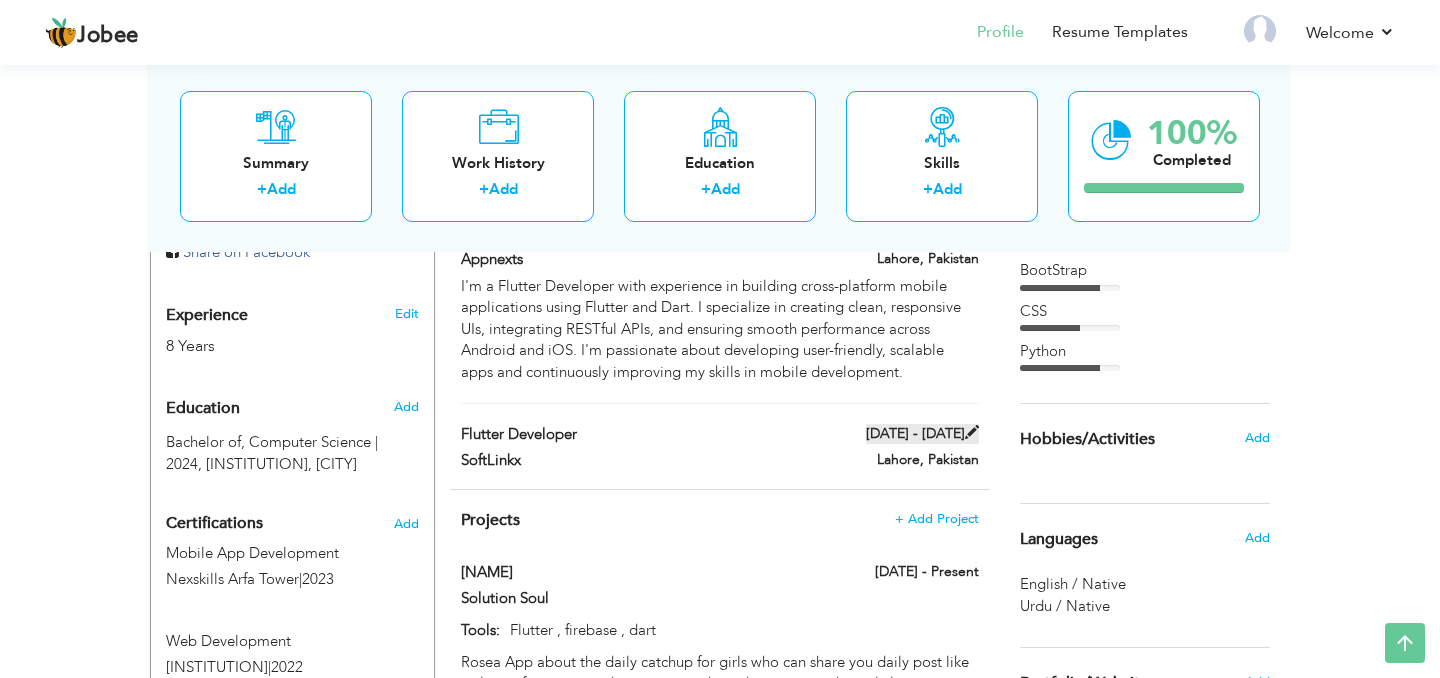 click at bounding box center [972, 432] 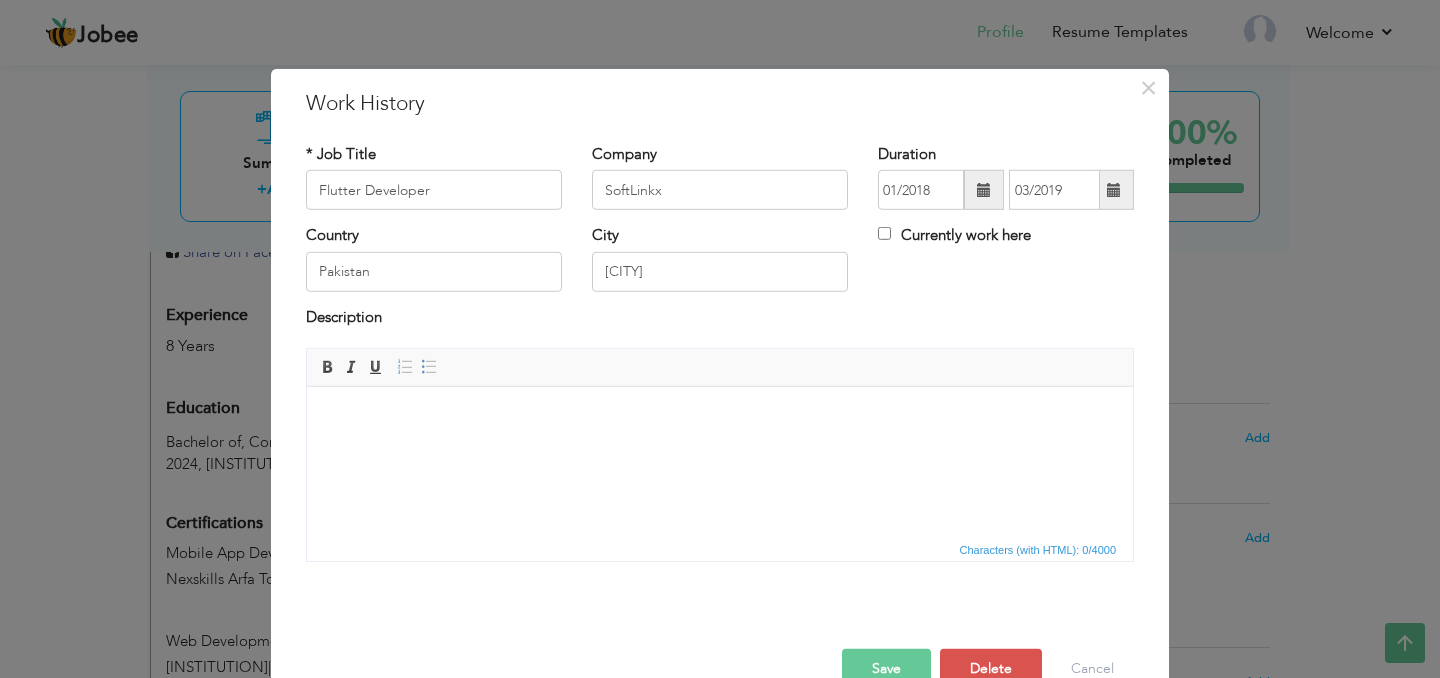 click at bounding box center [720, 417] 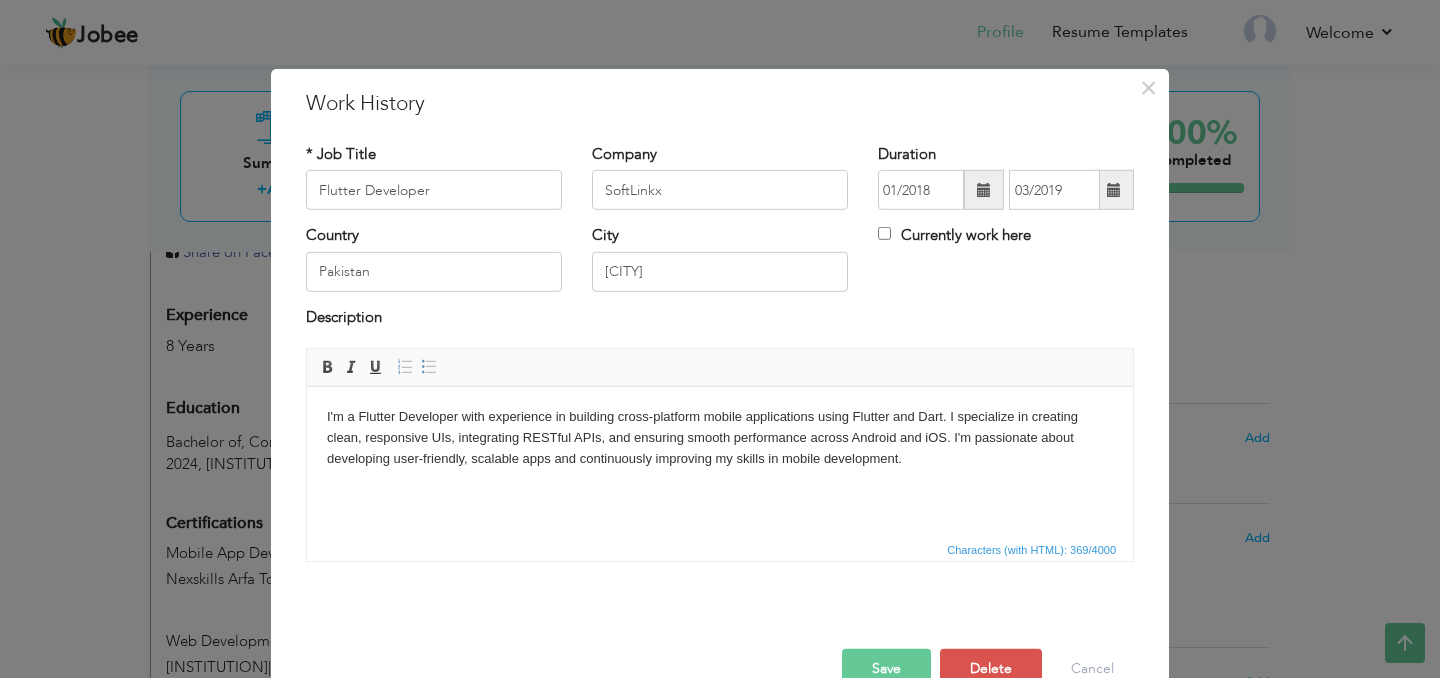 click on "Save" at bounding box center (886, 669) 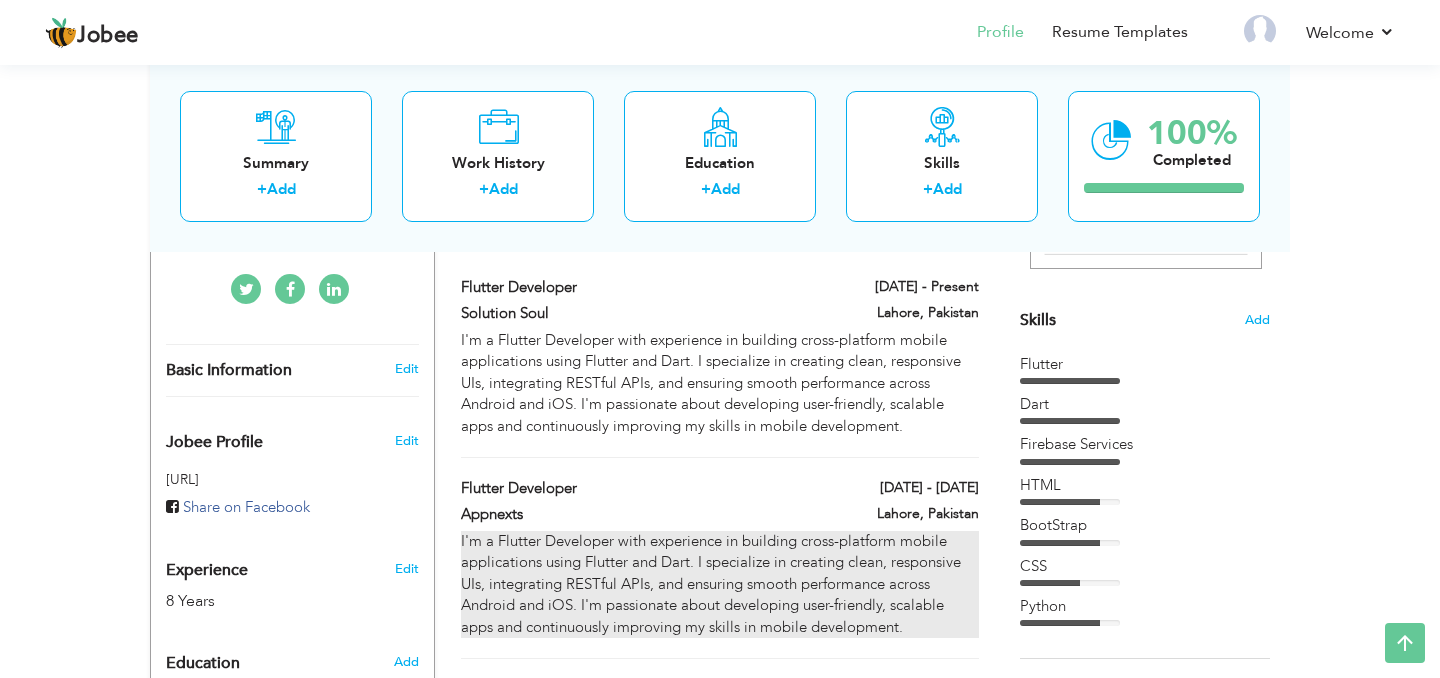 scroll, scrollTop: 456, scrollLeft: 0, axis: vertical 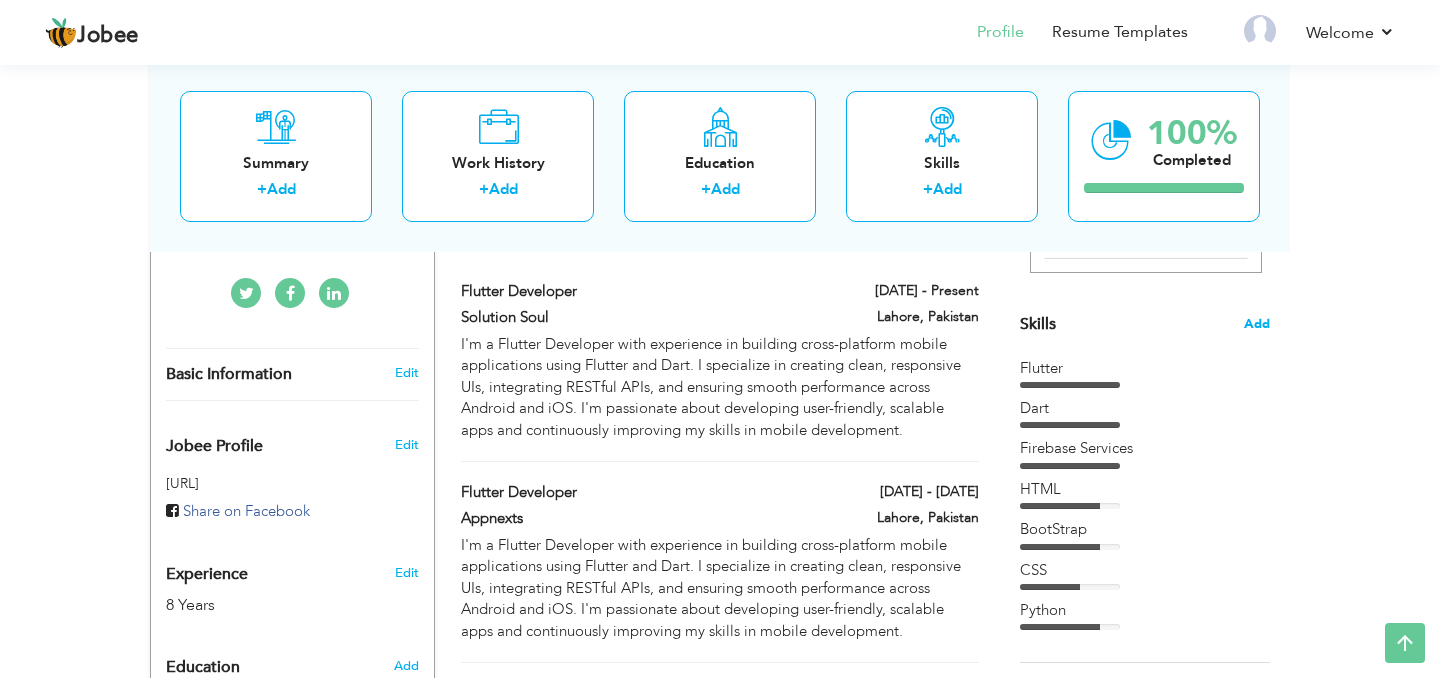 click on "Add" at bounding box center [1257, 324] 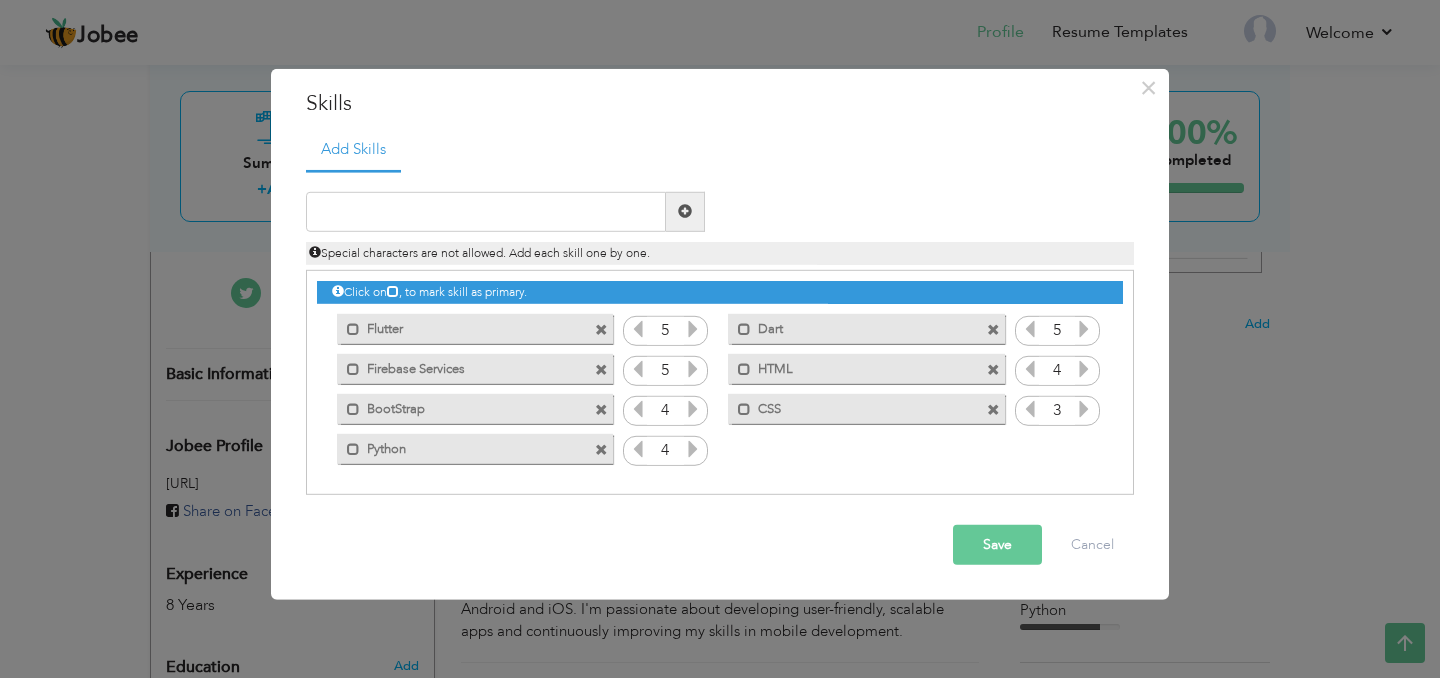 click at bounding box center [601, 450] 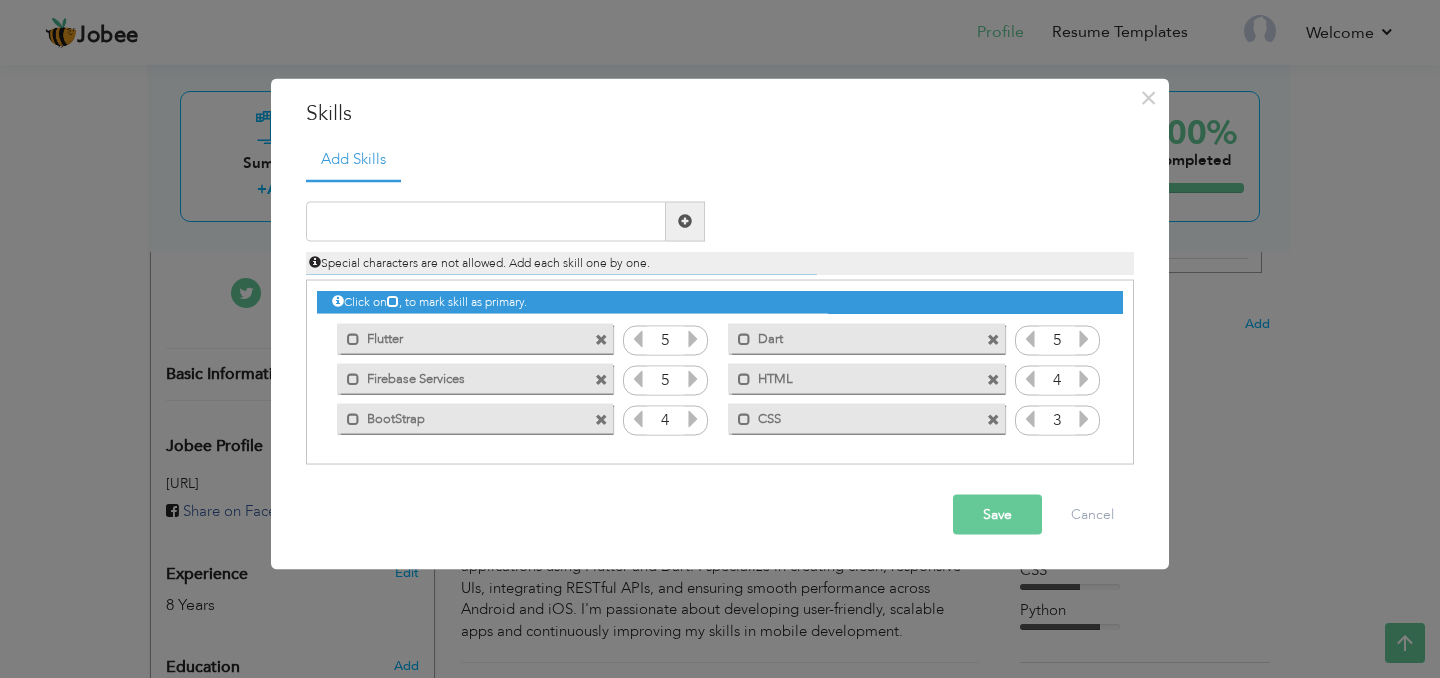 click at bounding box center [601, 420] 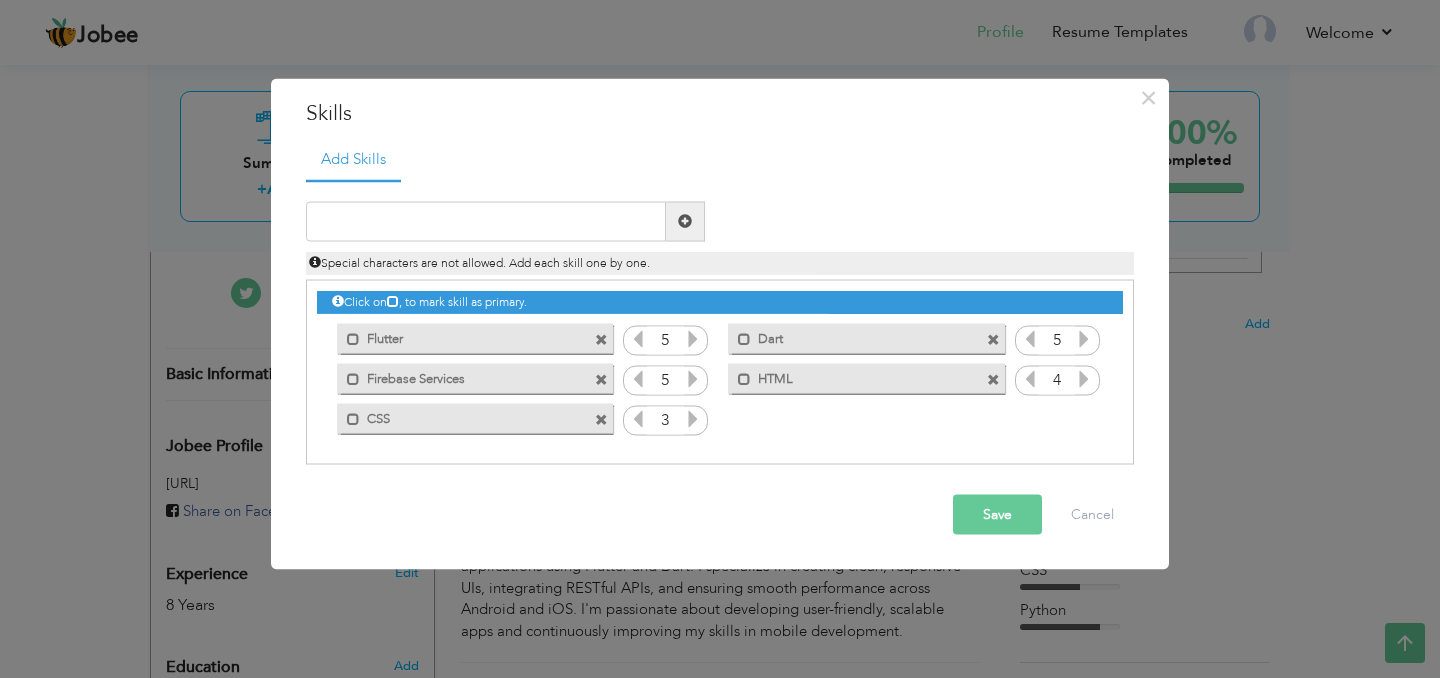 click on "Mark as primary skill.
CSS" at bounding box center (475, 419) 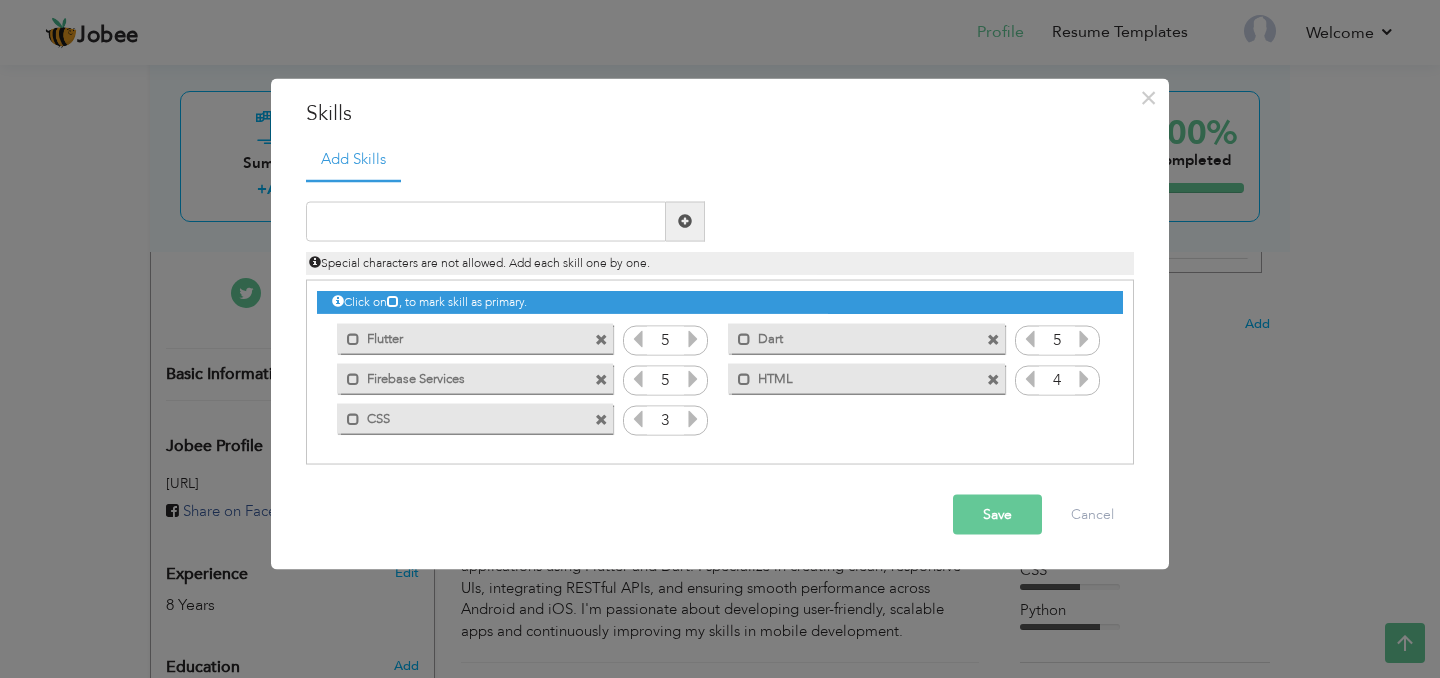 click at bounding box center [601, 420] 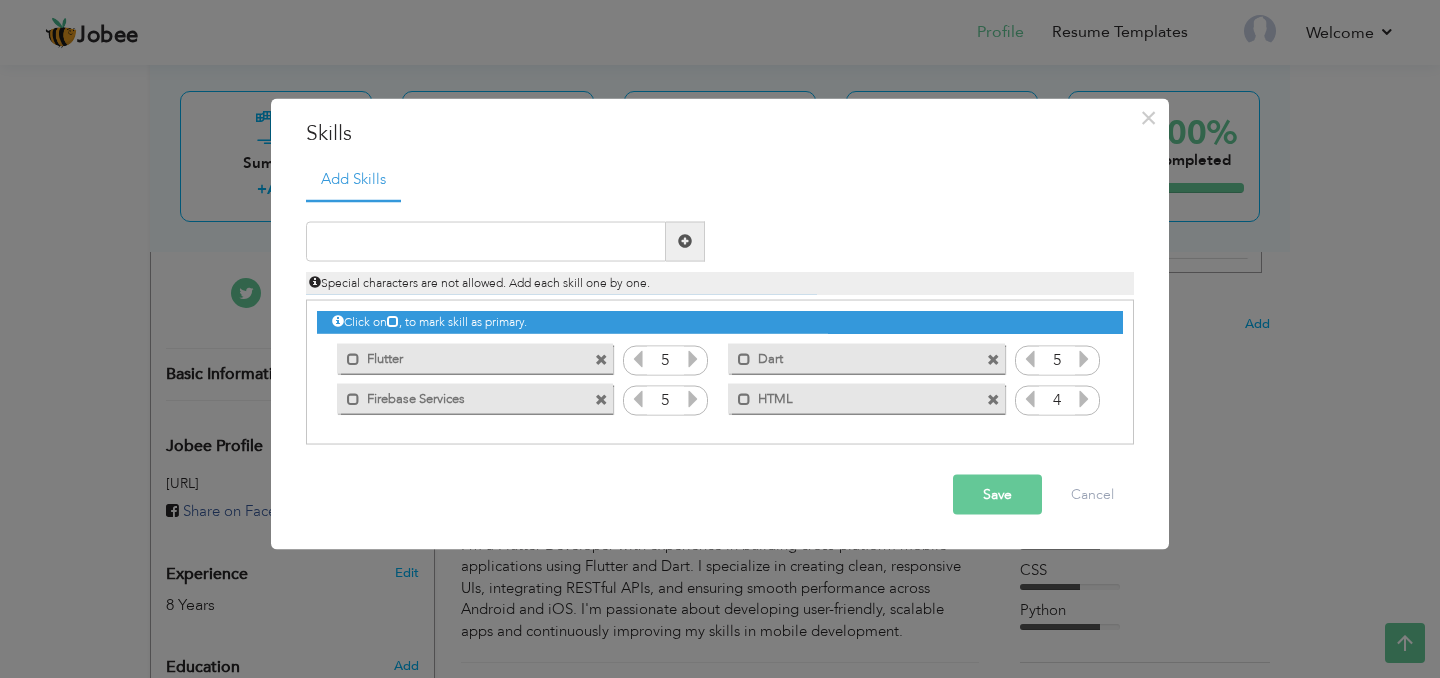 click at bounding box center [993, 400] 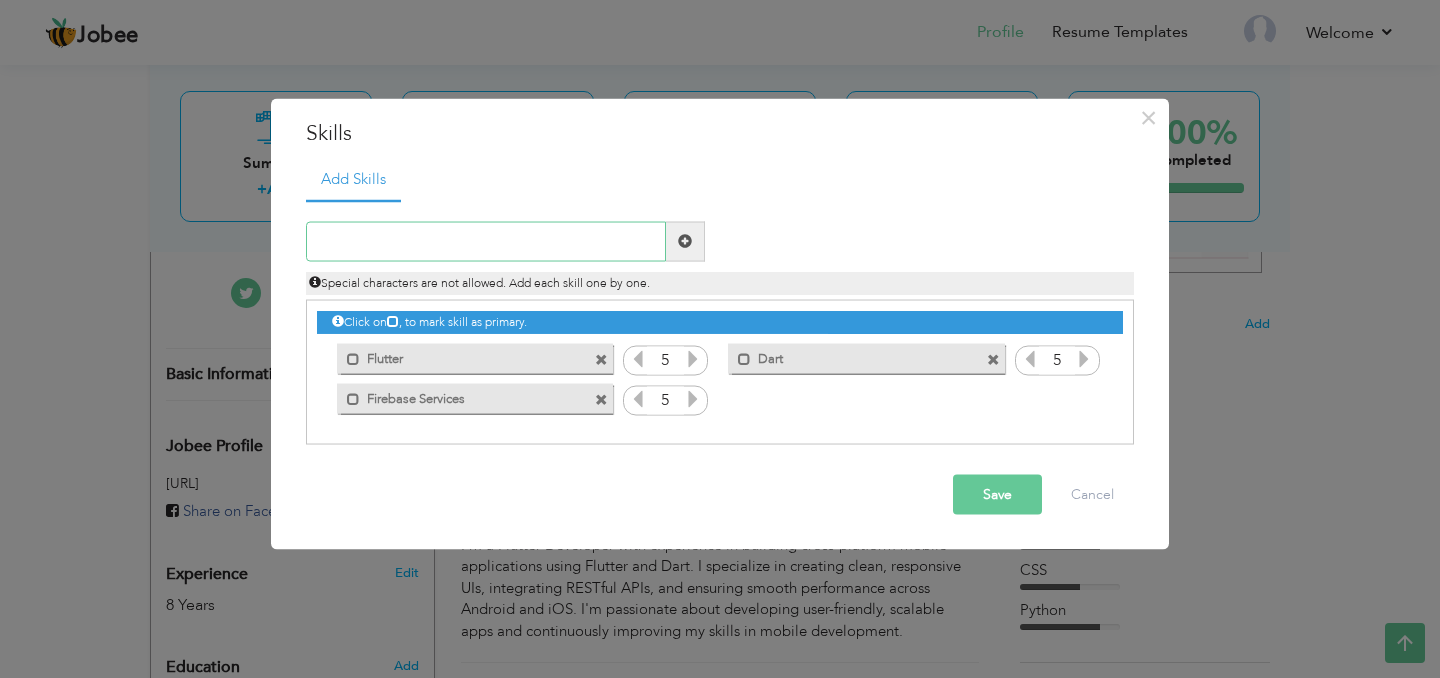 click at bounding box center (486, 241) 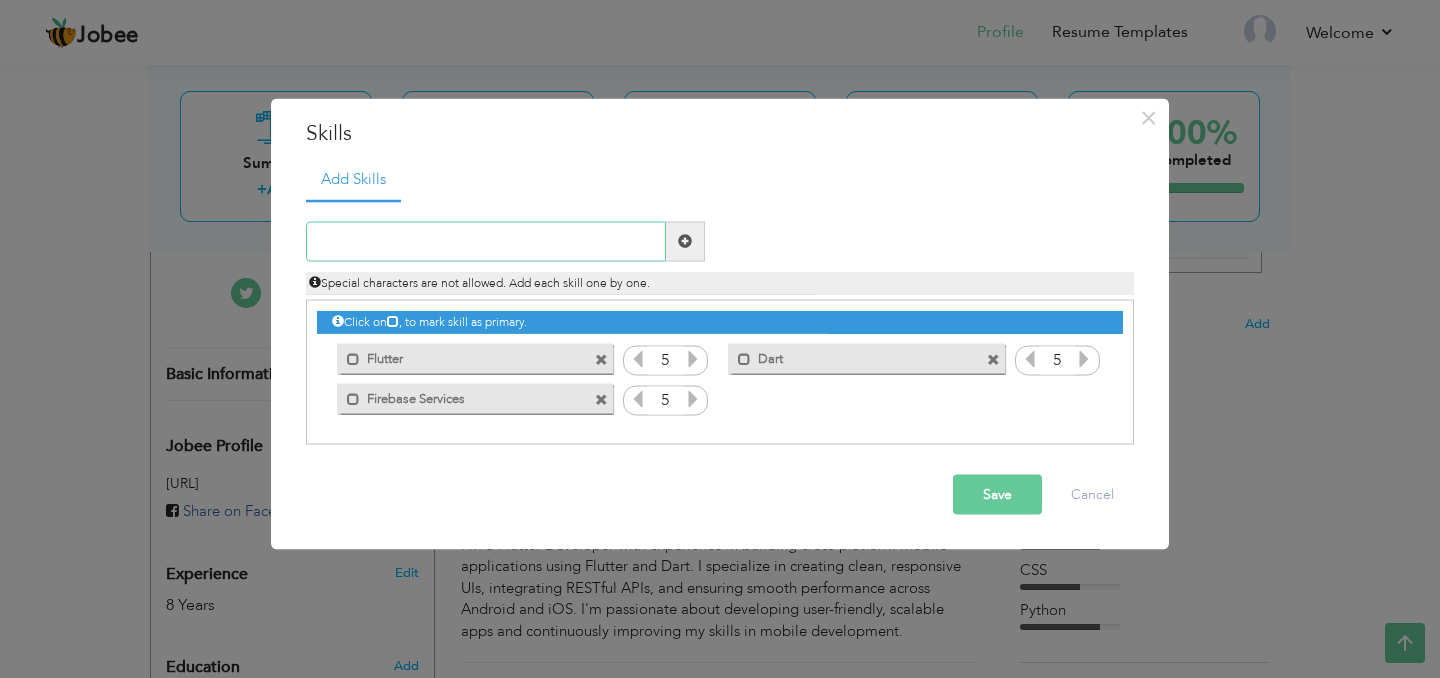 type on "A" 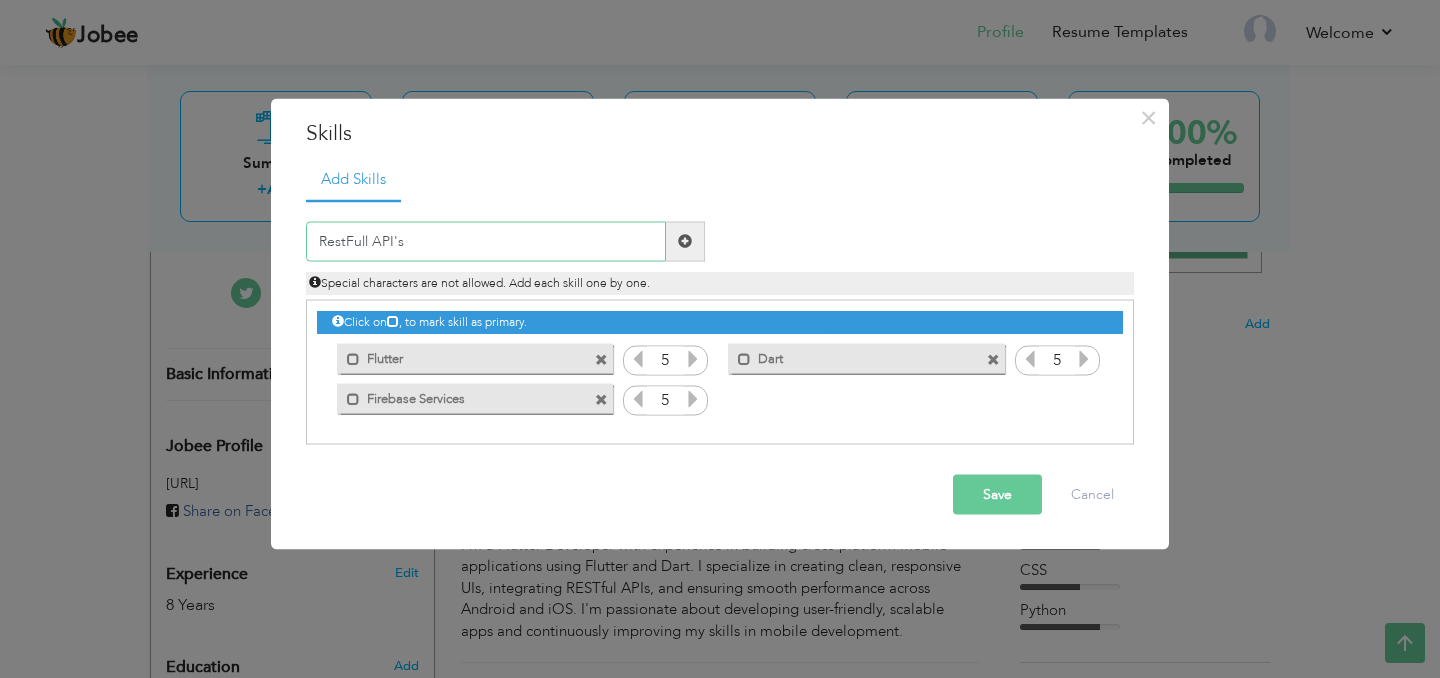 type on "RestFull API's" 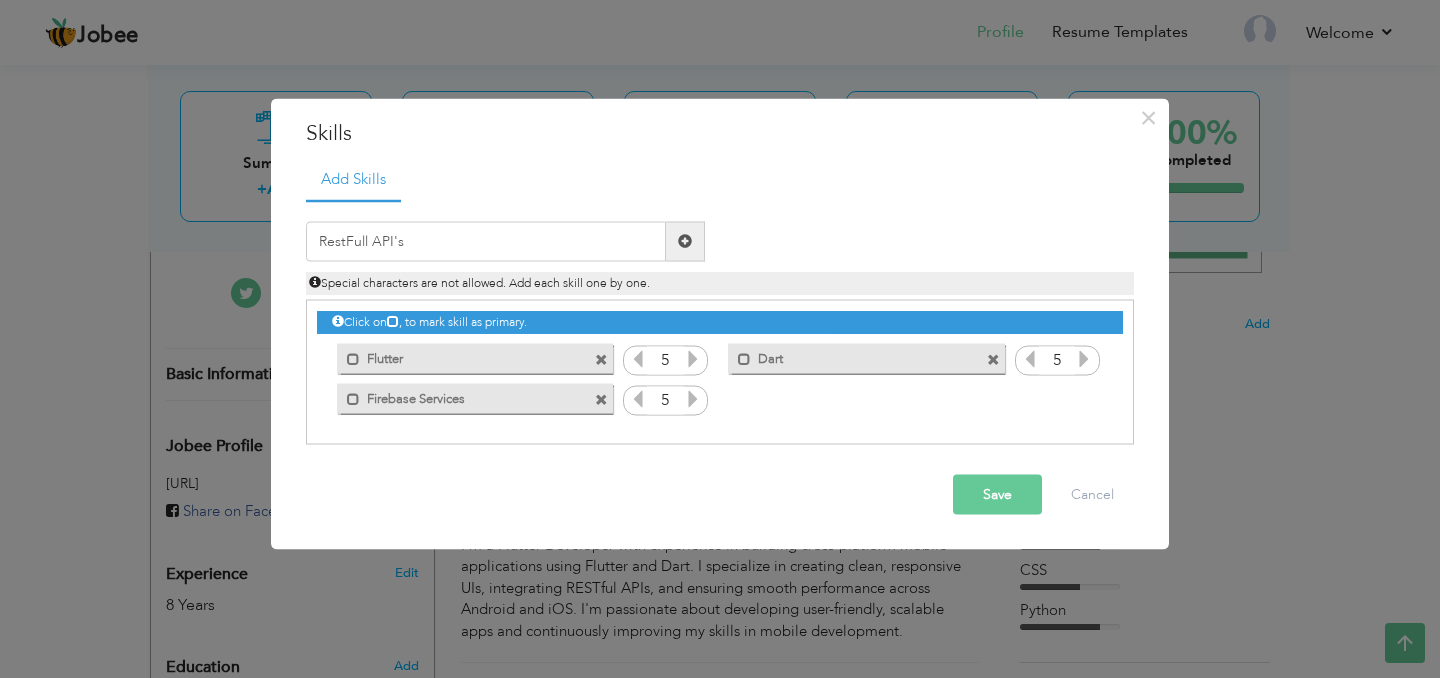 click at bounding box center [685, 241] 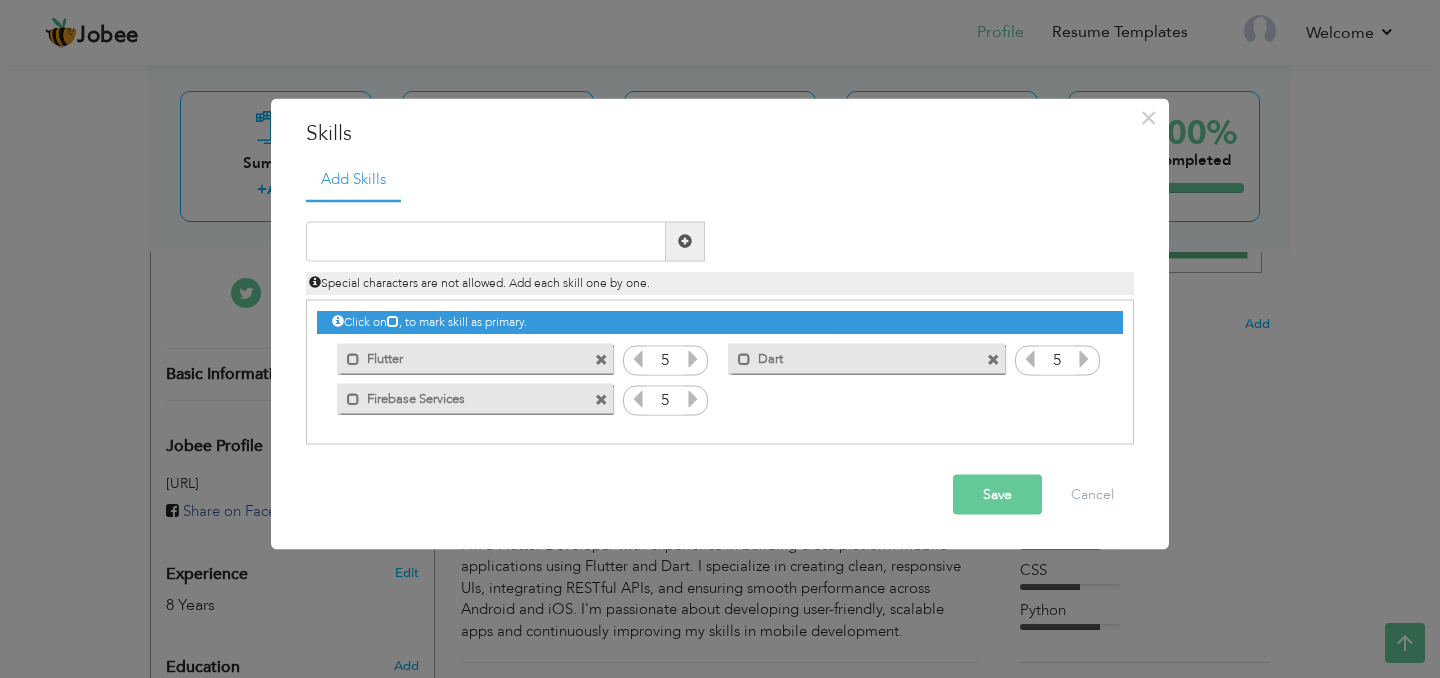 click at bounding box center [685, 241] 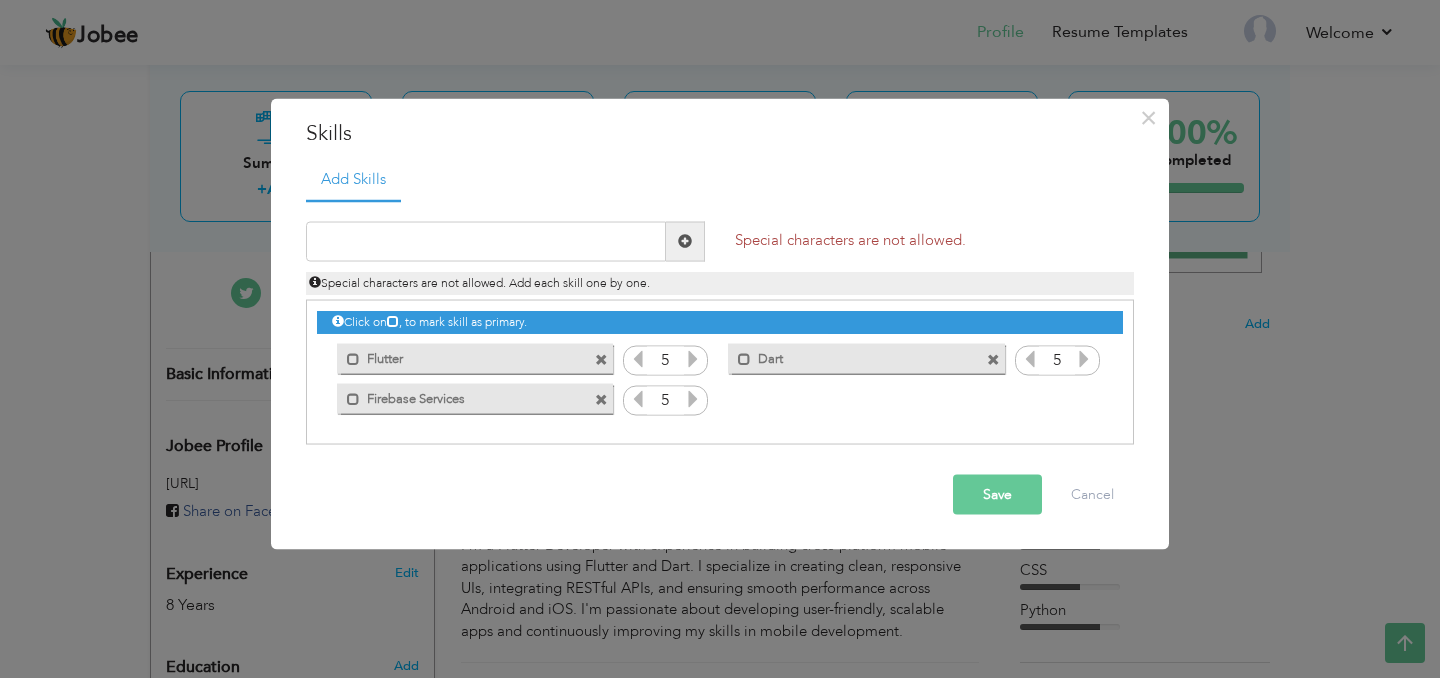 click at bounding box center (685, 241) 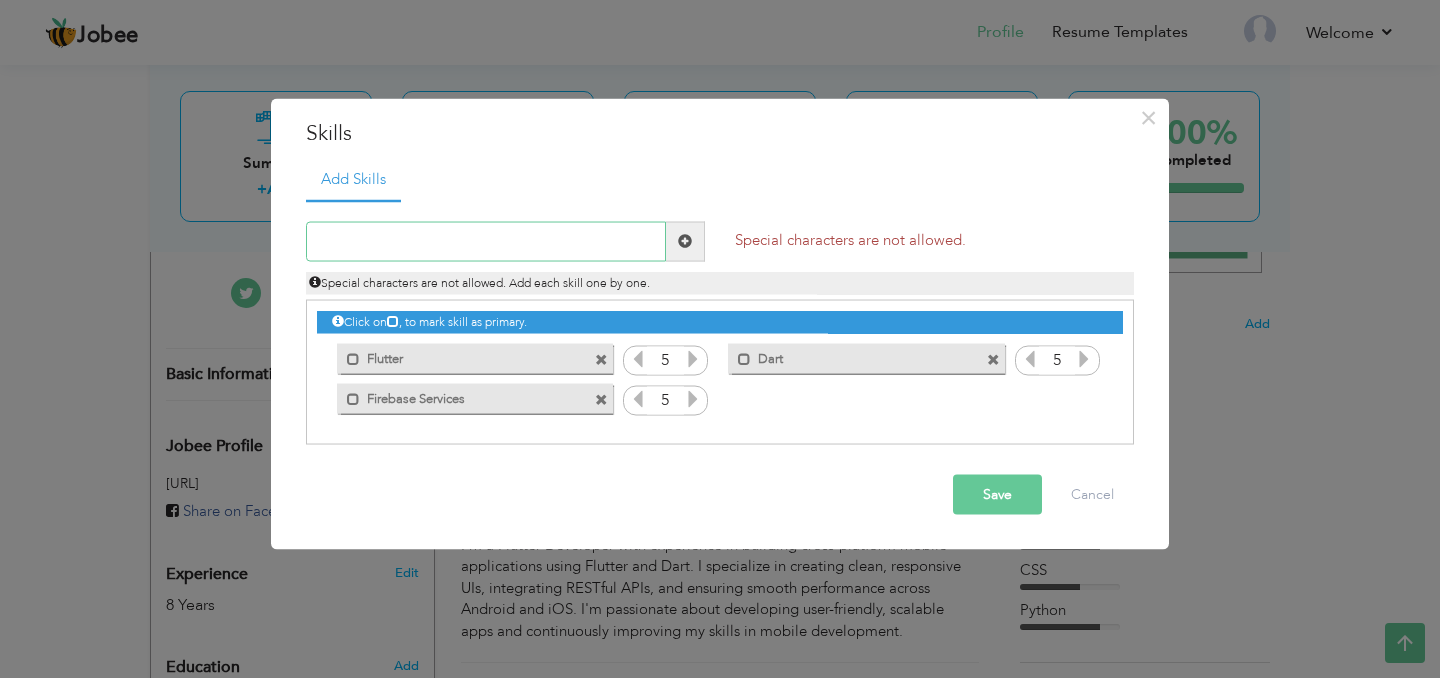click at bounding box center (486, 241) 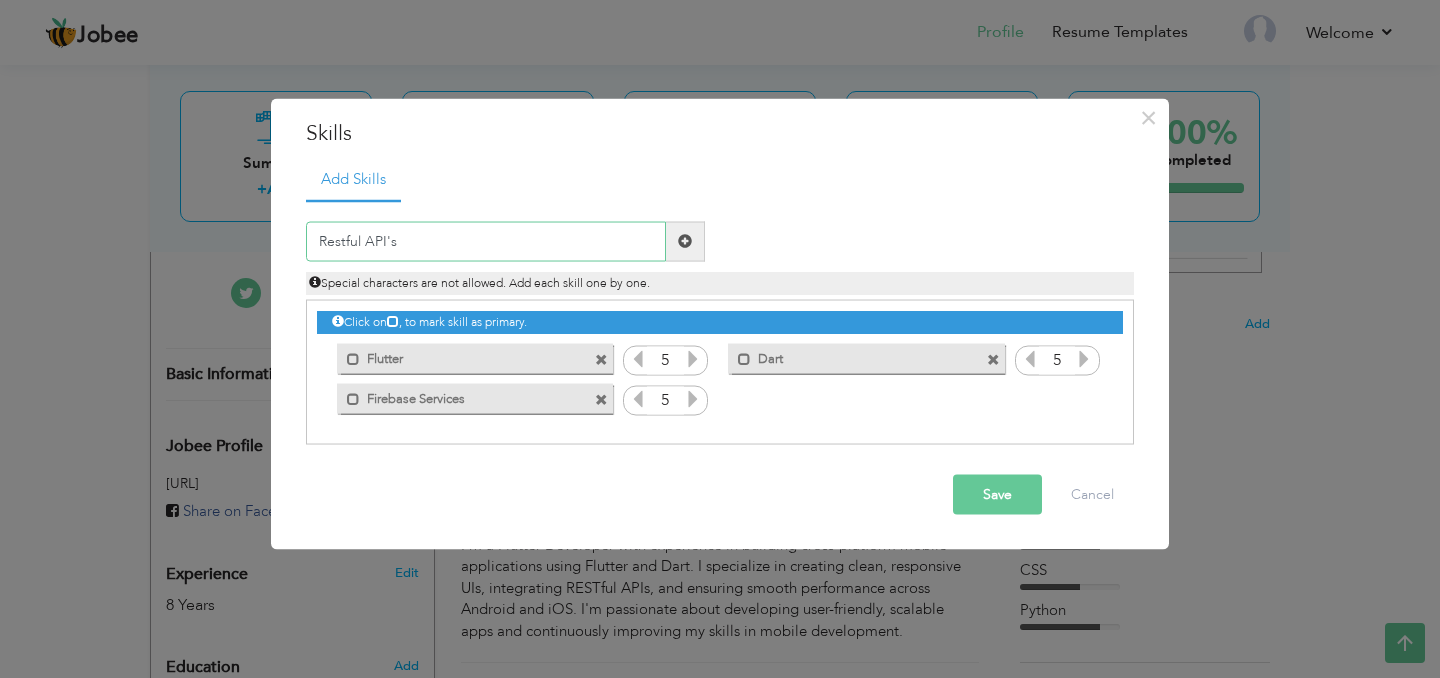 type on "Restful API's" 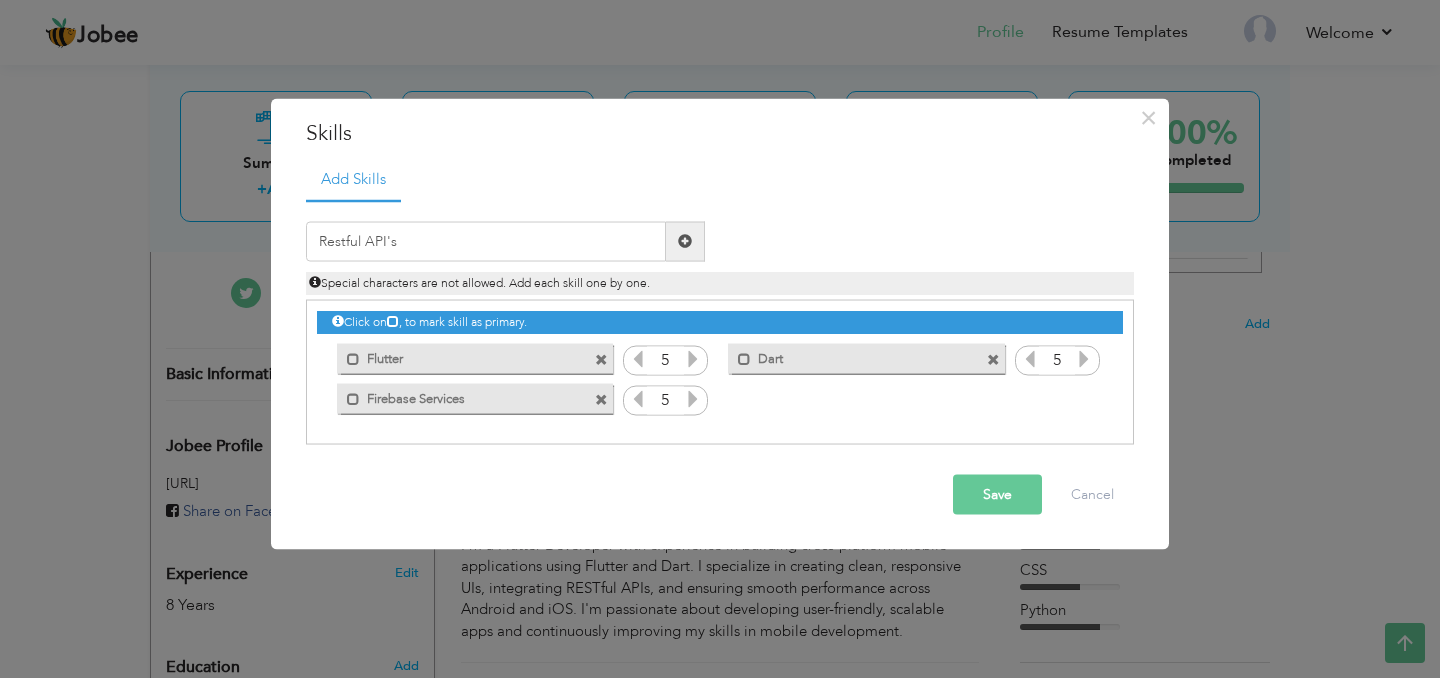 click on "Save" at bounding box center (997, 494) 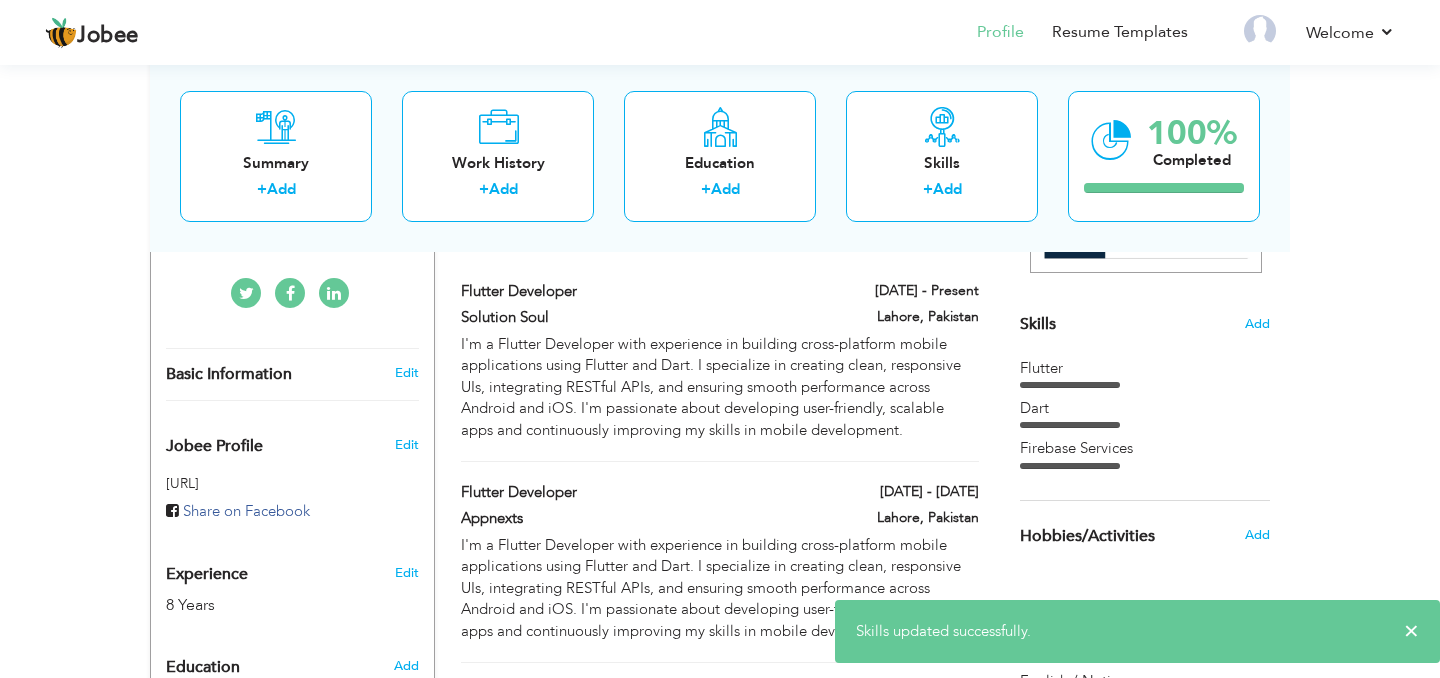click on "Skills
Add" at bounding box center (1145, 128) 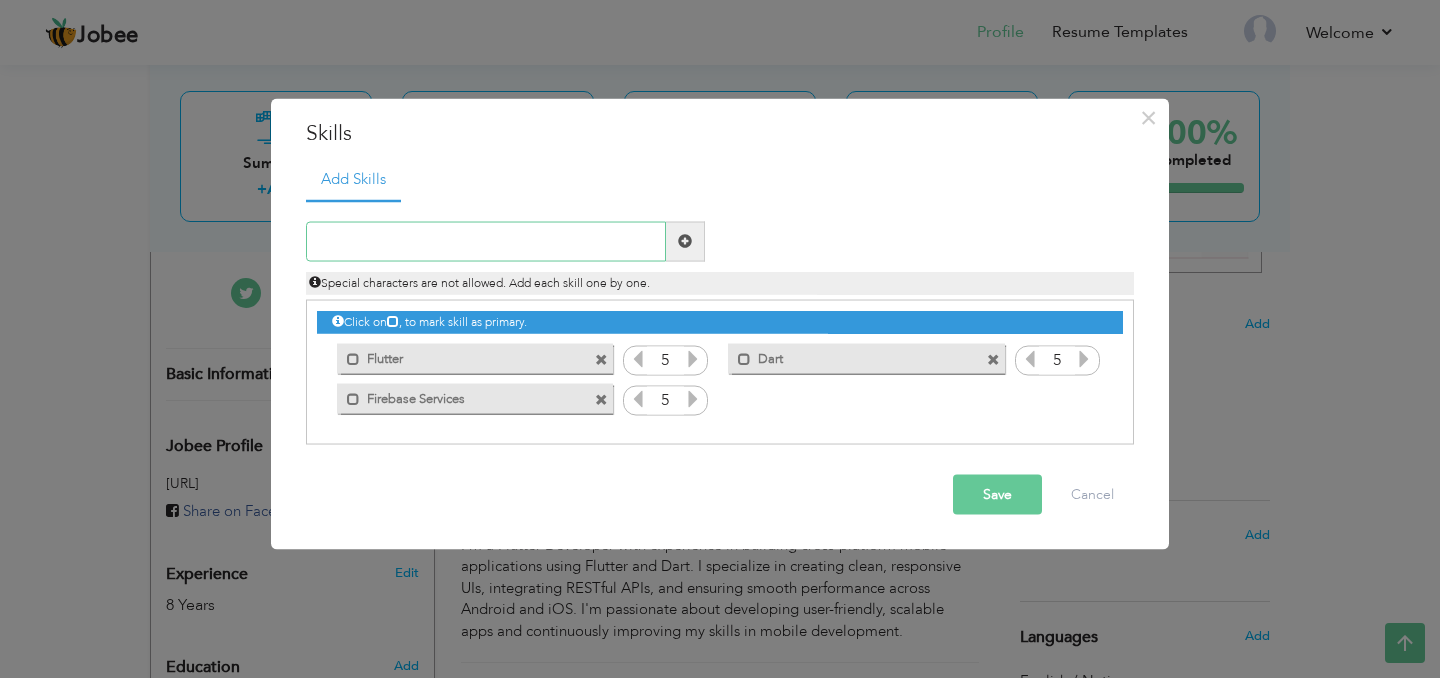 click at bounding box center (486, 241) 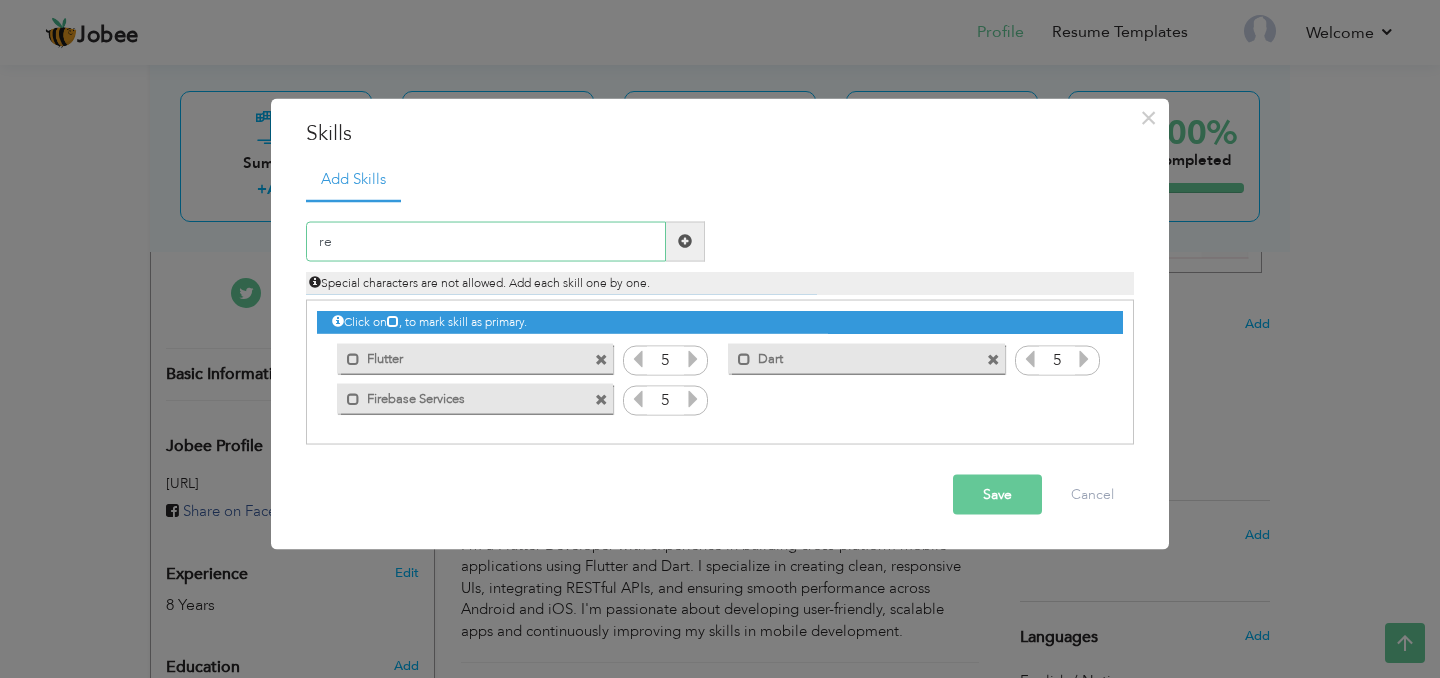 type on "r" 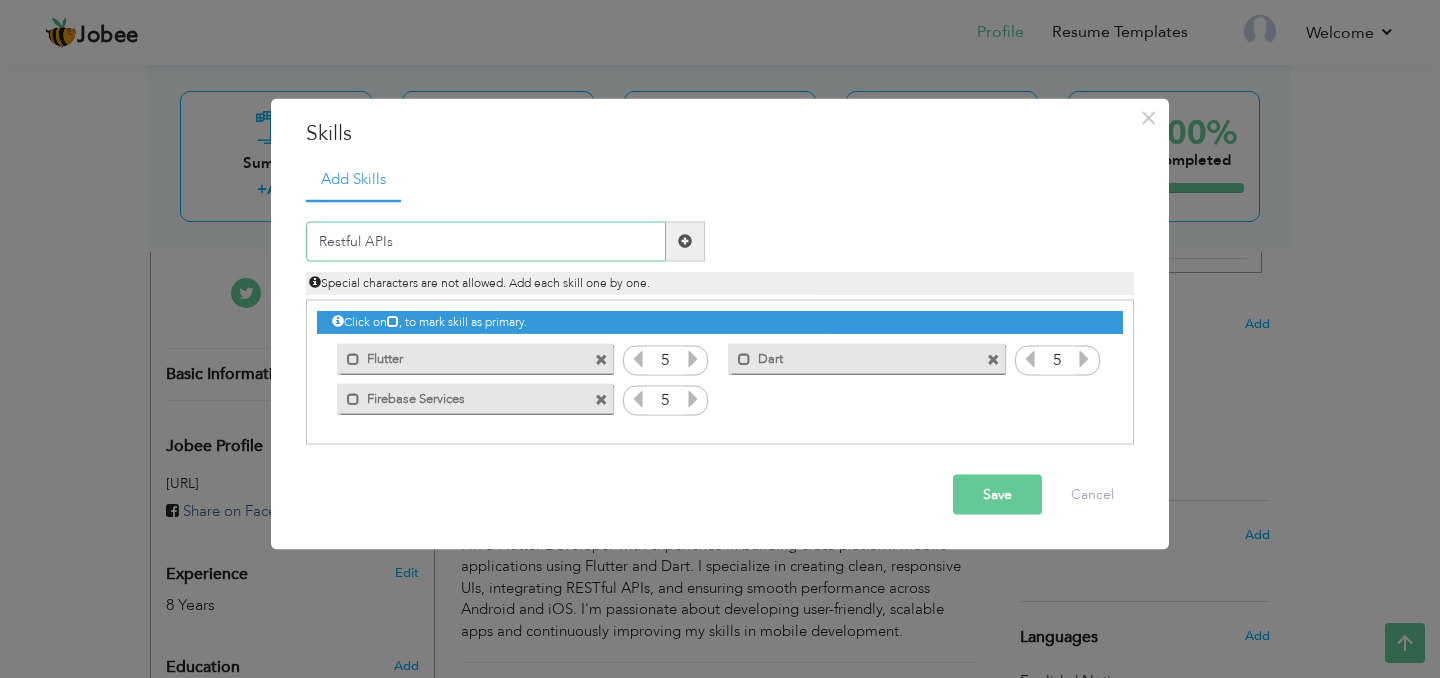 type on "Restful APIs" 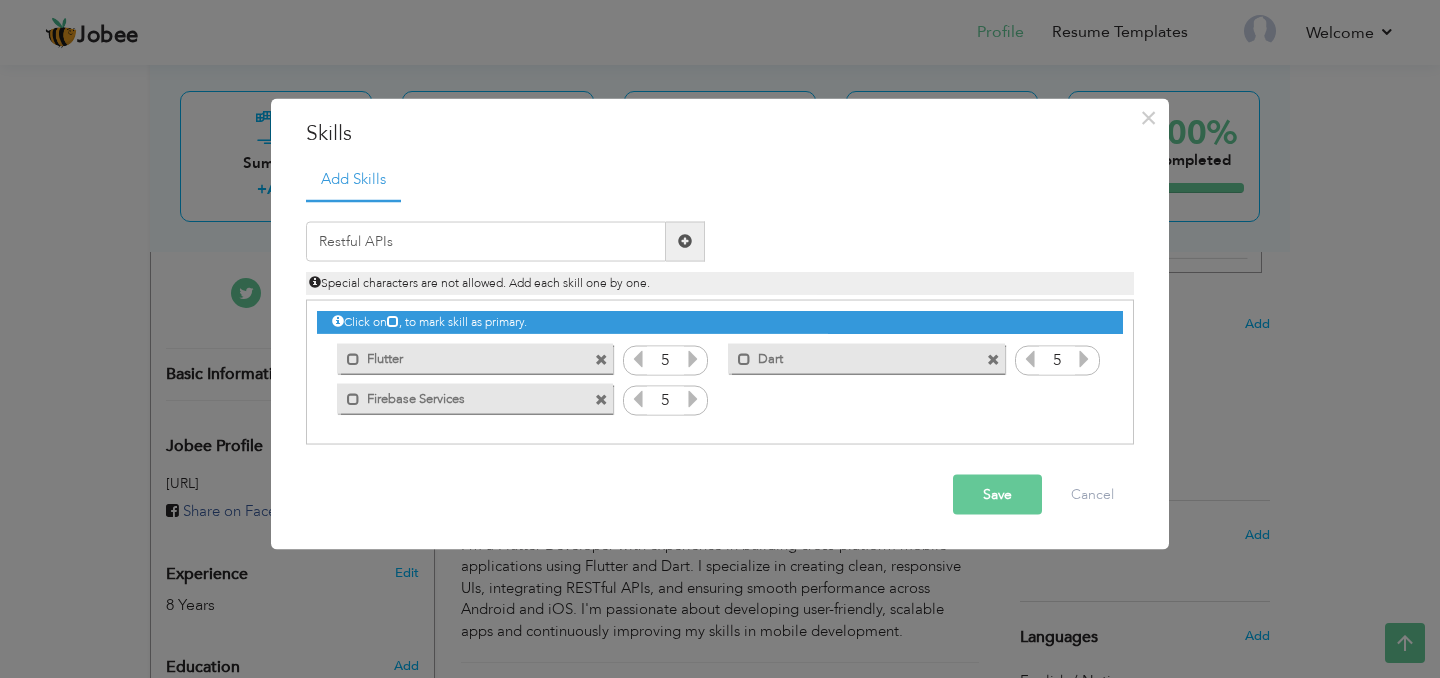 click on "Save" at bounding box center (997, 494) 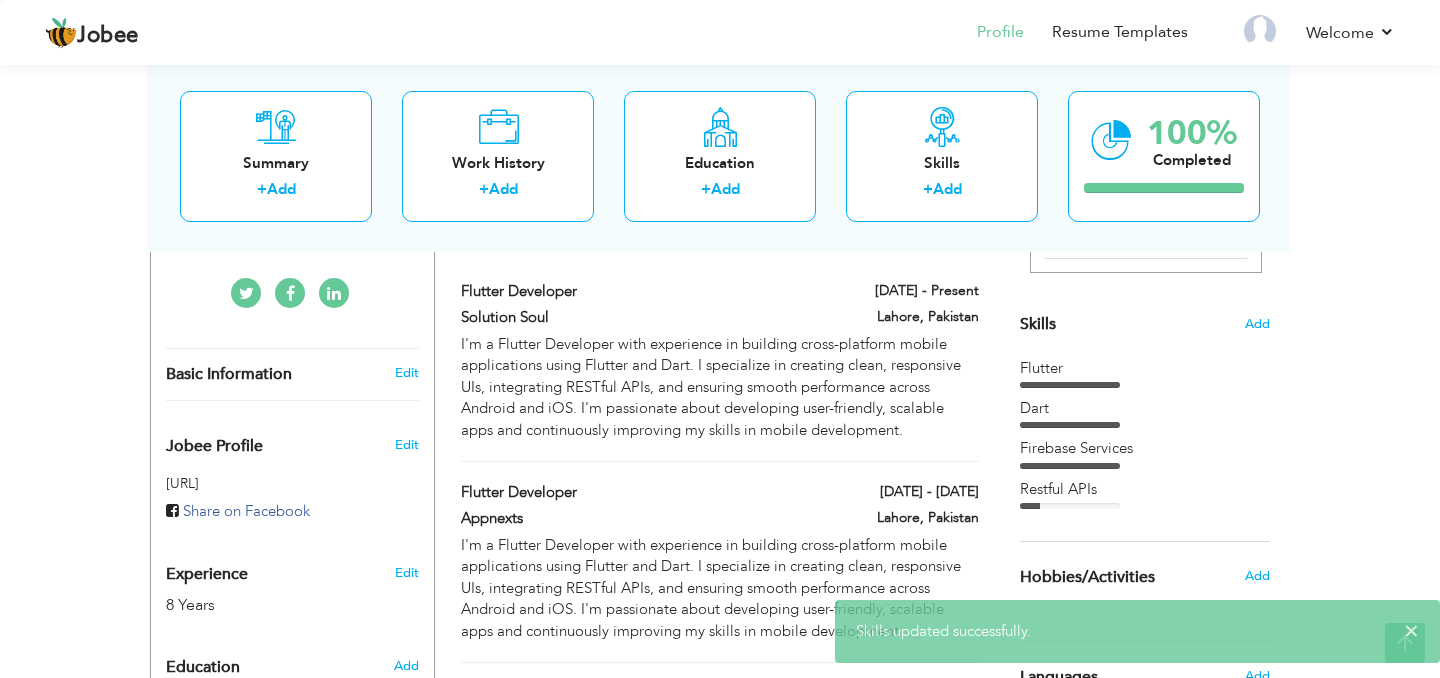 click at bounding box center (720, 339) 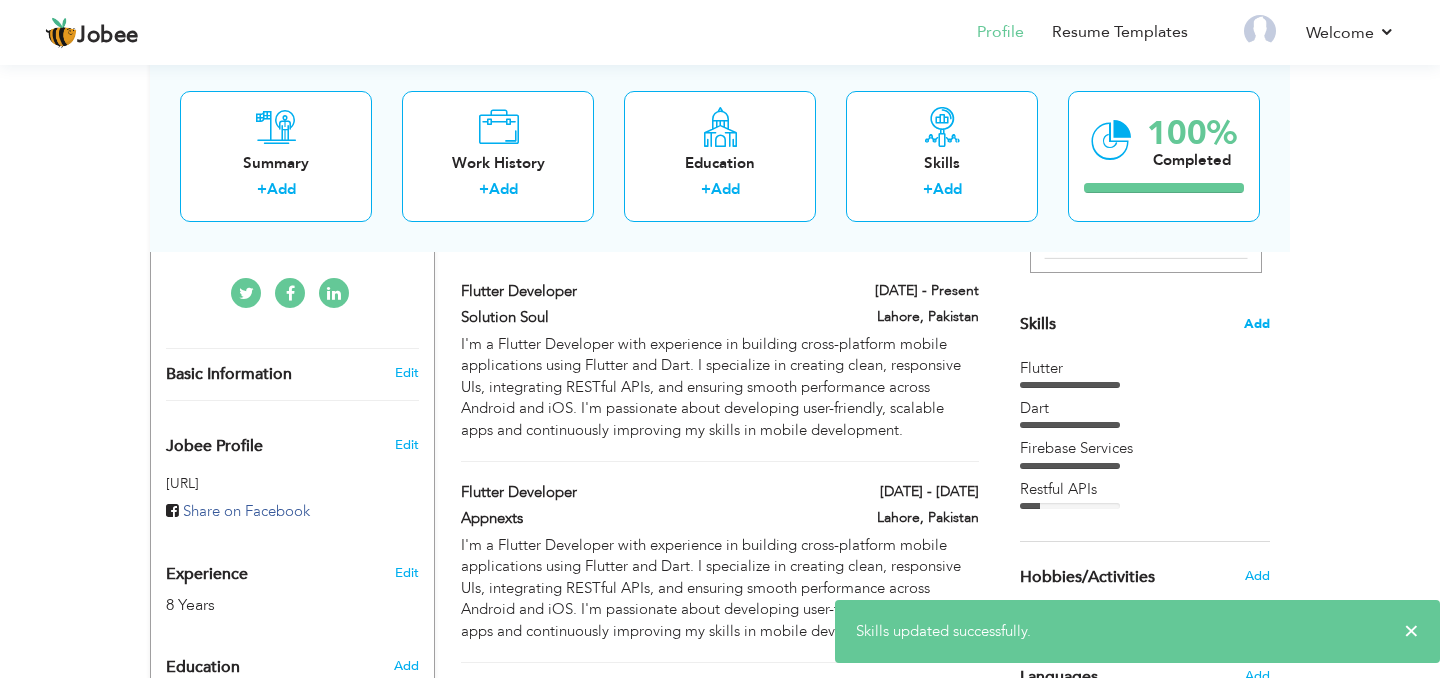 click on "Add" at bounding box center [1257, 324] 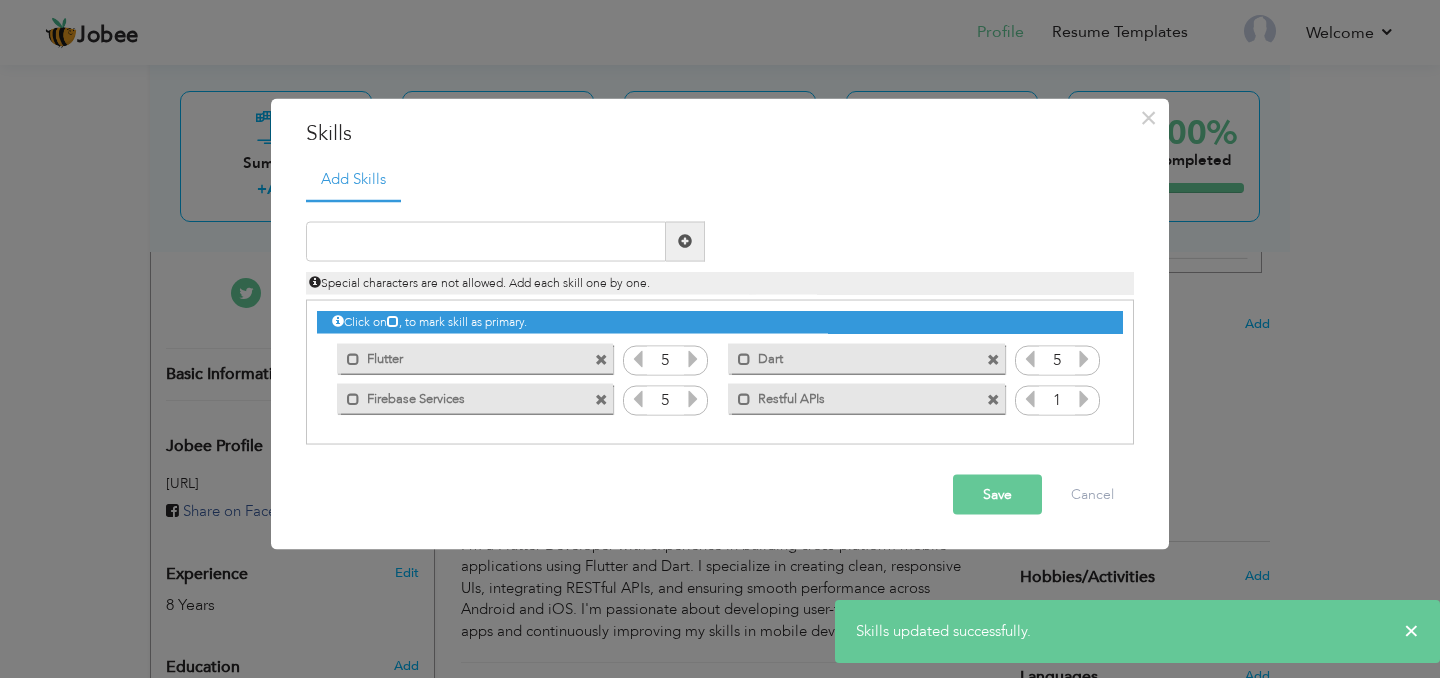 click at bounding box center (1084, 398) 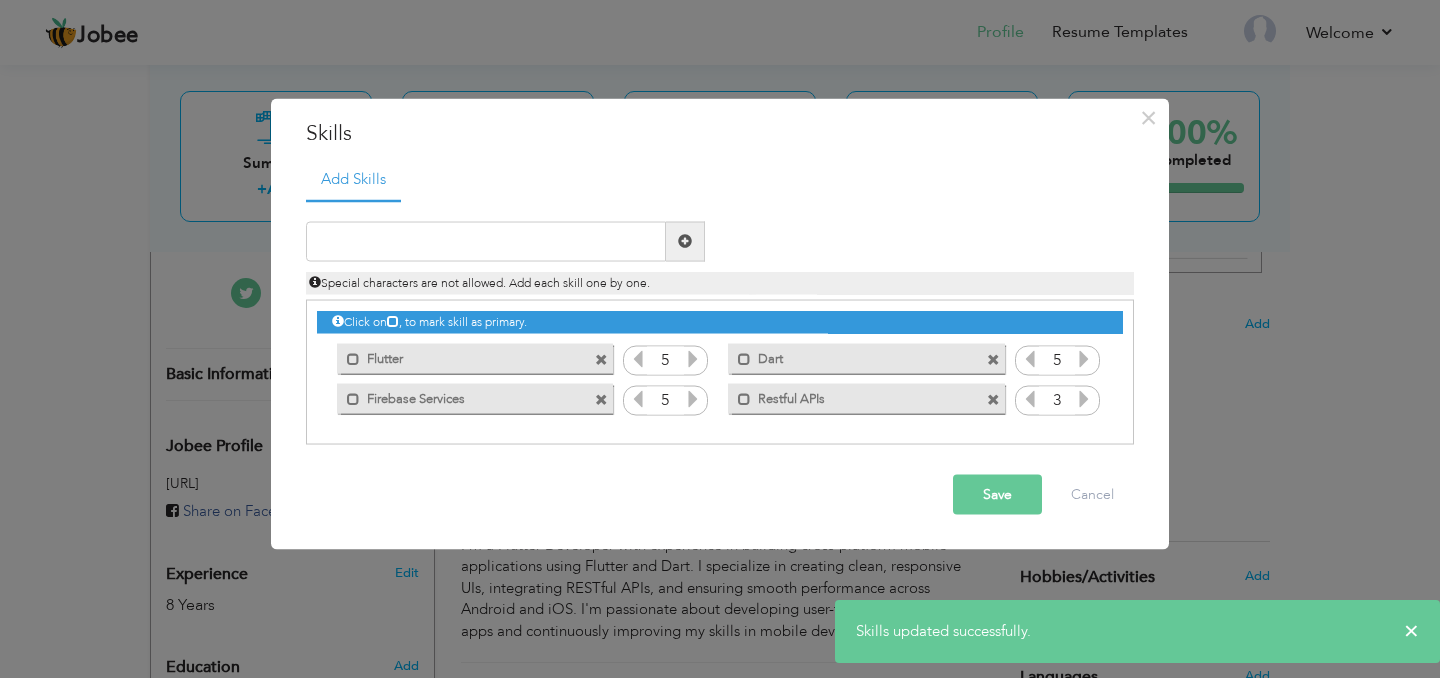 click at bounding box center (1084, 398) 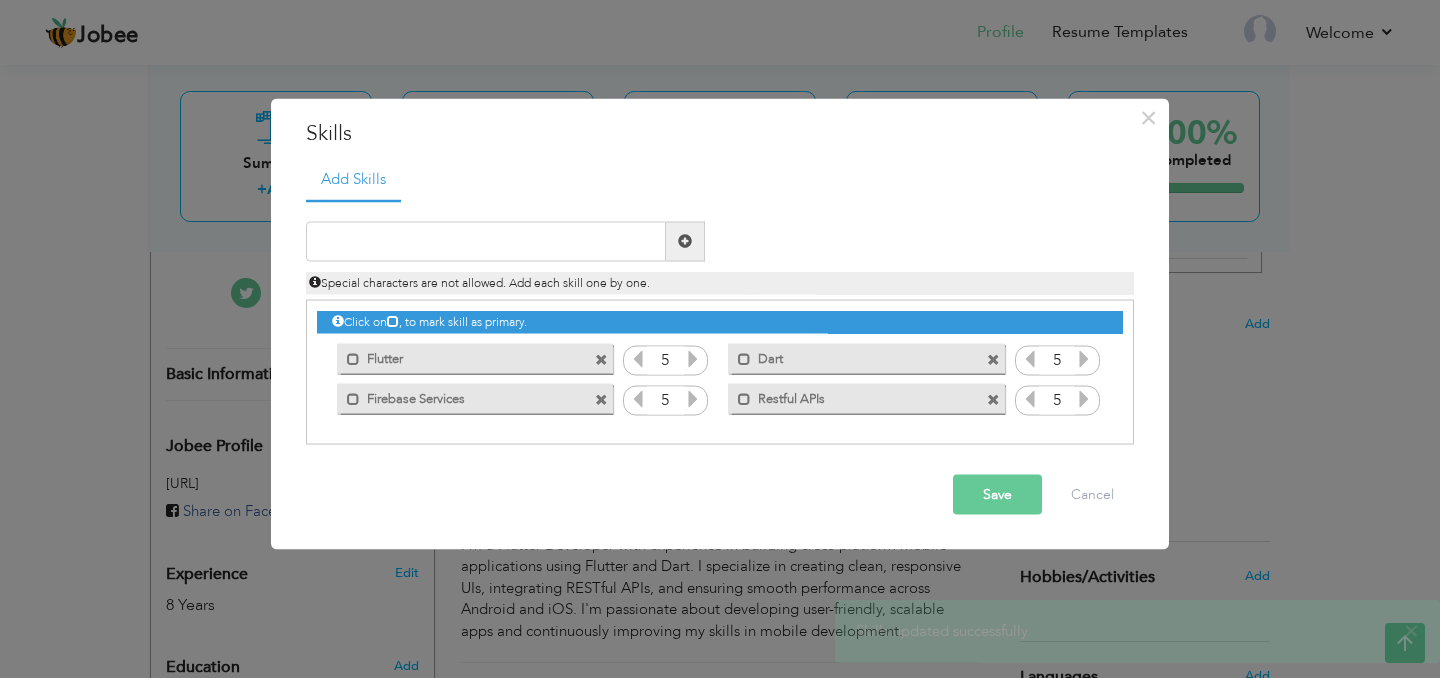 click at bounding box center (1084, 398) 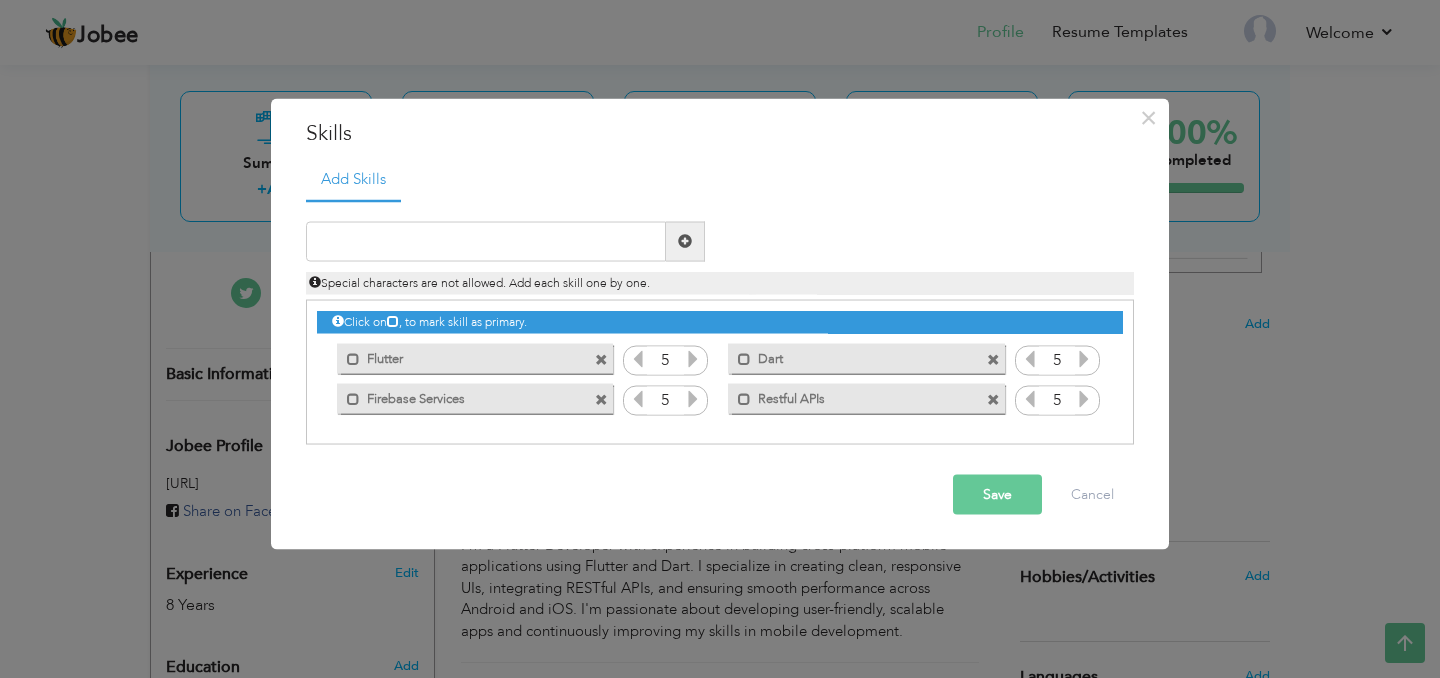 click at bounding box center (1084, 398) 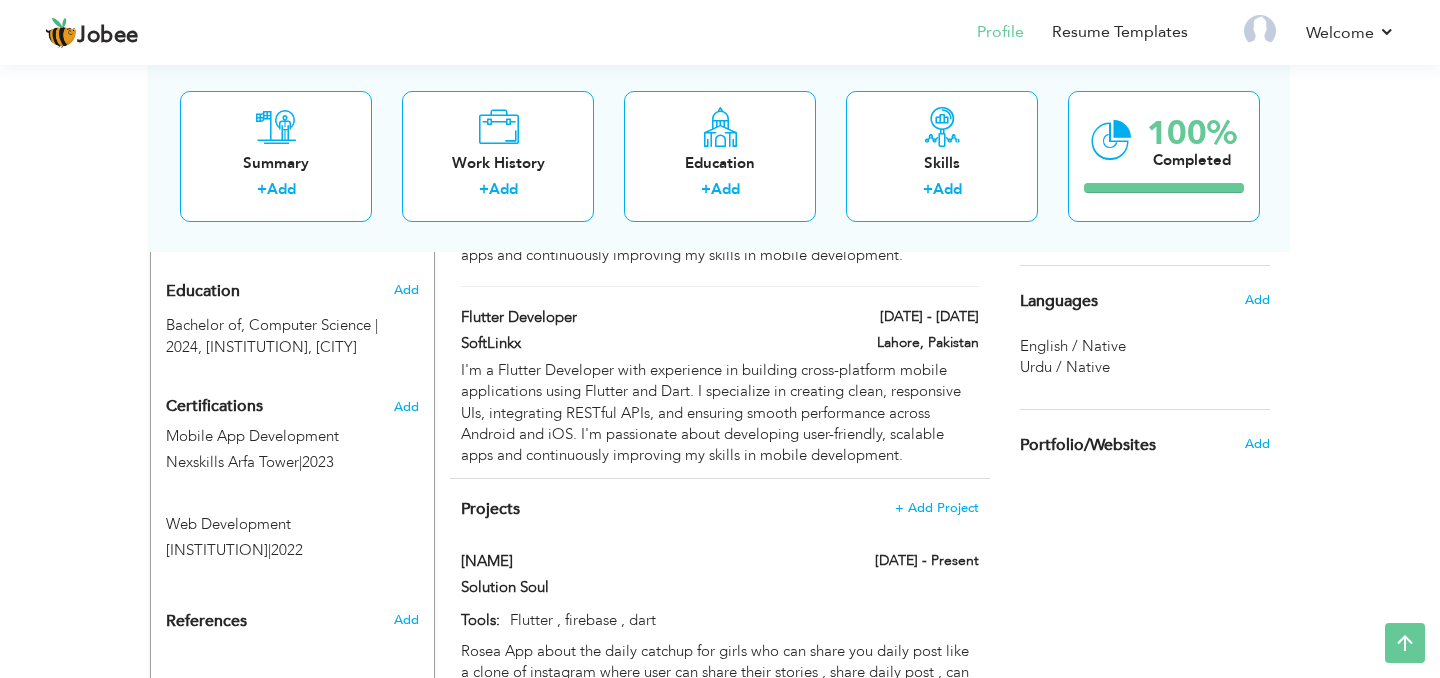 scroll, scrollTop: 847, scrollLeft: 0, axis: vertical 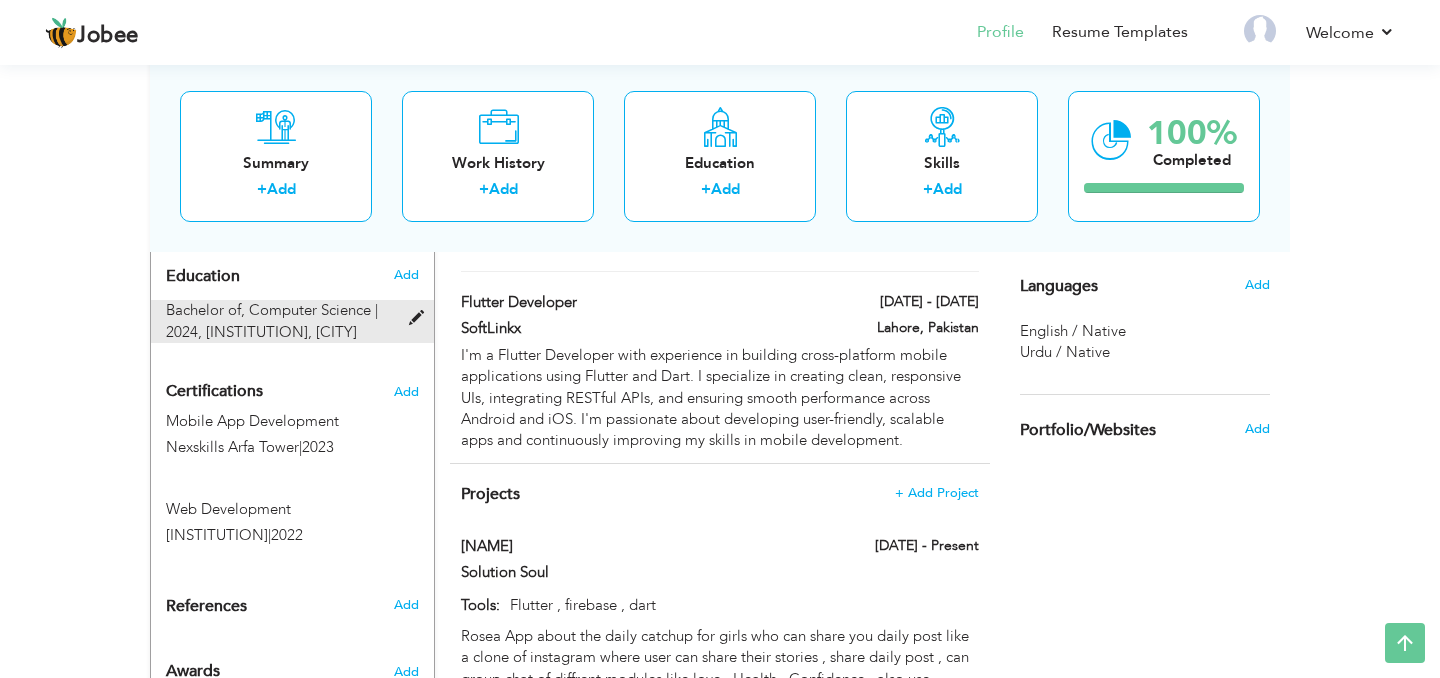 click at bounding box center [422, 307] 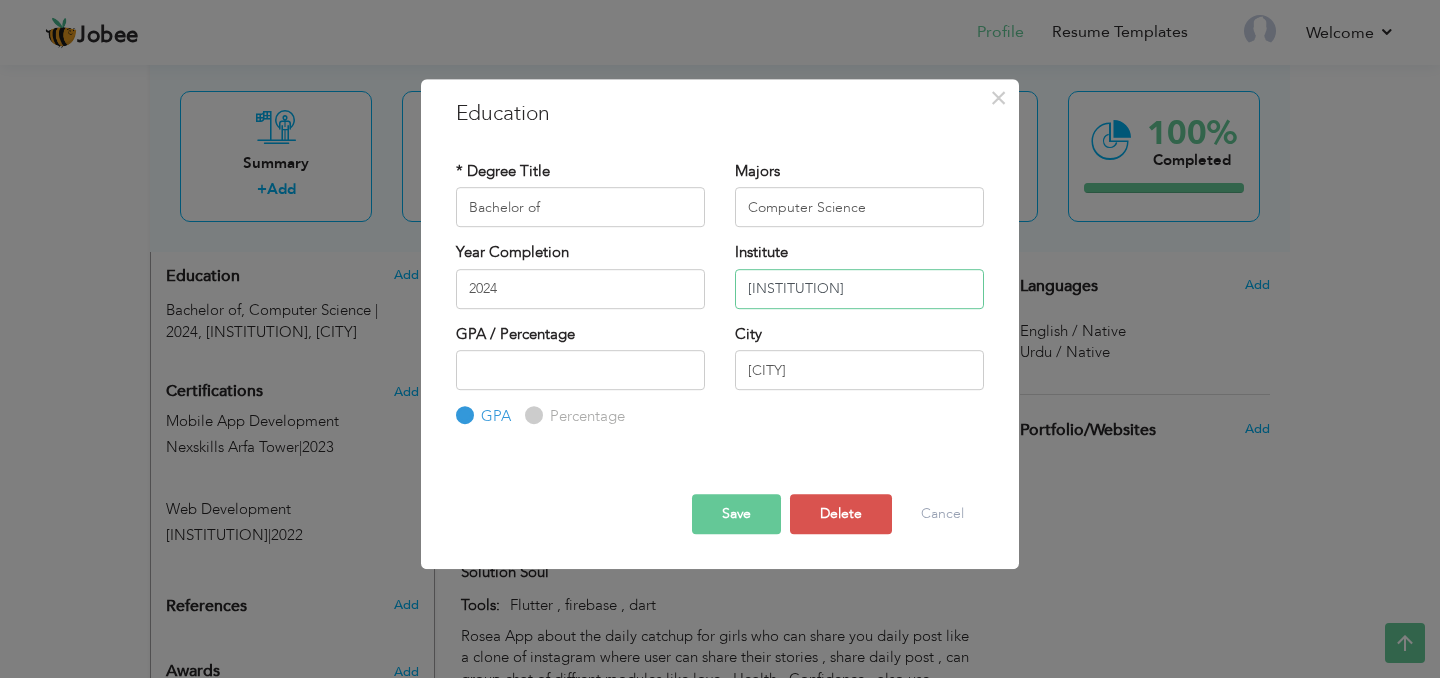 click on "[INSTITUTION]" at bounding box center [859, 289] 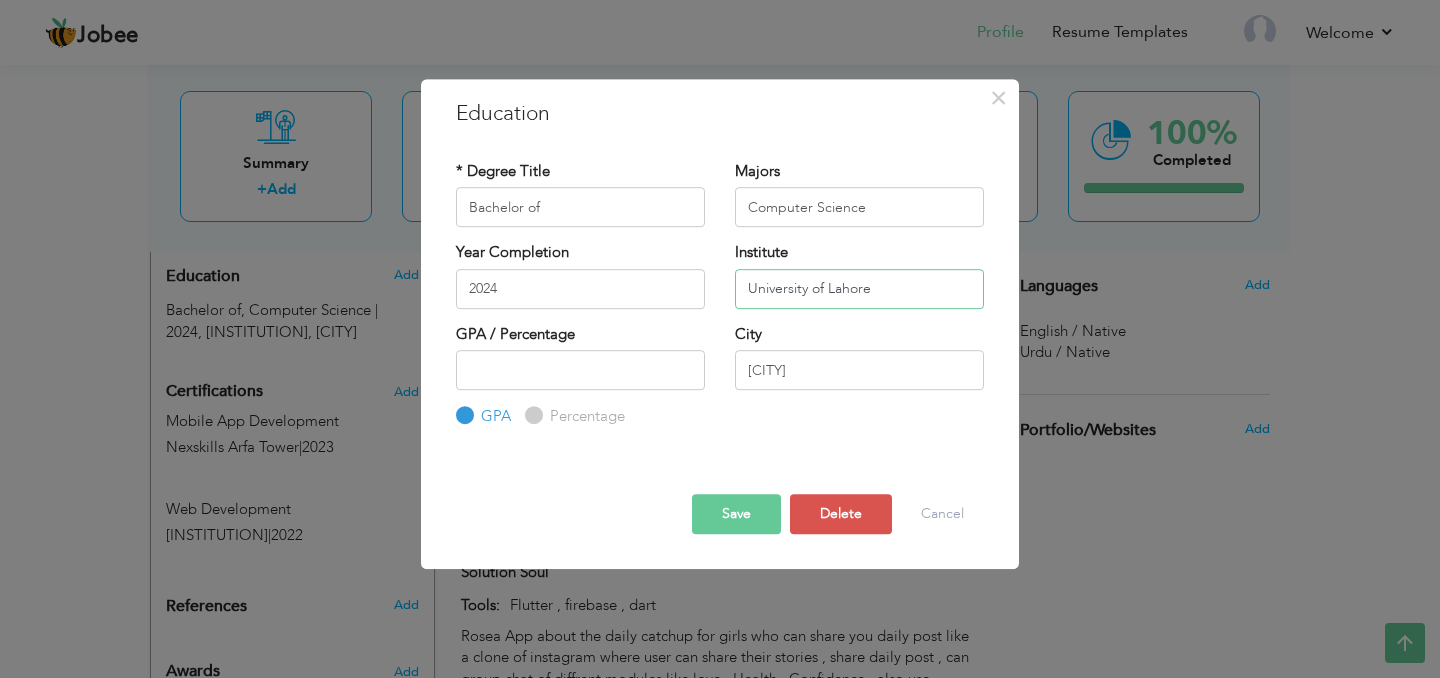 type on "University of Lahore" 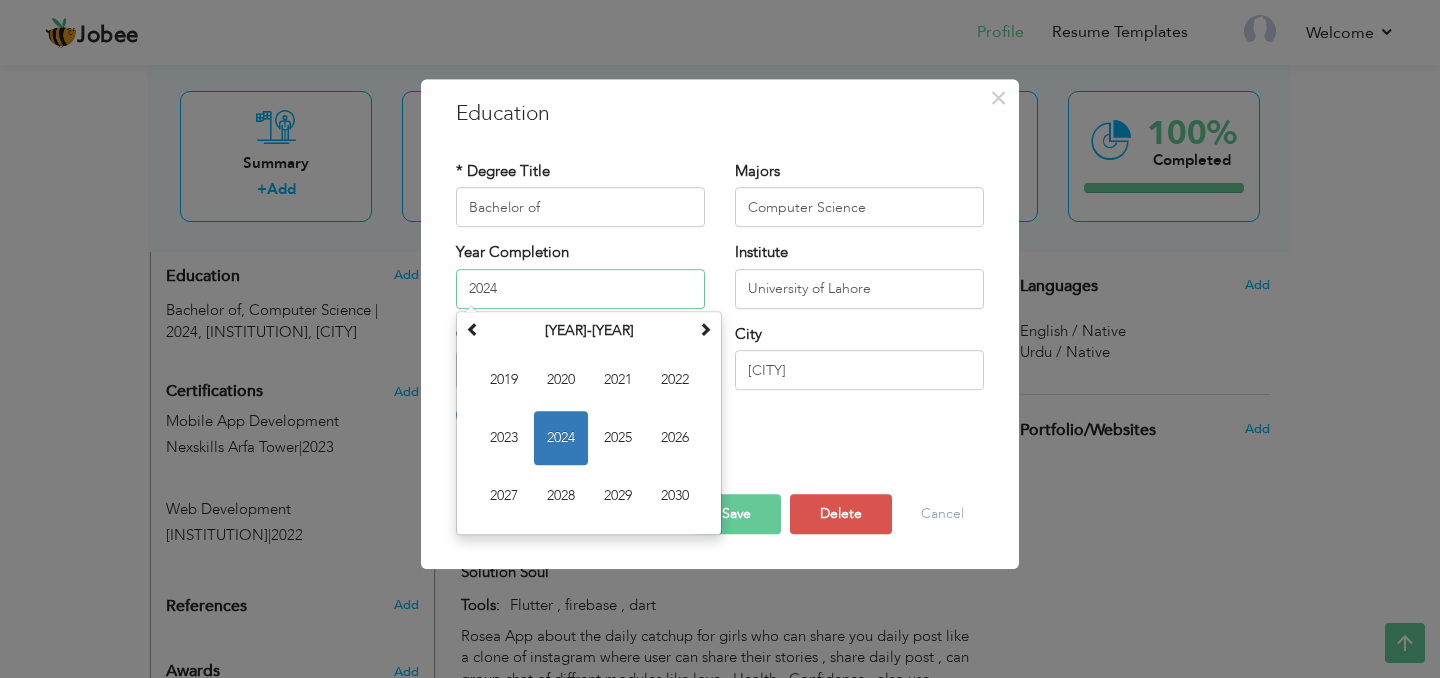click on "2024" at bounding box center (580, 289) 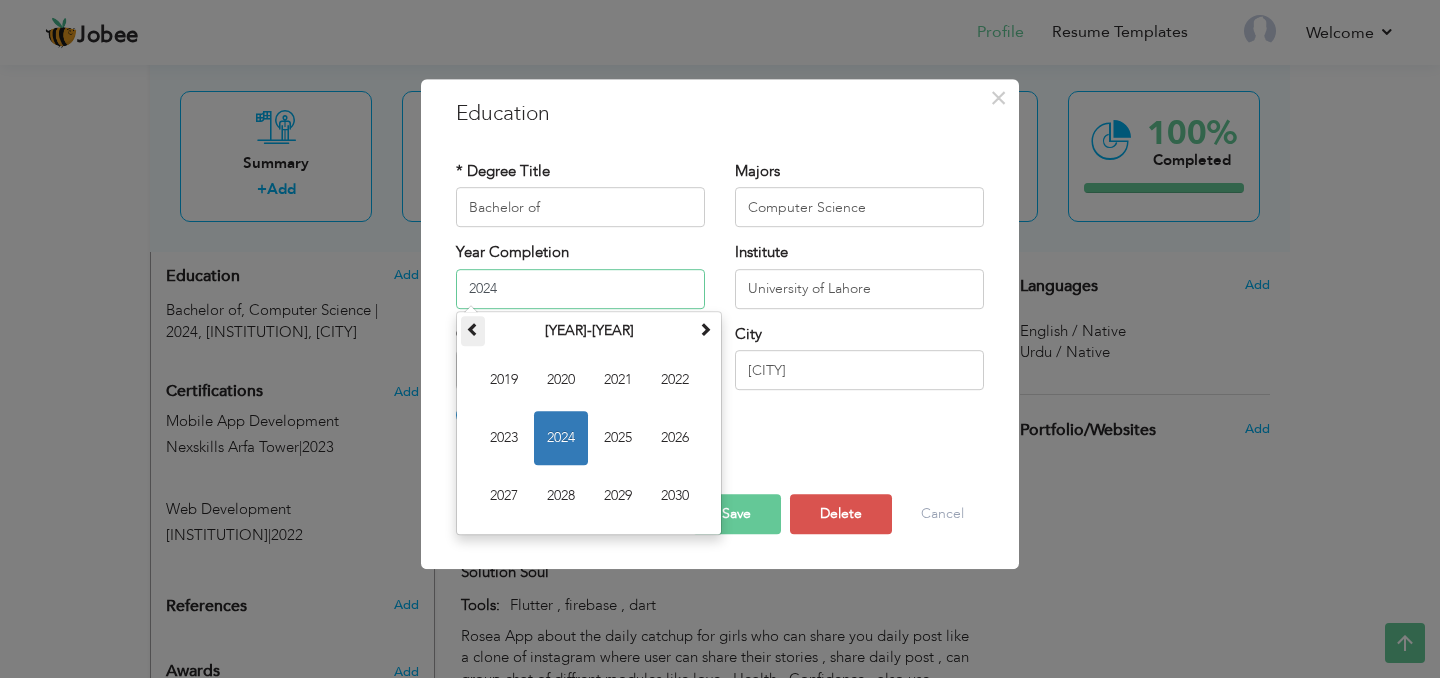 click at bounding box center [473, 329] 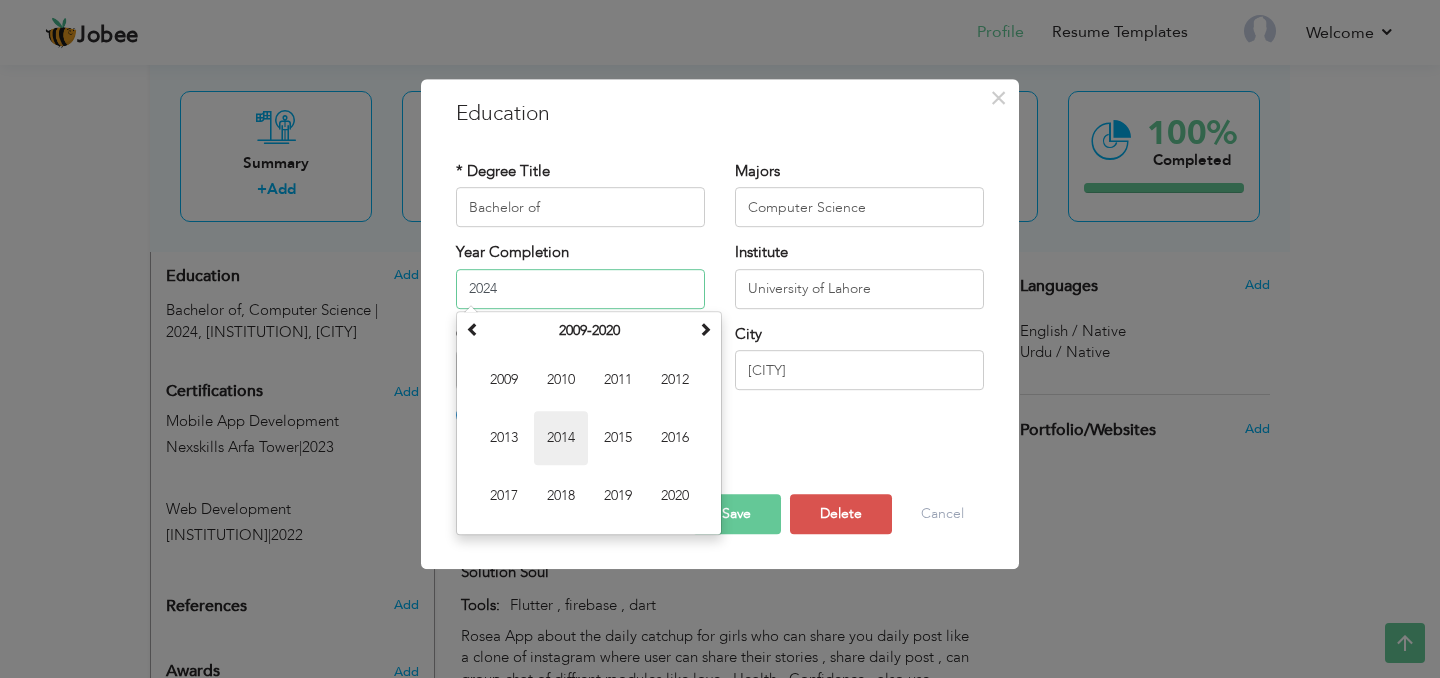click on "2014" at bounding box center (561, 438) 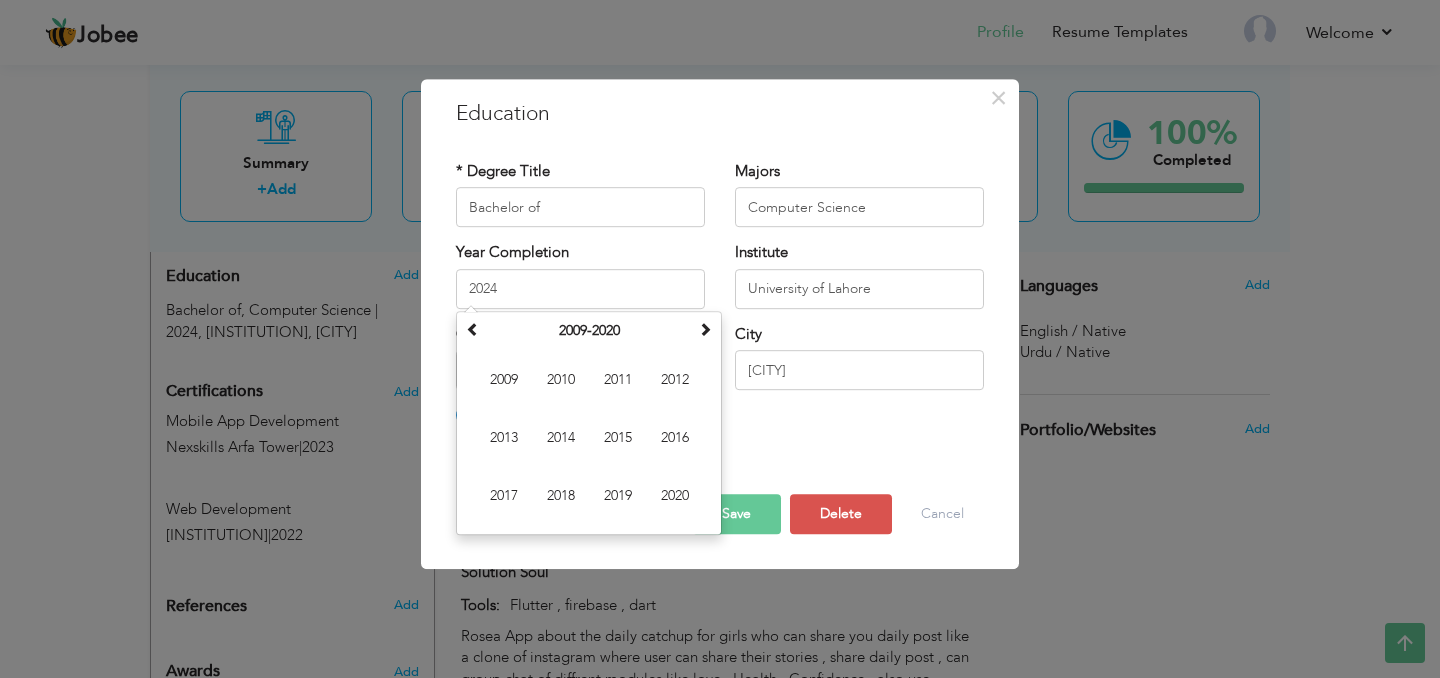 type on "2014" 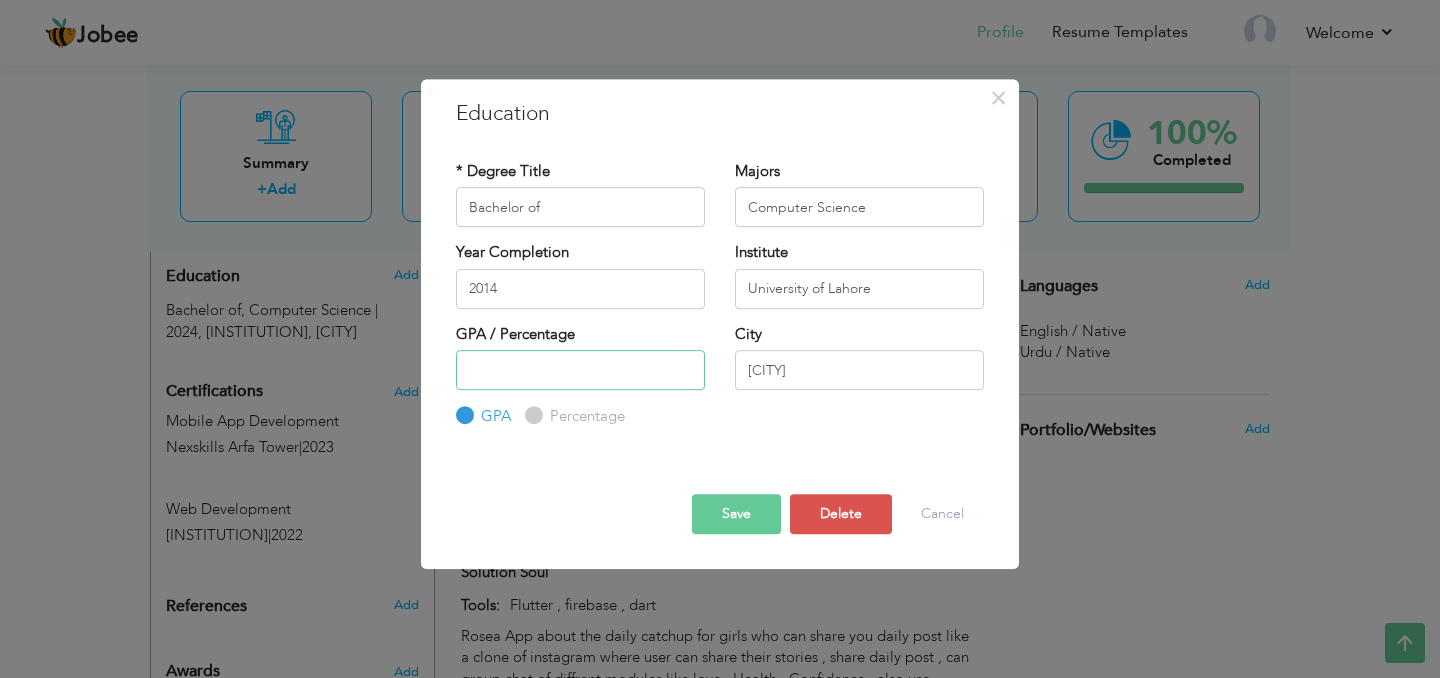 click at bounding box center [580, 370] 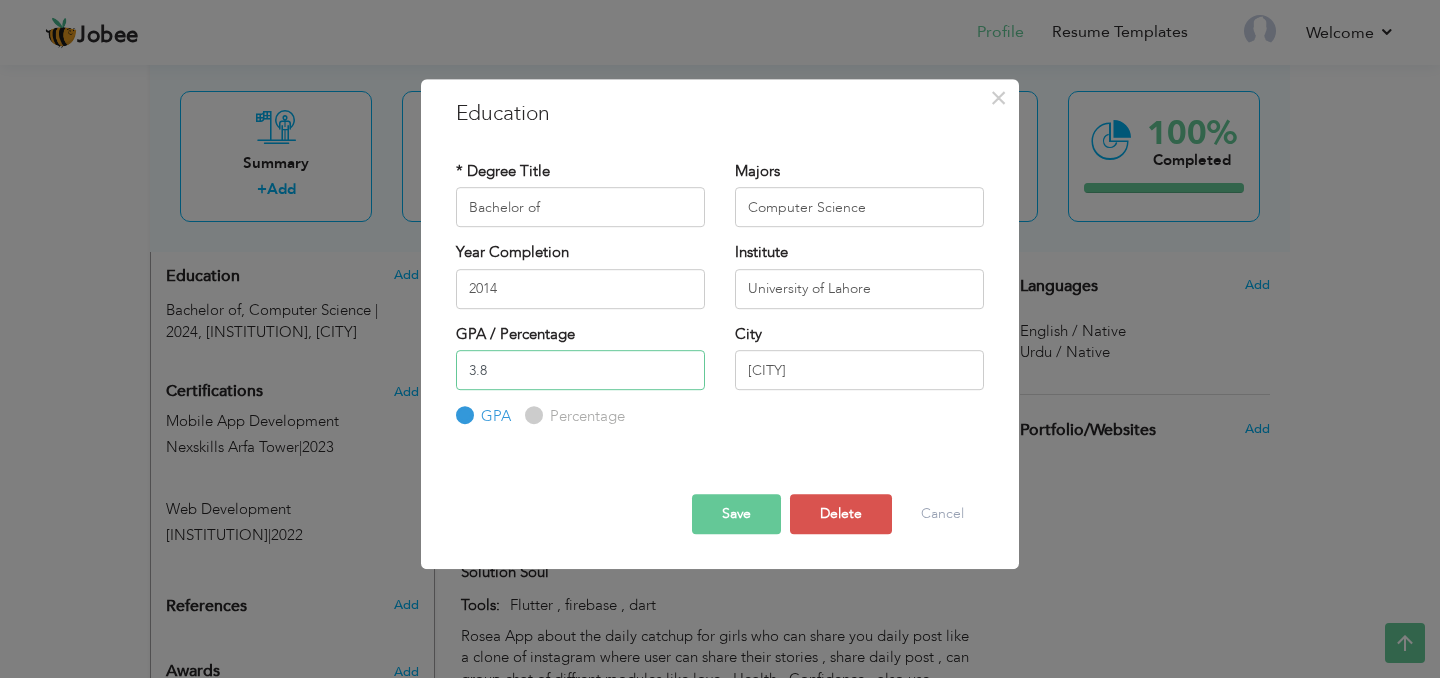 type on "3.8" 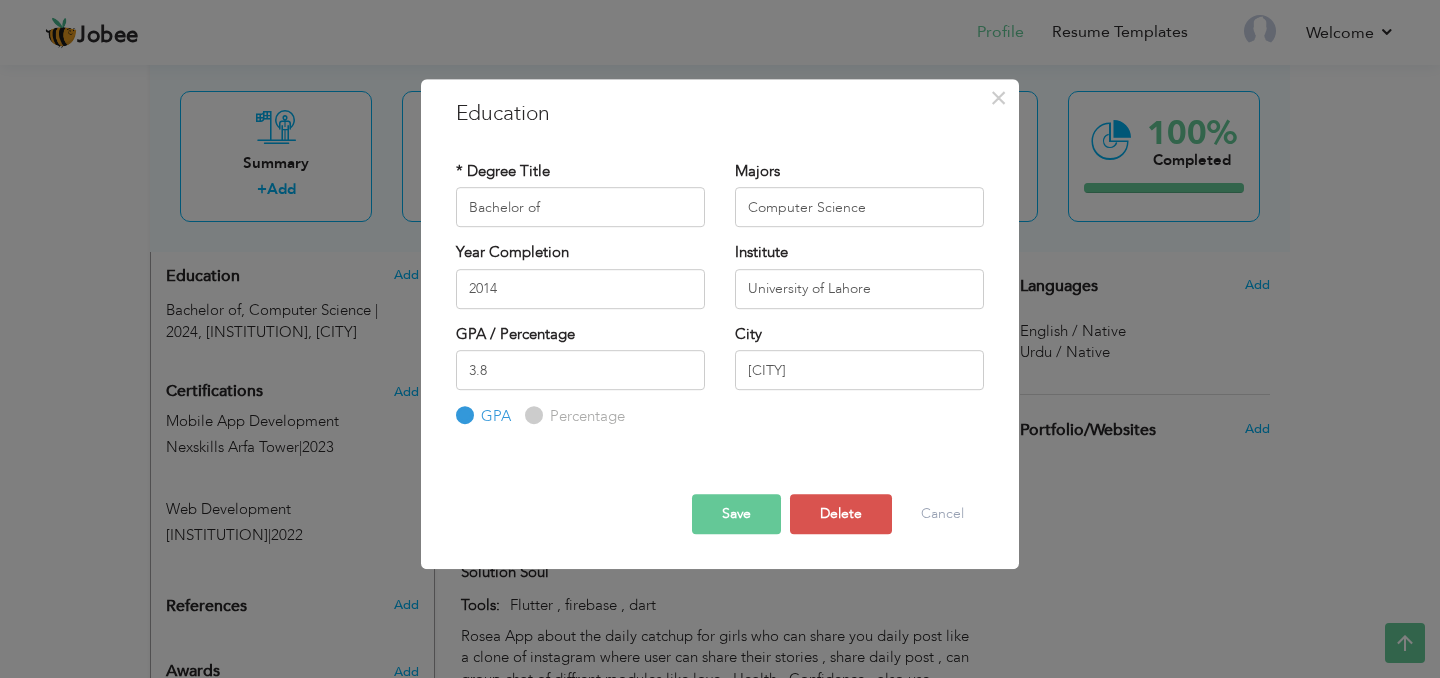 click on "Save" at bounding box center [736, 514] 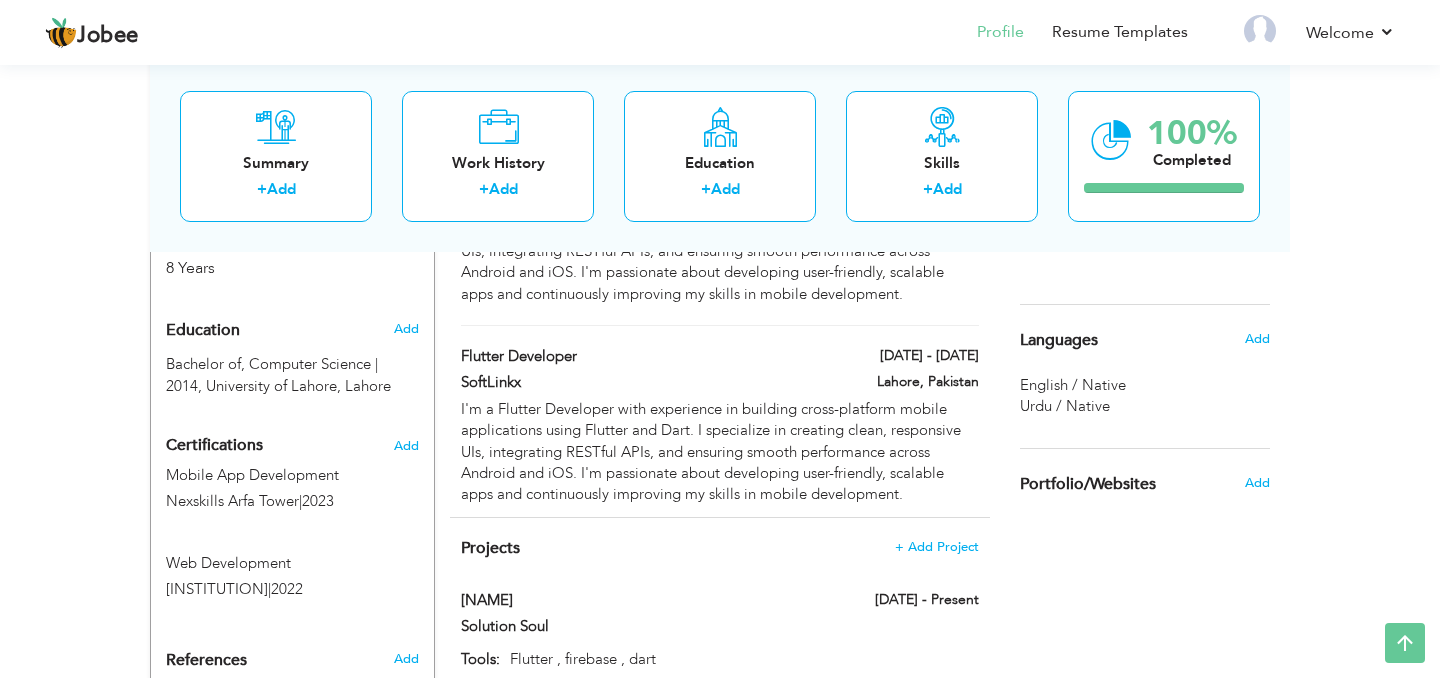 scroll, scrollTop: 789, scrollLeft: 0, axis: vertical 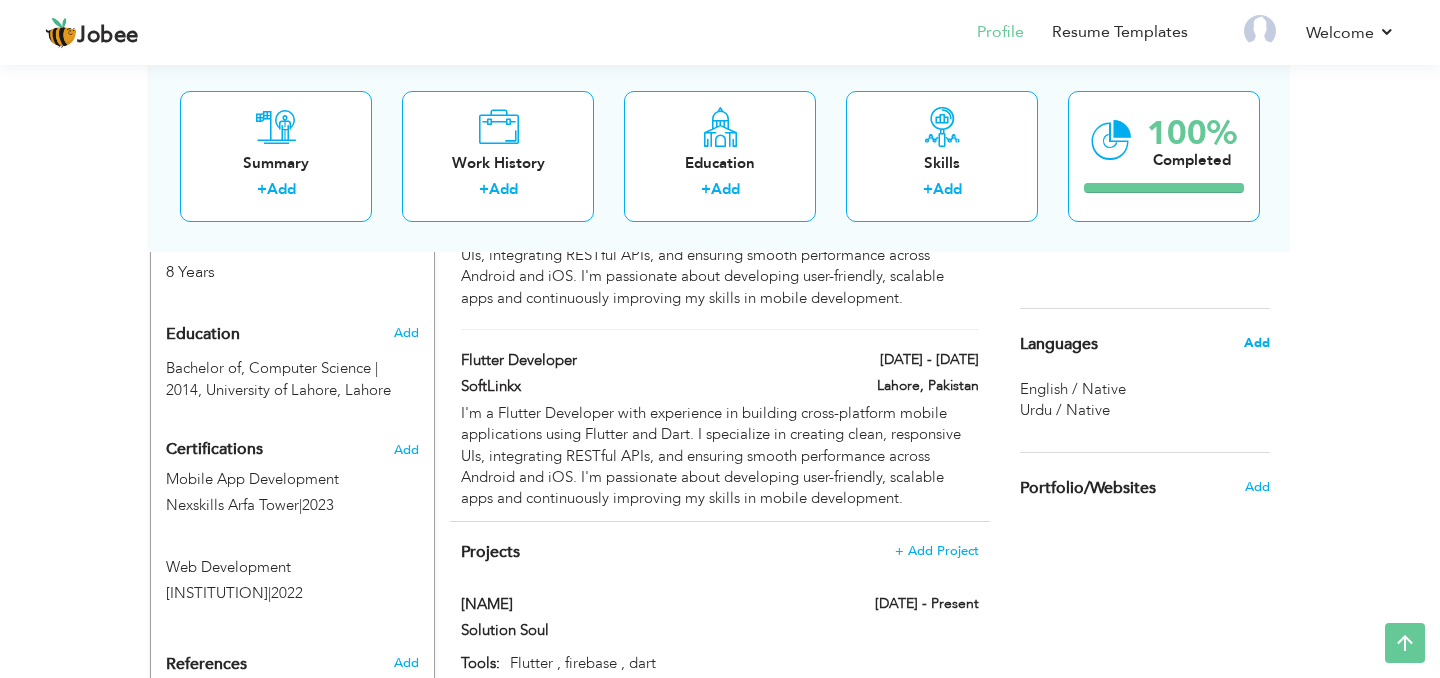 click on "Add" at bounding box center (1257, 343) 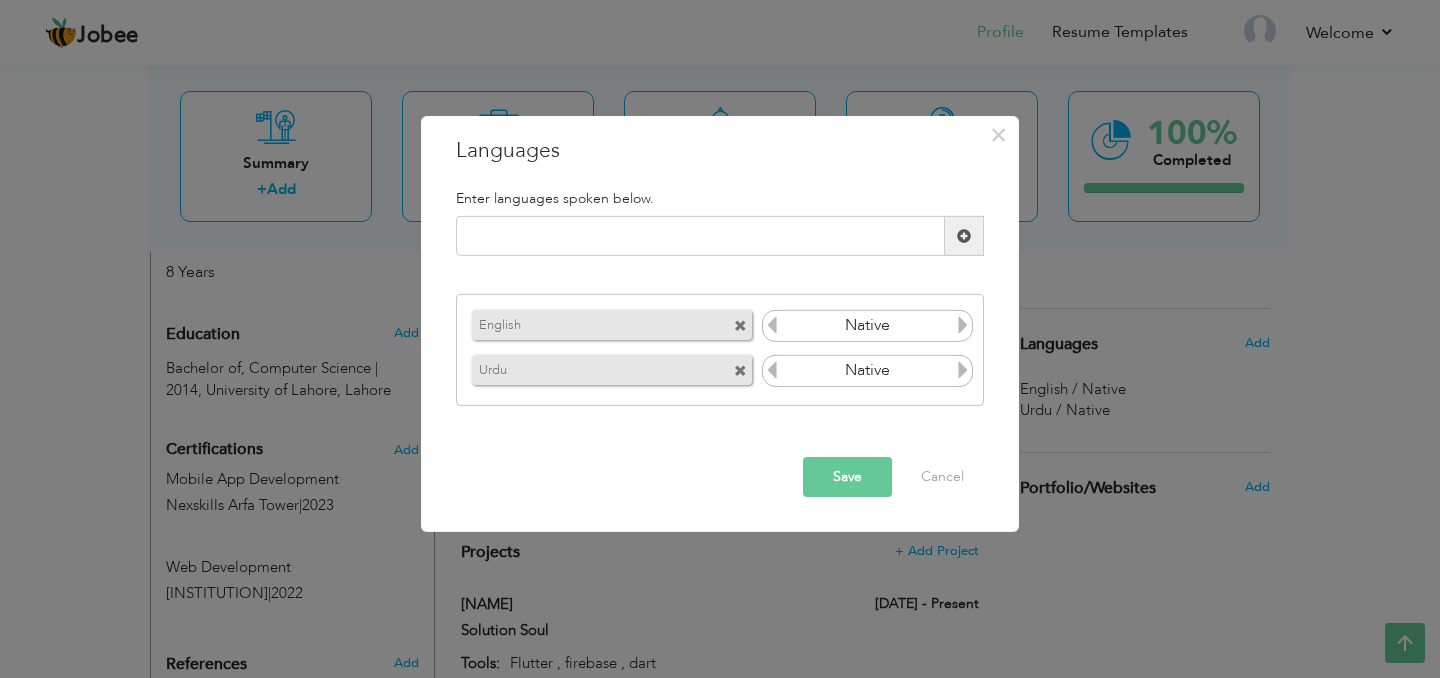 click at bounding box center [743, 365] 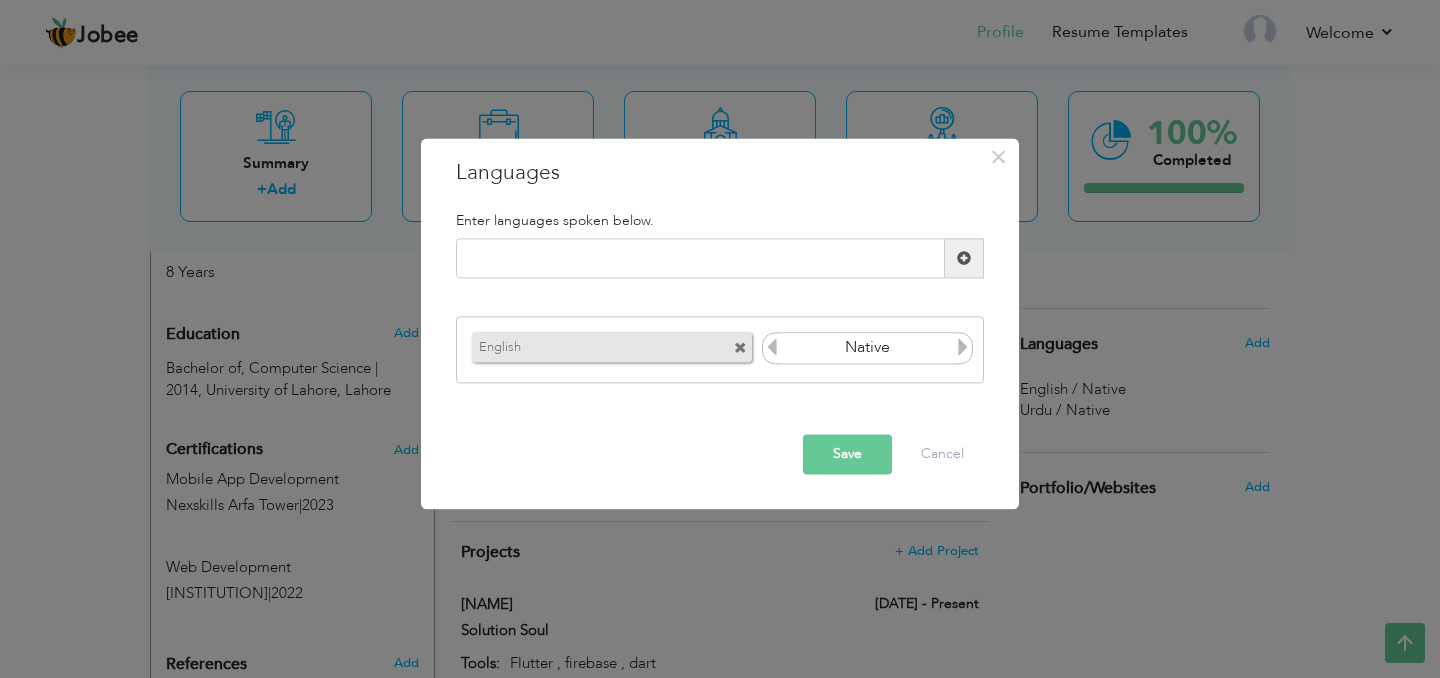 click on "Save" at bounding box center (847, 455) 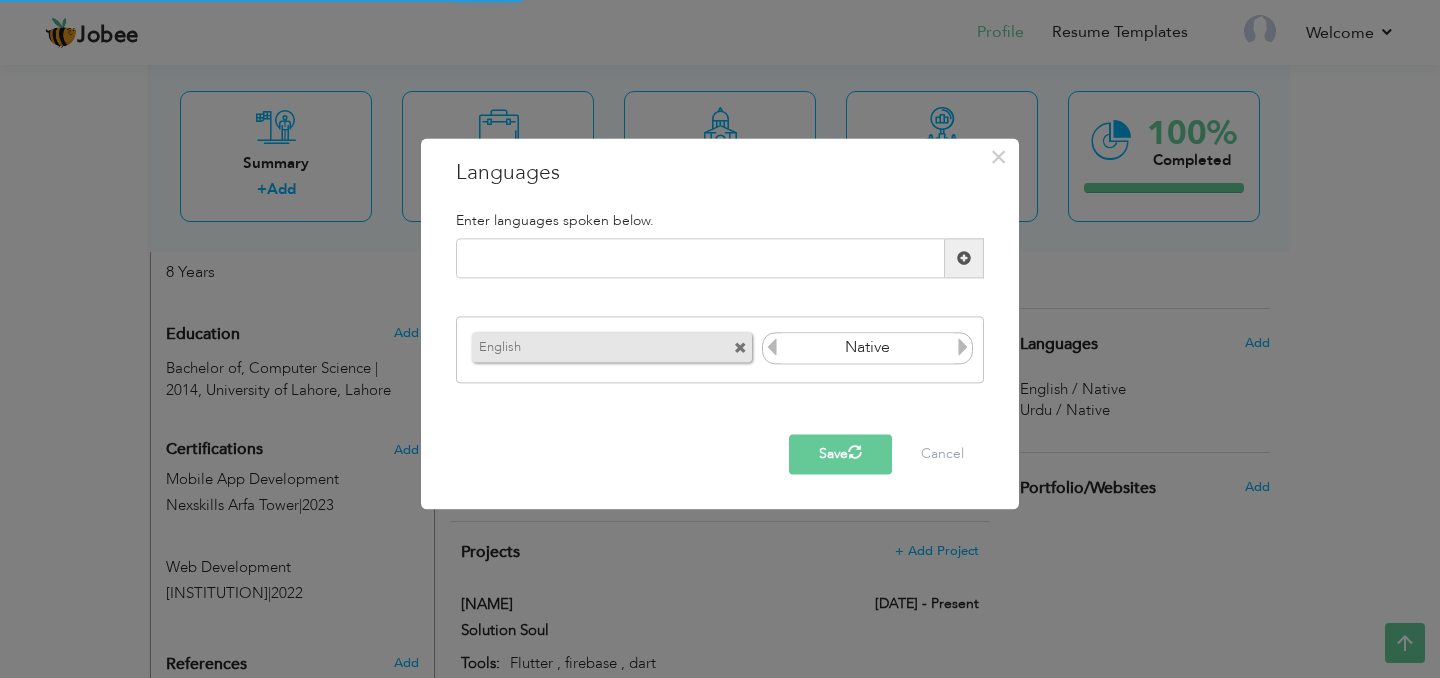 click at bounding box center (963, 347) 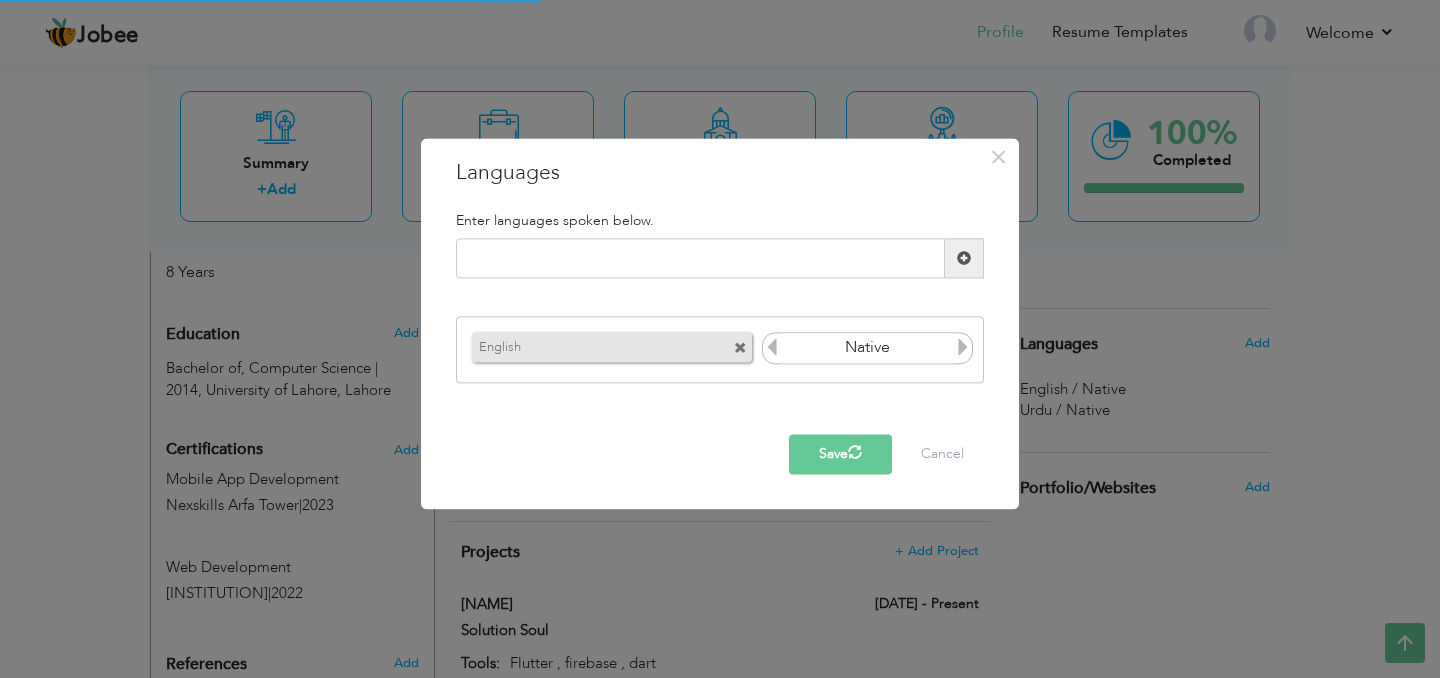 click at bounding box center (963, 347) 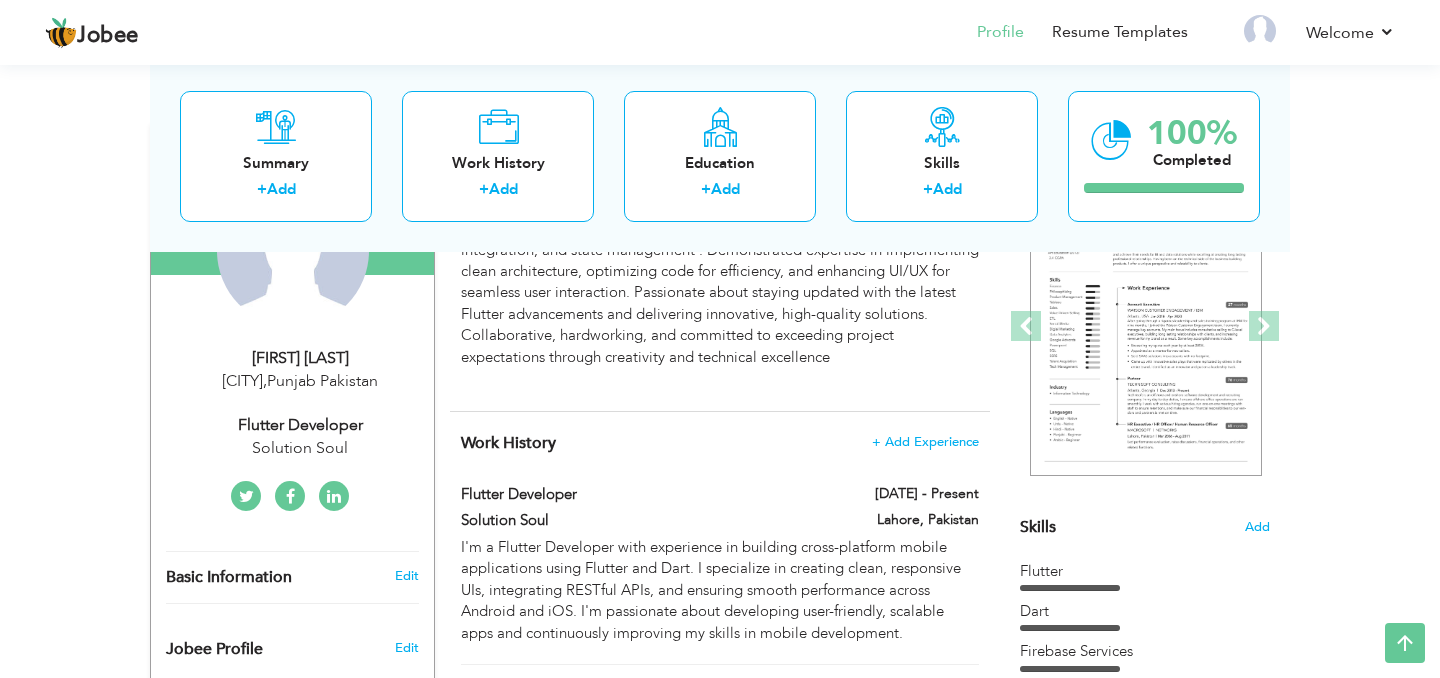 scroll, scrollTop: 266, scrollLeft: 0, axis: vertical 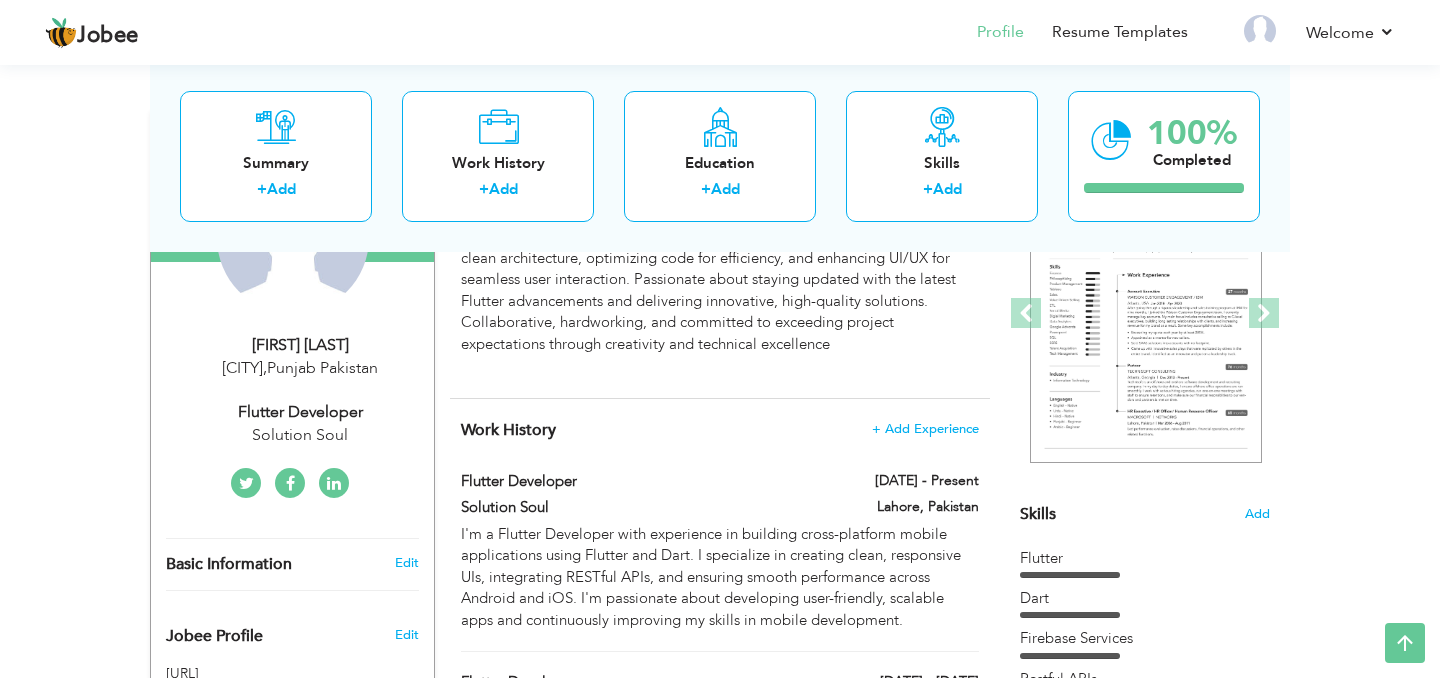 click at bounding box center [246, 484] 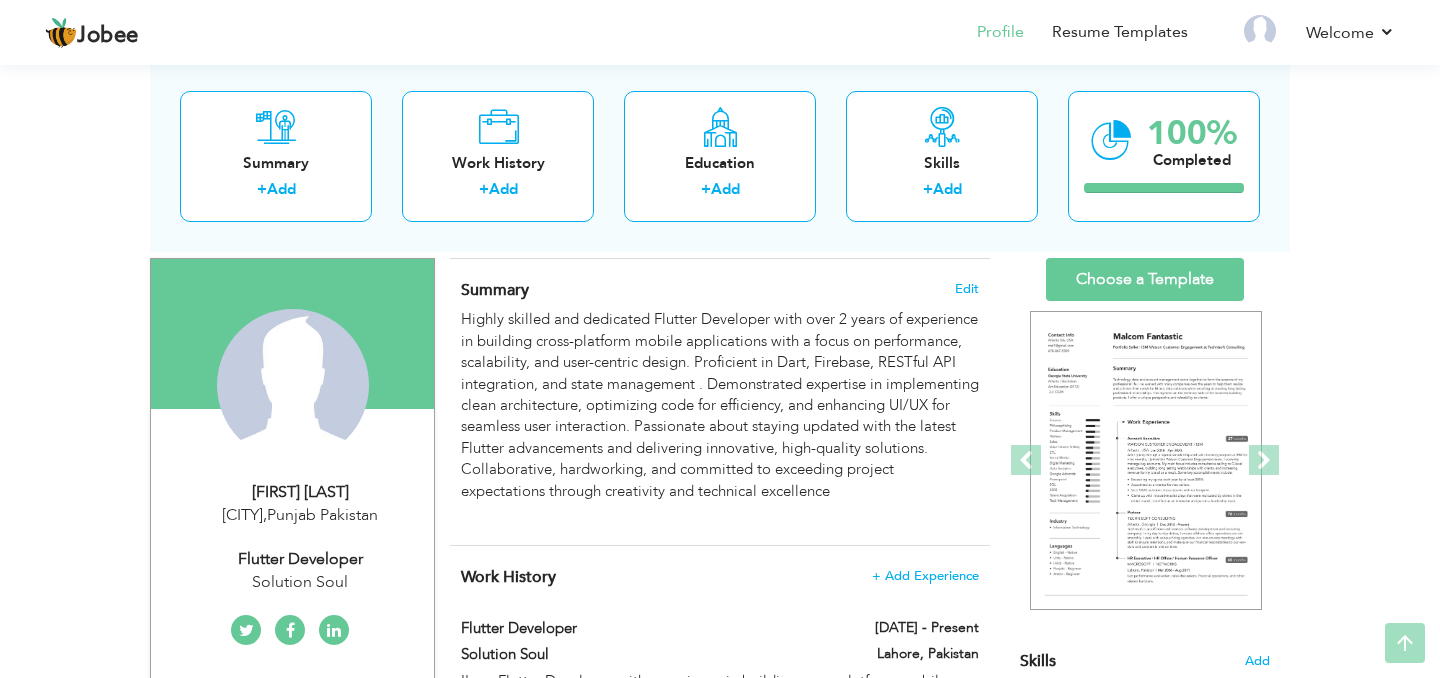 scroll, scrollTop: 124, scrollLeft: 0, axis: vertical 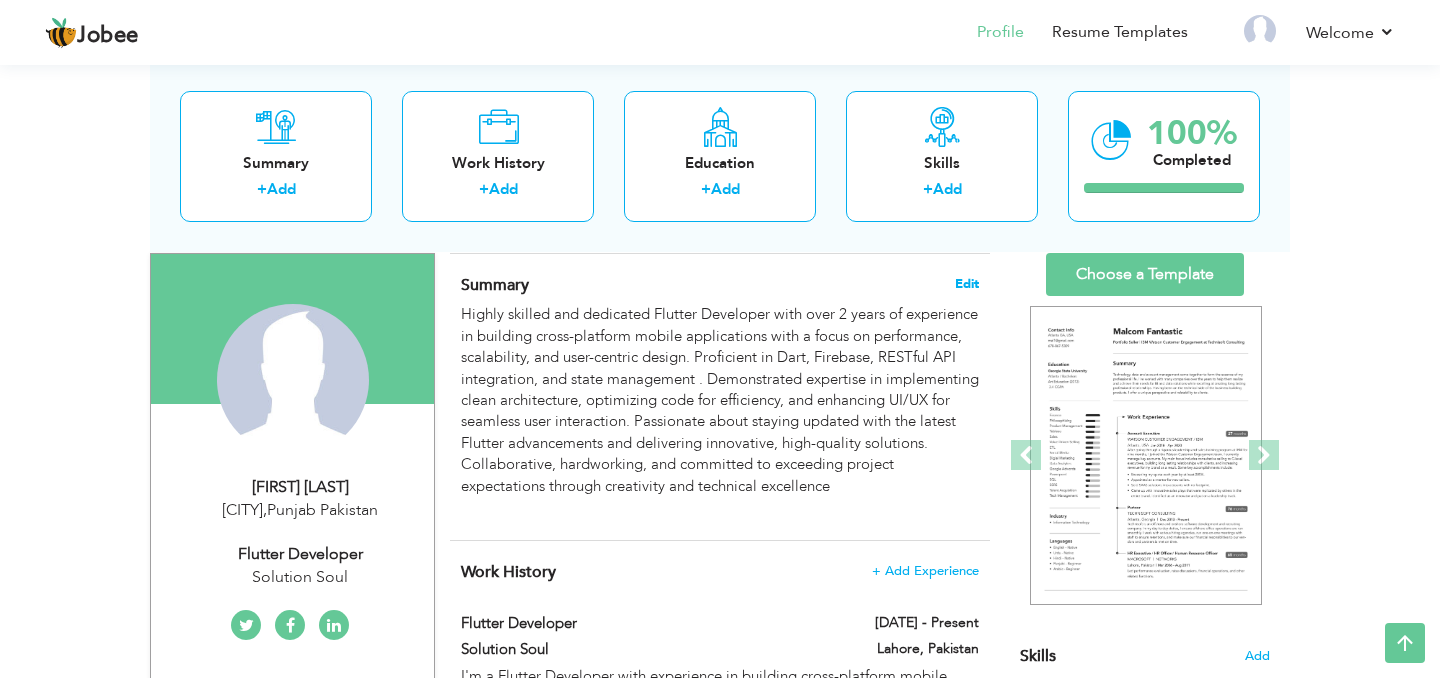 click on "Edit" at bounding box center (967, 284) 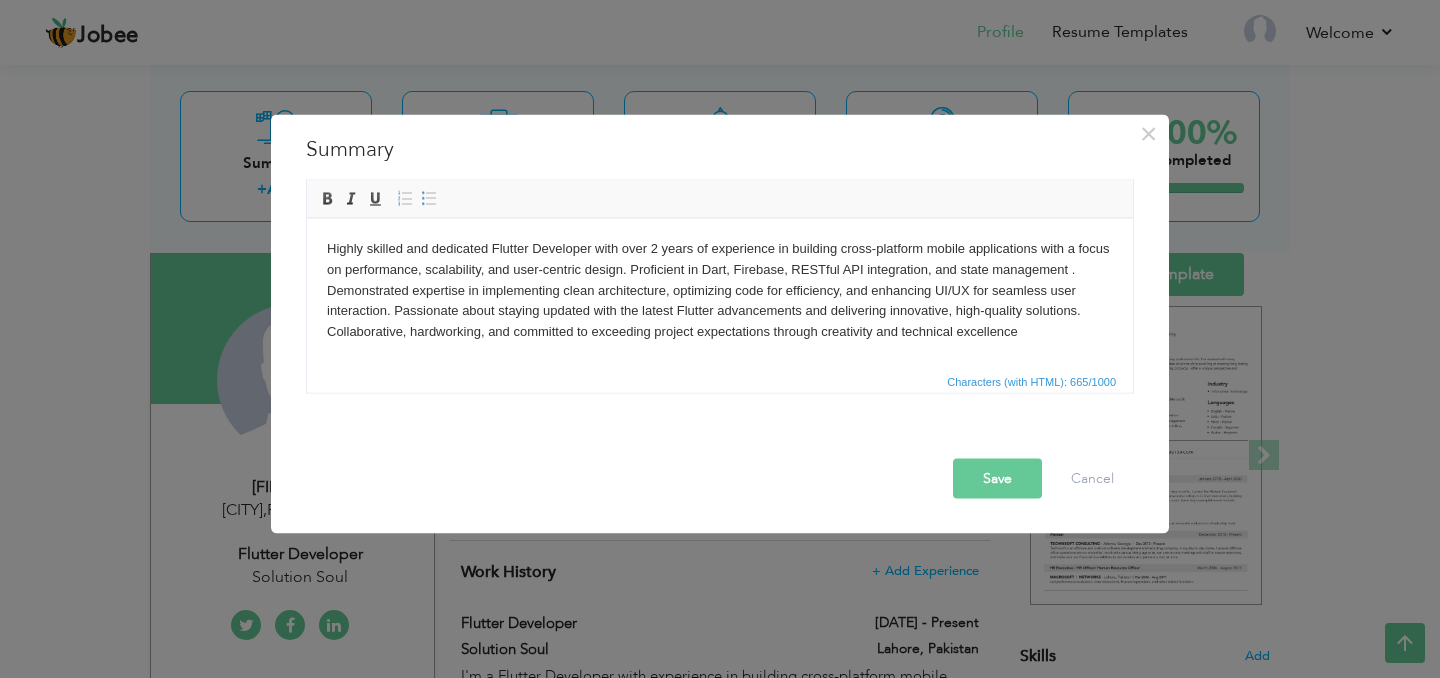 click on "Highly skilled and dedicated Flutter Developer with over 2 years of experience in building cross-platform mobile applications with a focus on performance, scalability, and user-centric design. Proficient in Dart, Firebase, RESTful API integration, and state management . Demonstrated expertise in implementing clean architecture, optimizing code for efficiency, and enhancing UI/UX for seamless user interaction. Passionate about staying updated with the latest Flutter advancements and delivering innovative, high-quality solutions. Collaborative, hardworking, and committed to exceeding project expectations through creativity and technical excellence" at bounding box center [720, 300] 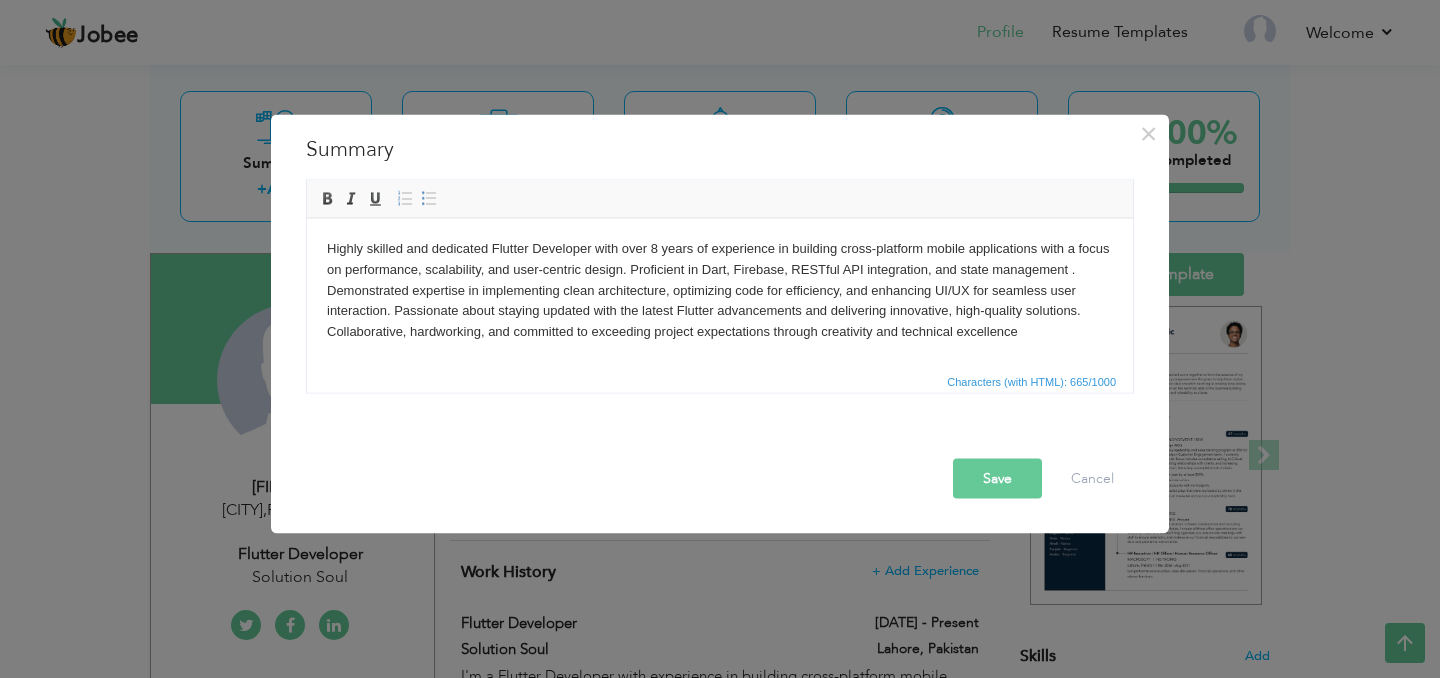 click on "Save" at bounding box center [997, 479] 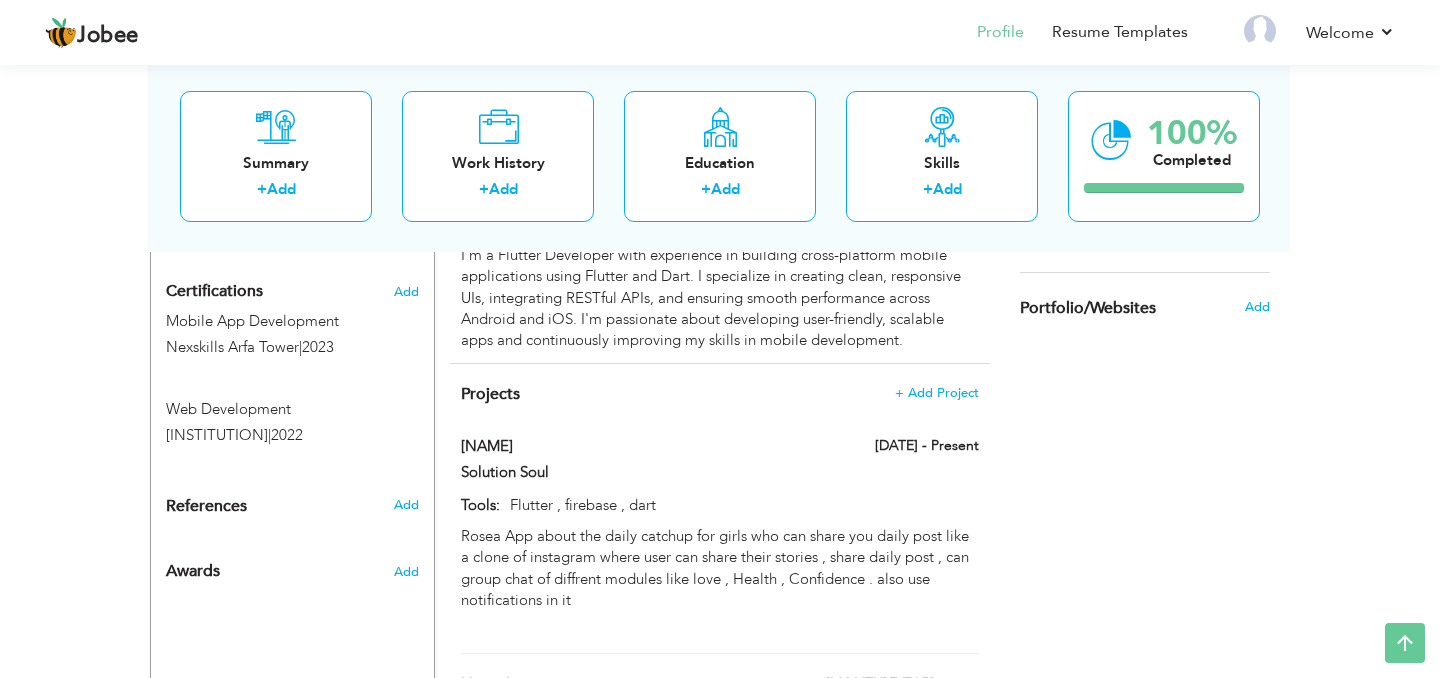 scroll, scrollTop: 953, scrollLeft: 0, axis: vertical 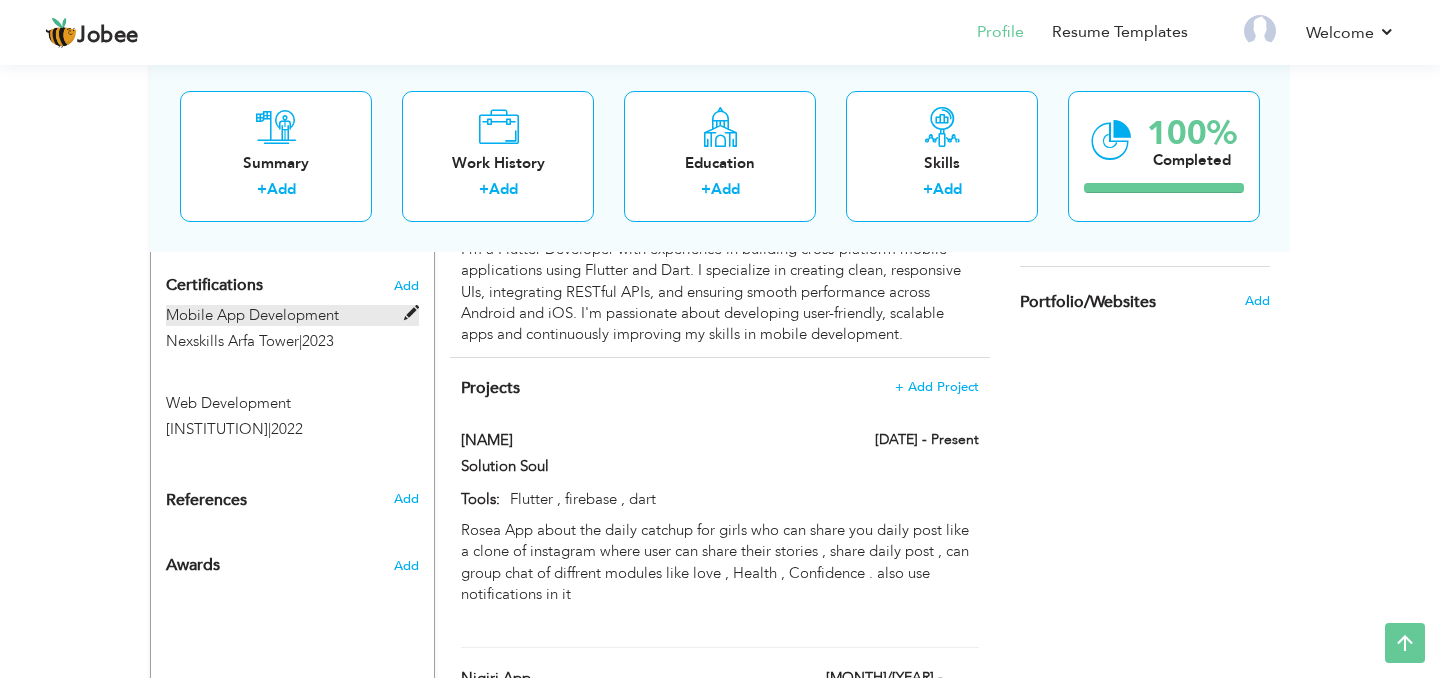 click at bounding box center [411, 313] 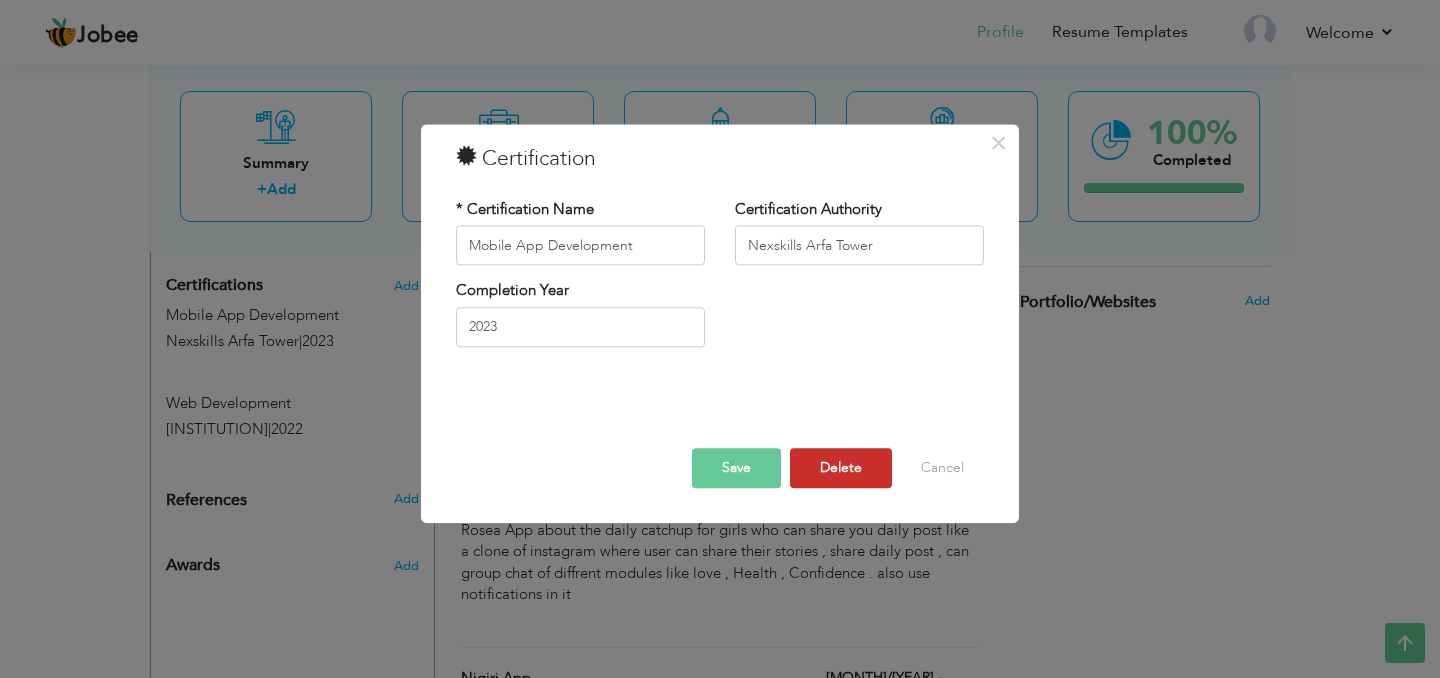 click on "Delete" at bounding box center [841, 469] 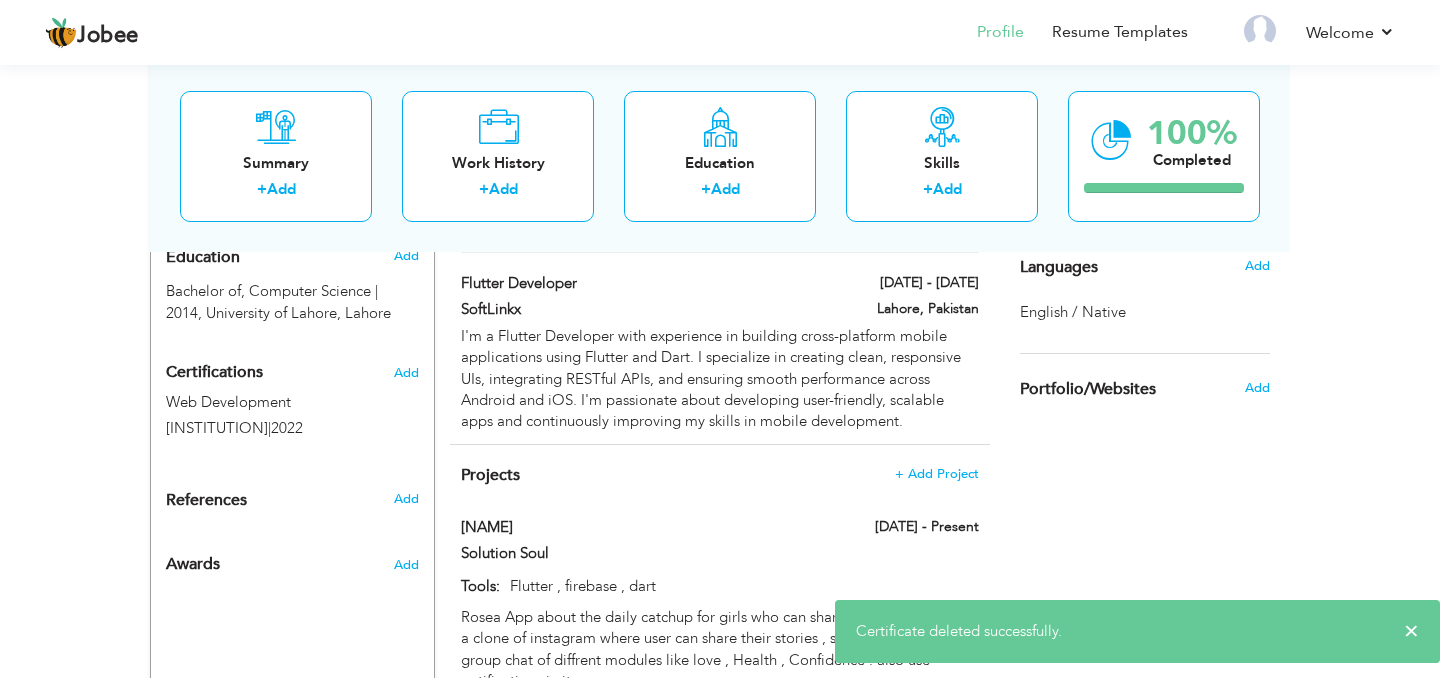 scroll, scrollTop: 865, scrollLeft: 0, axis: vertical 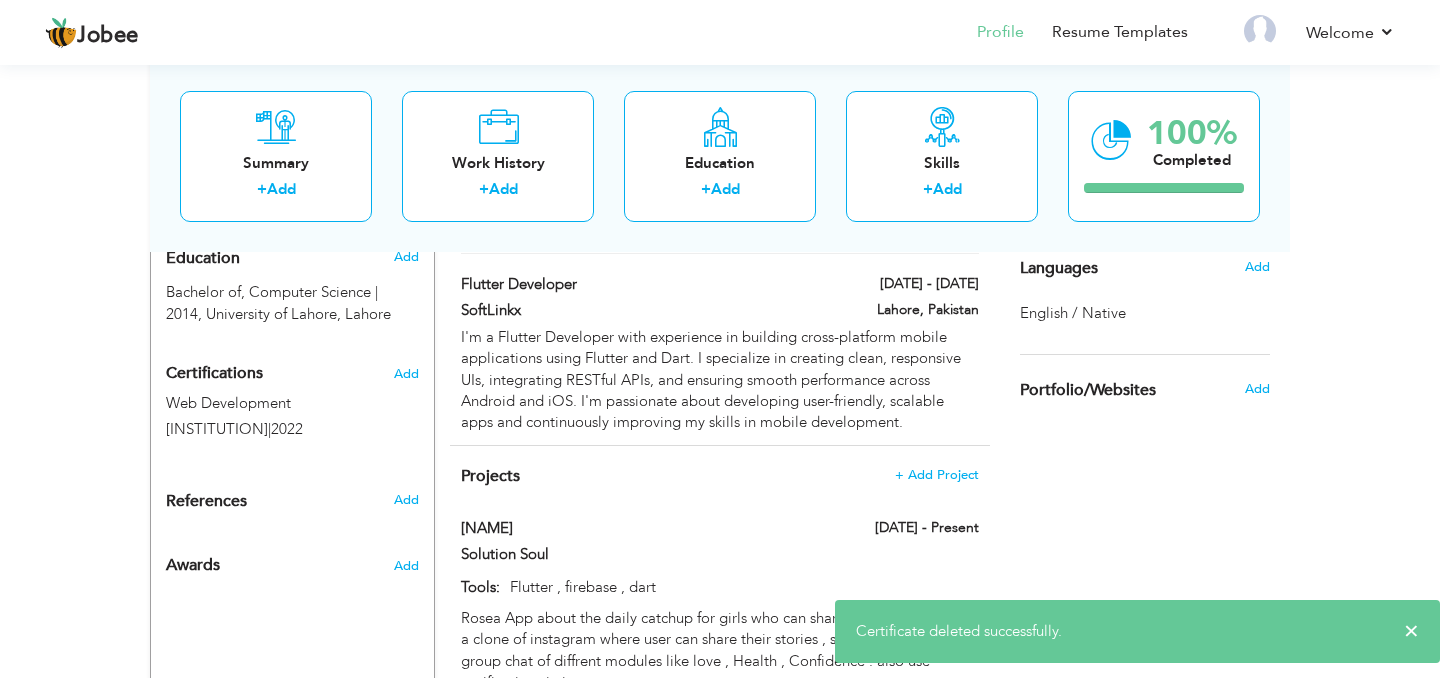 click on "Certifications
Add
Web Development
University of Engineering and Technology  |  2022
Web Development
|  2022" at bounding box center [292, 402] 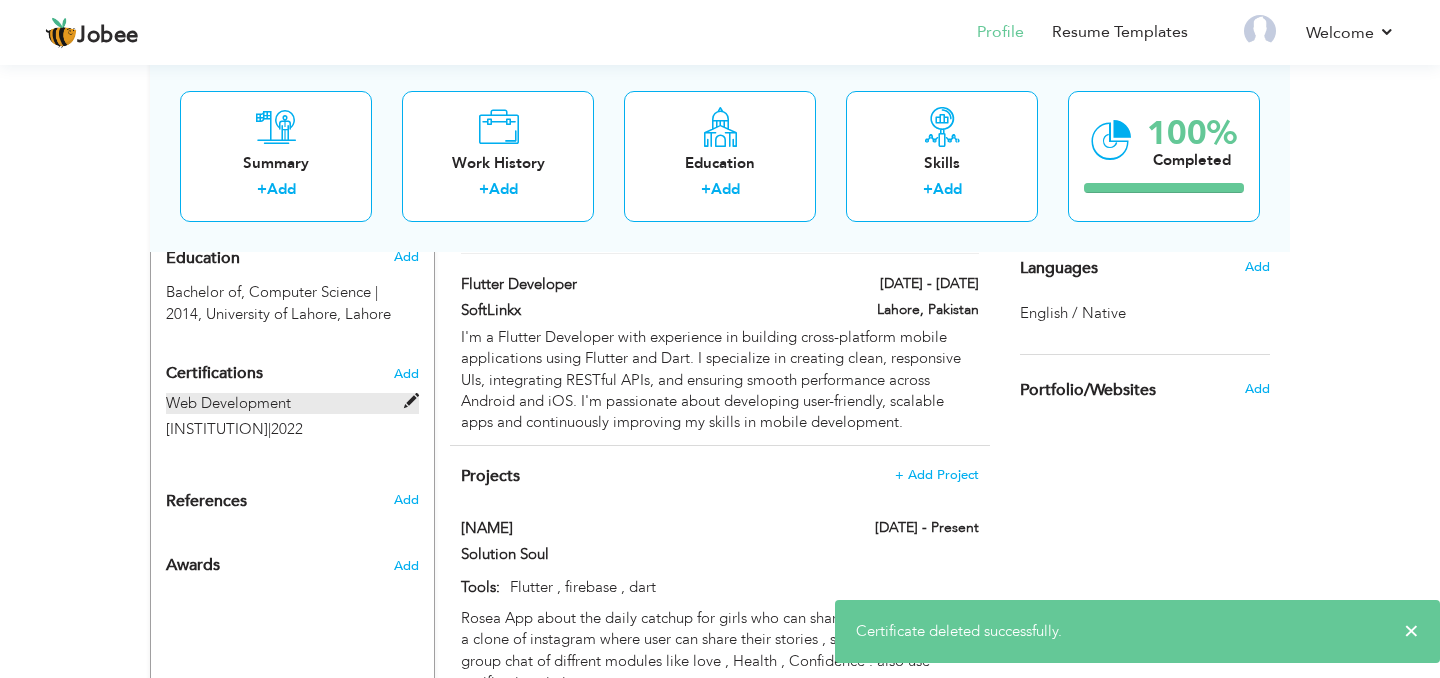 click at bounding box center [411, 401] 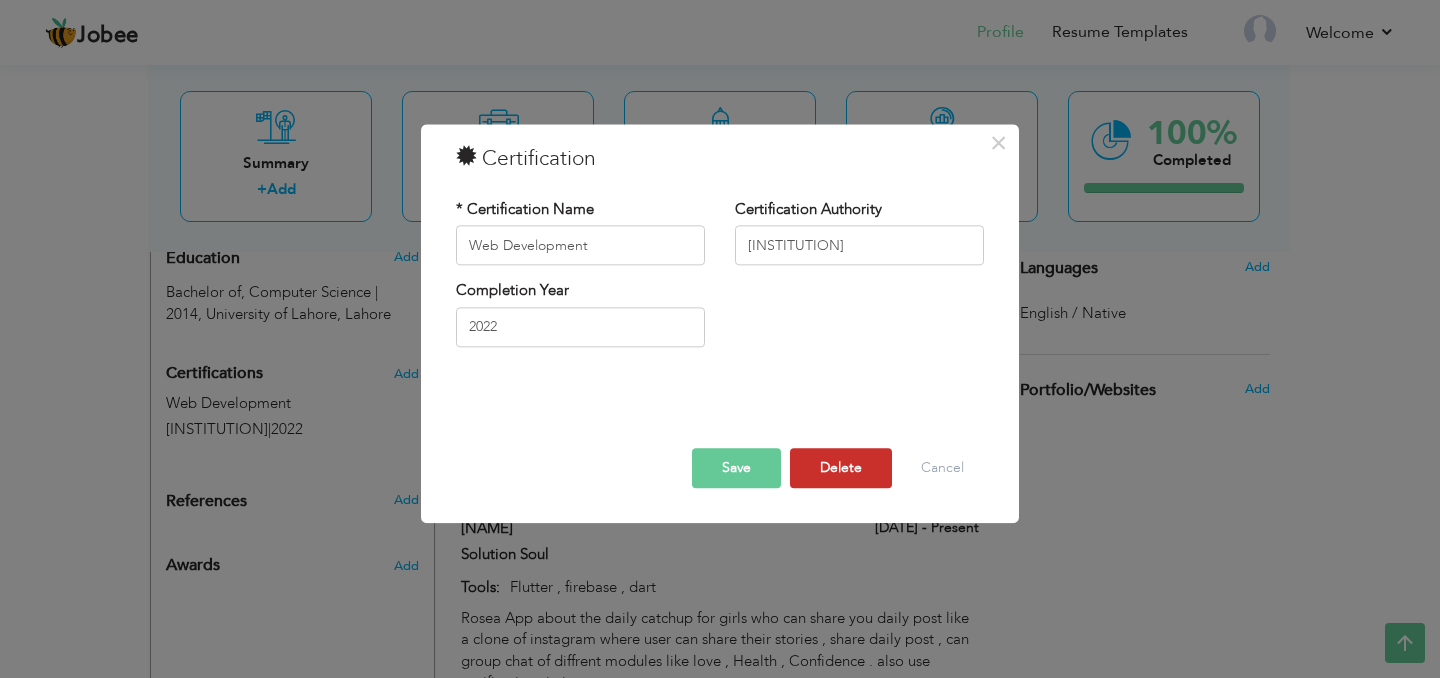 click on "Delete" at bounding box center [841, 469] 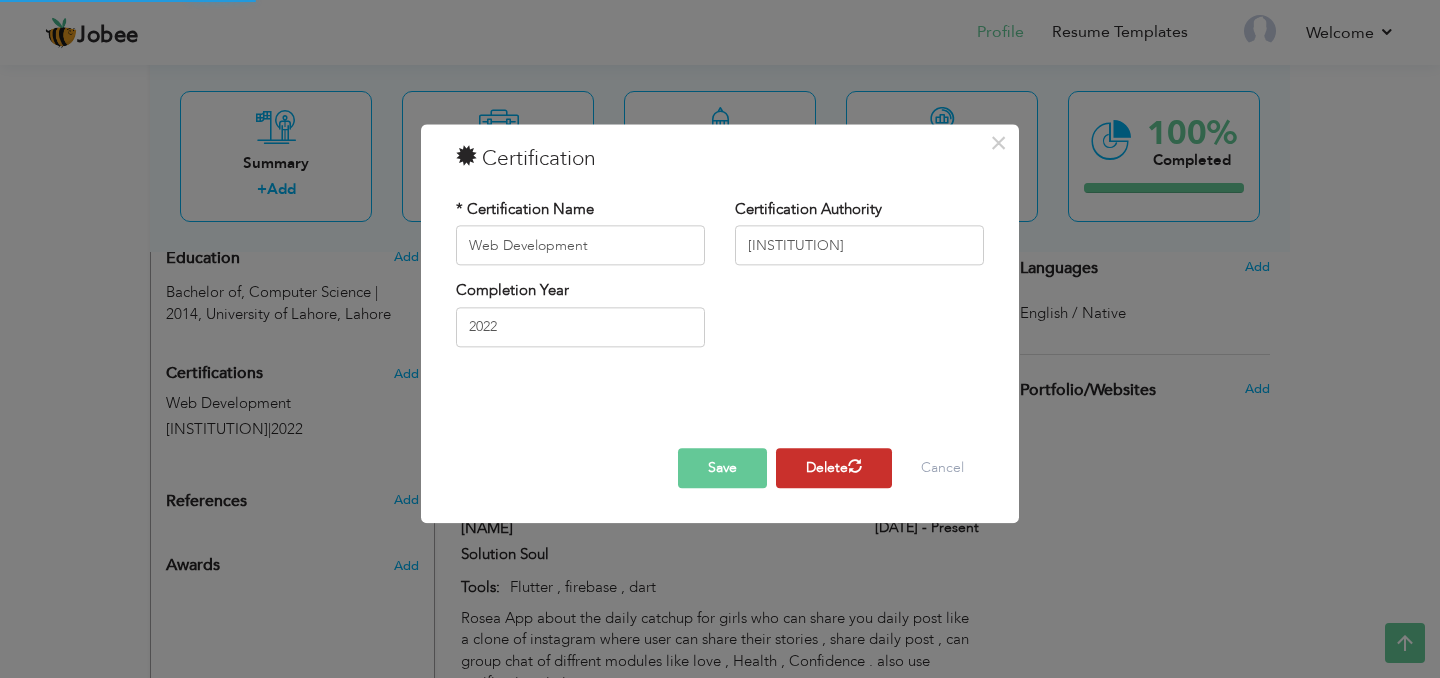click on "Delete" at bounding box center [834, 469] 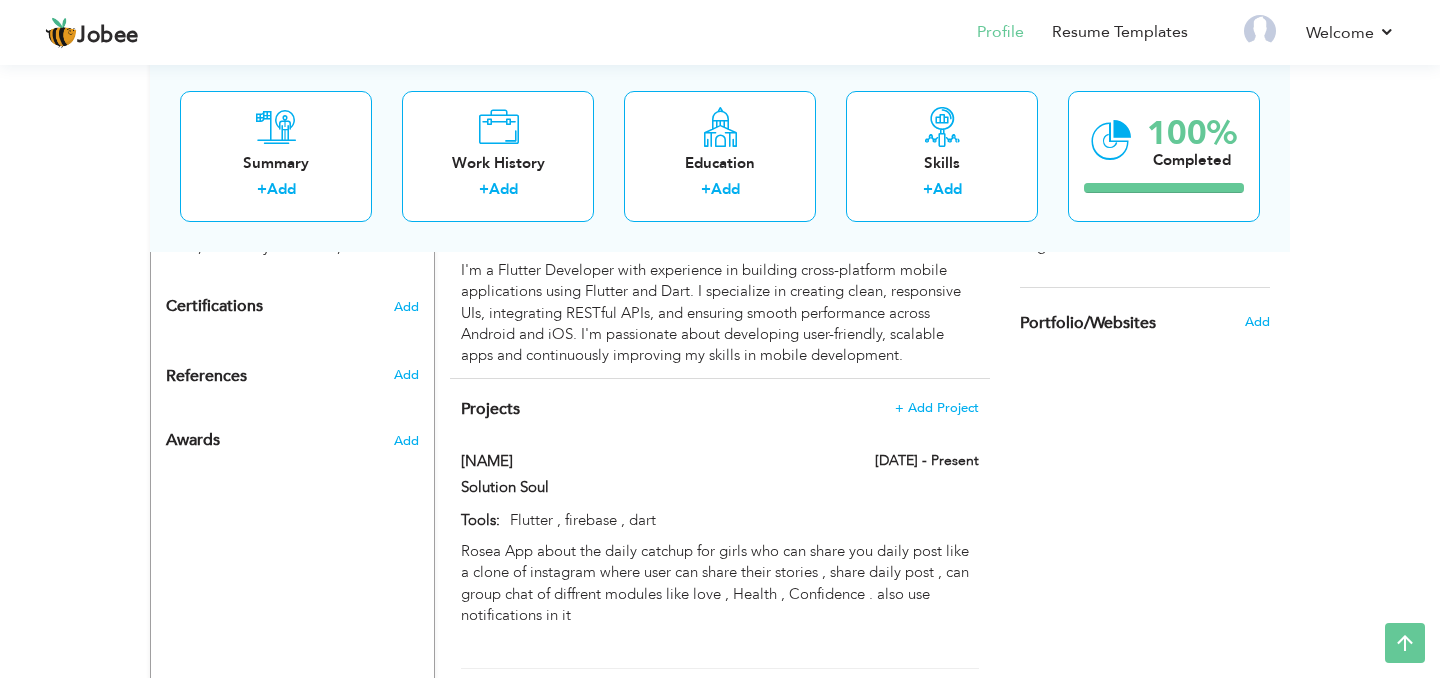 scroll, scrollTop: 931, scrollLeft: 0, axis: vertical 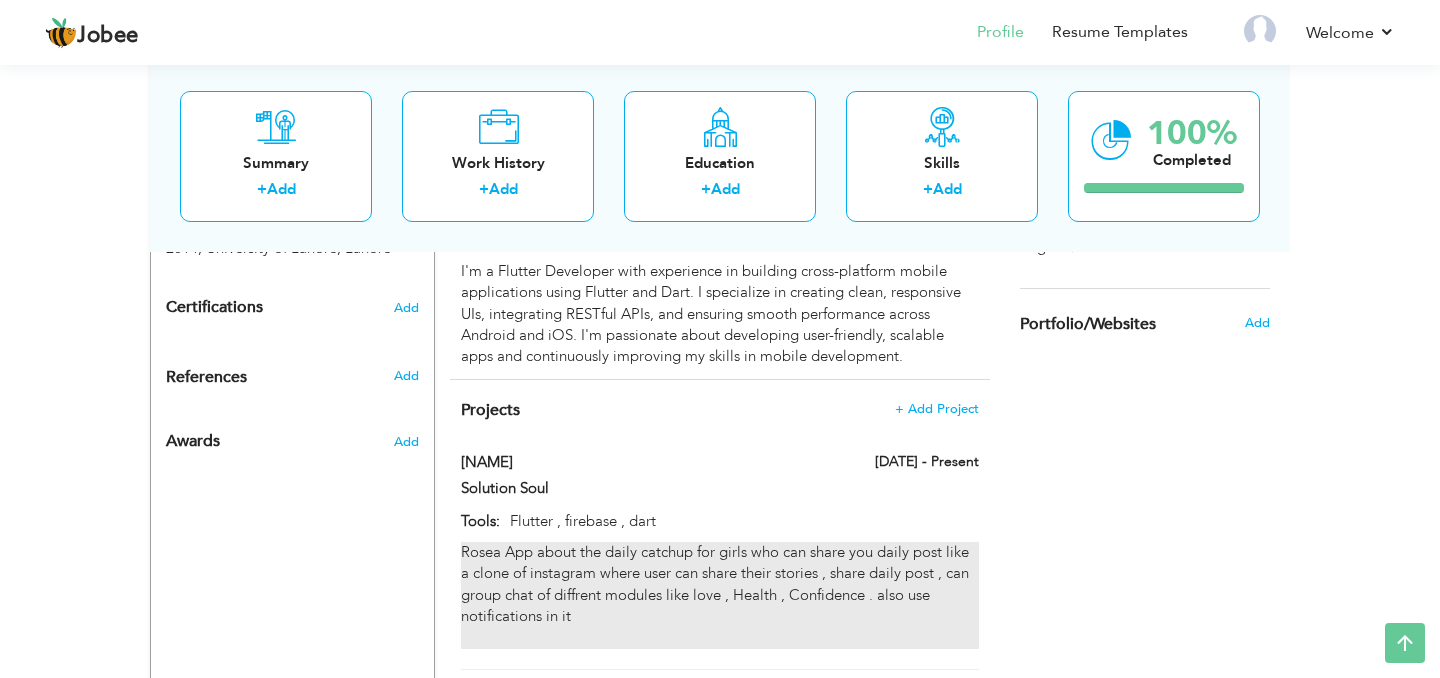 click on "Rosea App about the daily catchup for girls who can share you daily post like a clone of instagram where user can share their stories , share daily post , can group chat of diffrent modules like love , Health , Confidence . also use notifications in it" at bounding box center [720, 595] 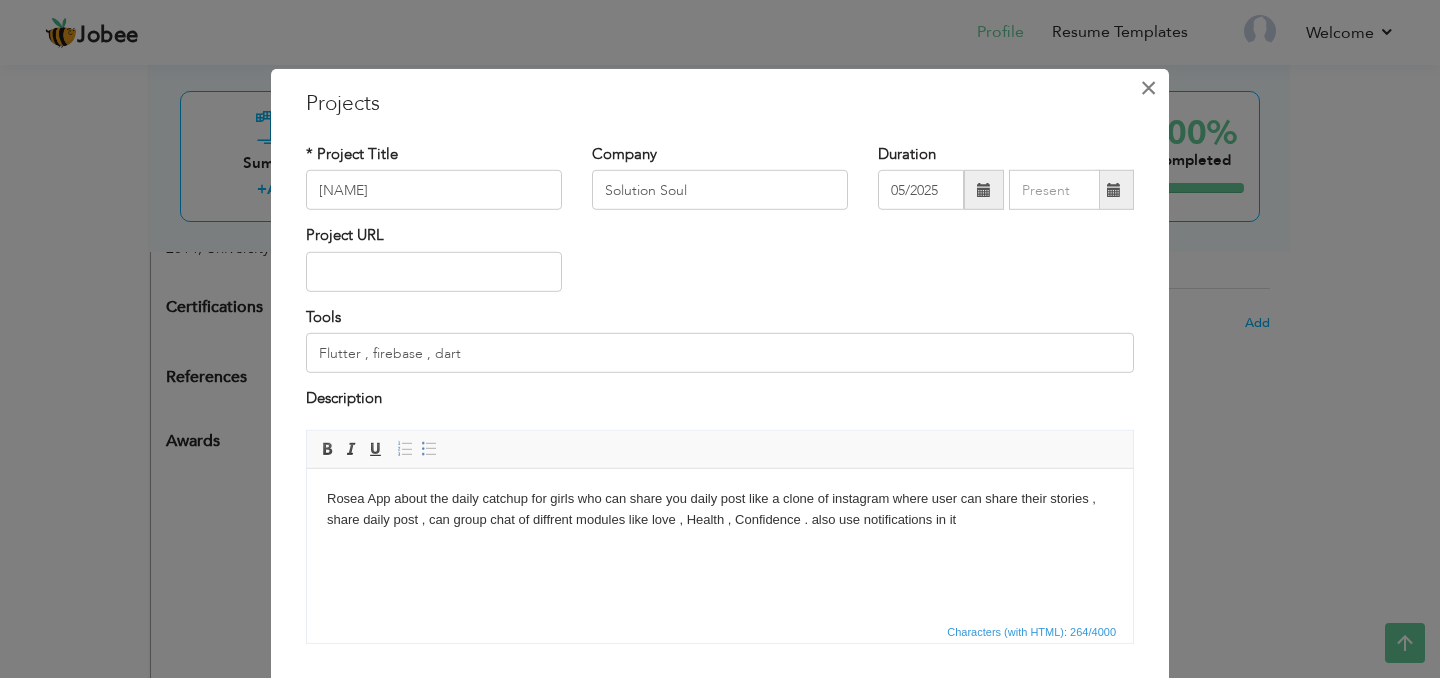 click on "×" at bounding box center (1148, 88) 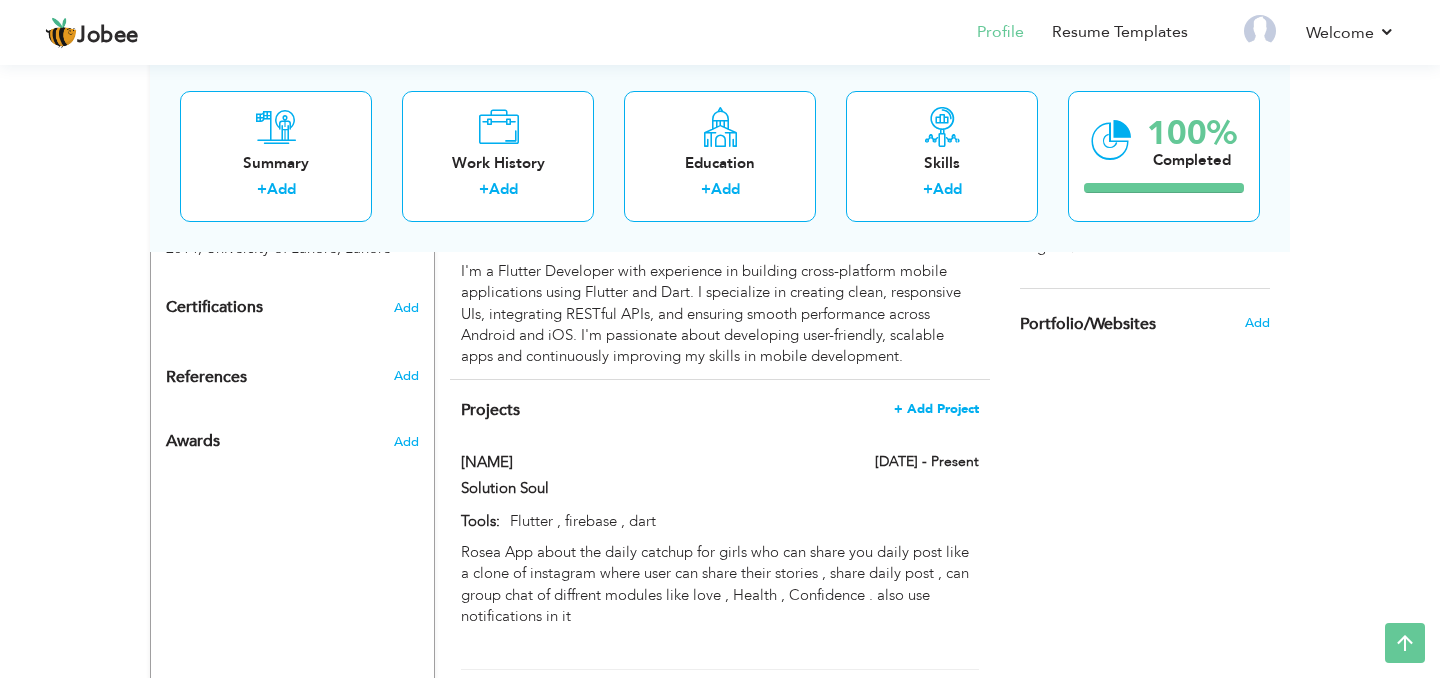 click on "+ Add Project" at bounding box center (936, 409) 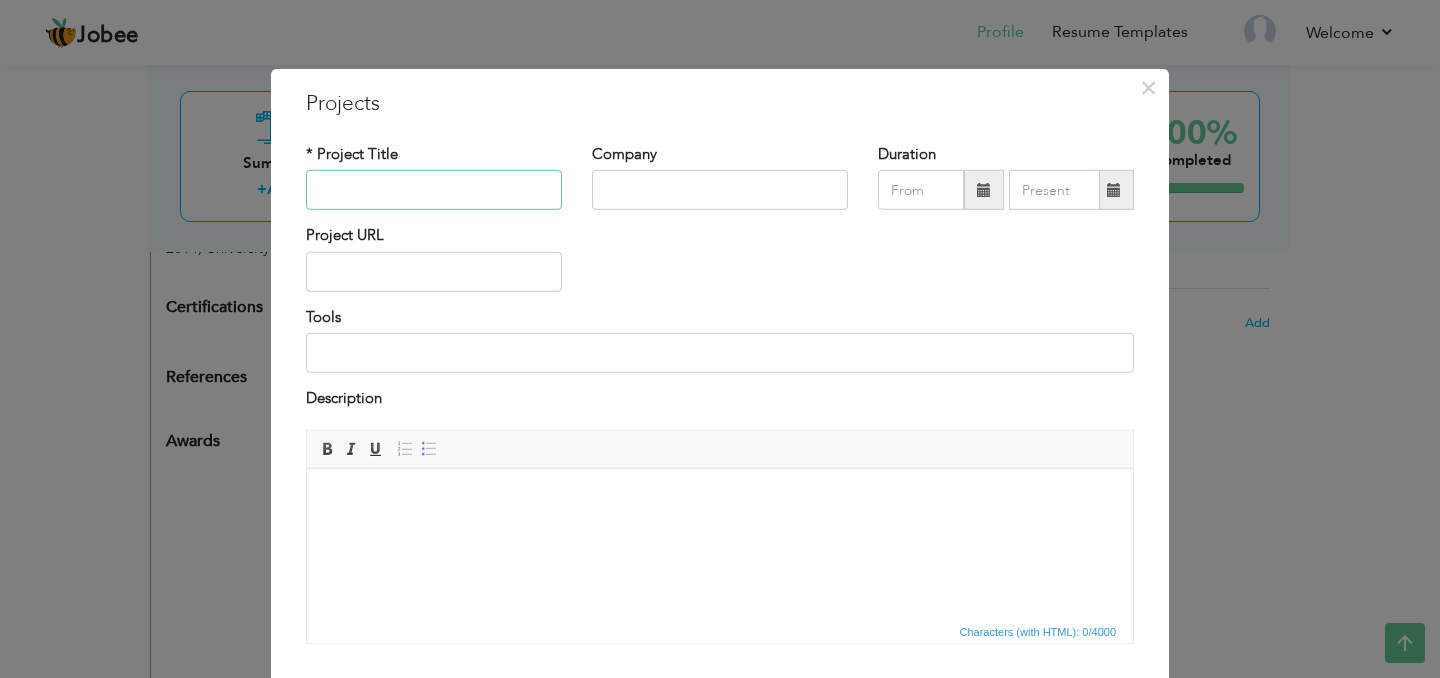 click at bounding box center [434, 190] 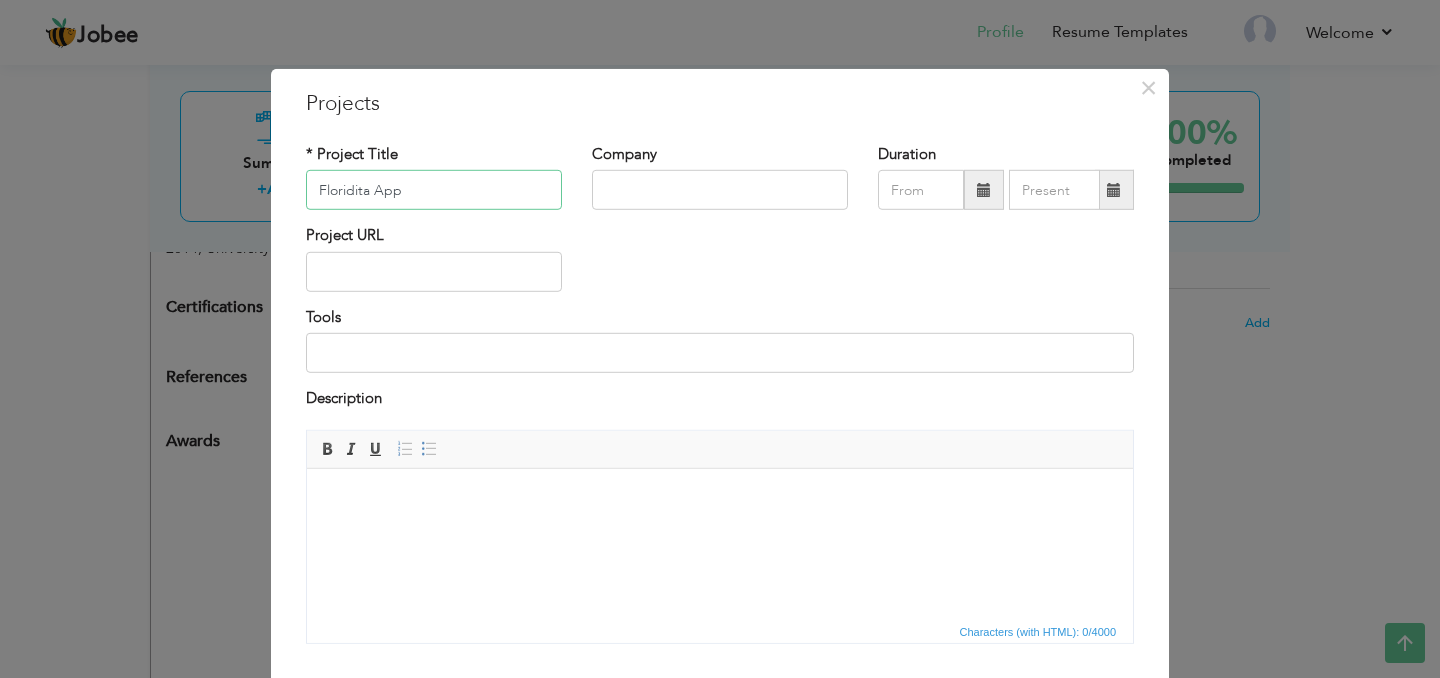 type on "Floridita App" 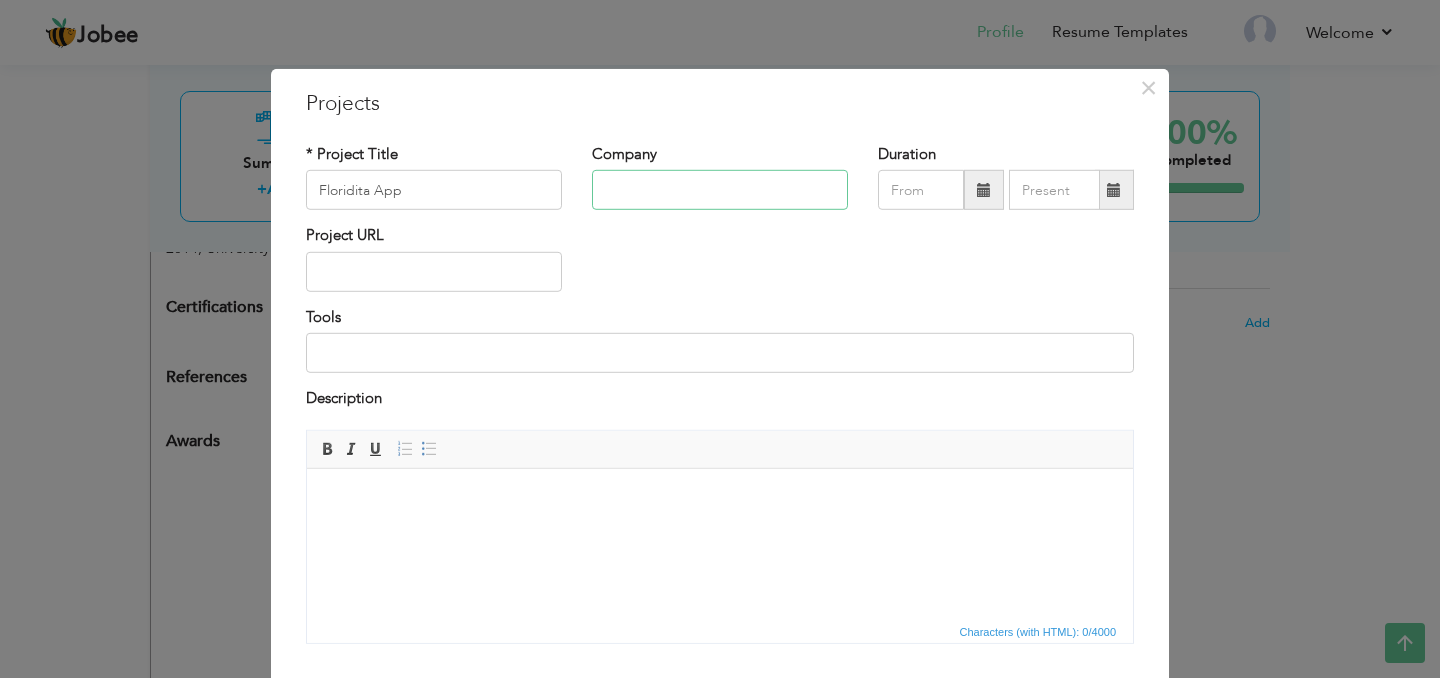 click at bounding box center (720, 190) 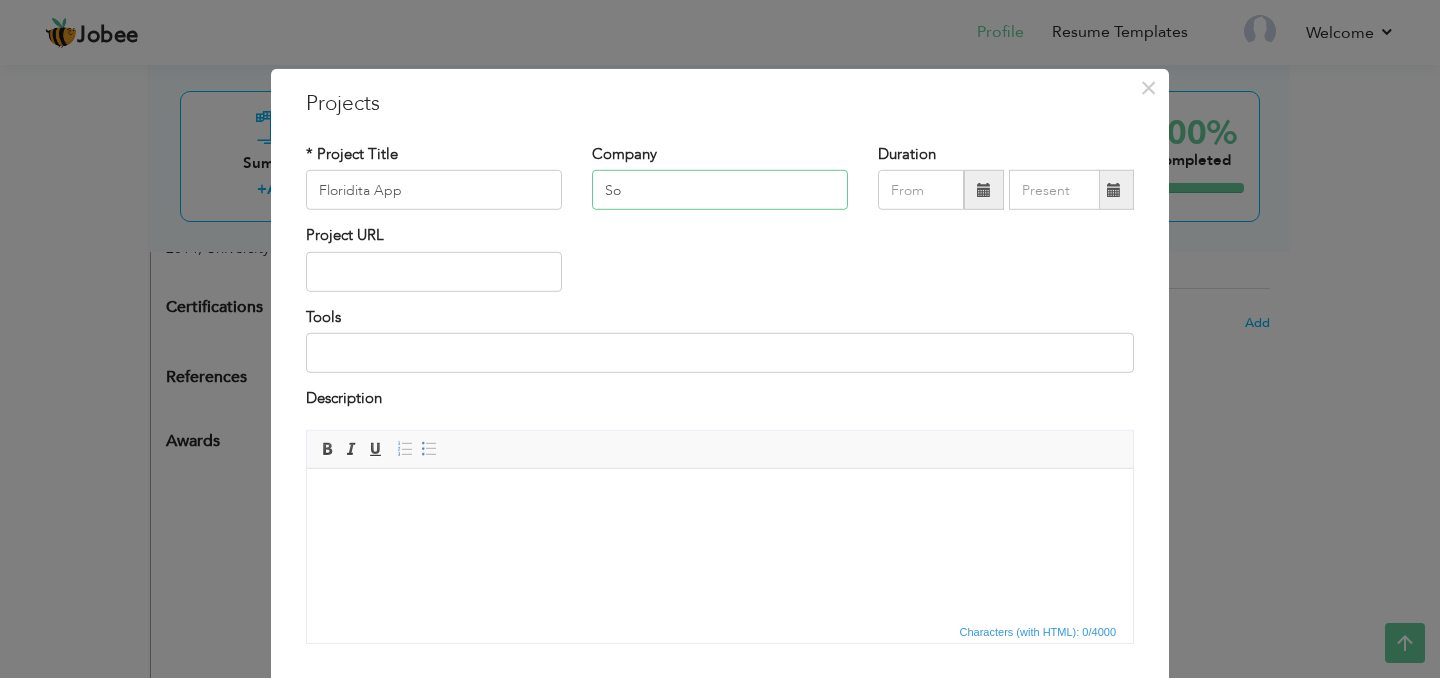 type on "S" 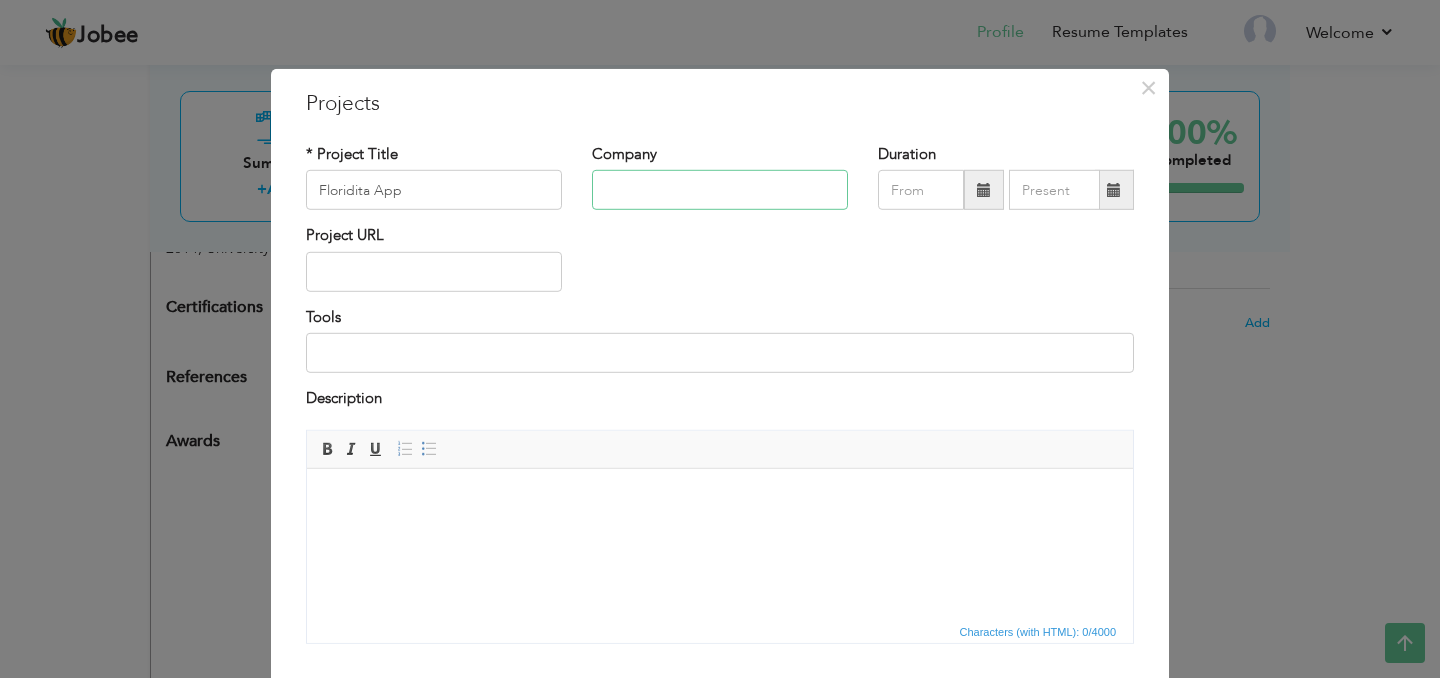 type on "s" 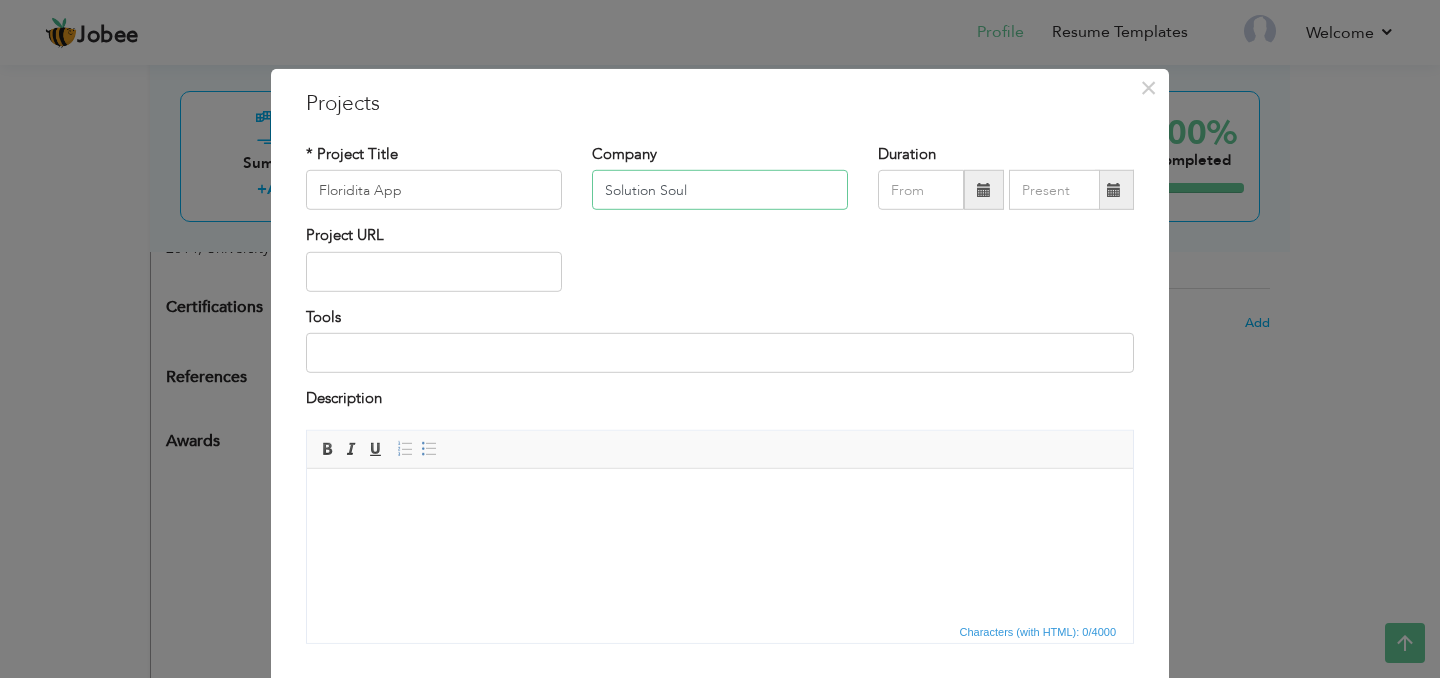 type on "Solution Soul" 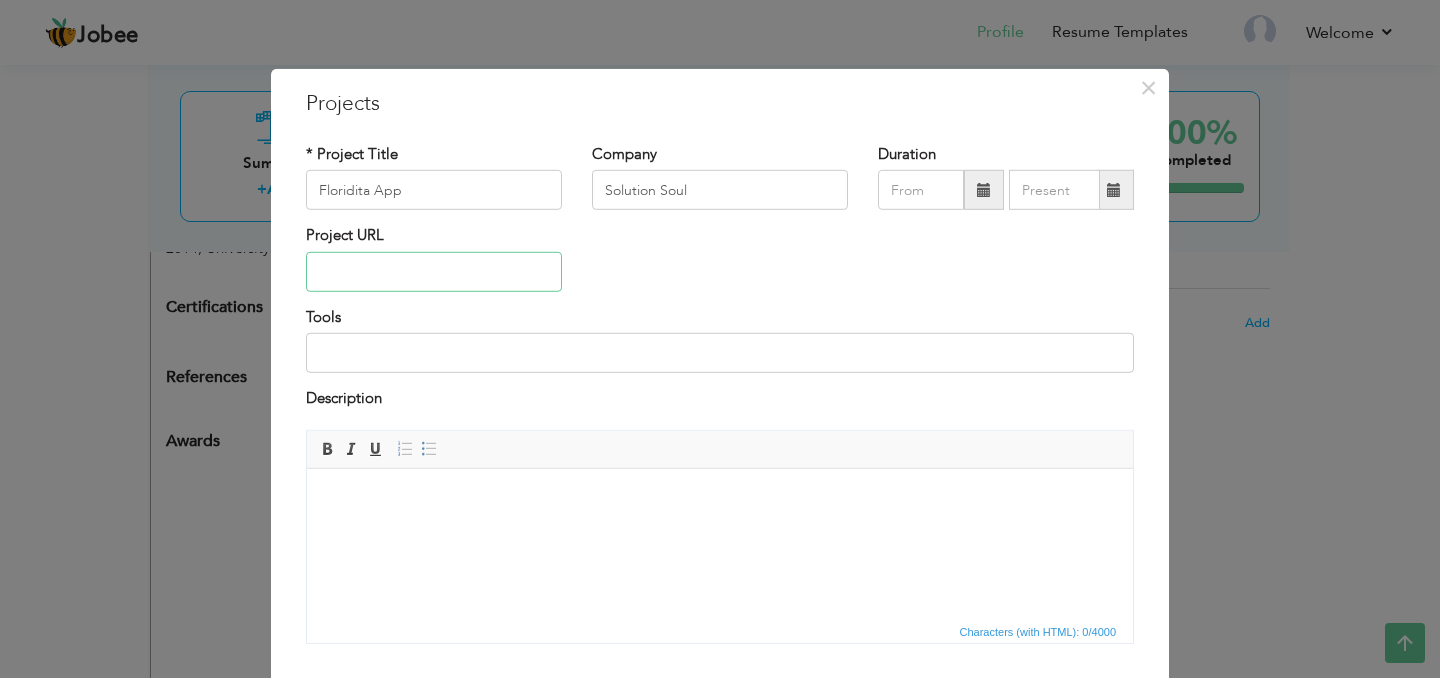 click at bounding box center [434, 272] 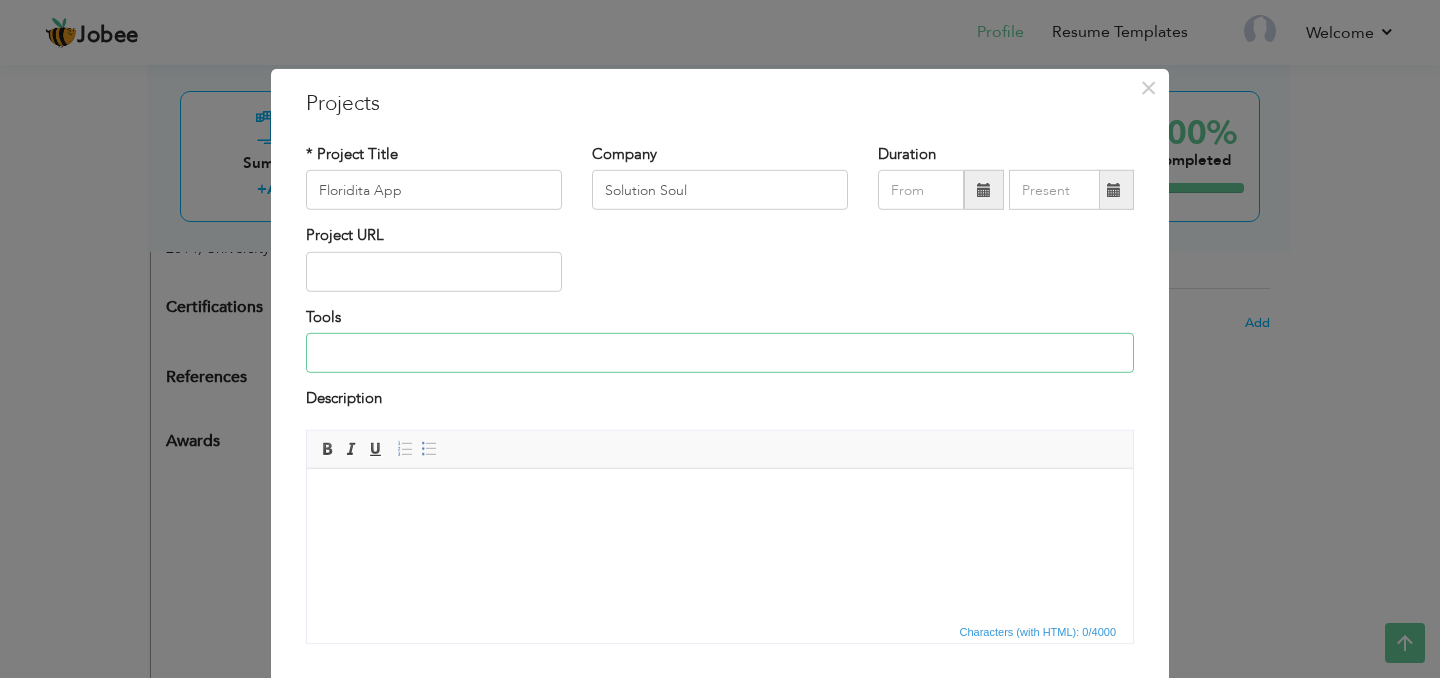 click at bounding box center [720, 353] 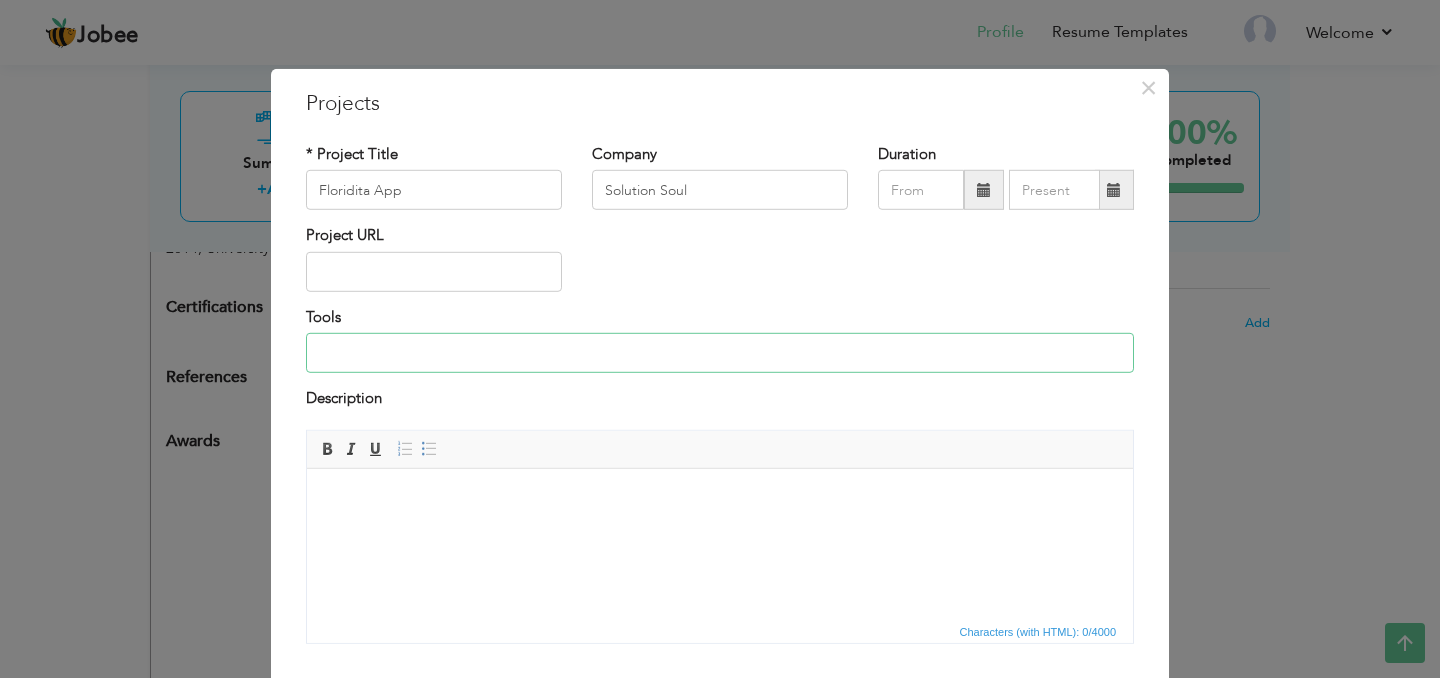 type on "Flutter , firebase , dart" 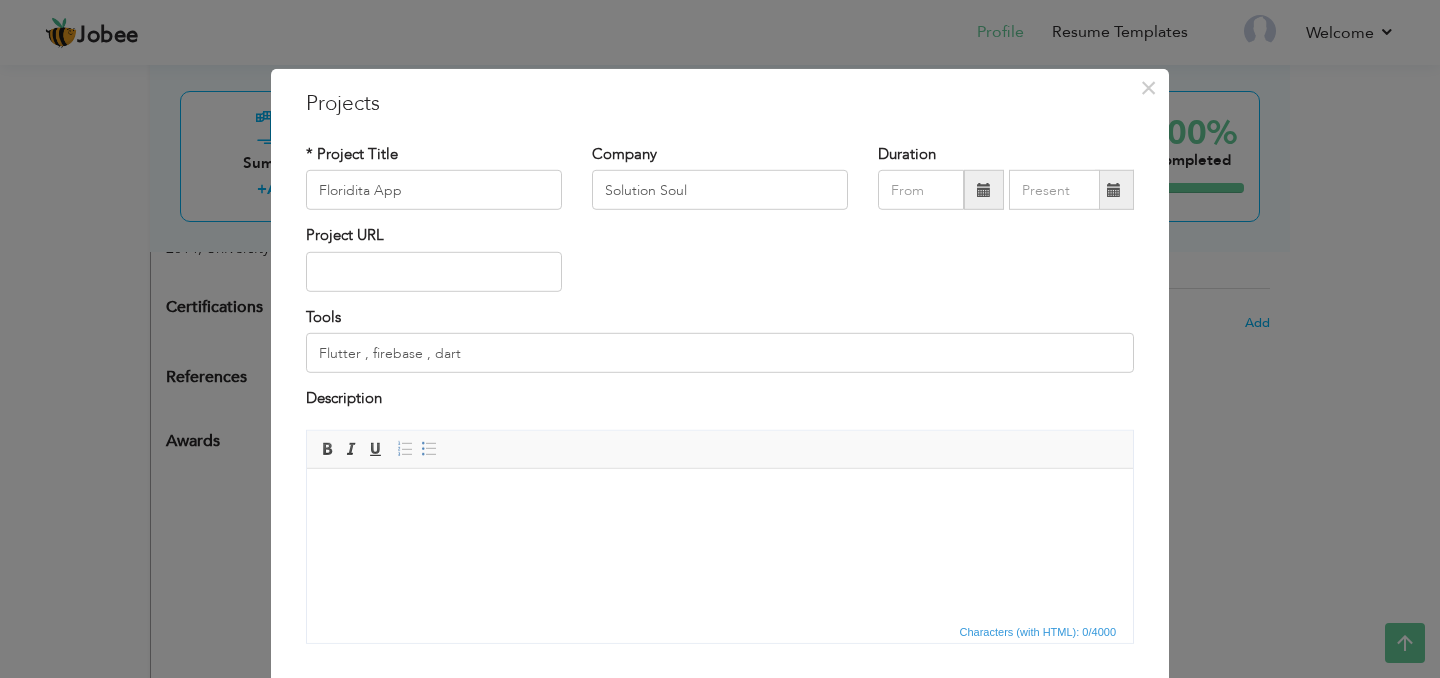 click at bounding box center (720, 498) 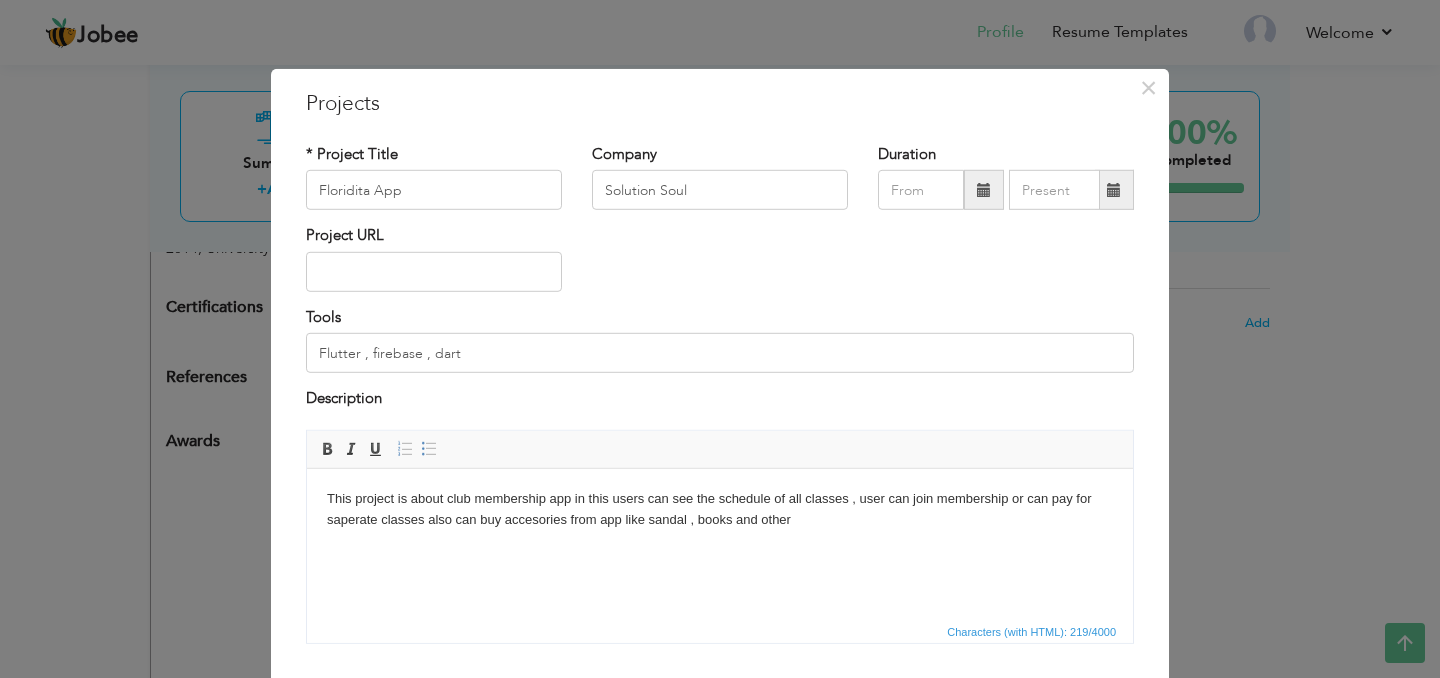 scroll, scrollTop: 128, scrollLeft: 0, axis: vertical 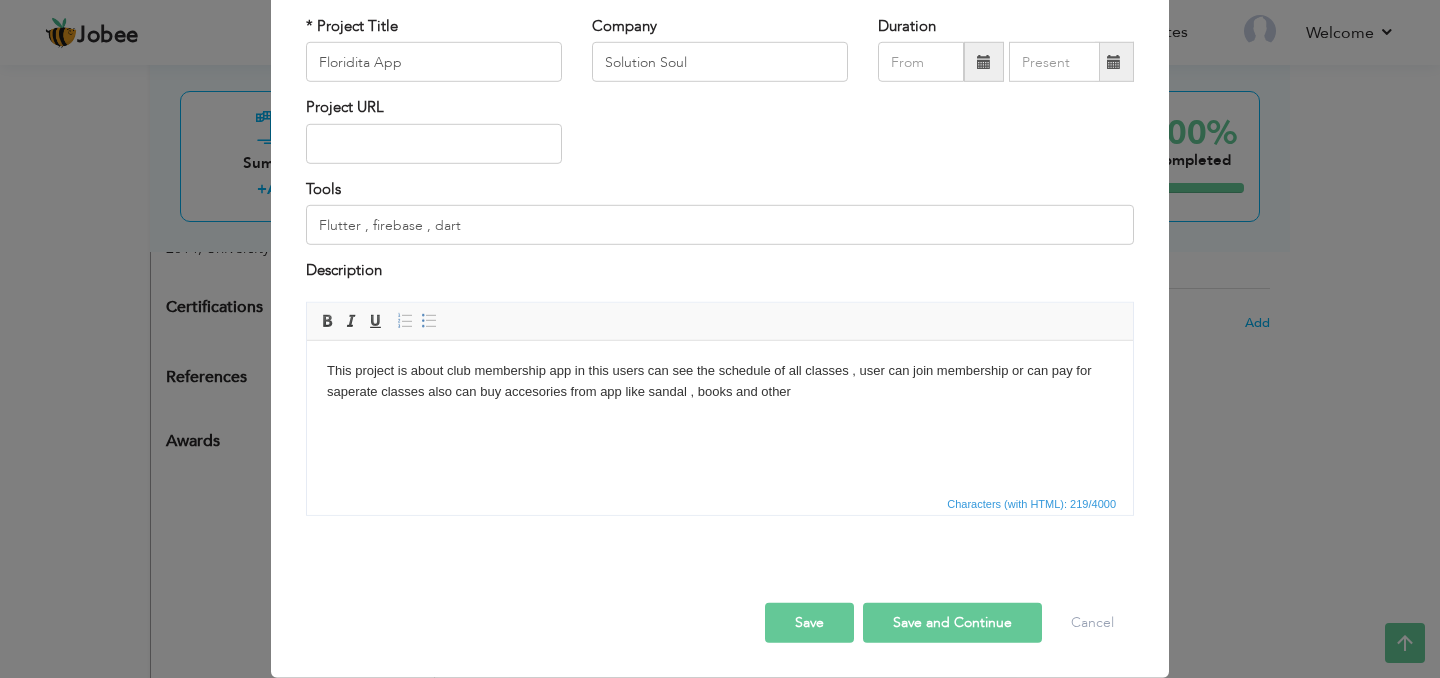 click on "Save" at bounding box center [809, 622] 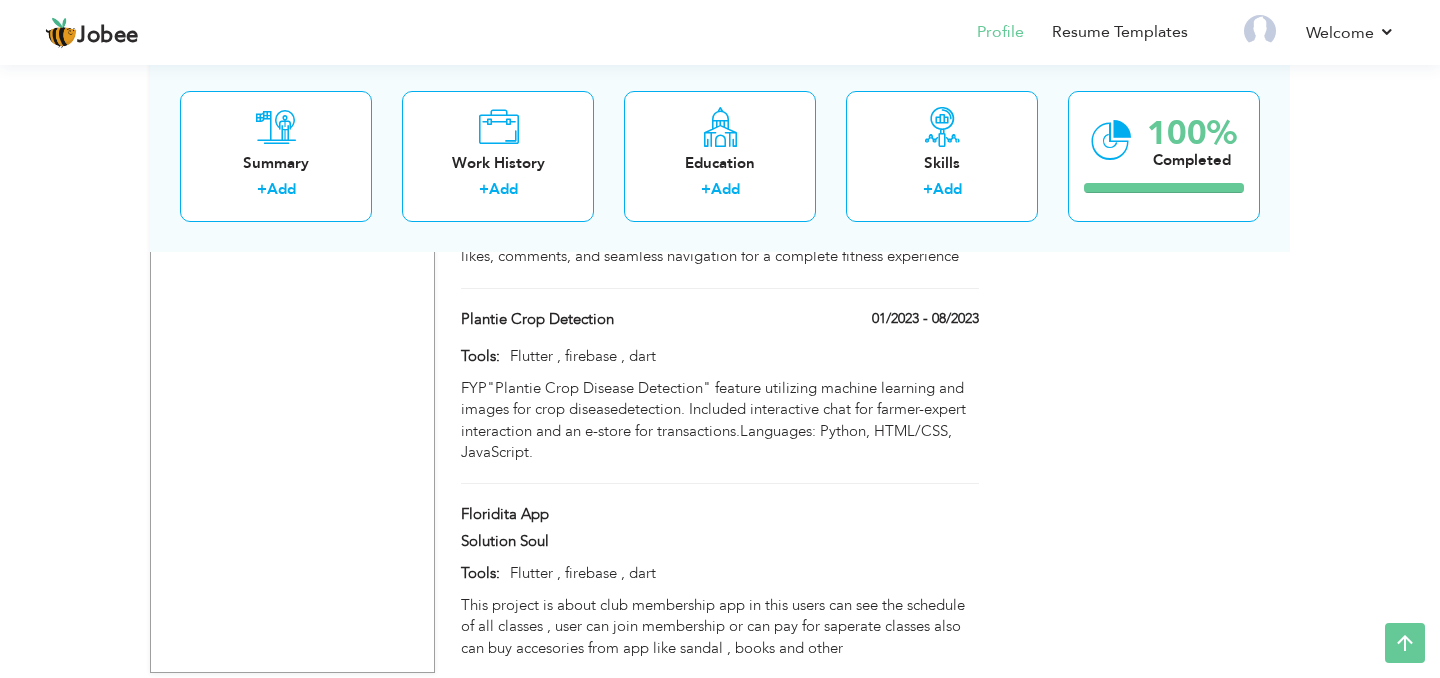 scroll, scrollTop: 2203, scrollLeft: 0, axis: vertical 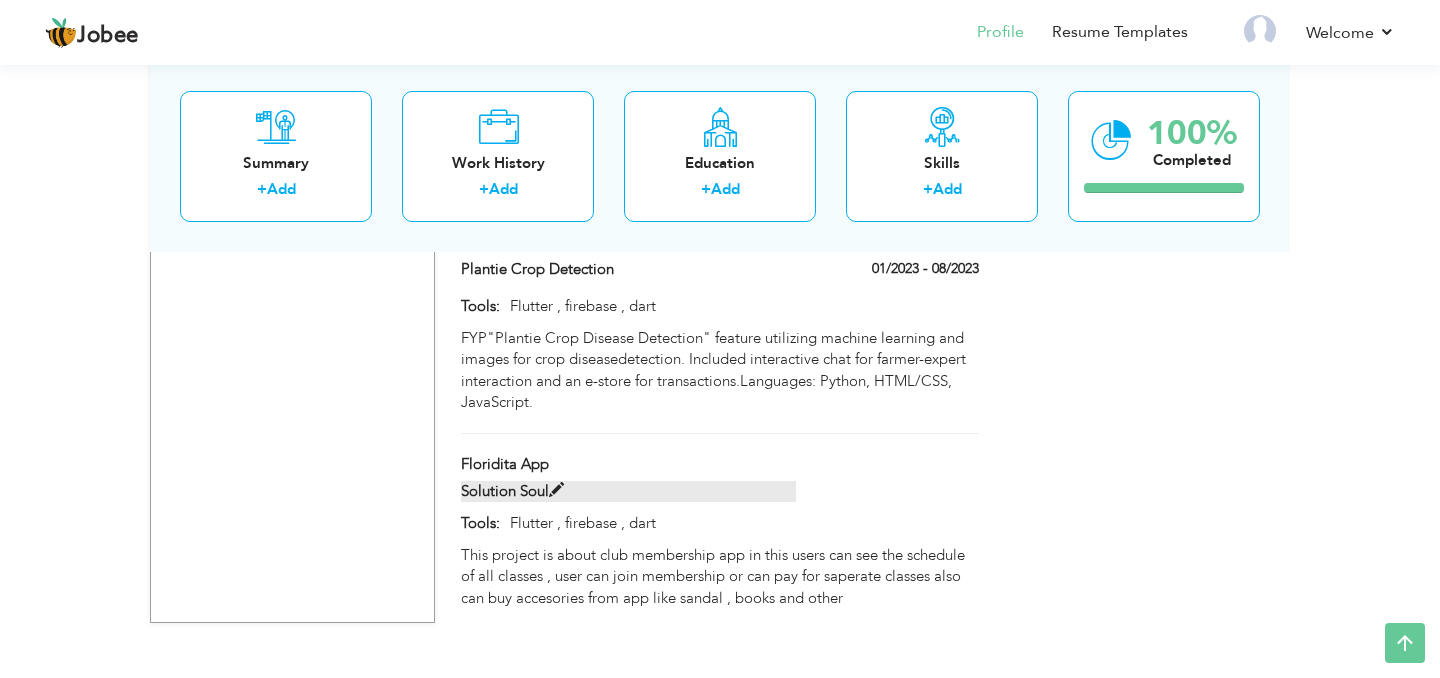 click on "Solution Soul" at bounding box center [629, 491] 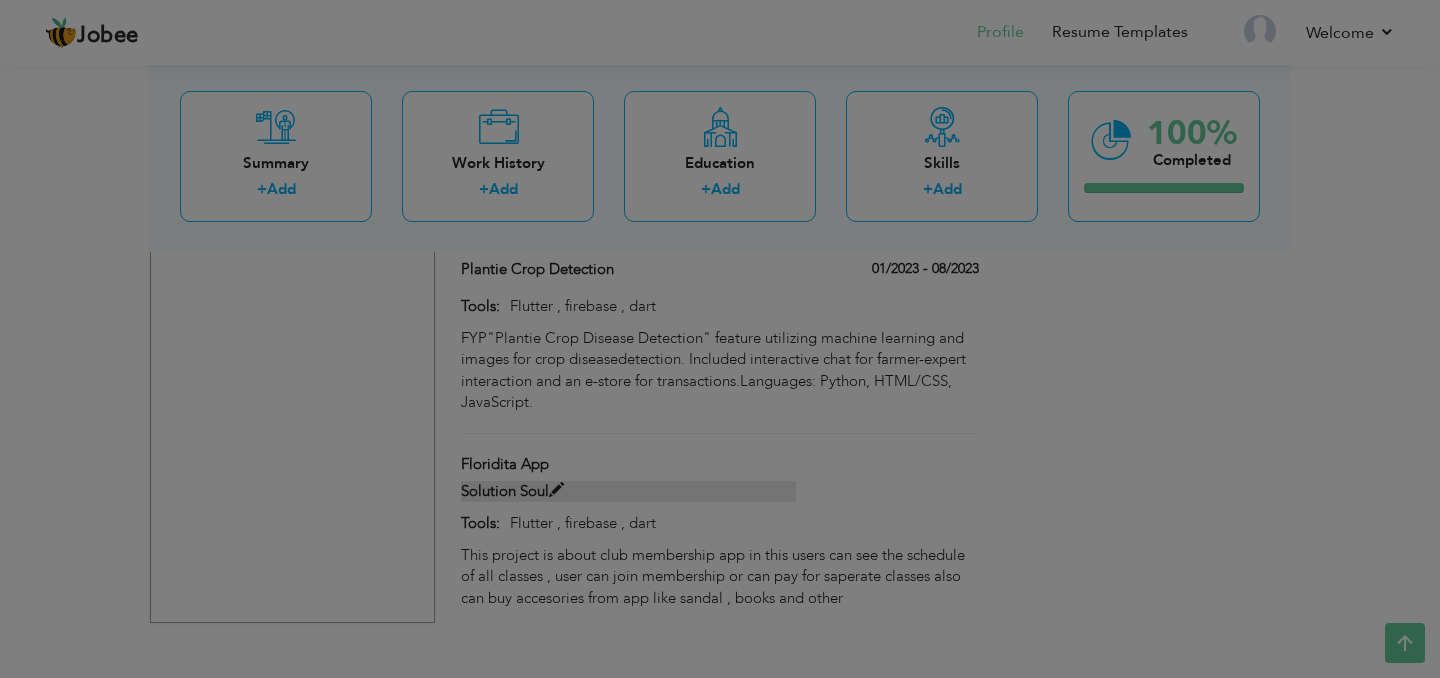 scroll, scrollTop: 0, scrollLeft: 0, axis: both 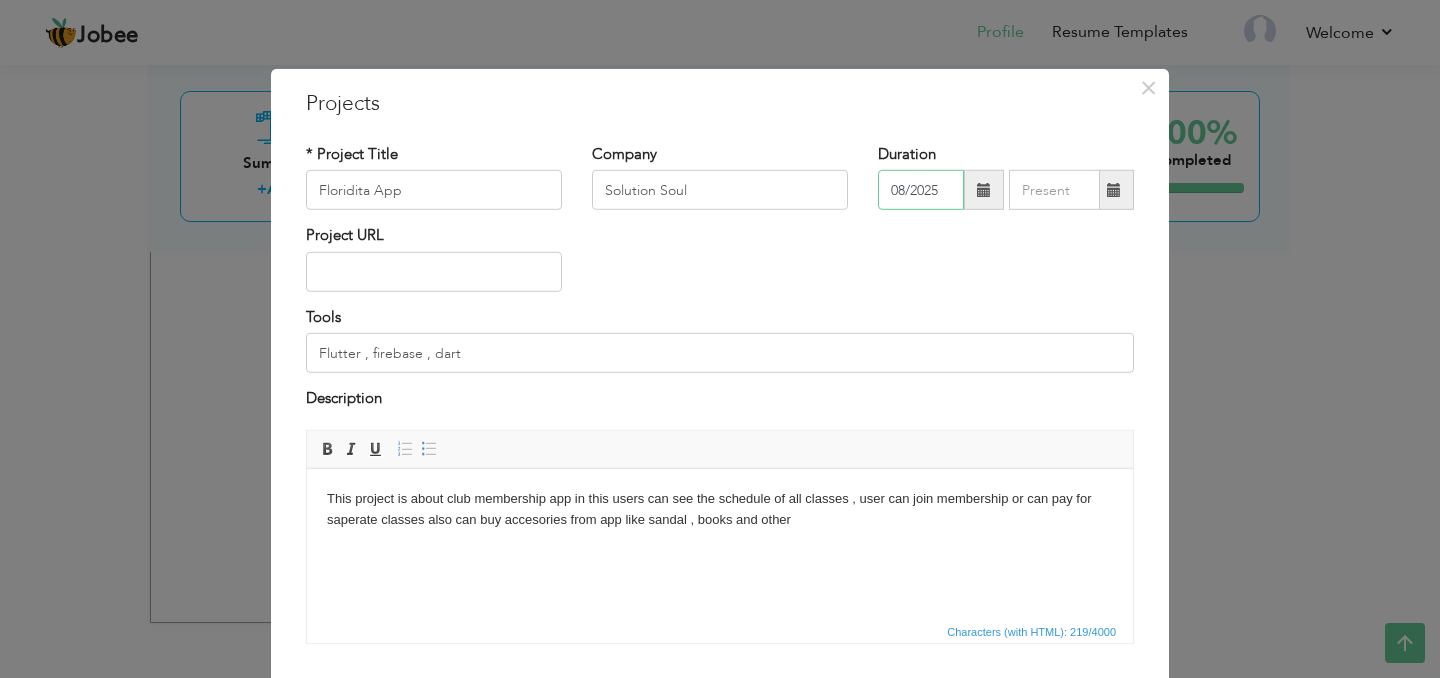 click on "08/2025" at bounding box center [921, 190] 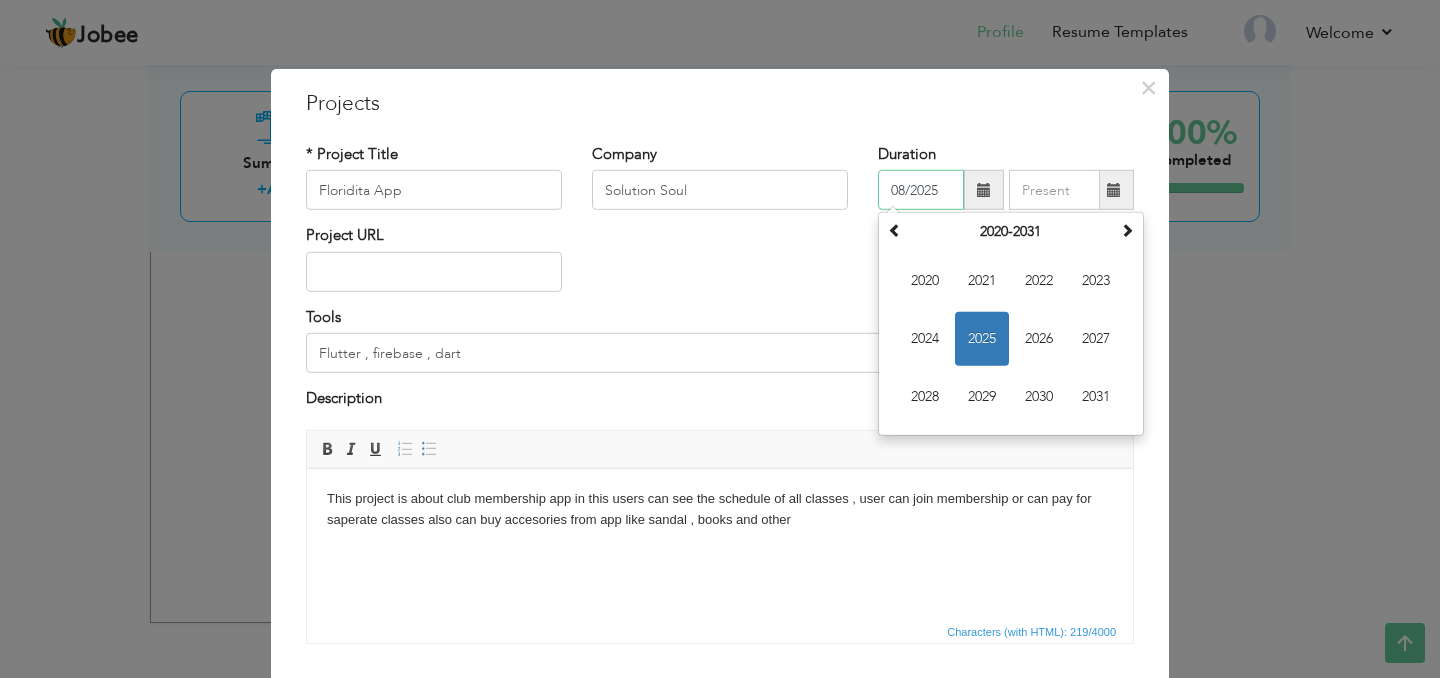 click on "2025" at bounding box center [982, 339] 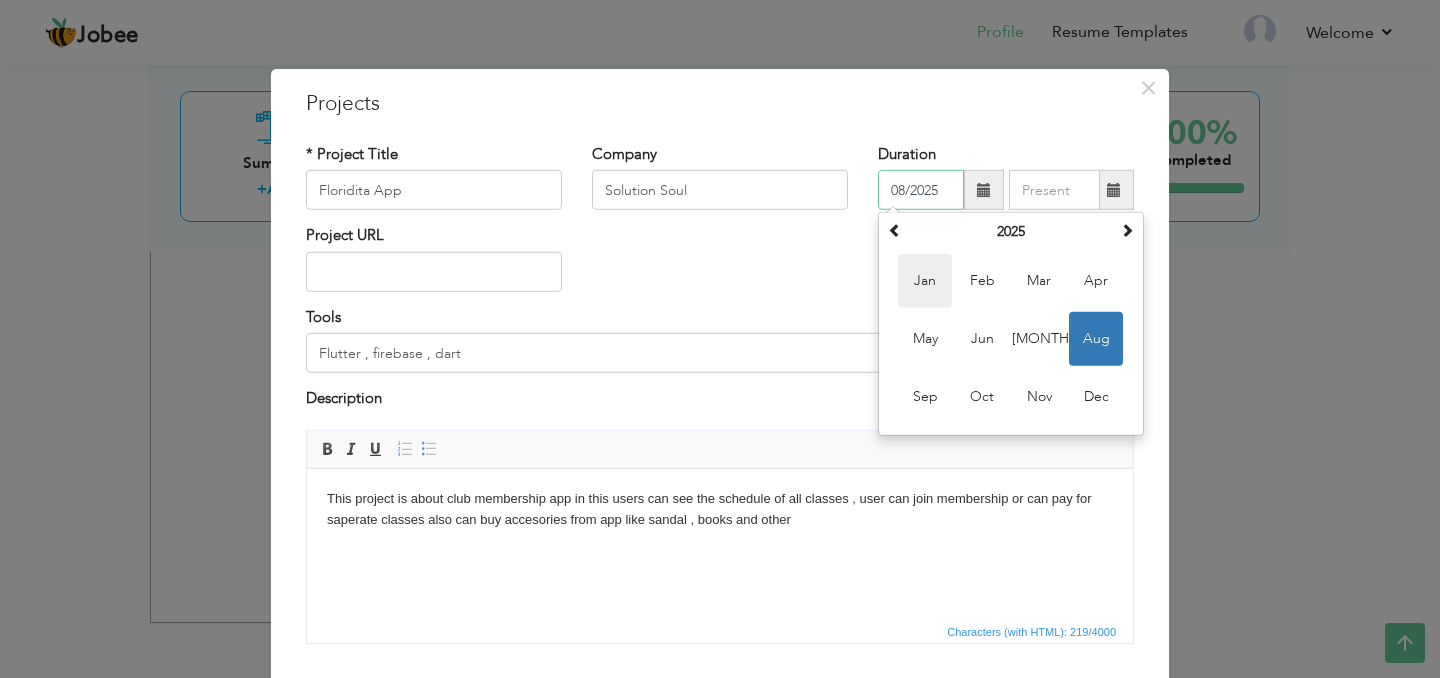 click on "Jan" at bounding box center (925, 281) 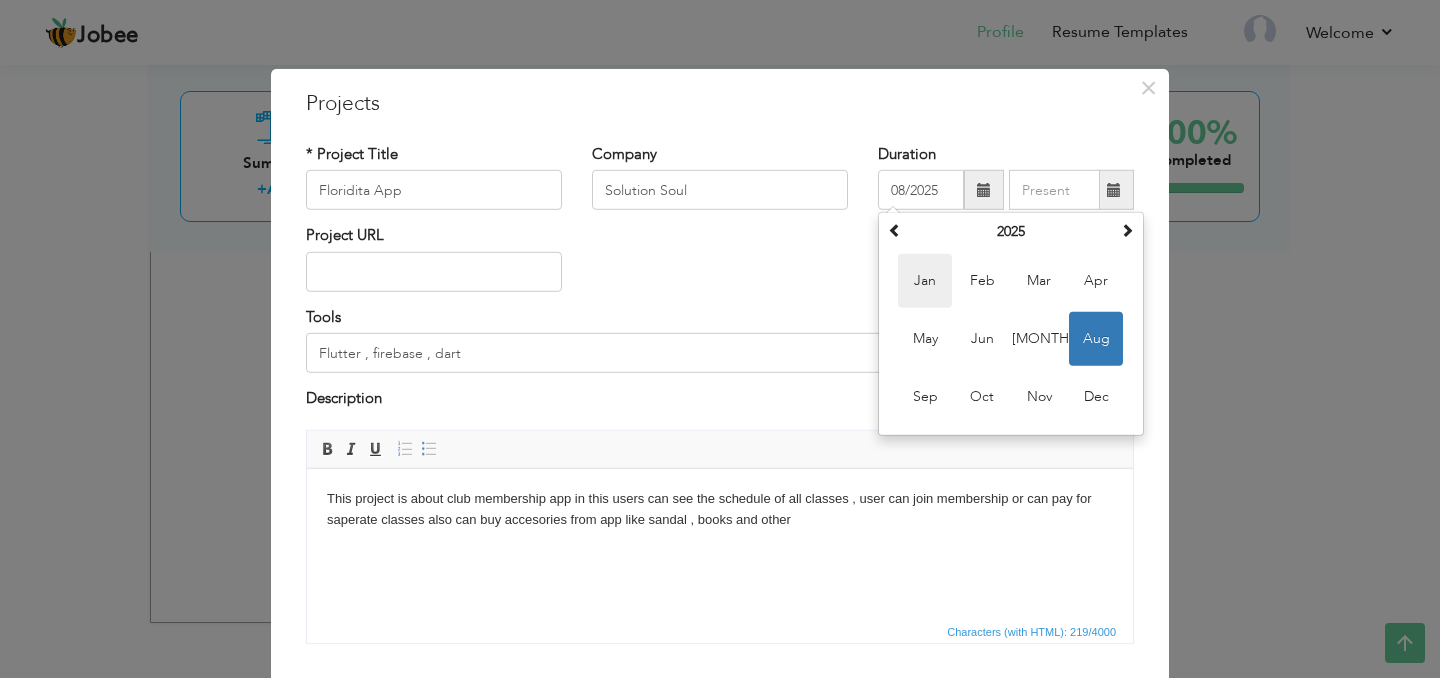type on "01/2025" 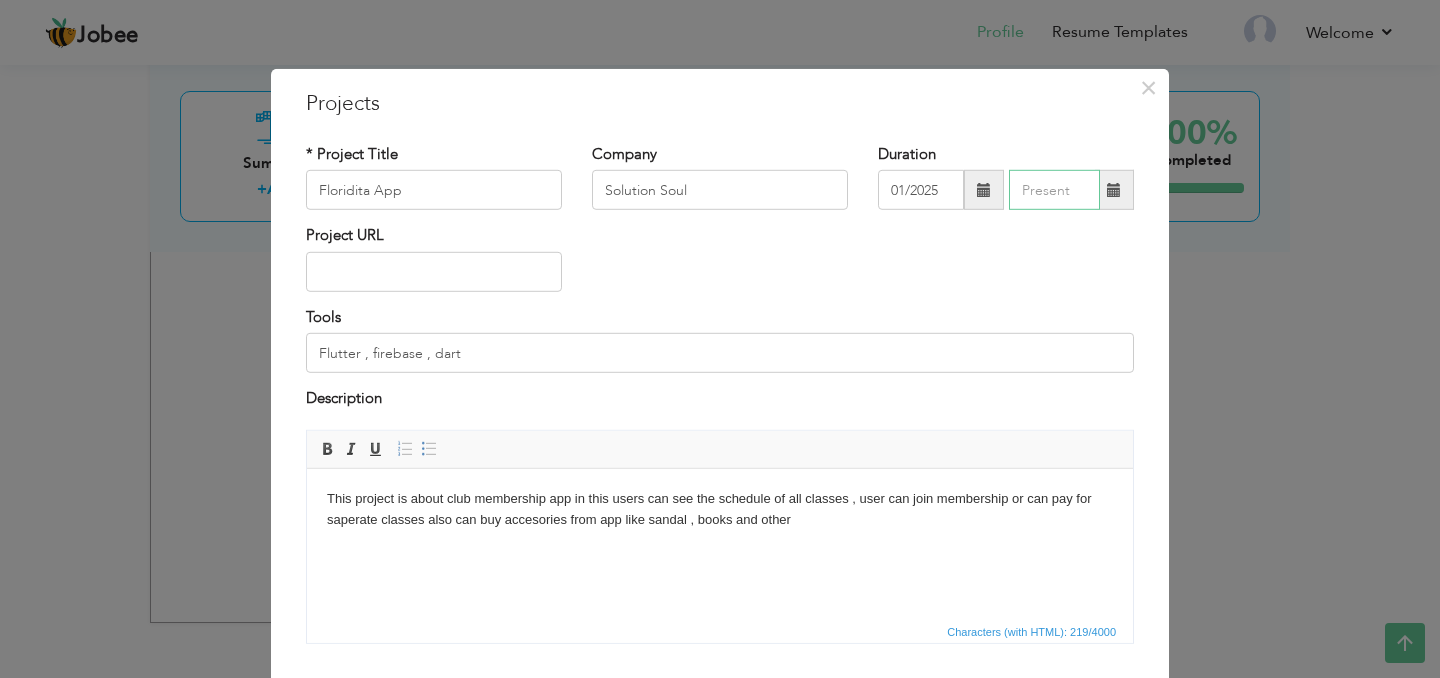 type on "08/2025" 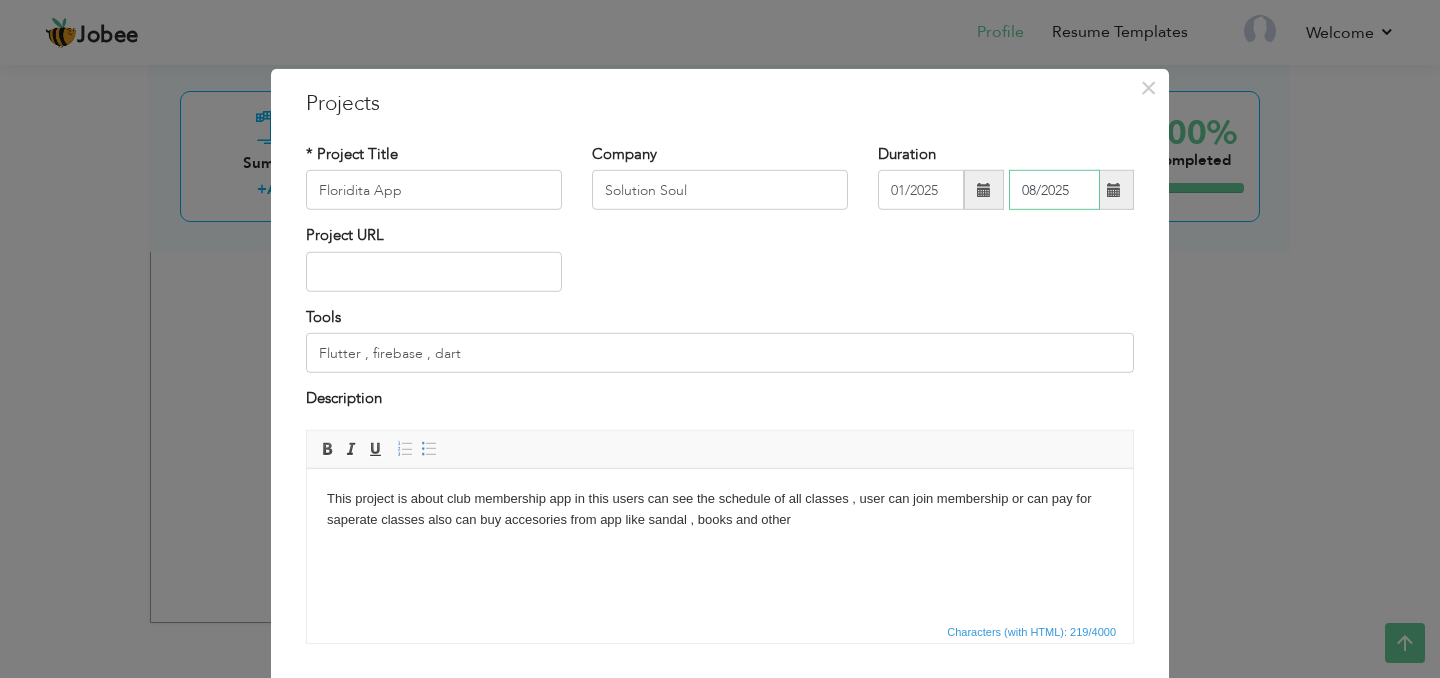 click on "08/2025" at bounding box center [1054, 190] 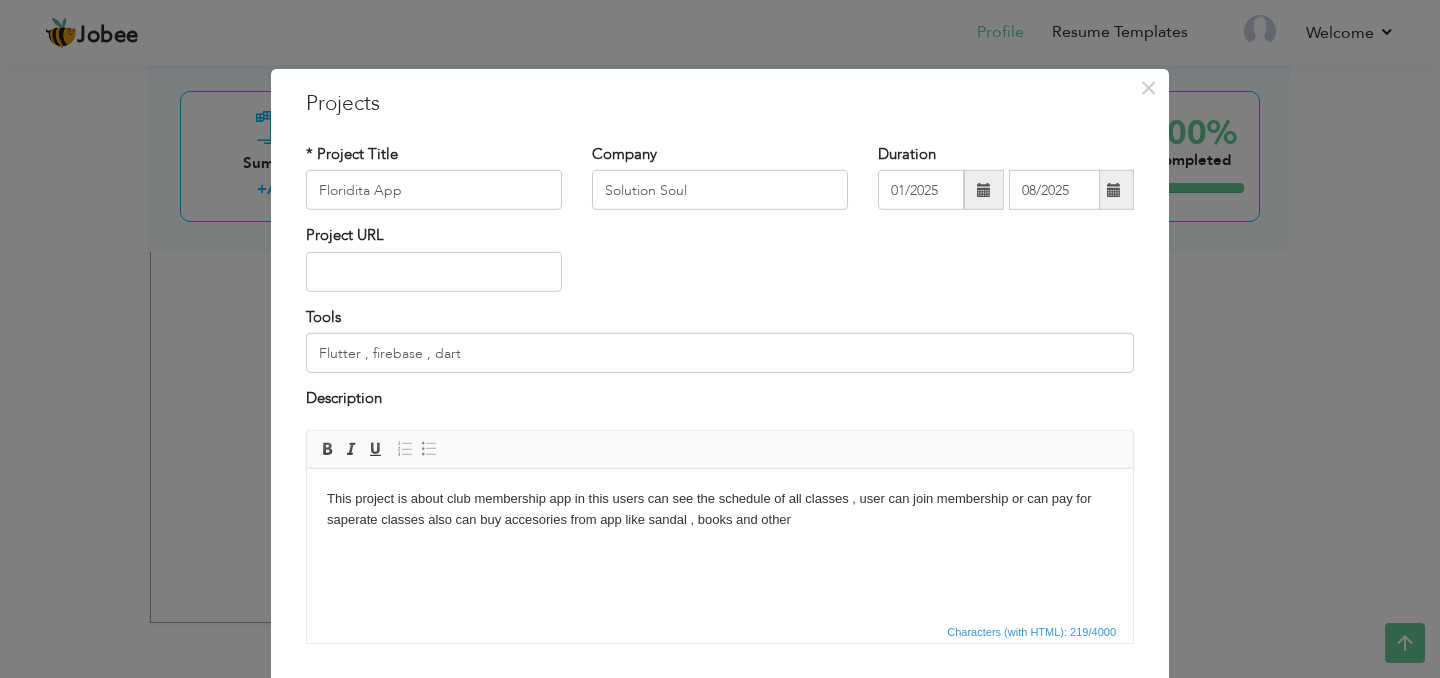 click on "Project URL" at bounding box center (720, 265) 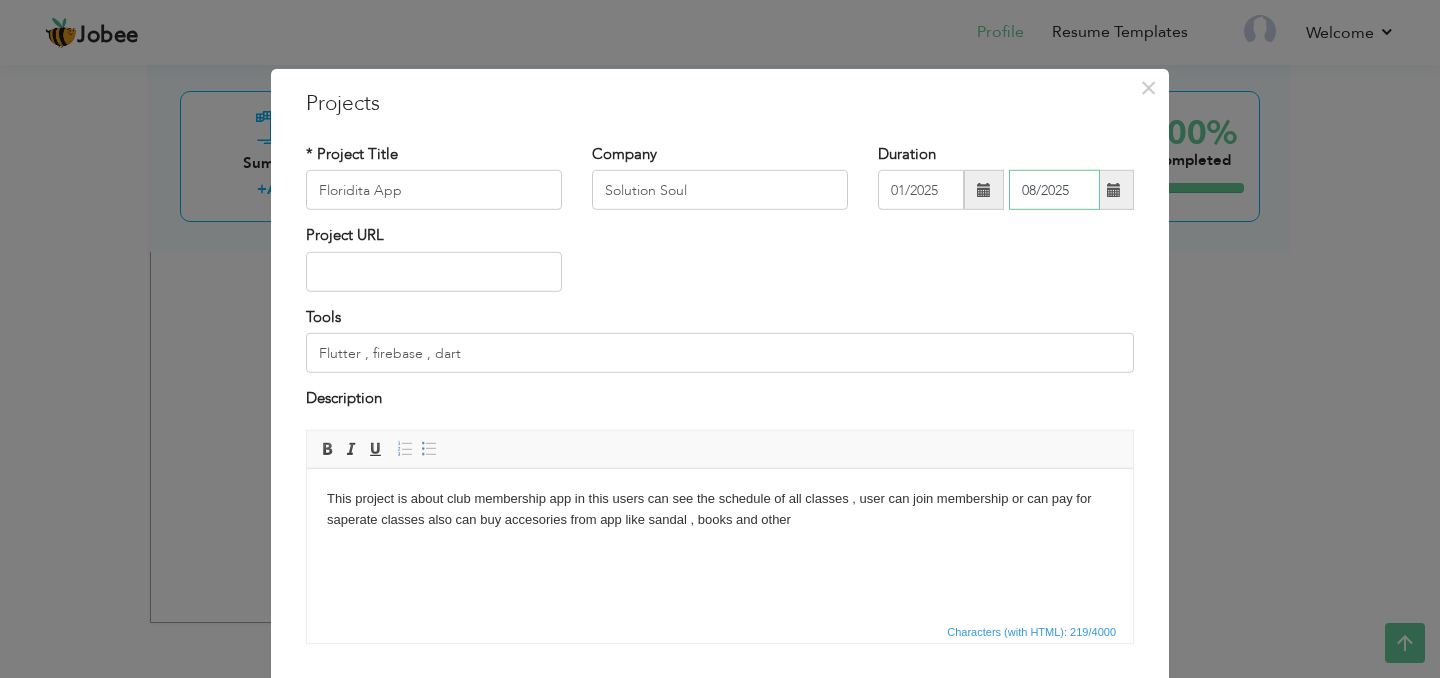 click on "08/2025" at bounding box center (1054, 190) 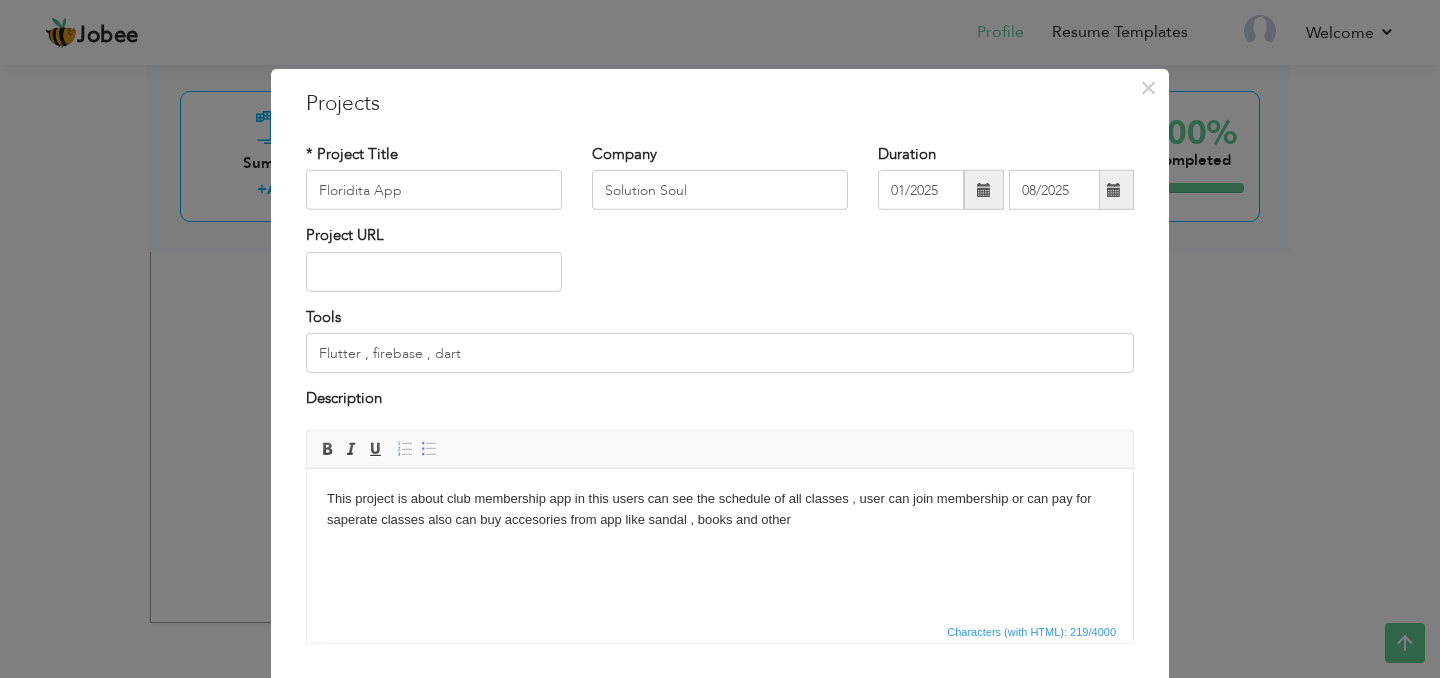 click on "Project URL" at bounding box center [720, 265] 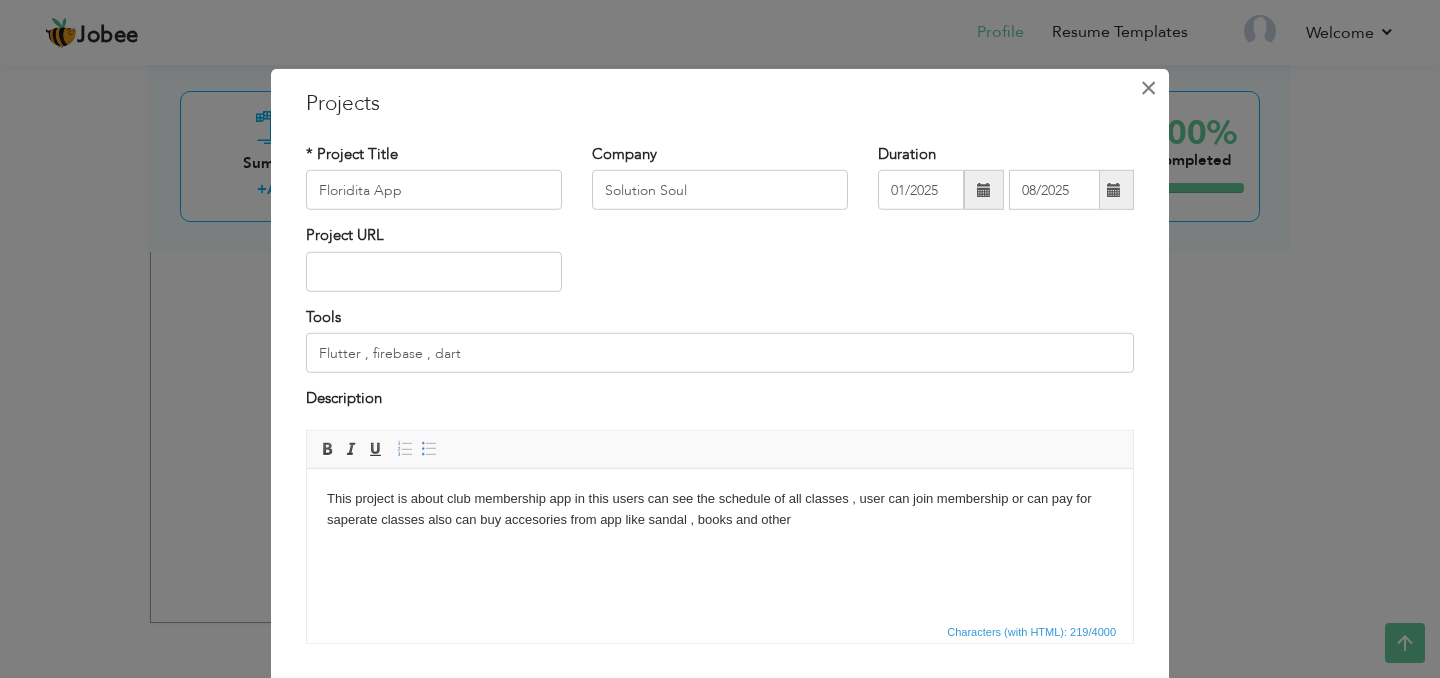 click on "×" at bounding box center [1148, 88] 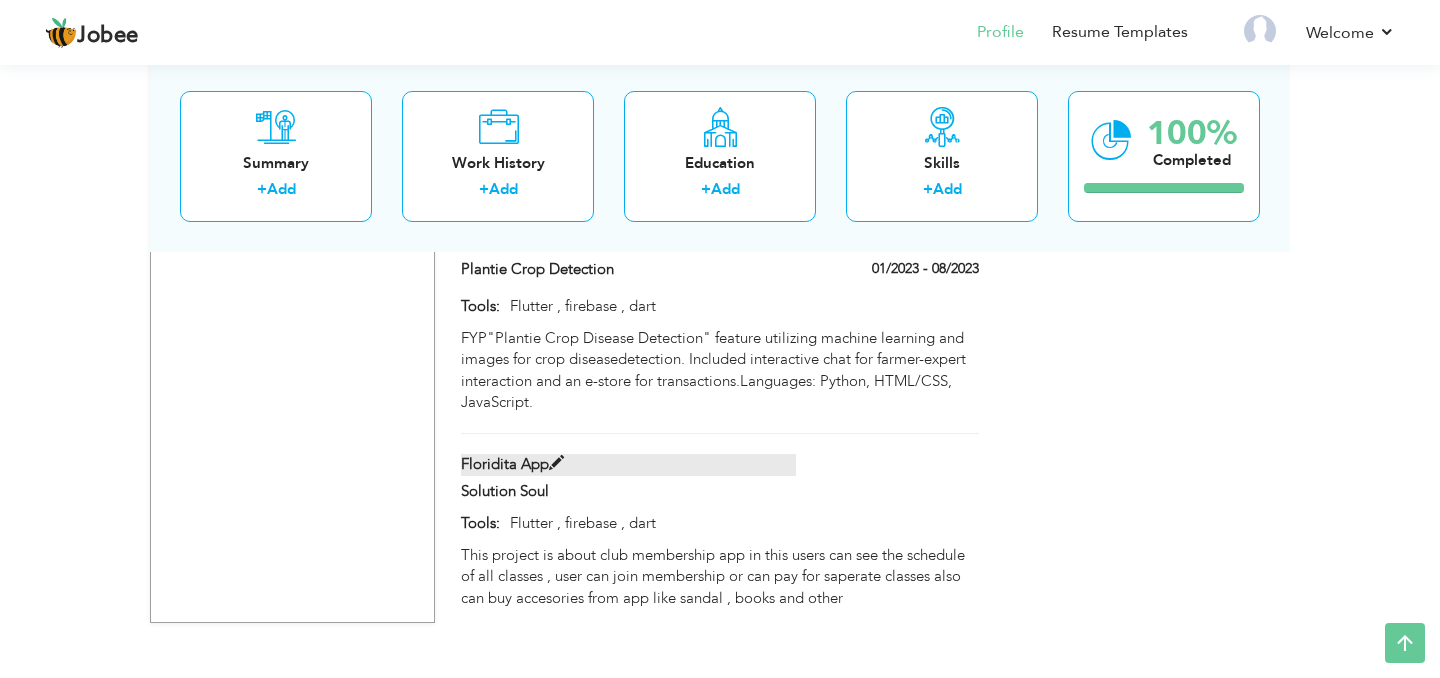 click on "Floridita App" at bounding box center [629, 464] 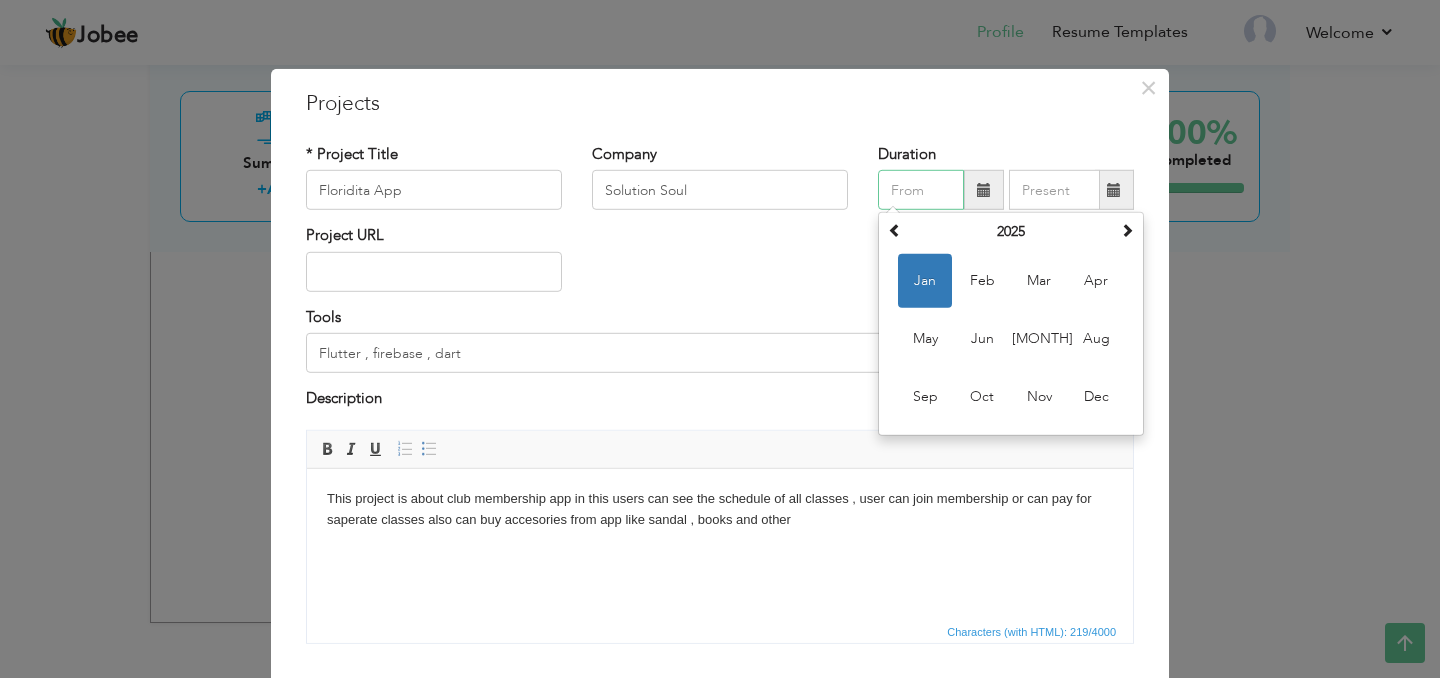 click at bounding box center (921, 190) 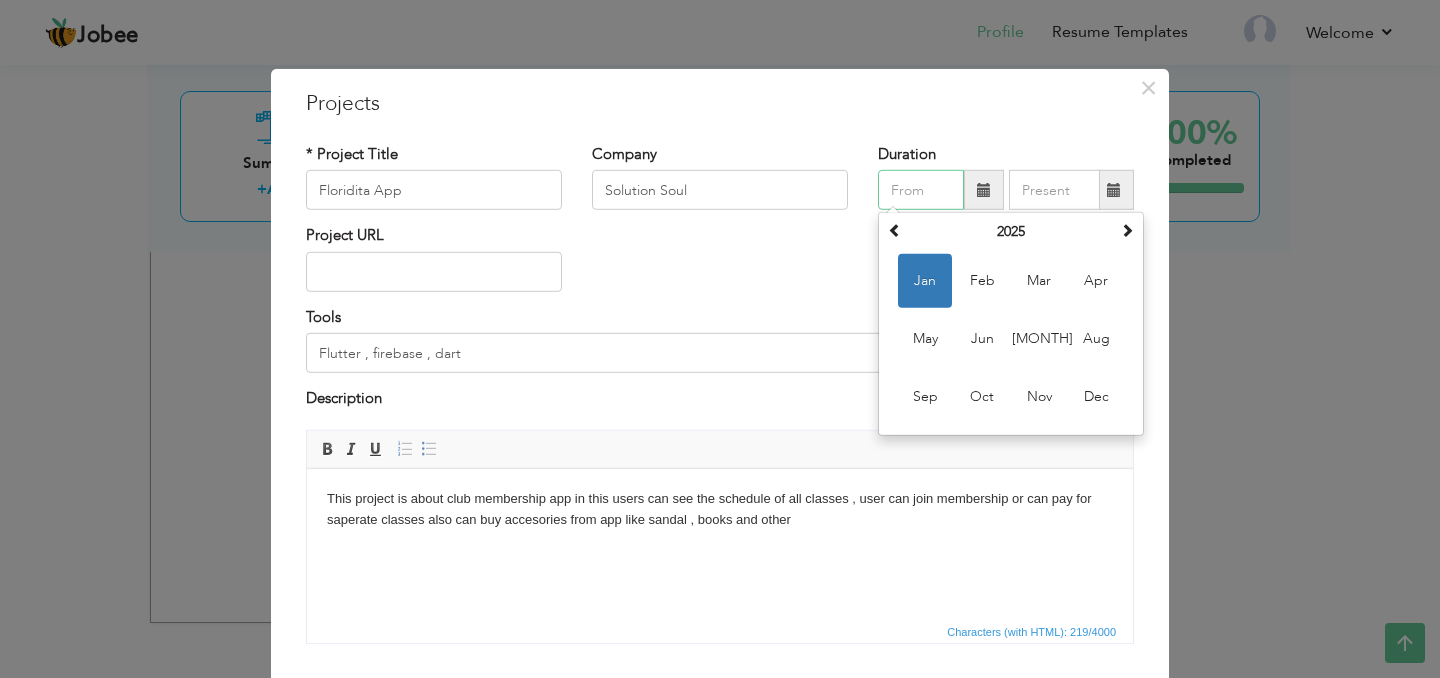 click on "Jan" at bounding box center (925, 281) 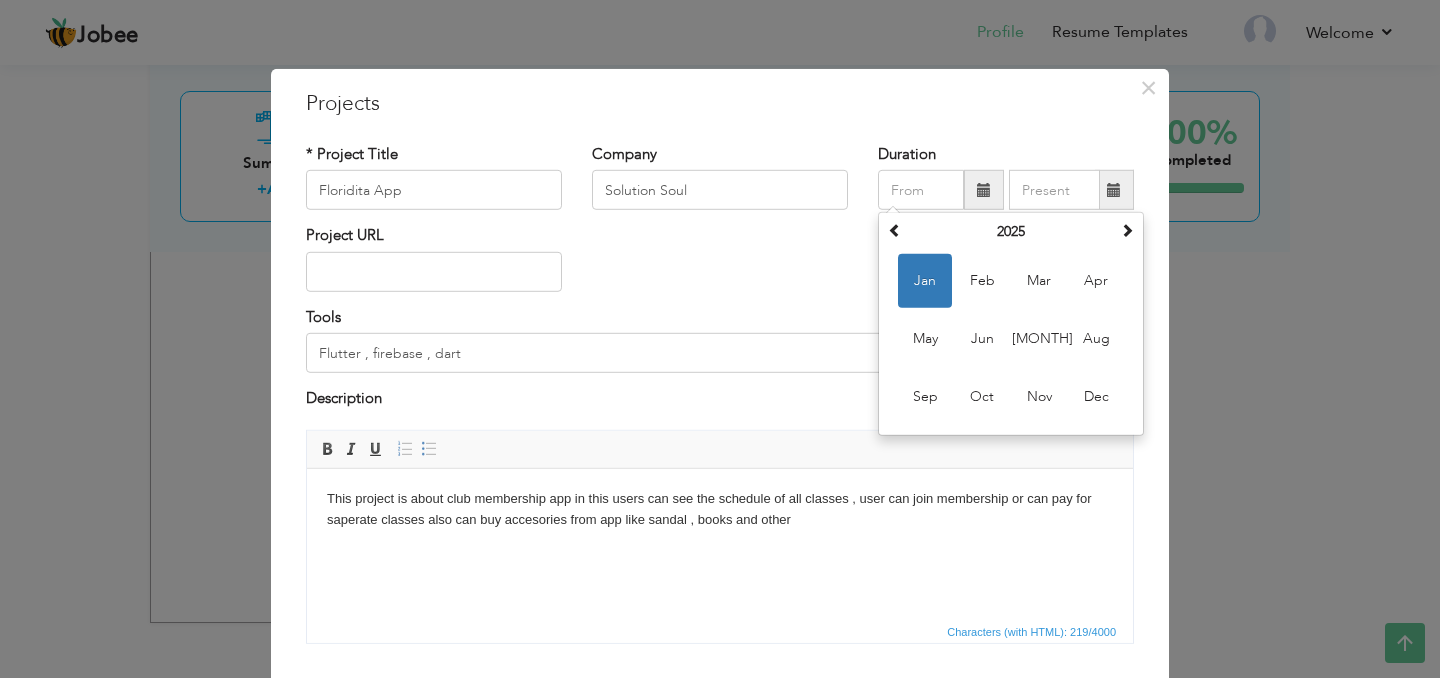 type on "01/2025" 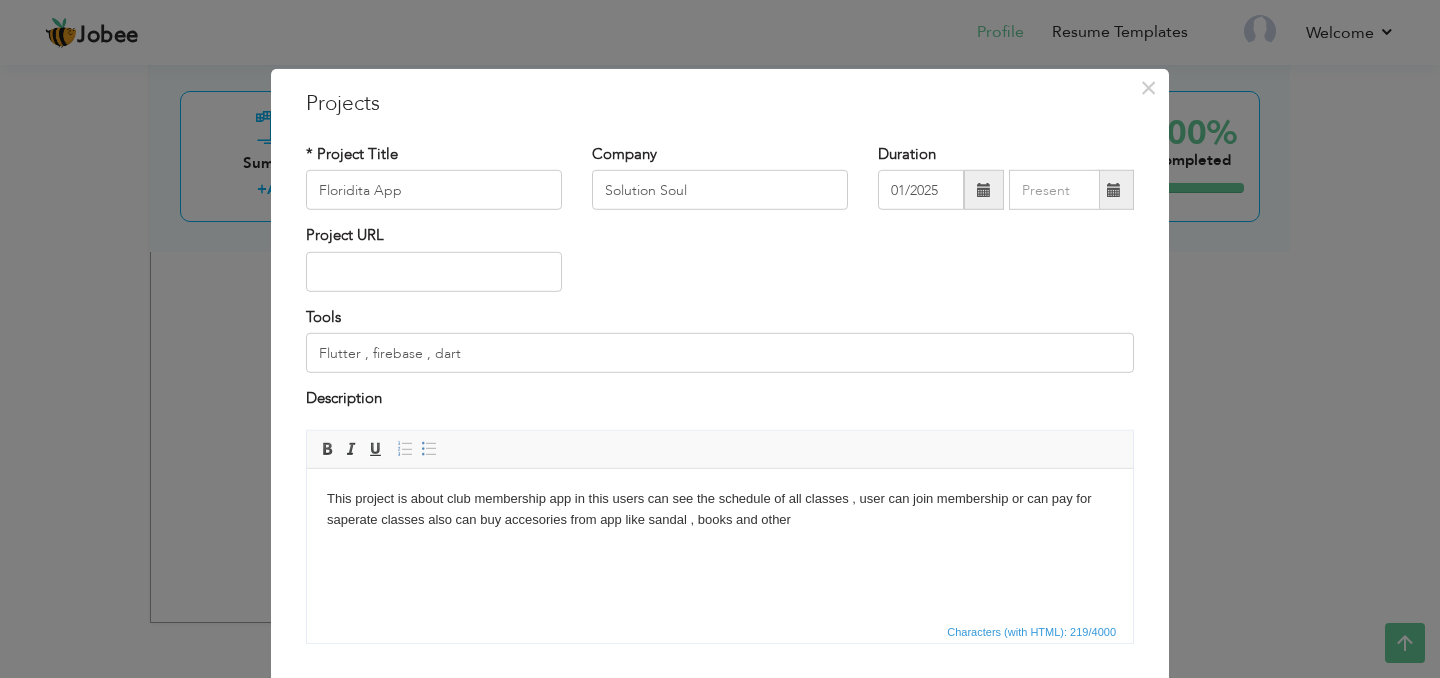 scroll, scrollTop: 128, scrollLeft: 0, axis: vertical 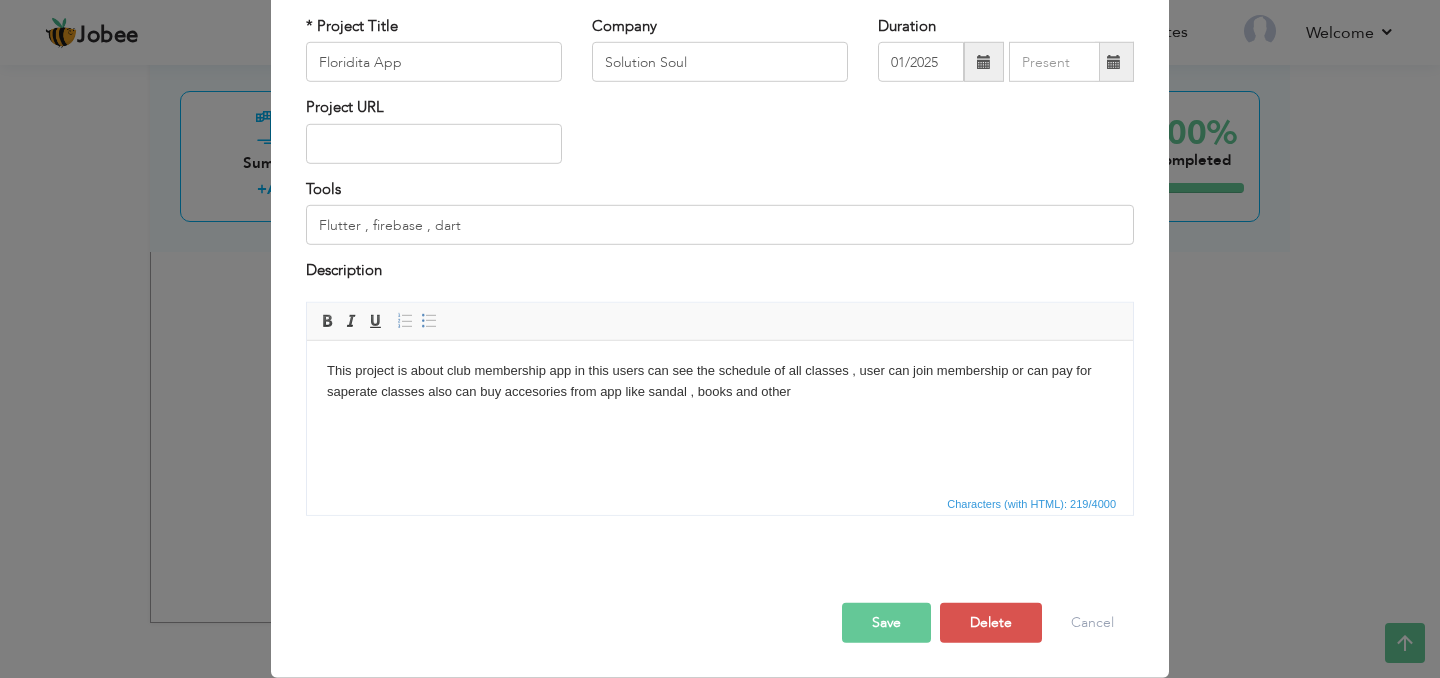 click on "Save" at bounding box center (886, 622) 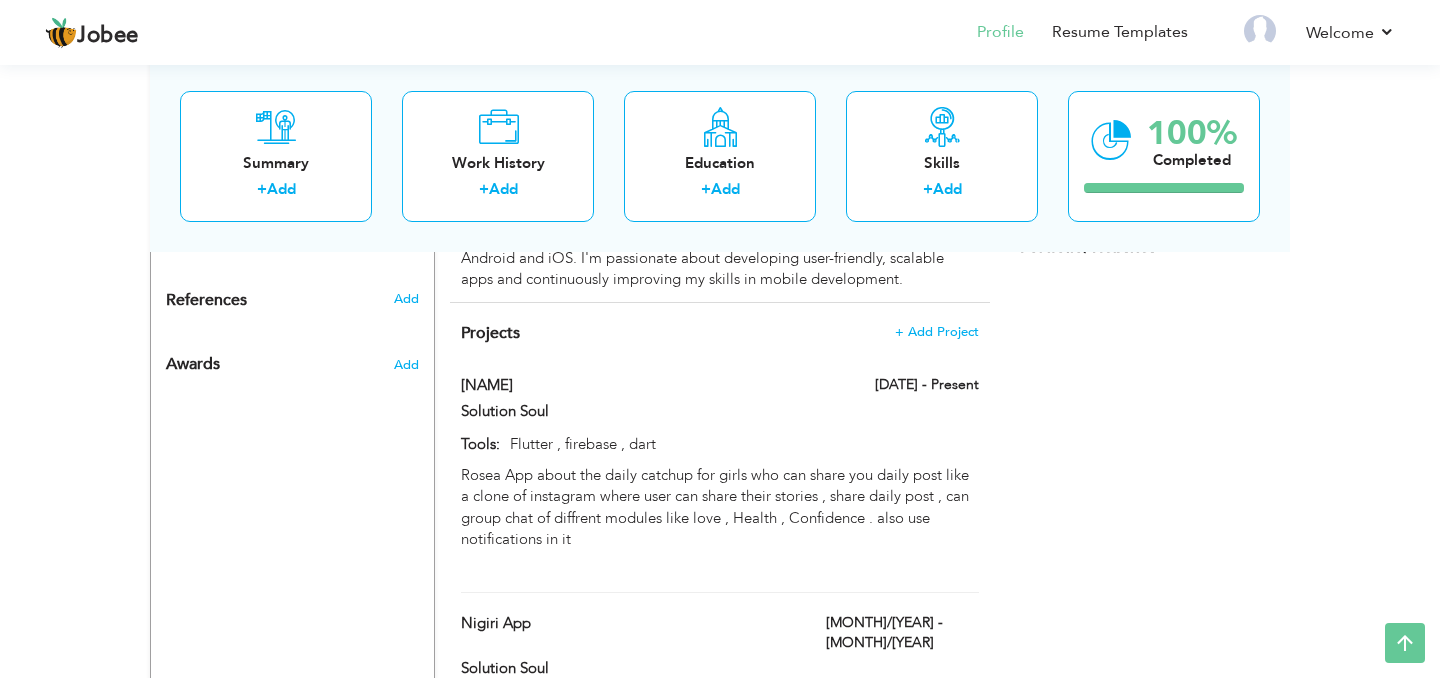 scroll, scrollTop: 1011, scrollLeft: 0, axis: vertical 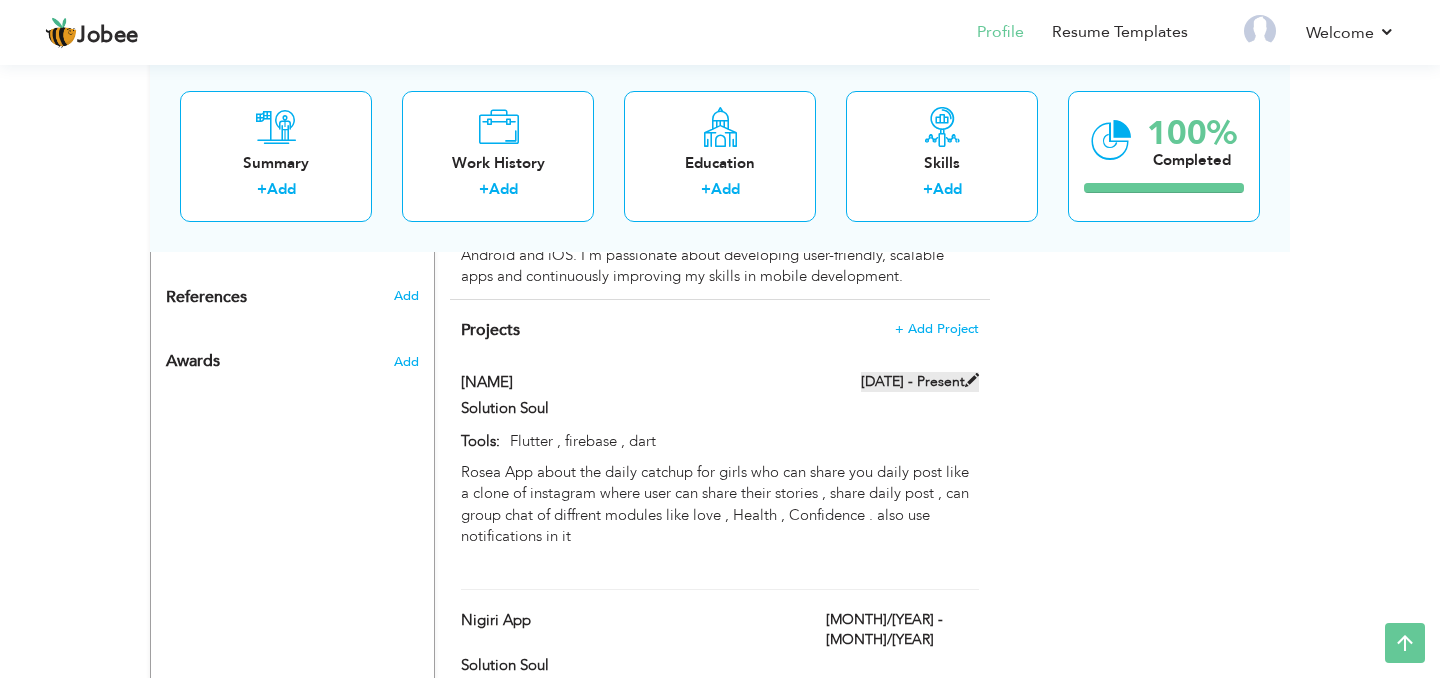 click on "[DATE] -  Present" at bounding box center (920, 382) 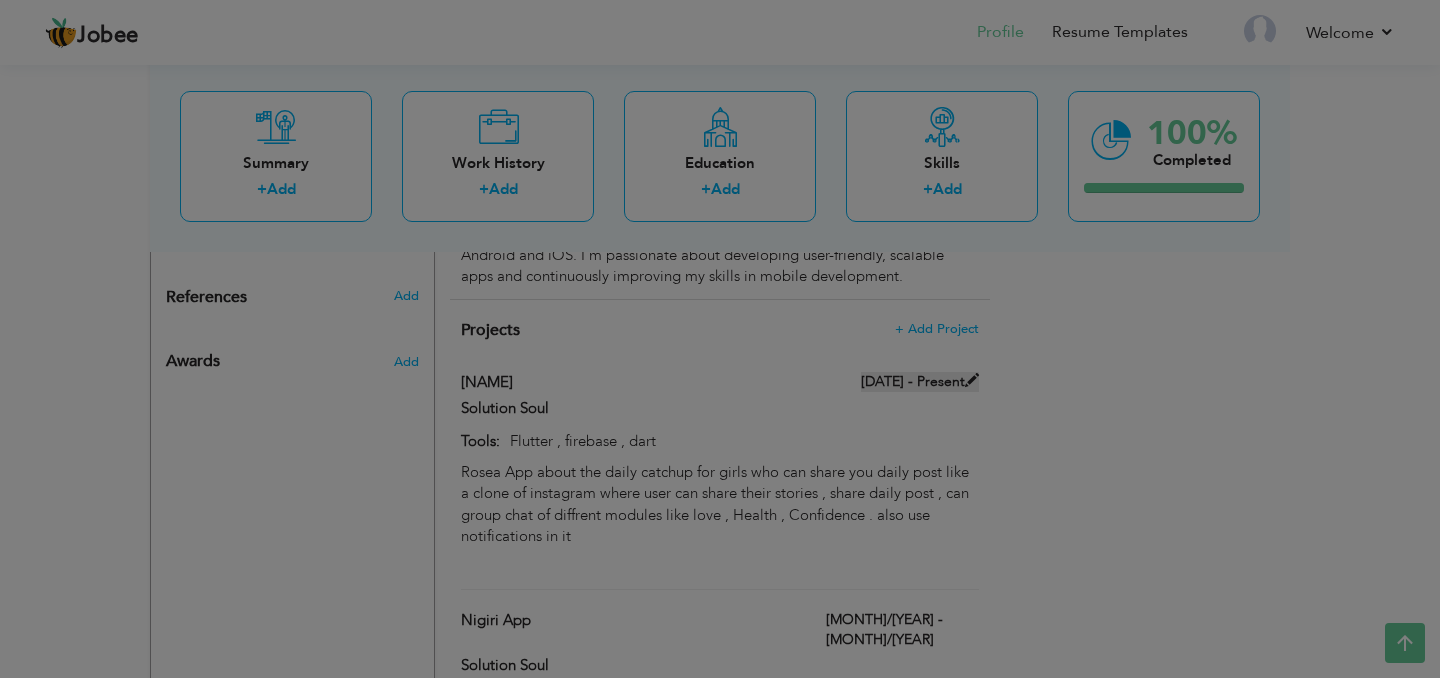 scroll, scrollTop: 0, scrollLeft: 0, axis: both 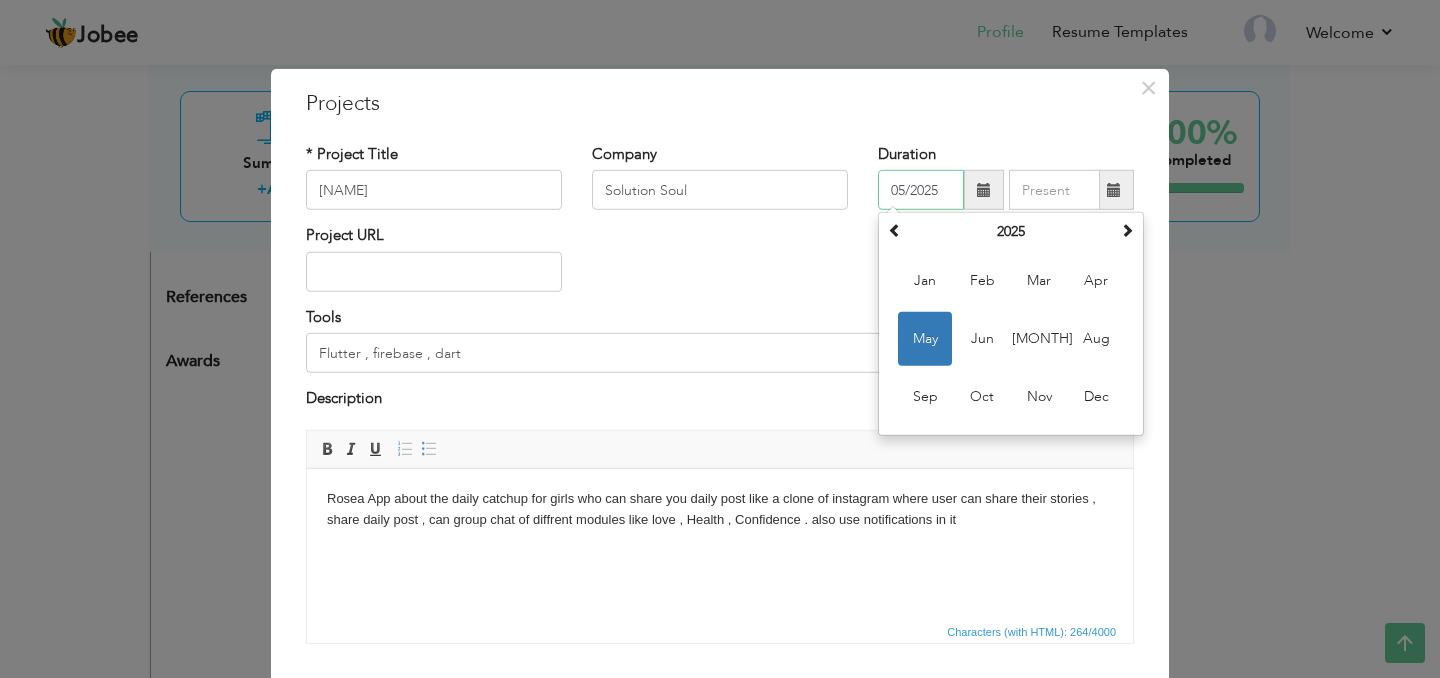 click on "05/2025" at bounding box center [921, 190] 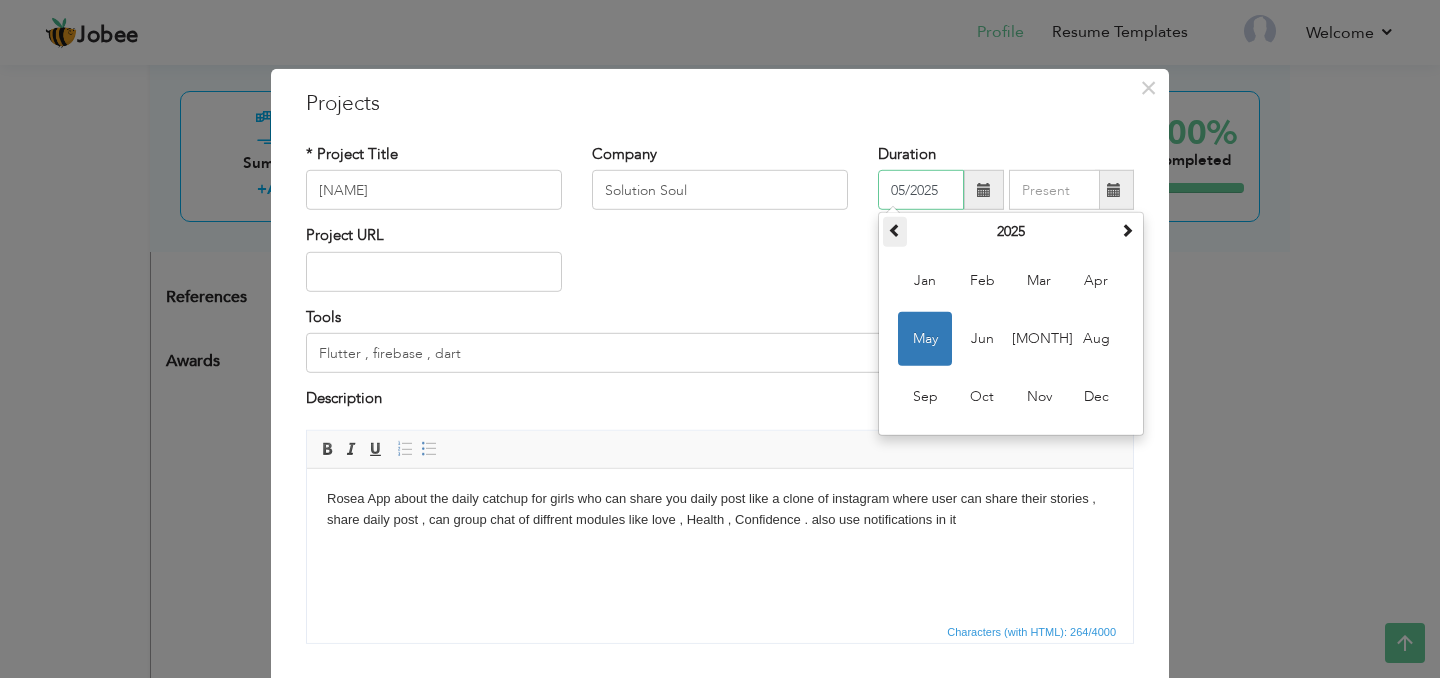 click at bounding box center [895, 230] 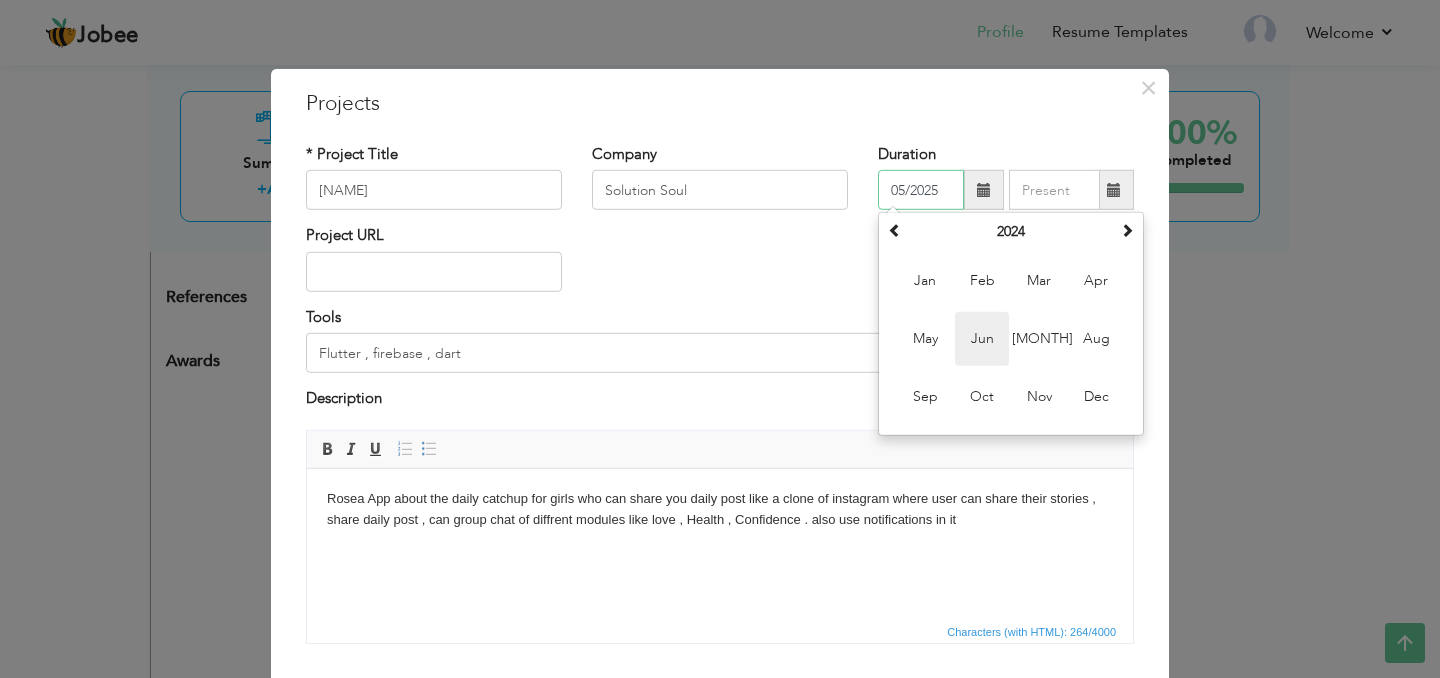 click on "Jun" at bounding box center [982, 339] 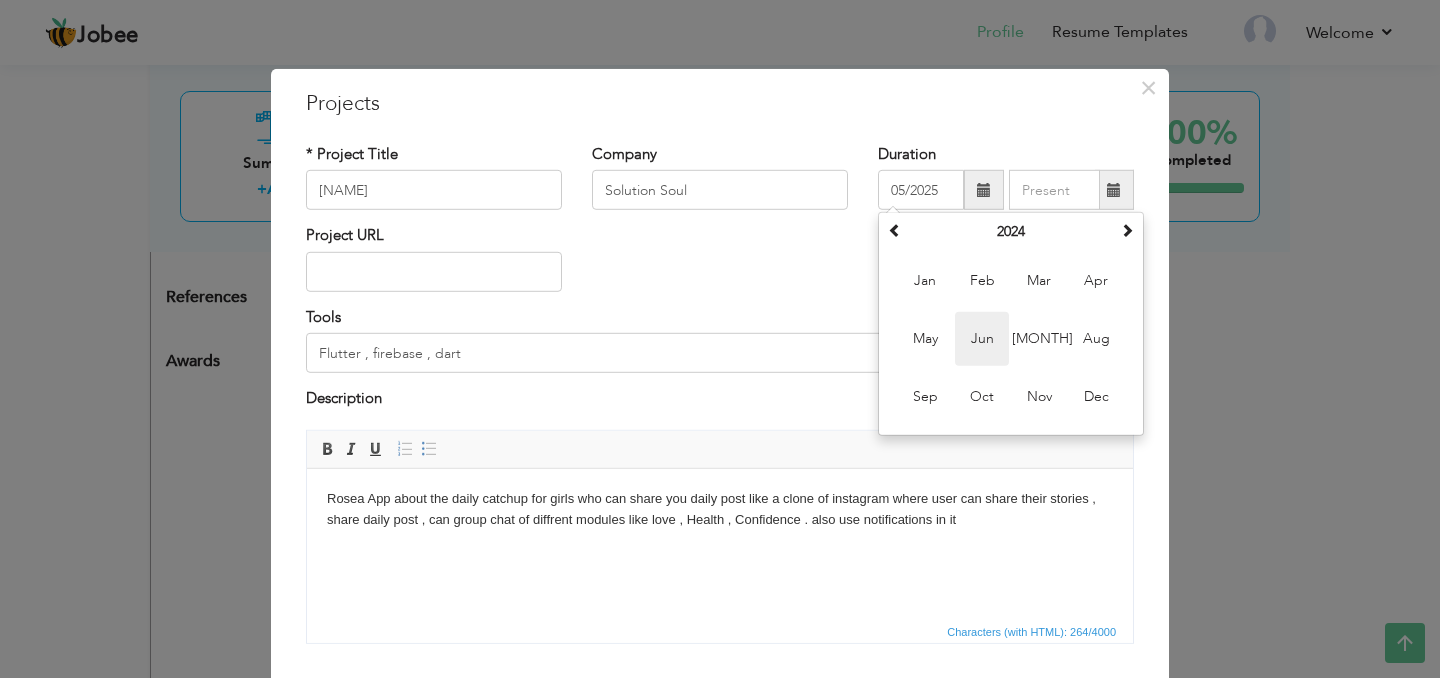 type on "06/2024" 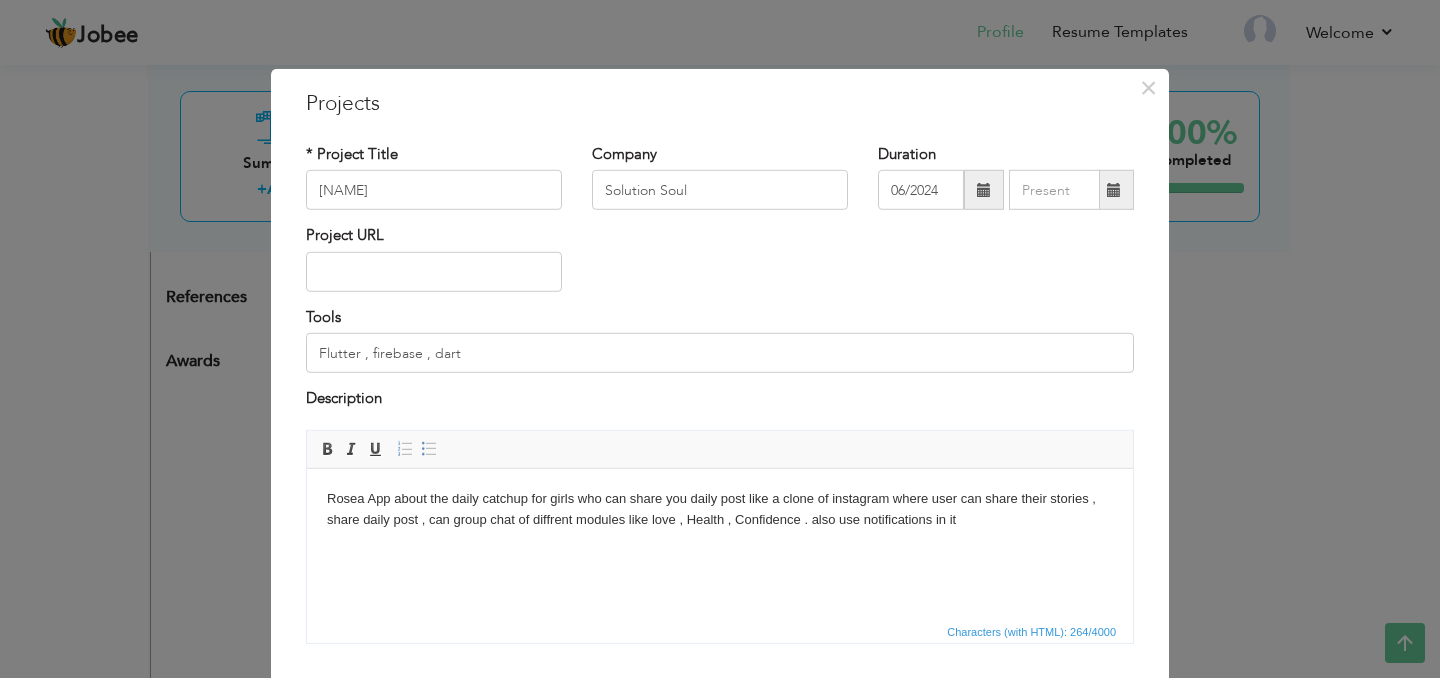 click at bounding box center [1114, 190] 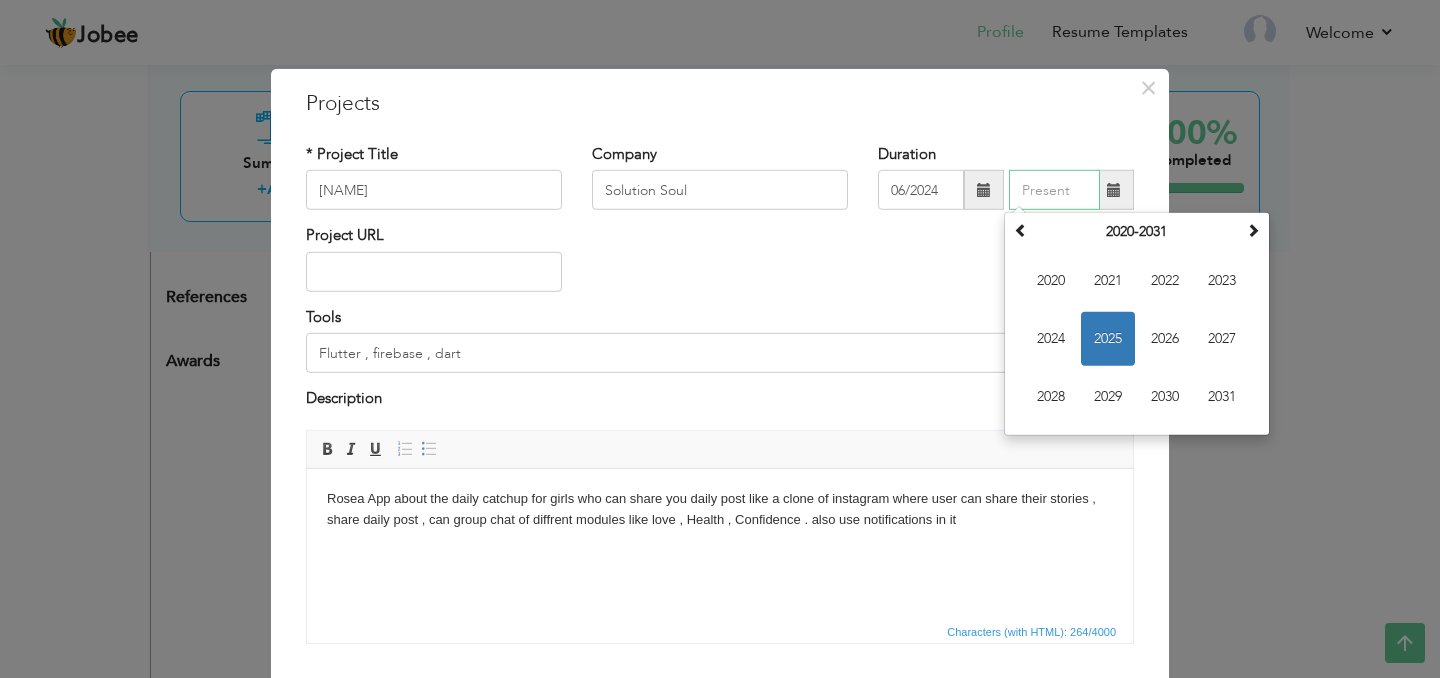 click on "2025" at bounding box center [1108, 339] 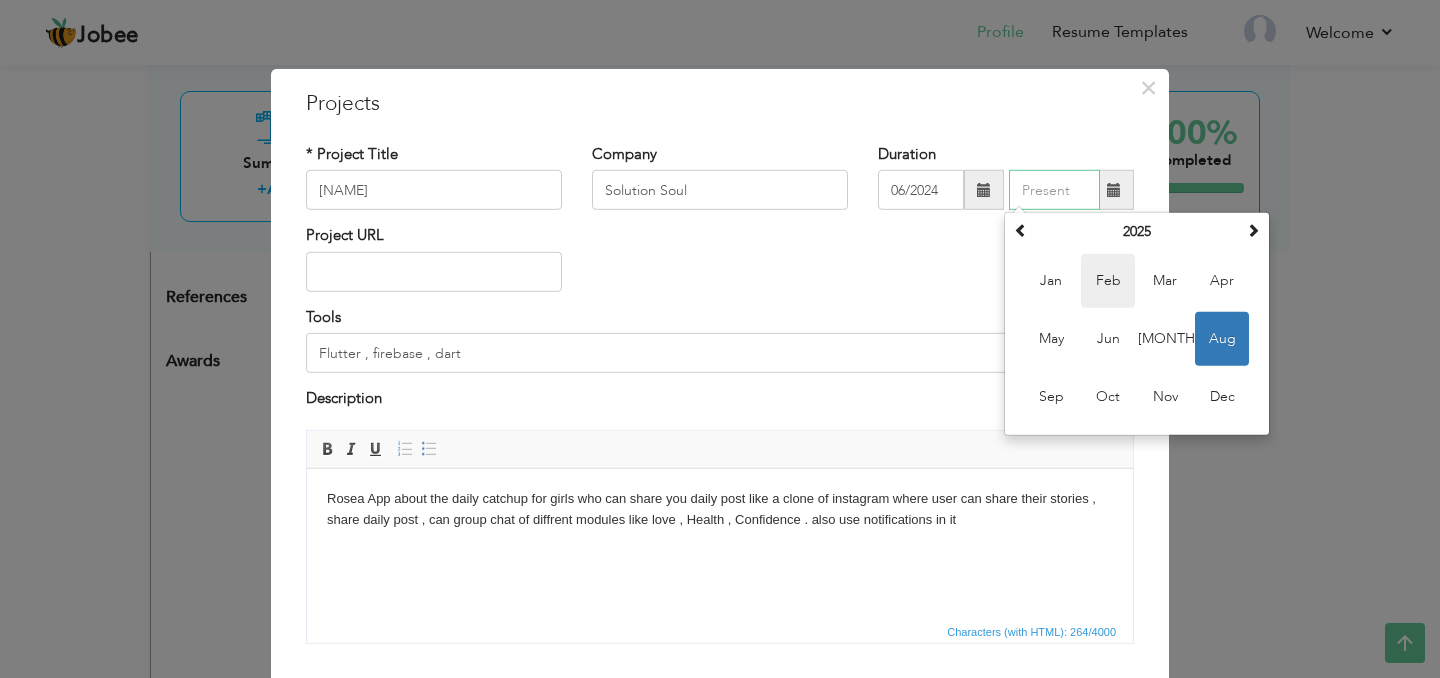 click on "Feb" at bounding box center [1108, 281] 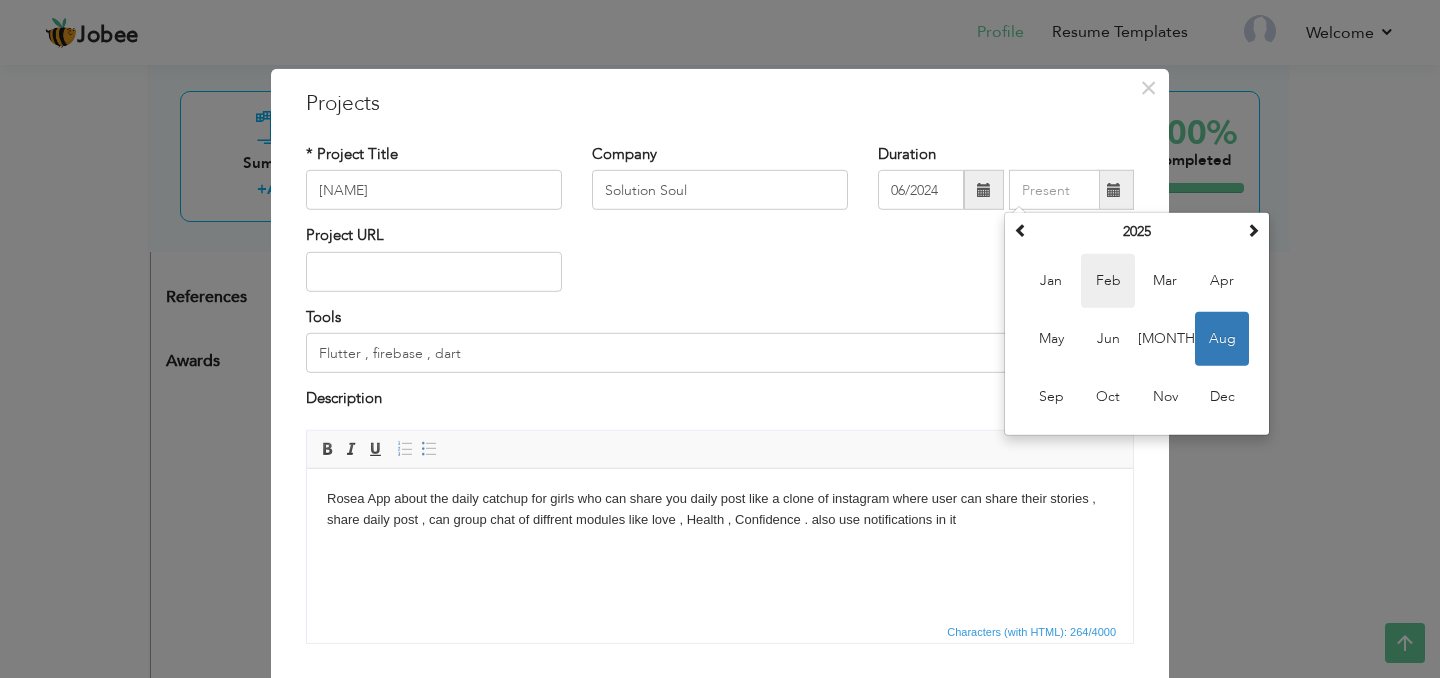 type on "02/2025" 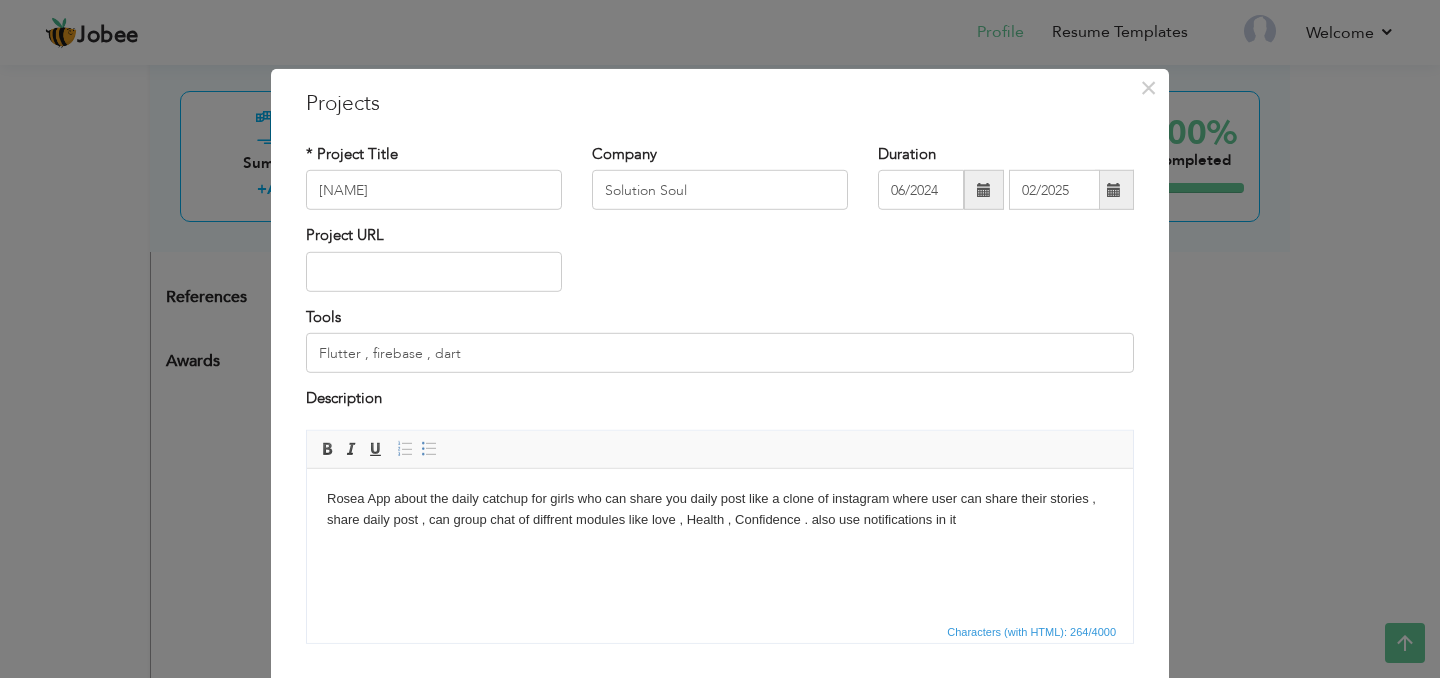 scroll, scrollTop: 128, scrollLeft: 0, axis: vertical 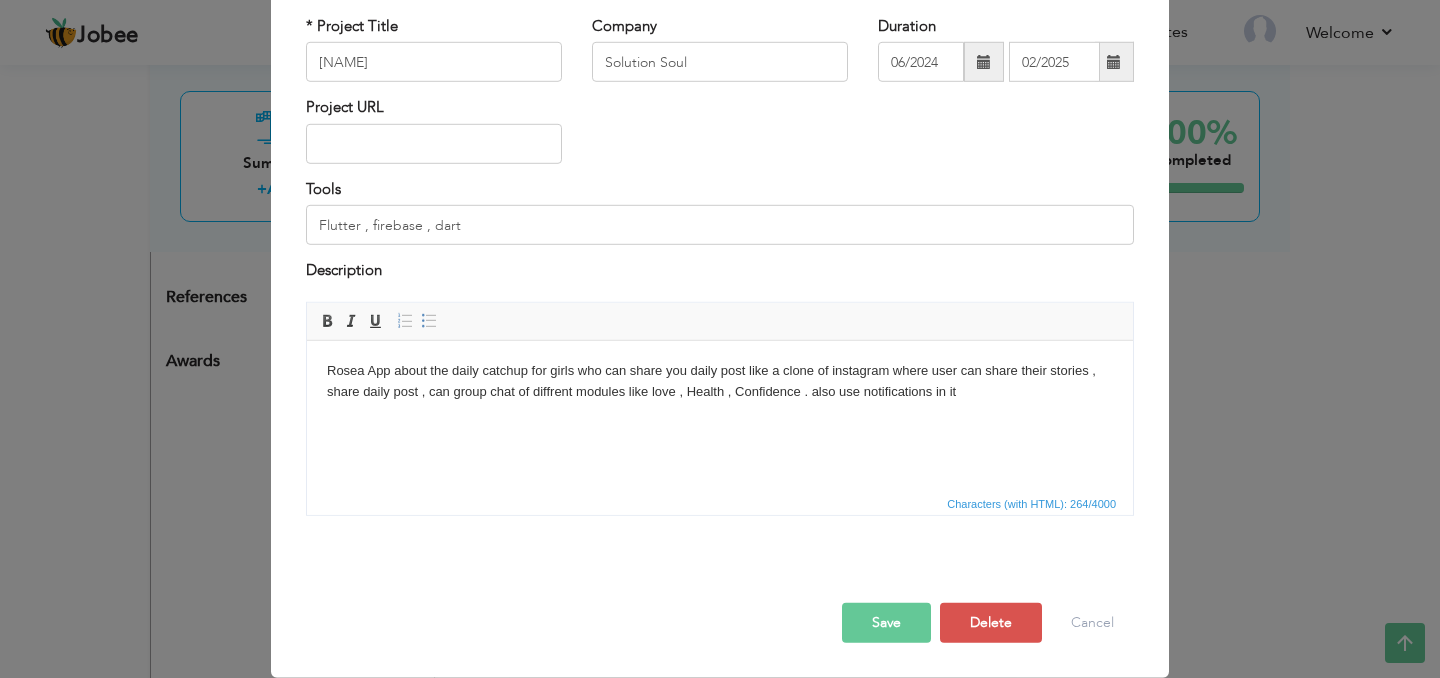 click on "Save" at bounding box center (886, 622) 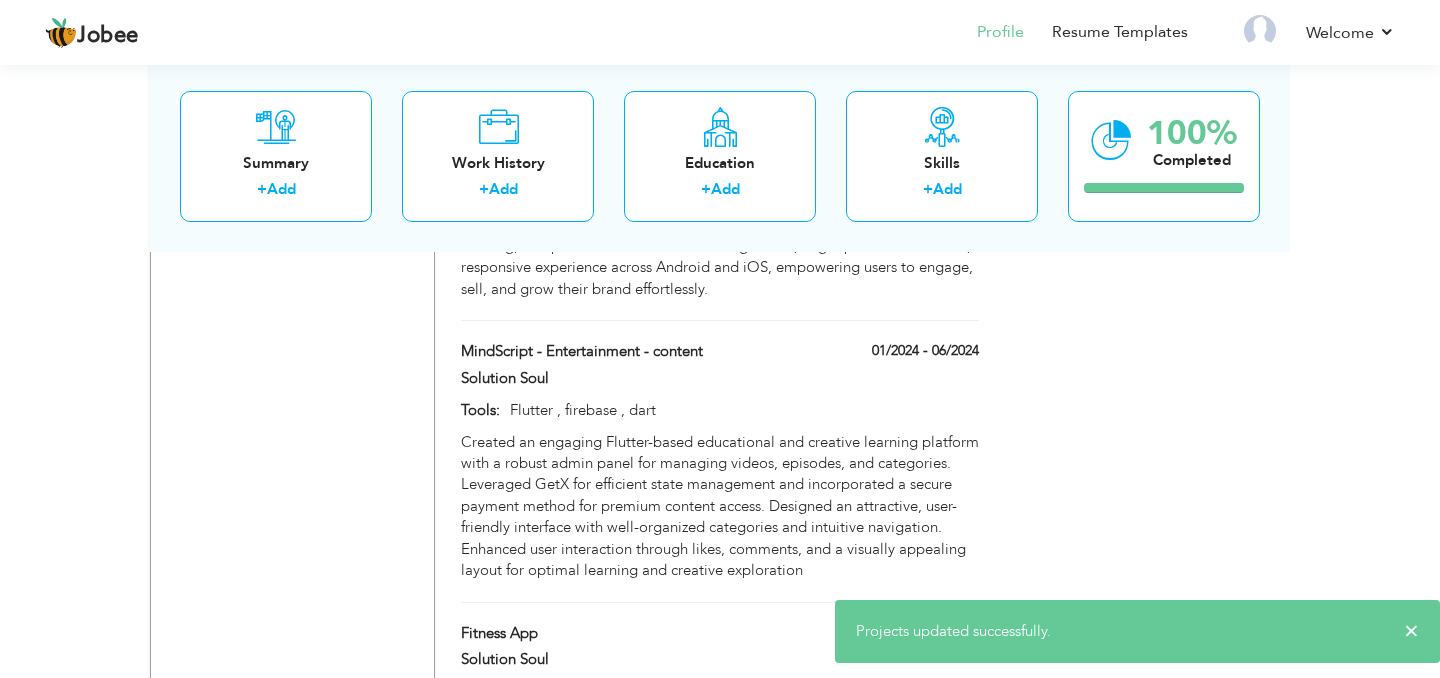 scroll, scrollTop: 1616, scrollLeft: 0, axis: vertical 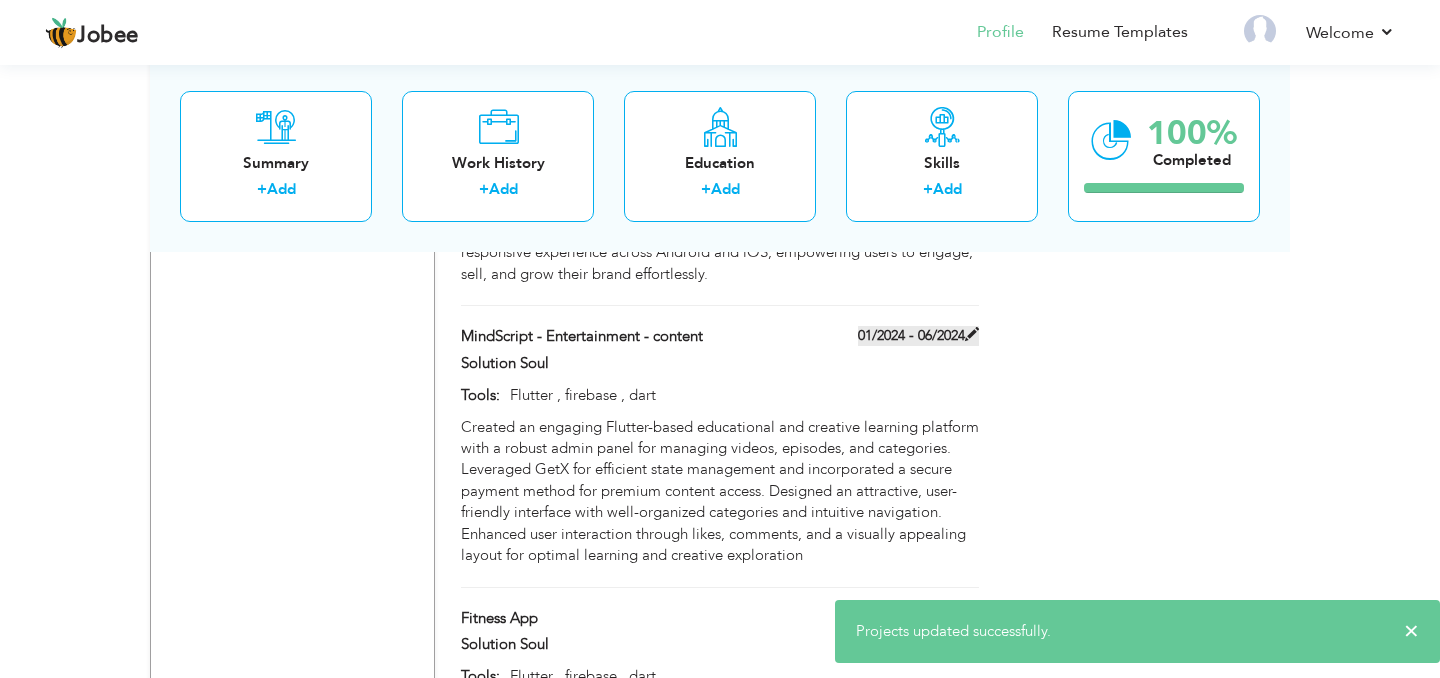 click on "01/2024 -  06/2024" at bounding box center [918, 336] 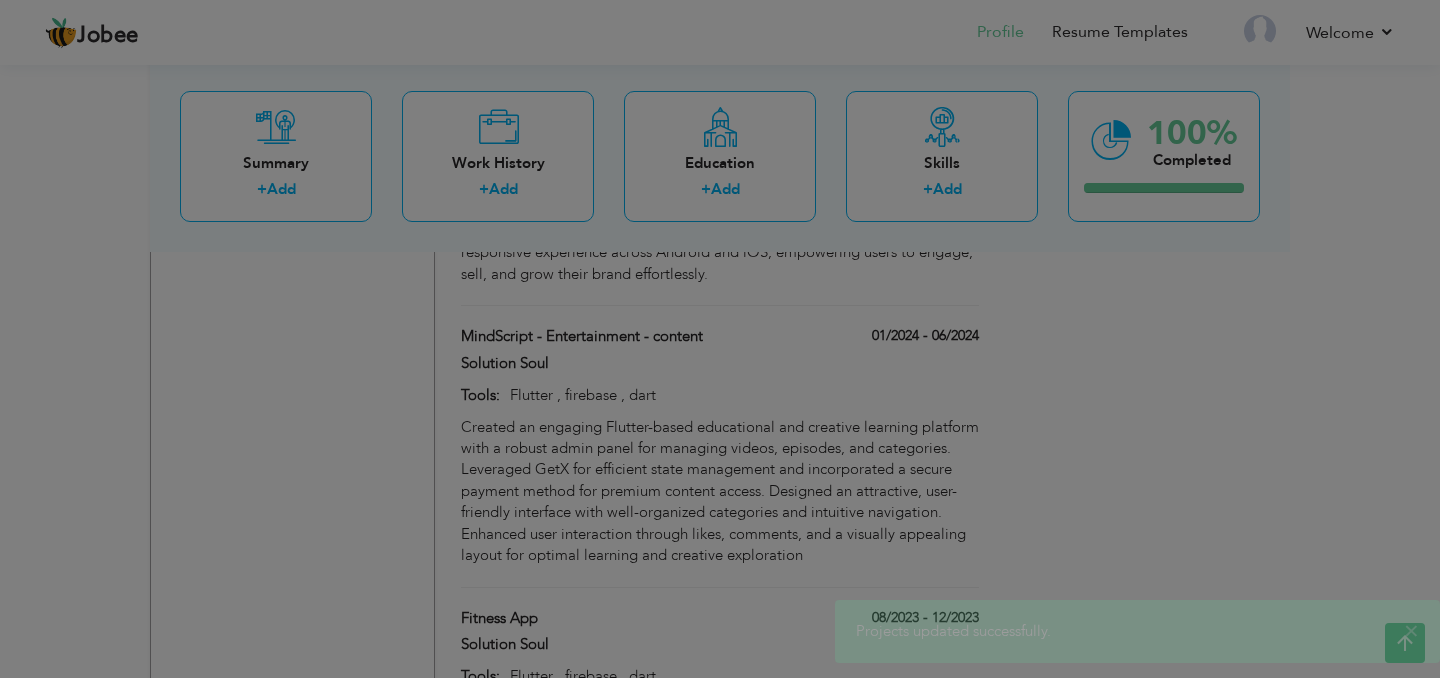 scroll, scrollTop: 0, scrollLeft: 0, axis: both 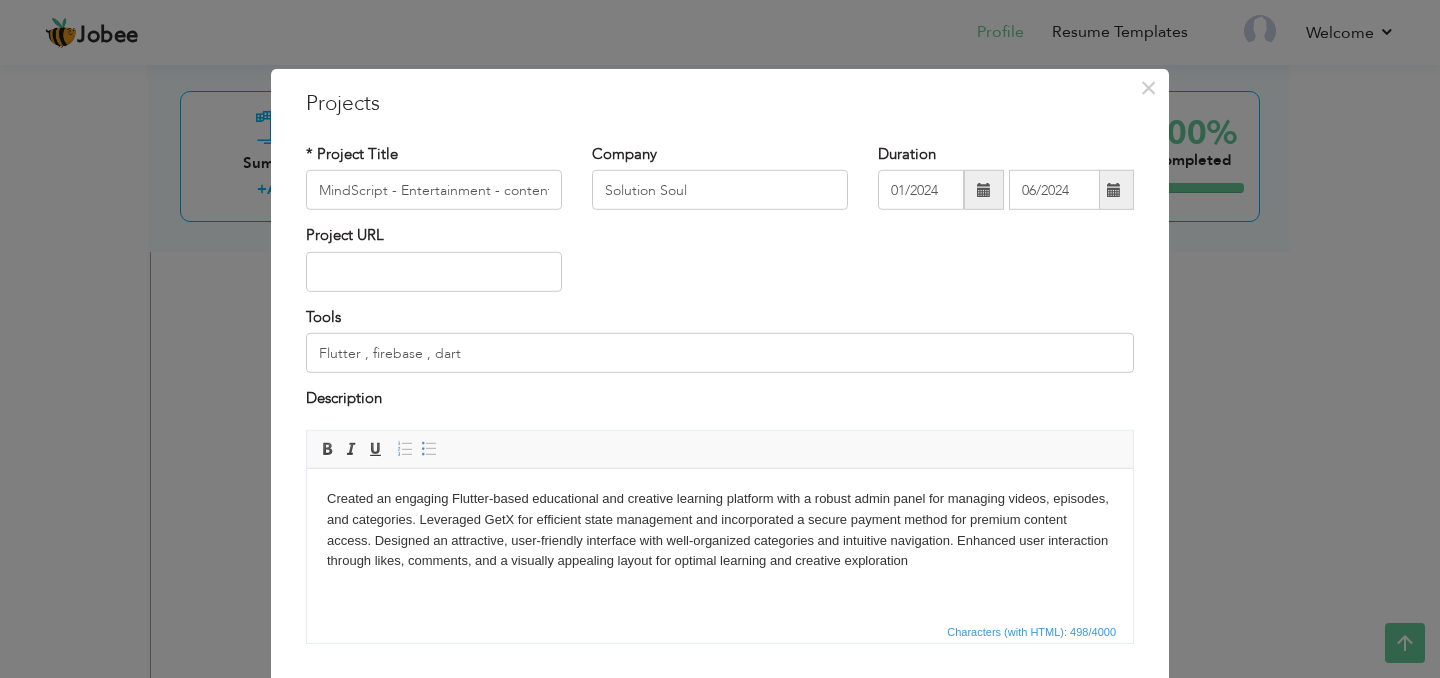 click at bounding box center [984, 190] 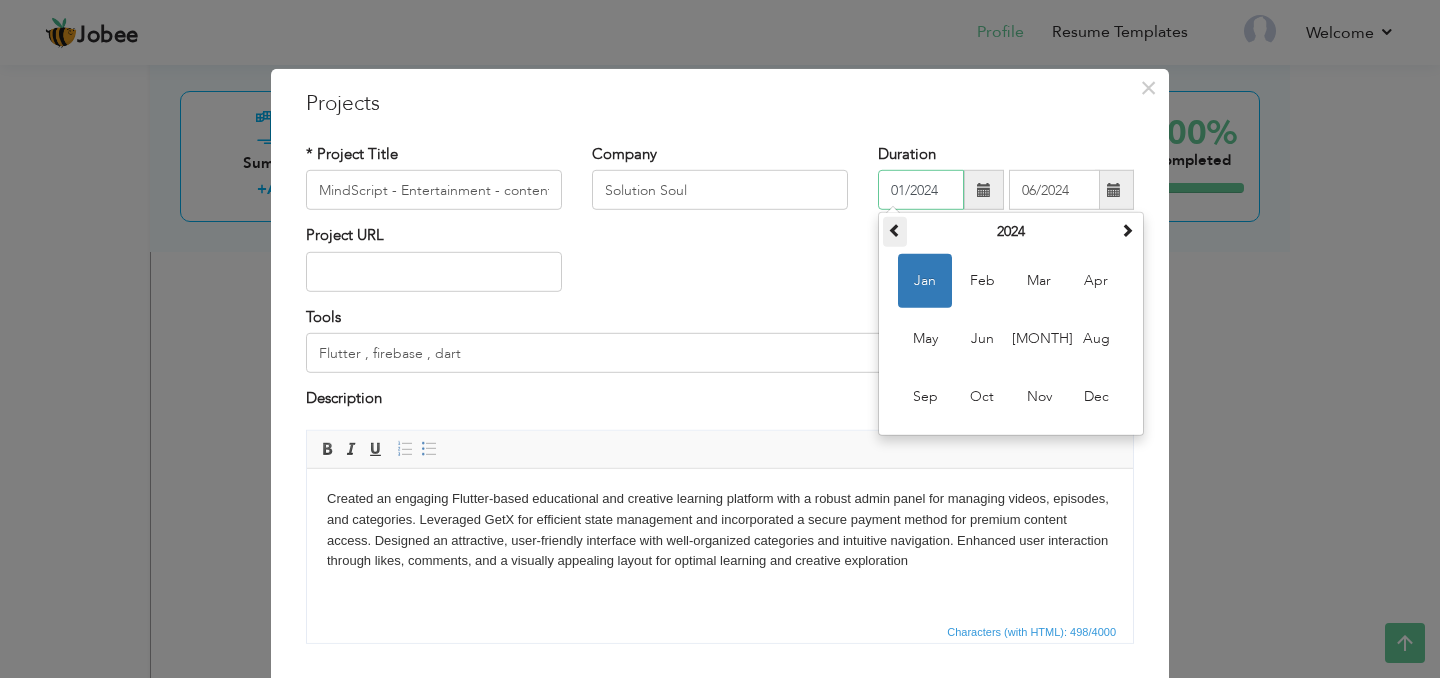 click at bounding box center [895, 230] 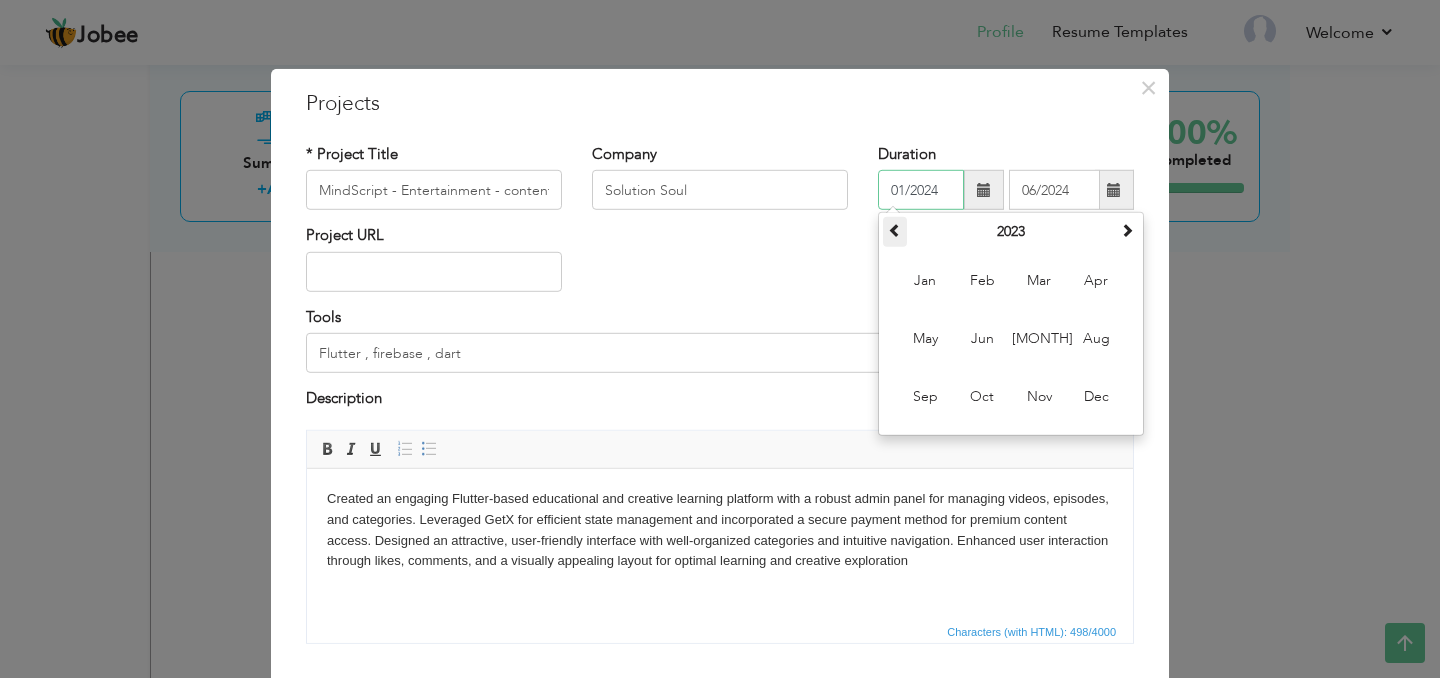 click at bounding box center [895, 230] 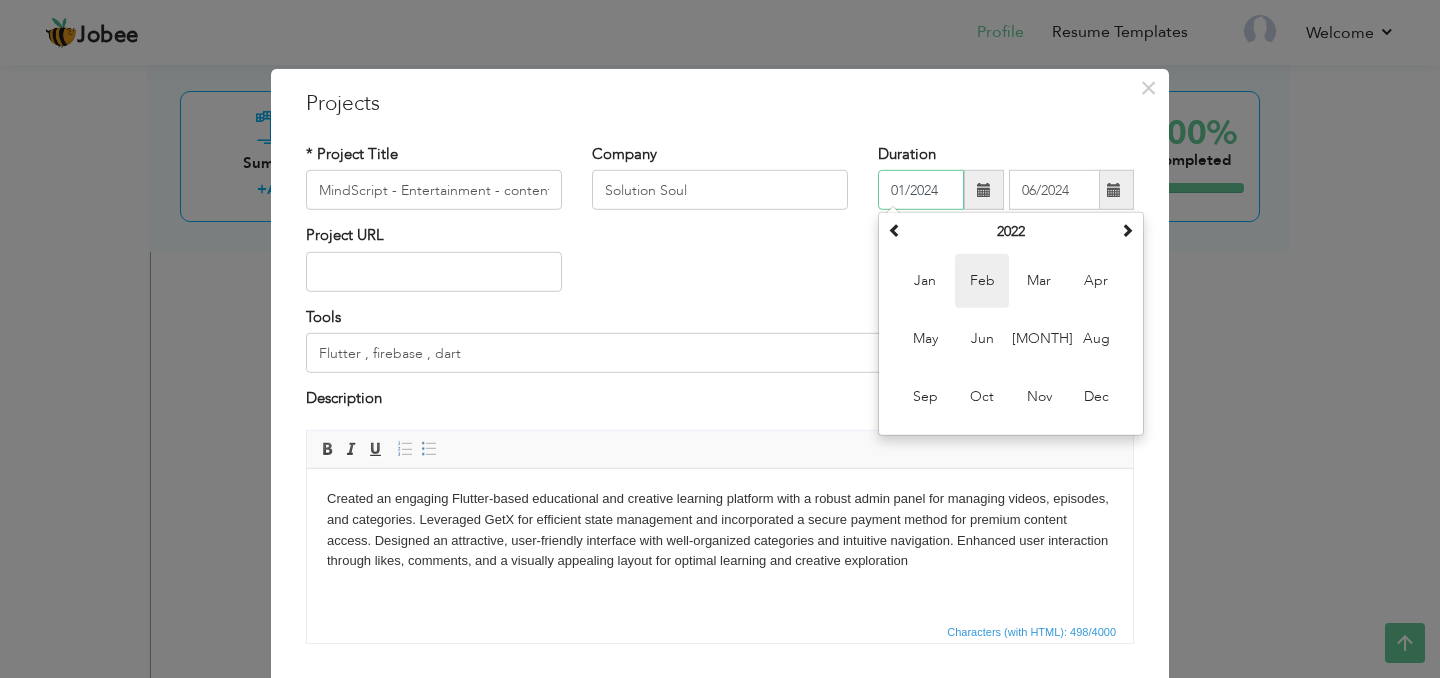 click on "Feb" at bounding box center (982, 281) 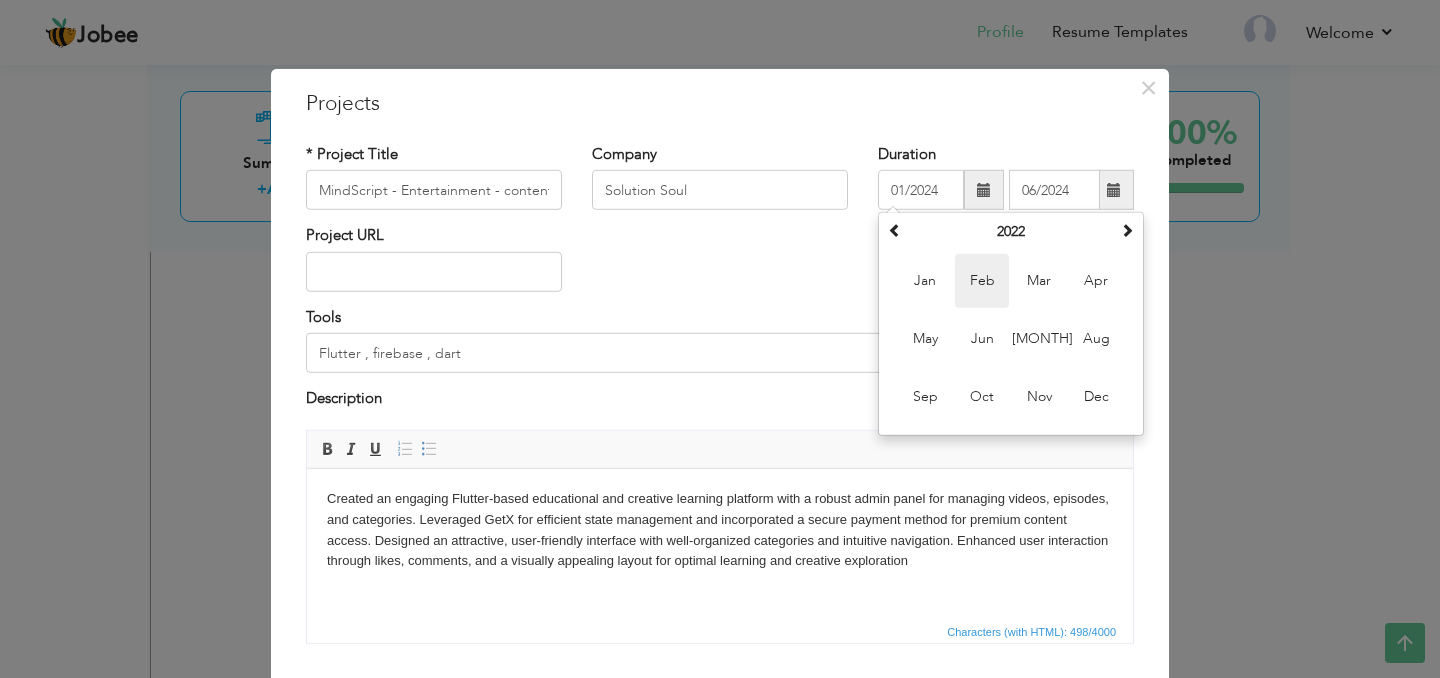 type on "02/2022" 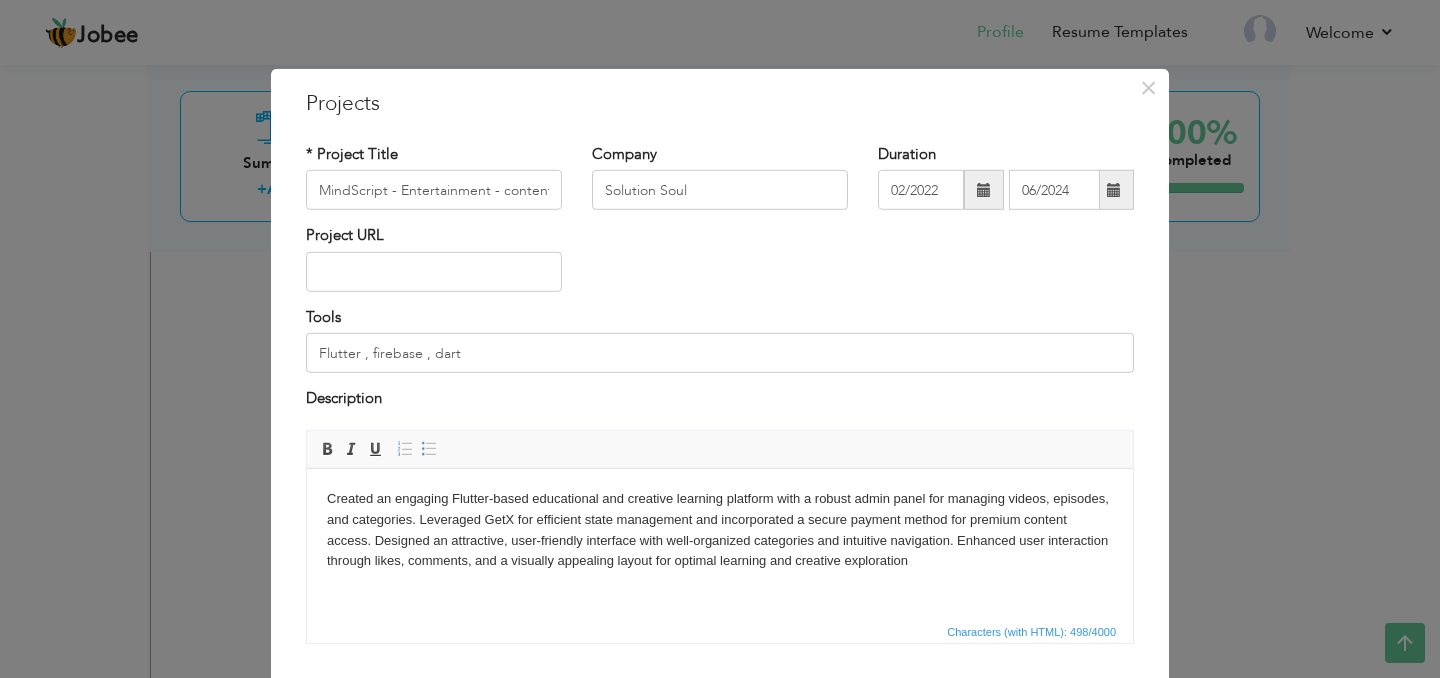 click at bounding box center [1114, 190] 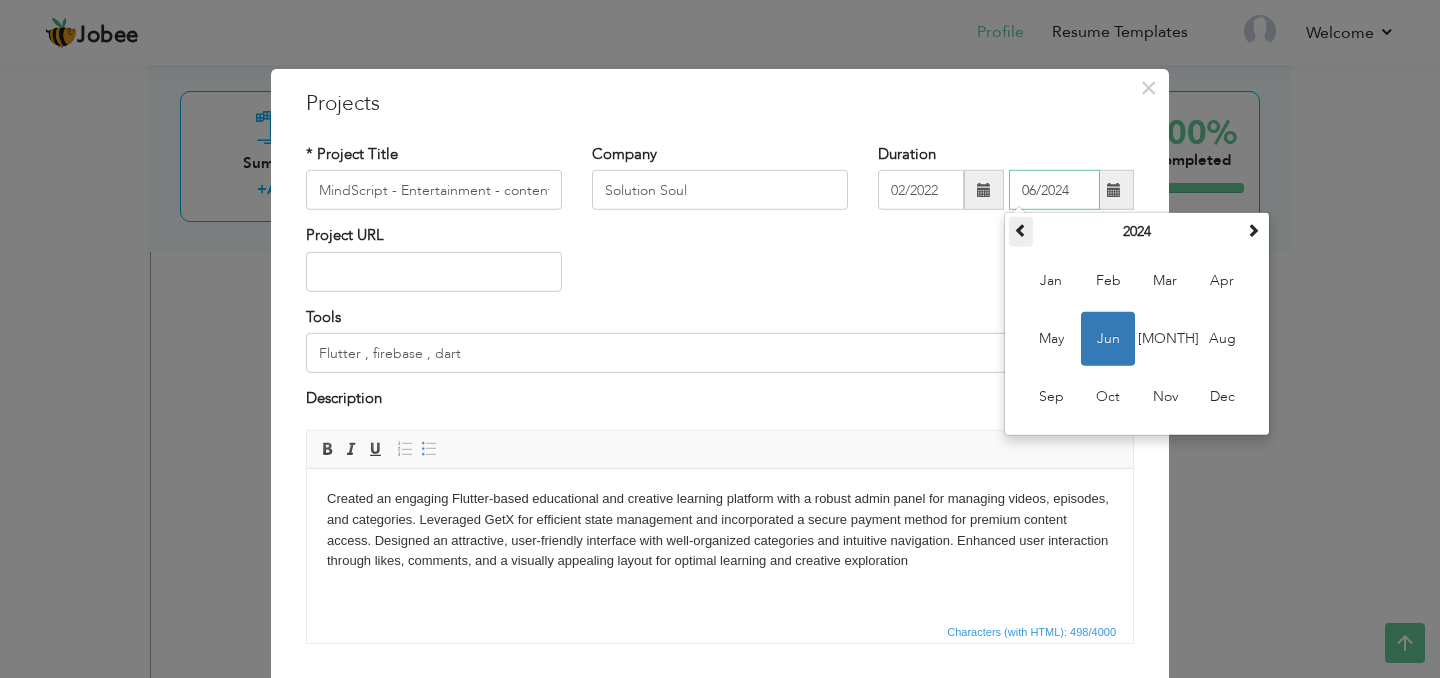 click at bounding box center [1021, 230] 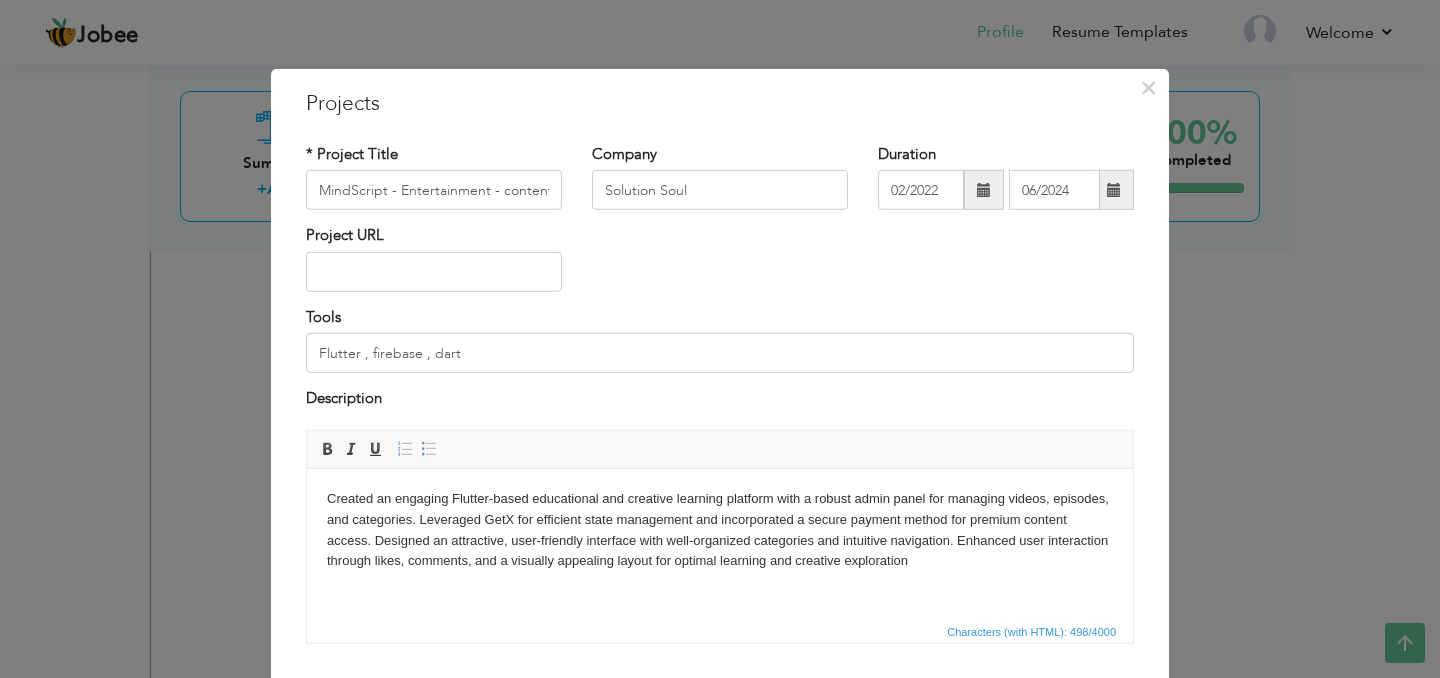 click on "Project URL" at bounding box center [720, 265] 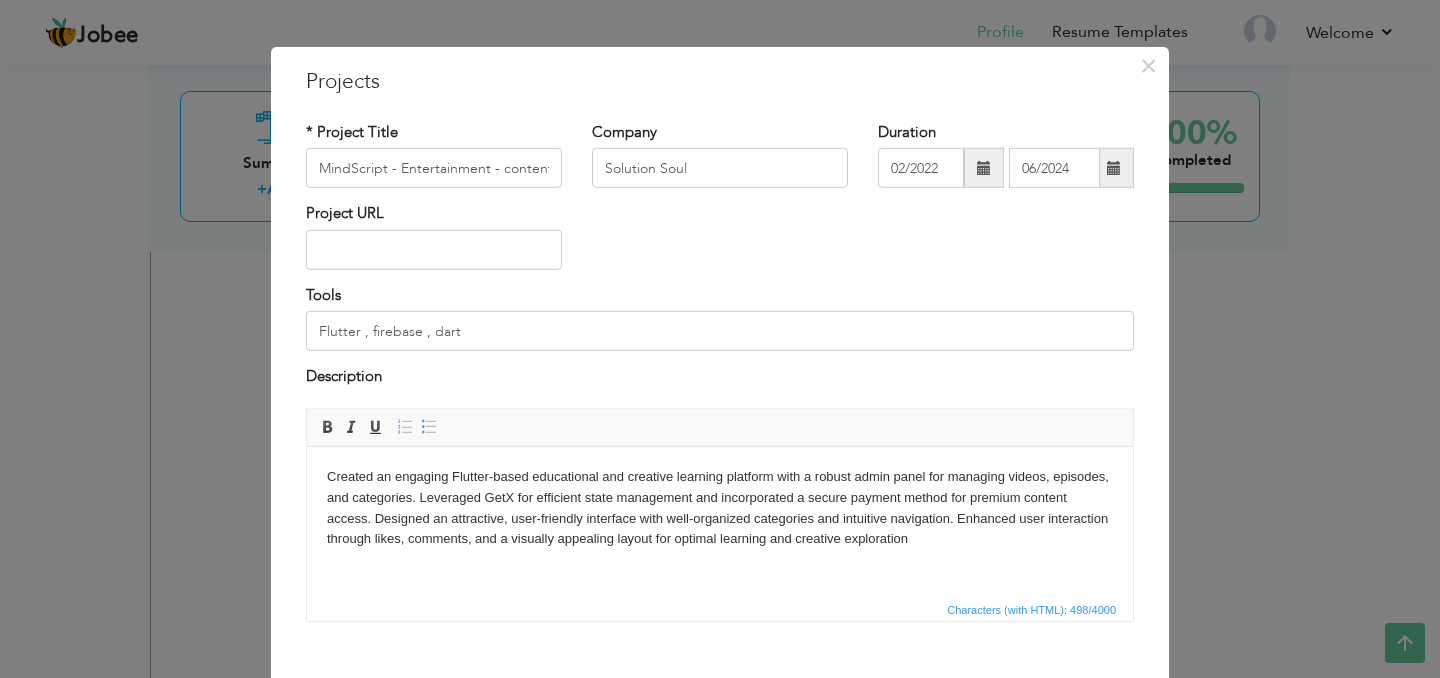 scroll, scrollTop: 19, scrollLeft: 0, axis: vertical 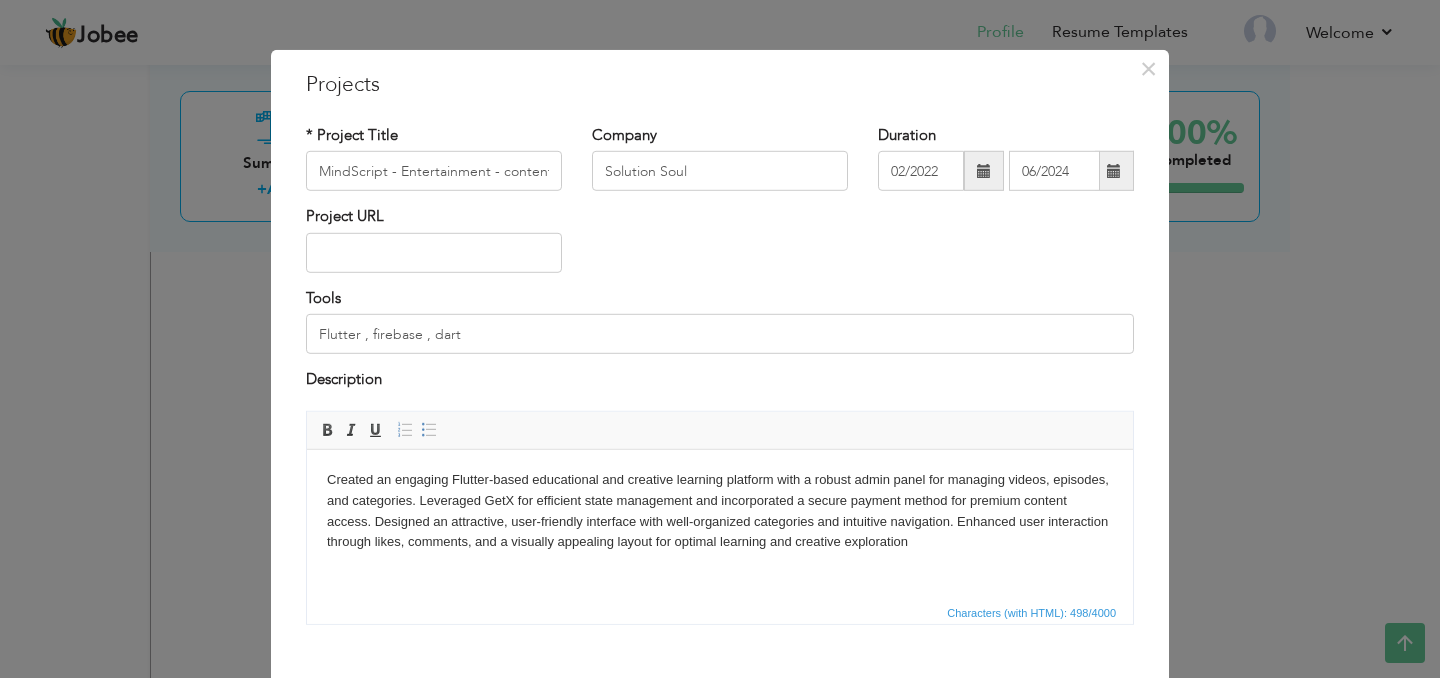 click at bounding box center (1114, 171) 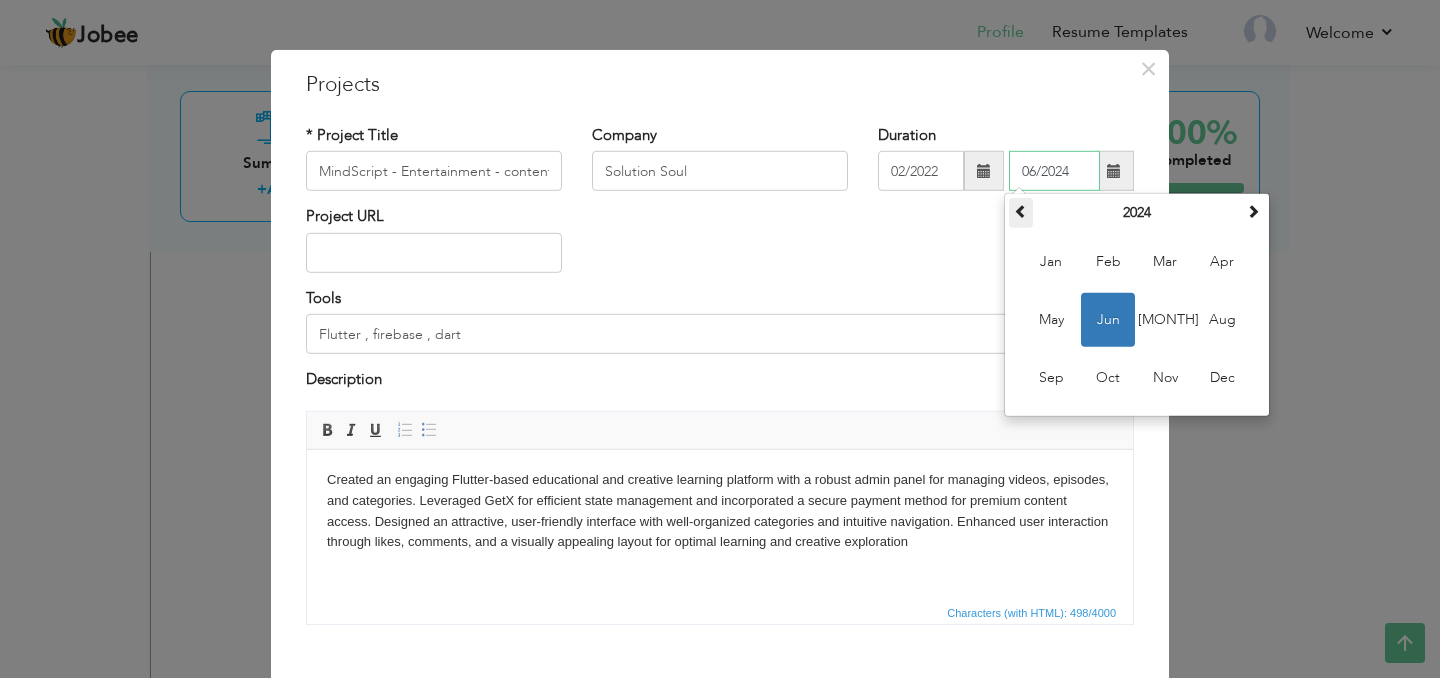 click at bounding box center [1021, 213] 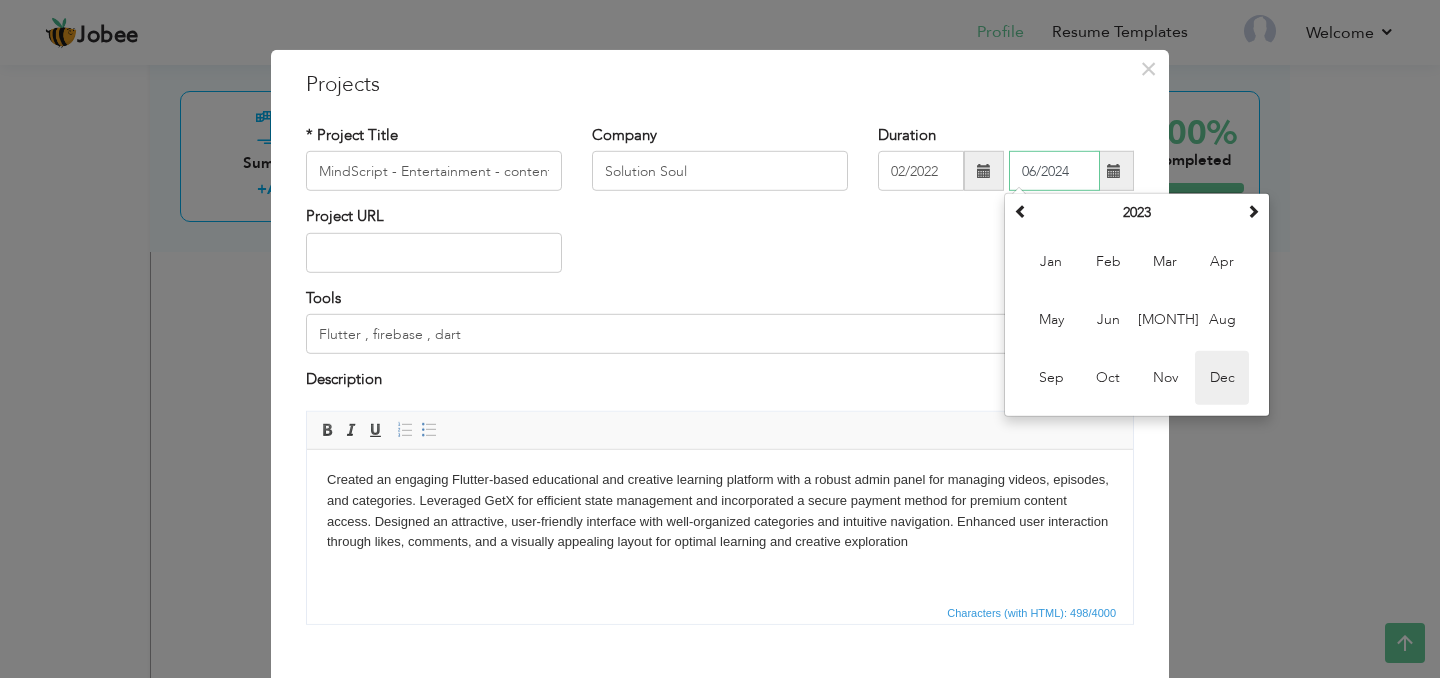 click on "Dec" at bounding box center (1222, 378) 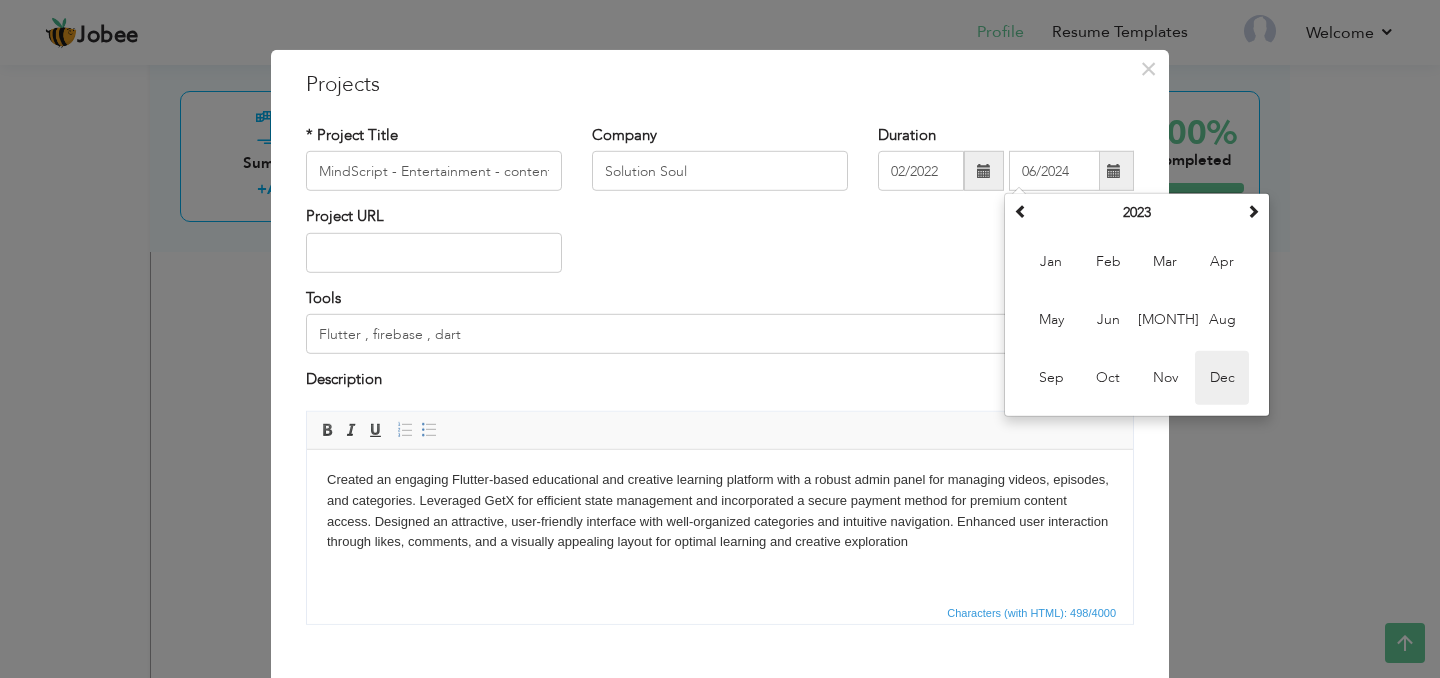 type on "12/2023" 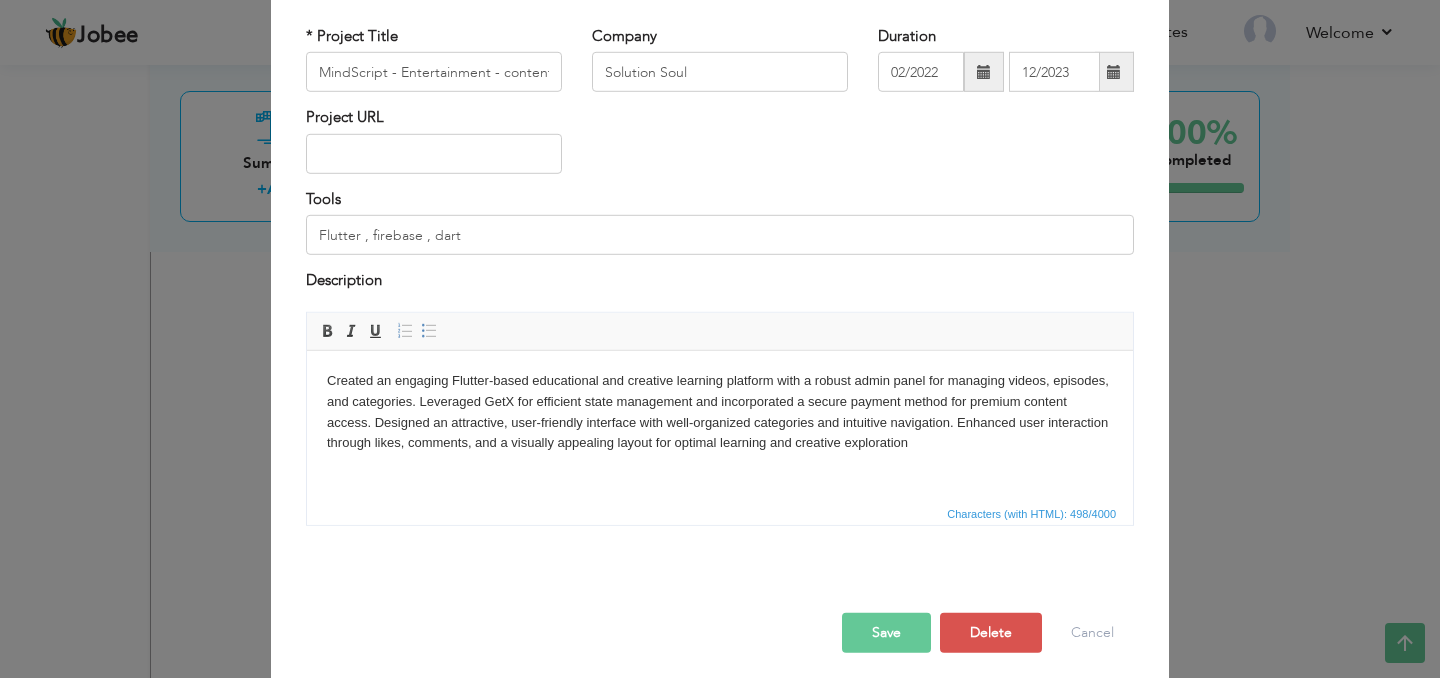 scroll, scrollTop: 128, scrollLeft: 0, axis: vertical 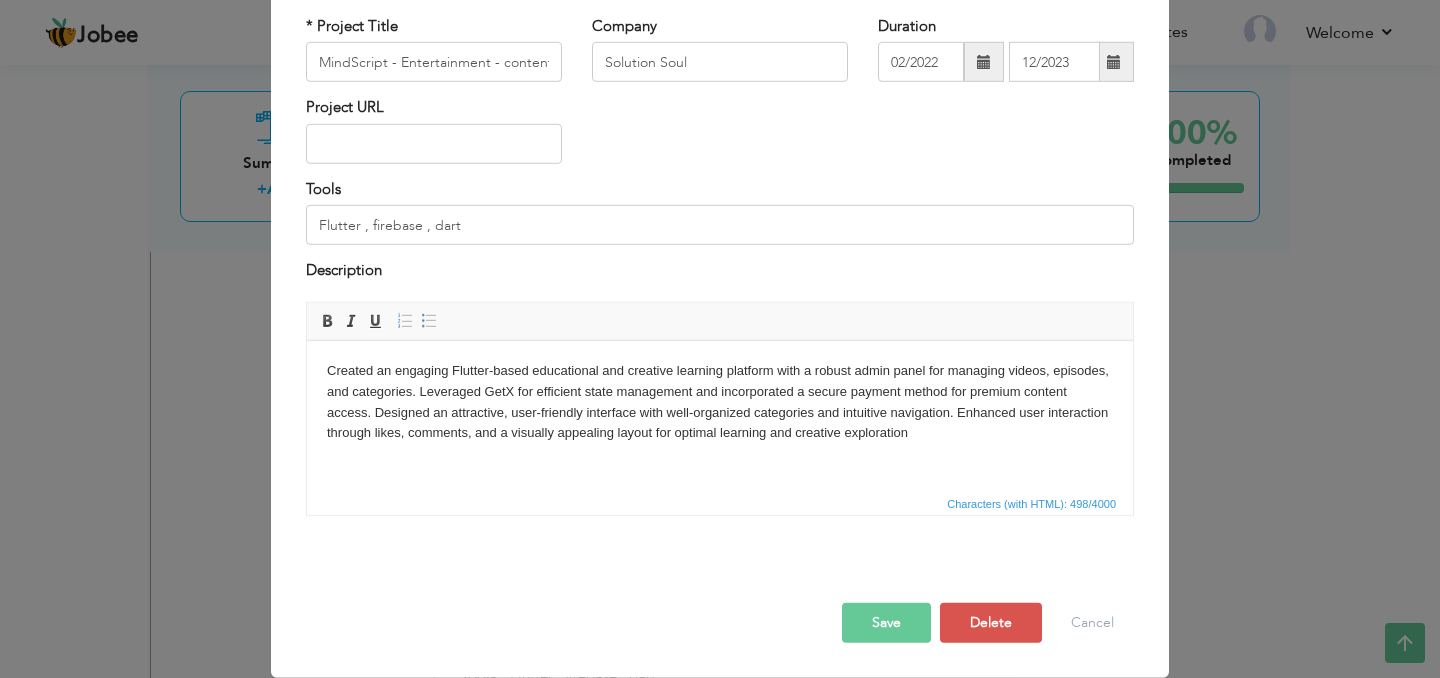 click on "Save" at bounding box center (886, 622) 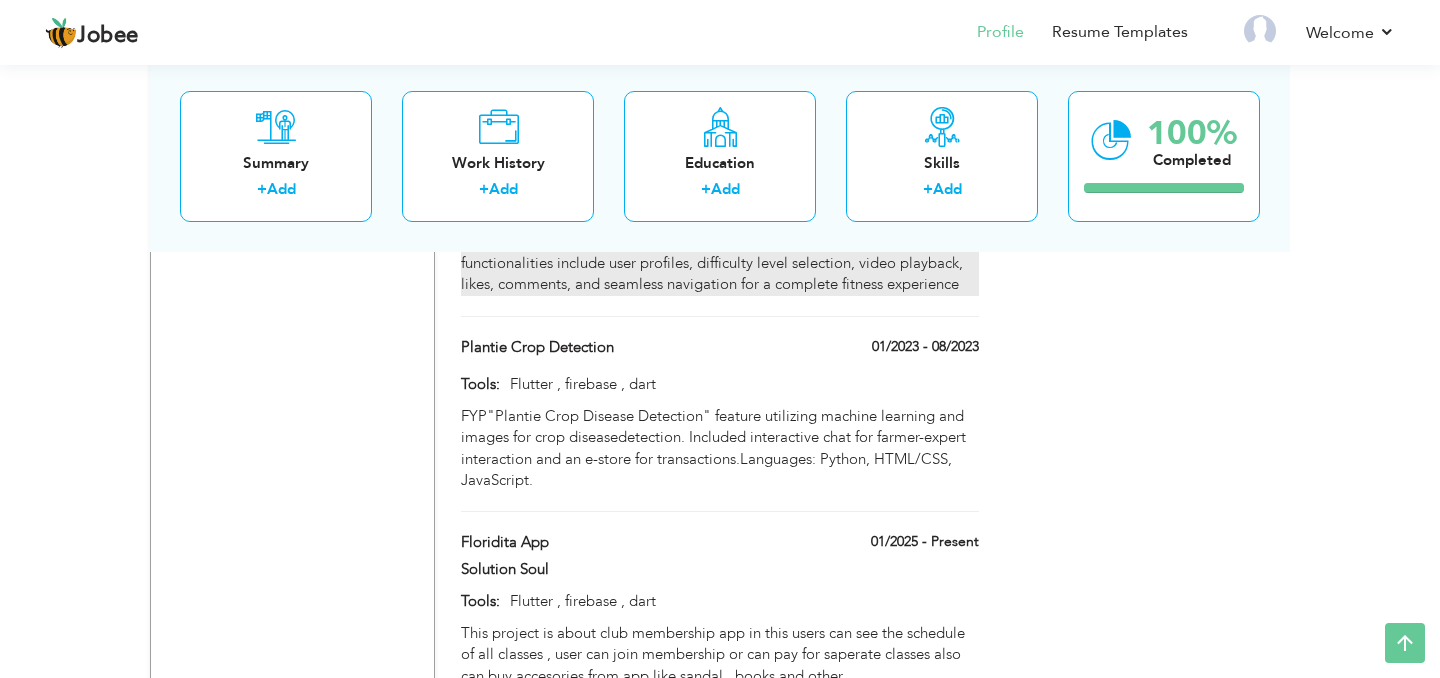 scroll, scrollTop: 2113, scrollLeft: 0, axis: vertical 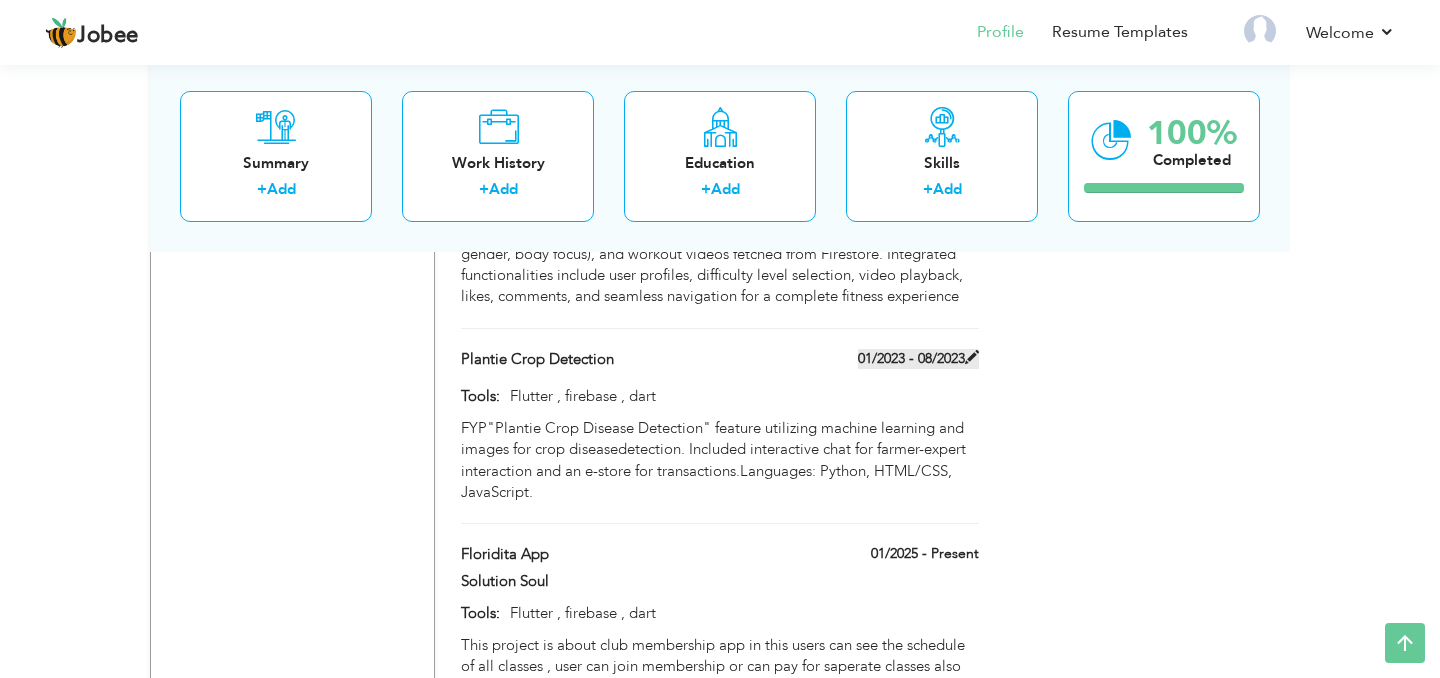 click on "01/2023 -  08/2023" at bounding box center [918, 359] 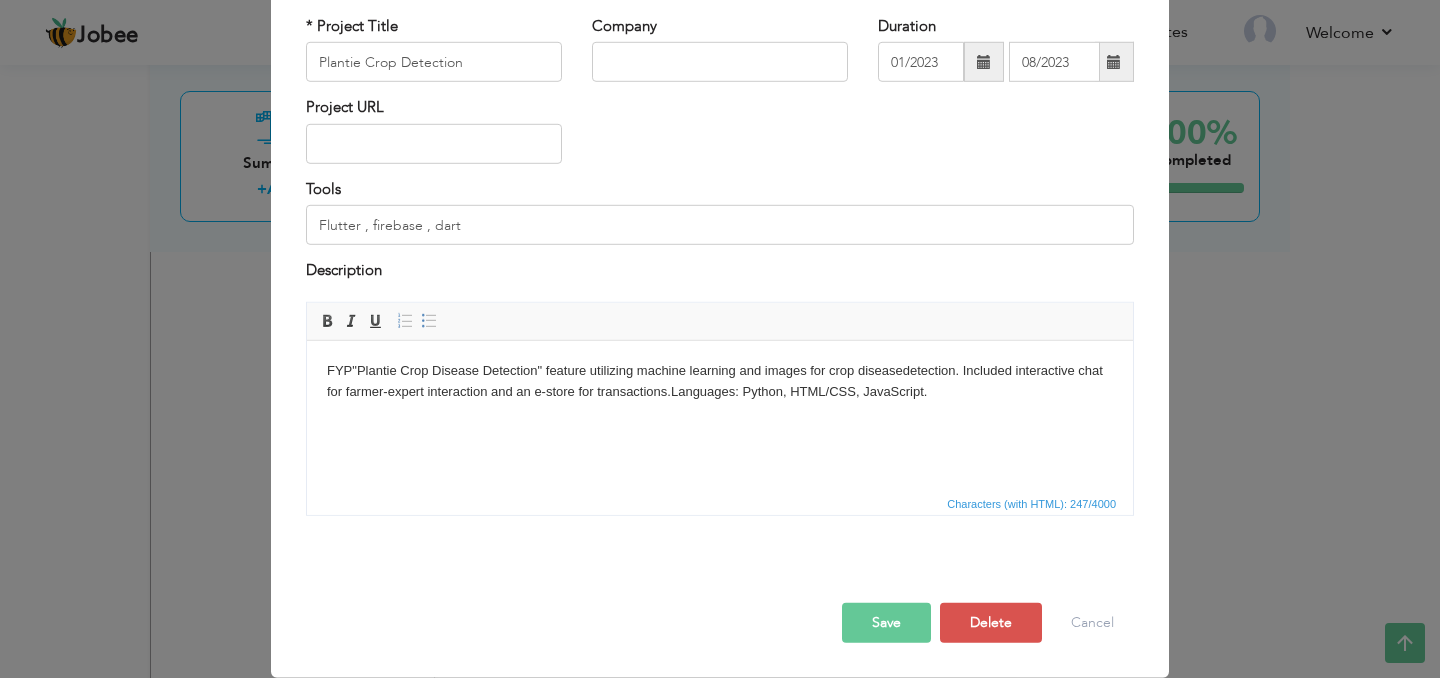 scroll, scrollTop: 0, scrollLeft: 0, axis: both 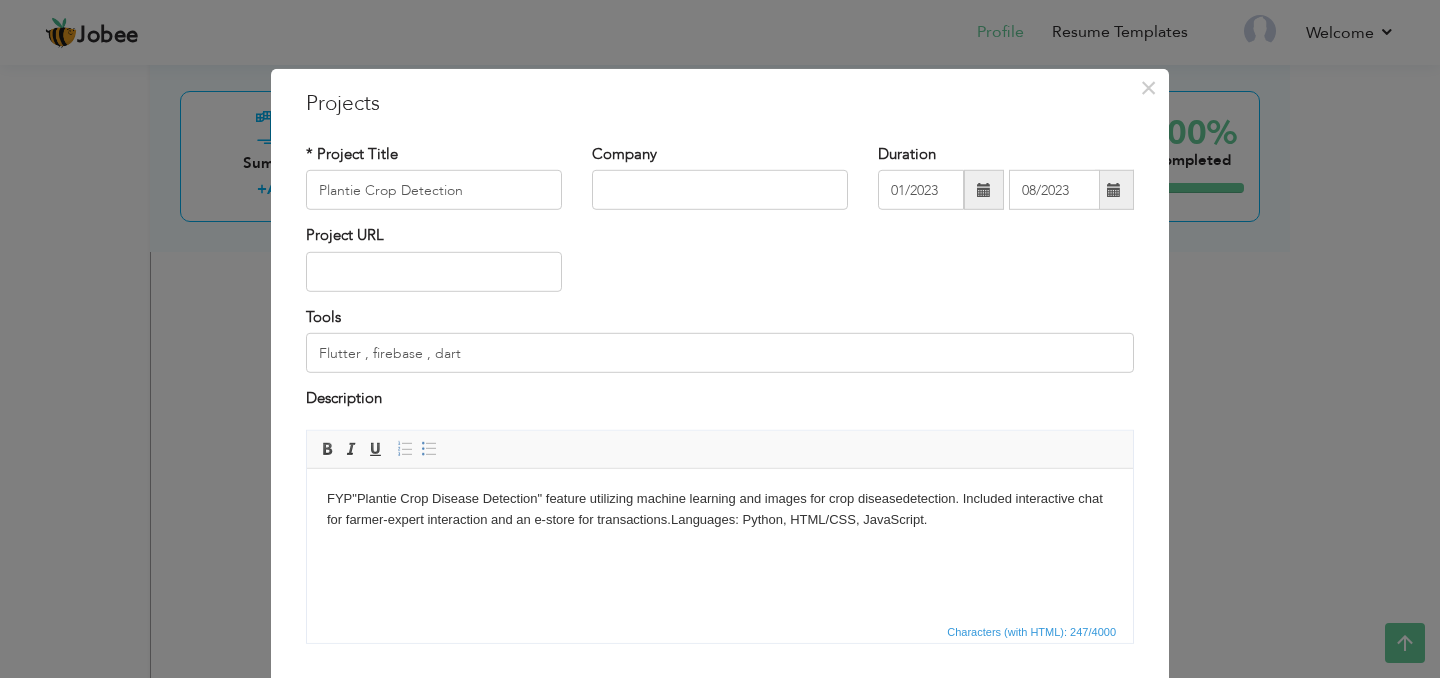 click at bounding box center [984, 190] 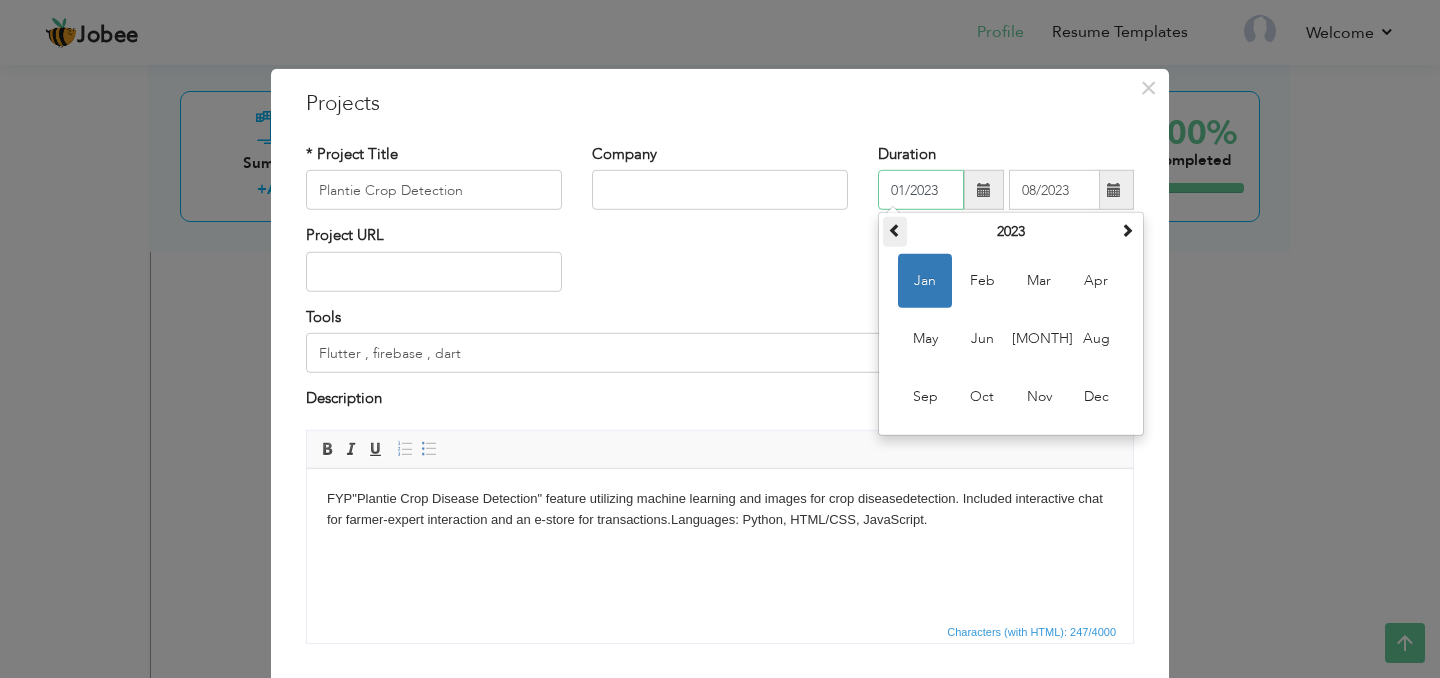 click at bounding box center (895, 230) 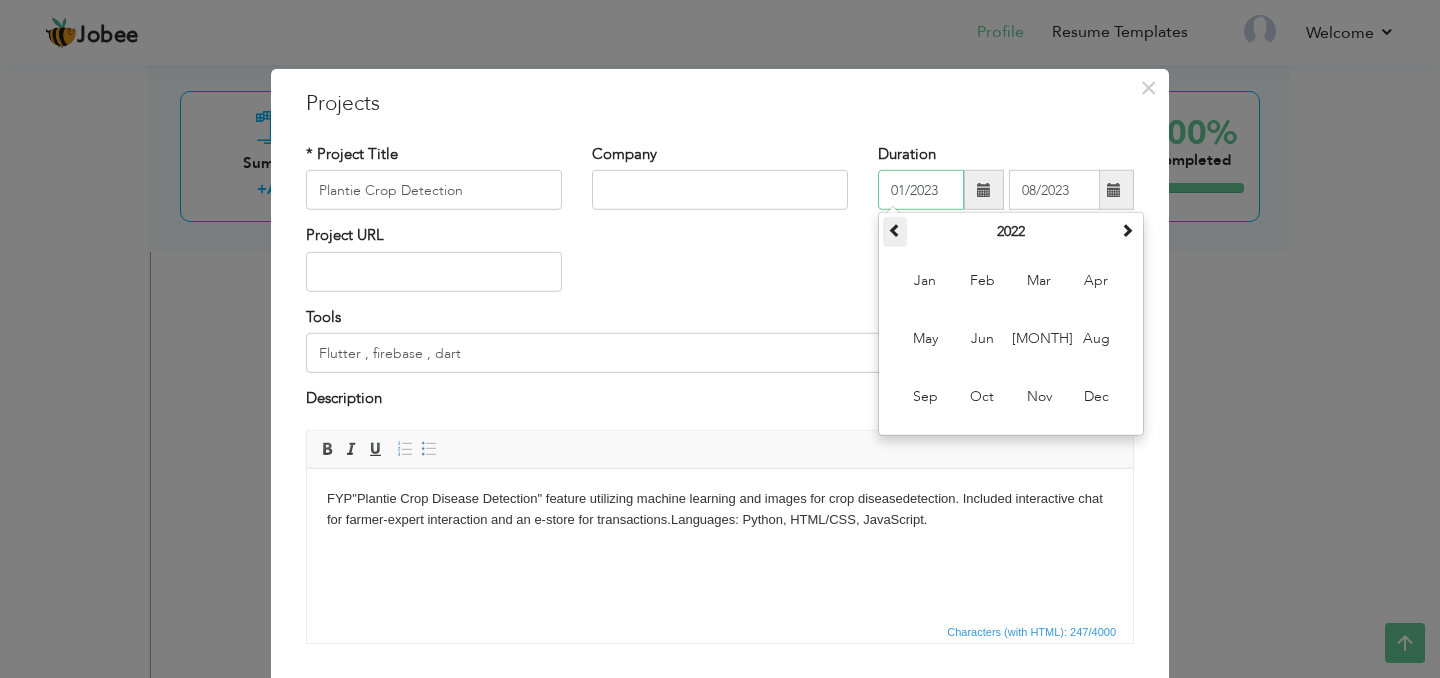 click at bounding box center [895, 230] 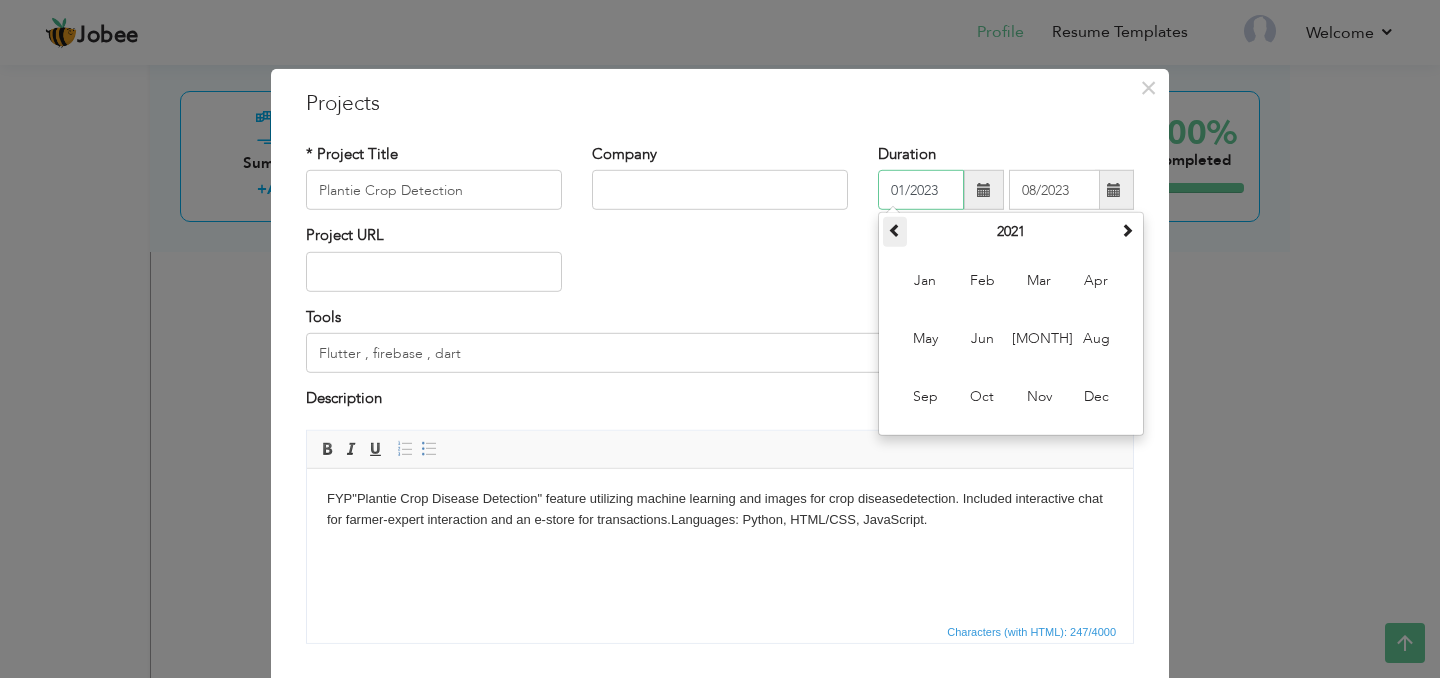 click at bounding box center (895, 230) 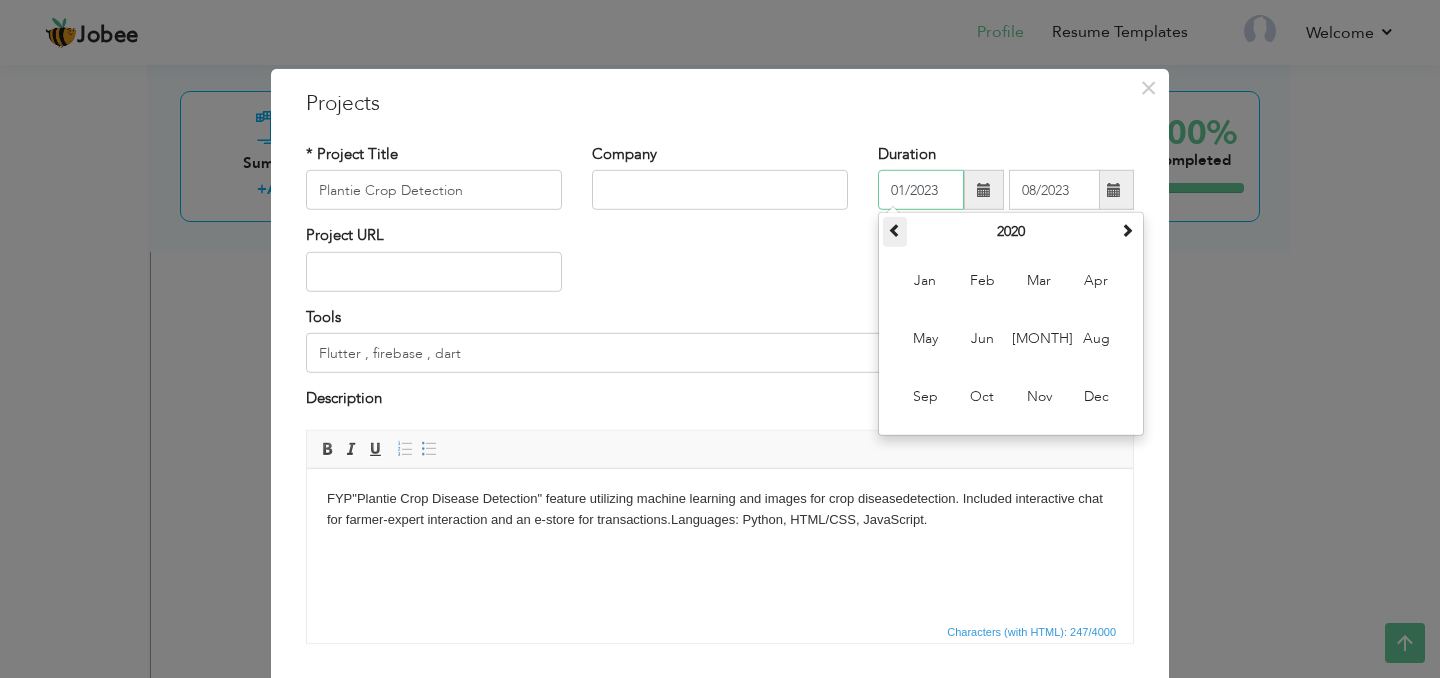 click at bounding box center (895, 230) 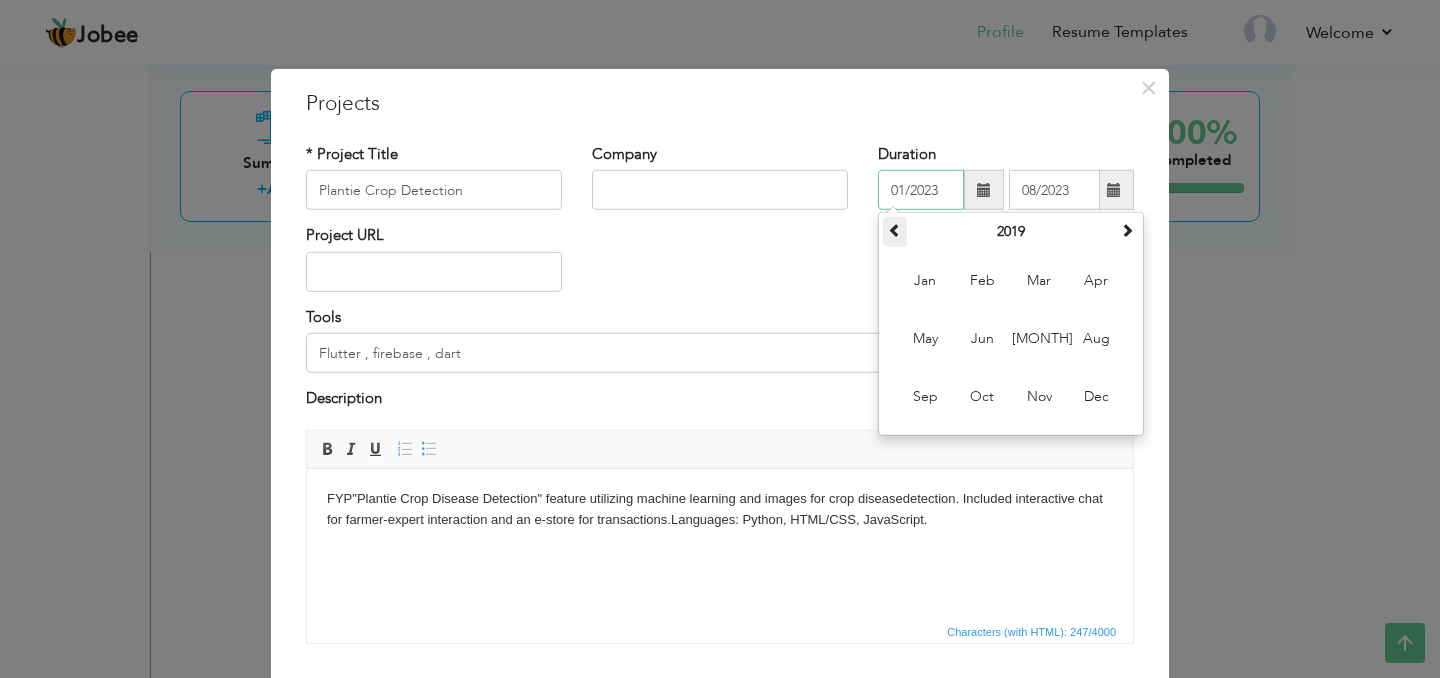 click at bounding box center [895, 230] 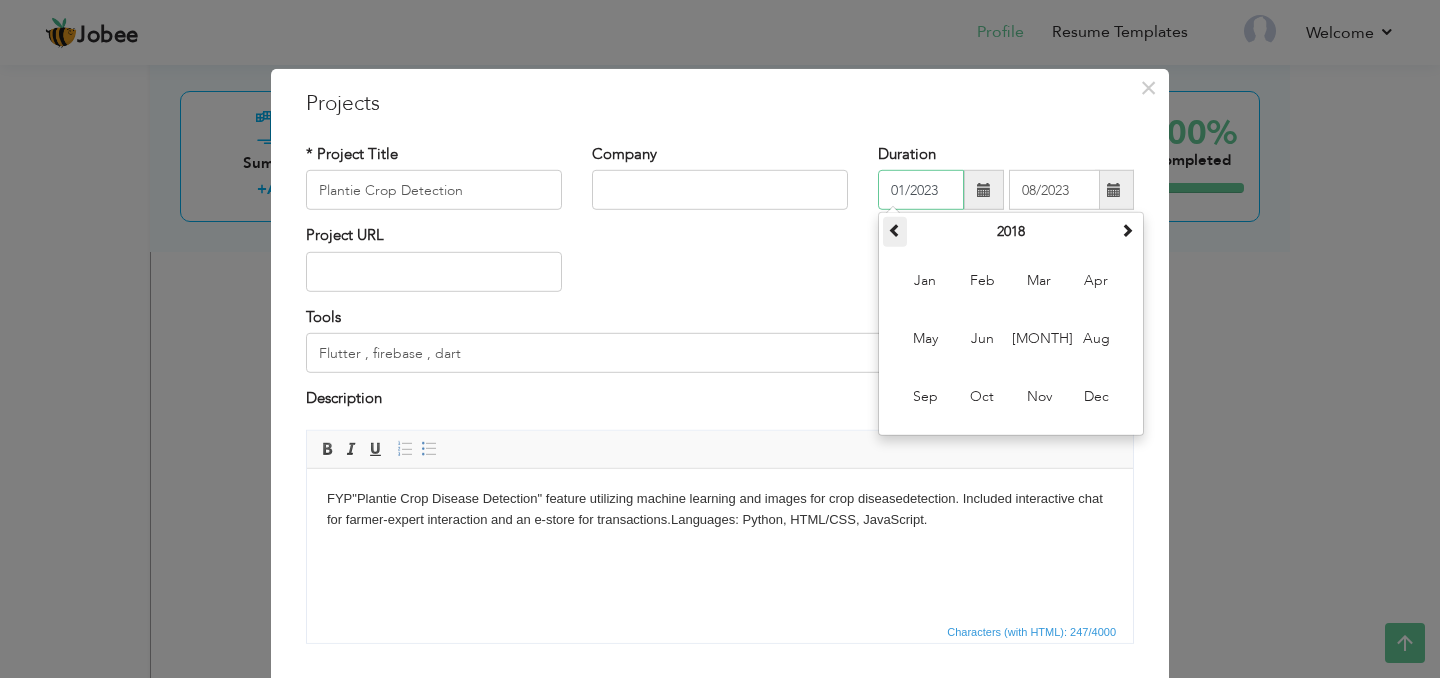 click at bounding box center [895, 230] 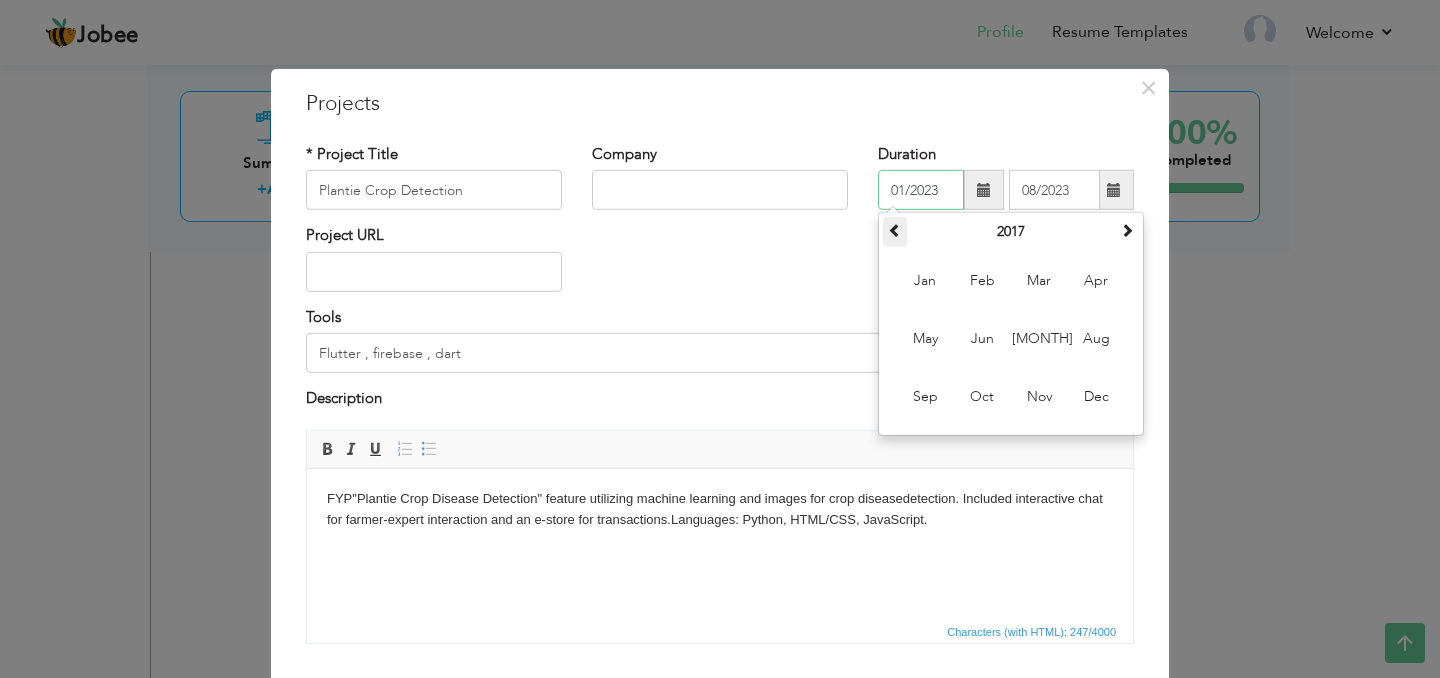 click at bounding box center [895, 230] 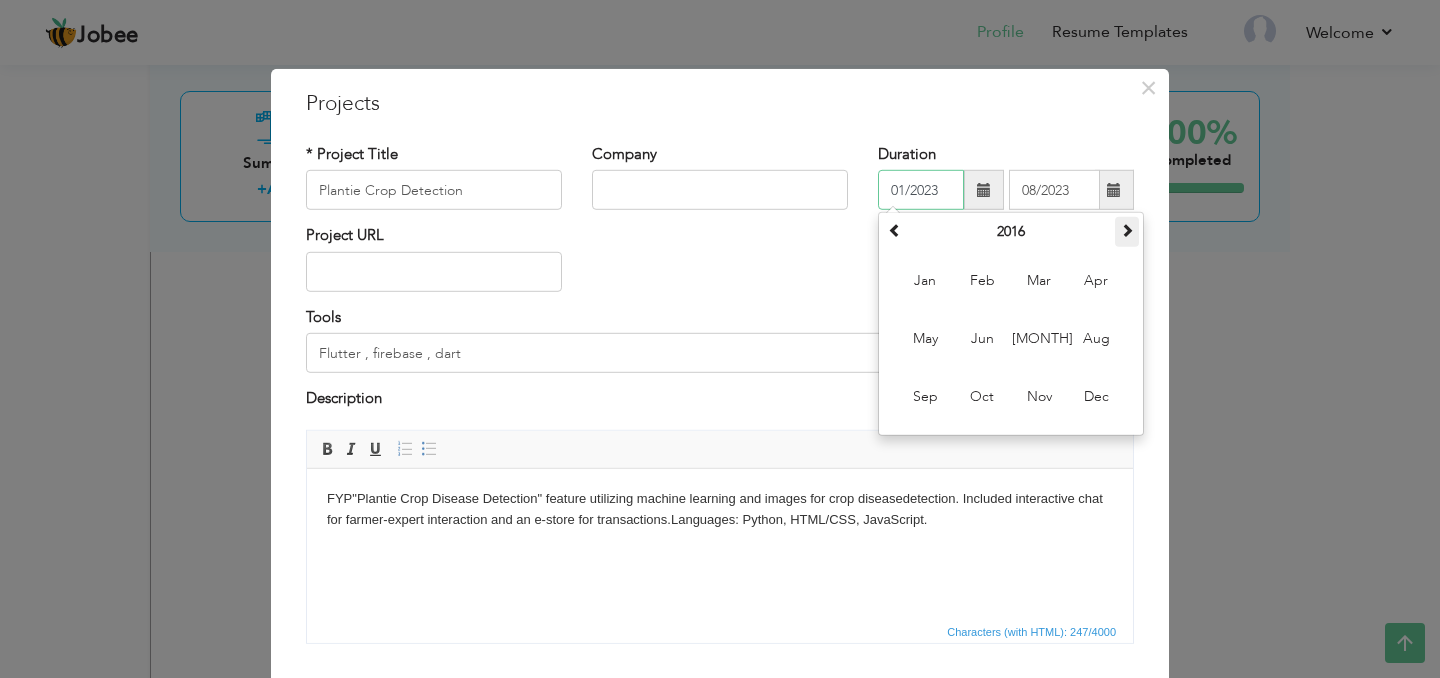 click at bounding box center (1127, 230) 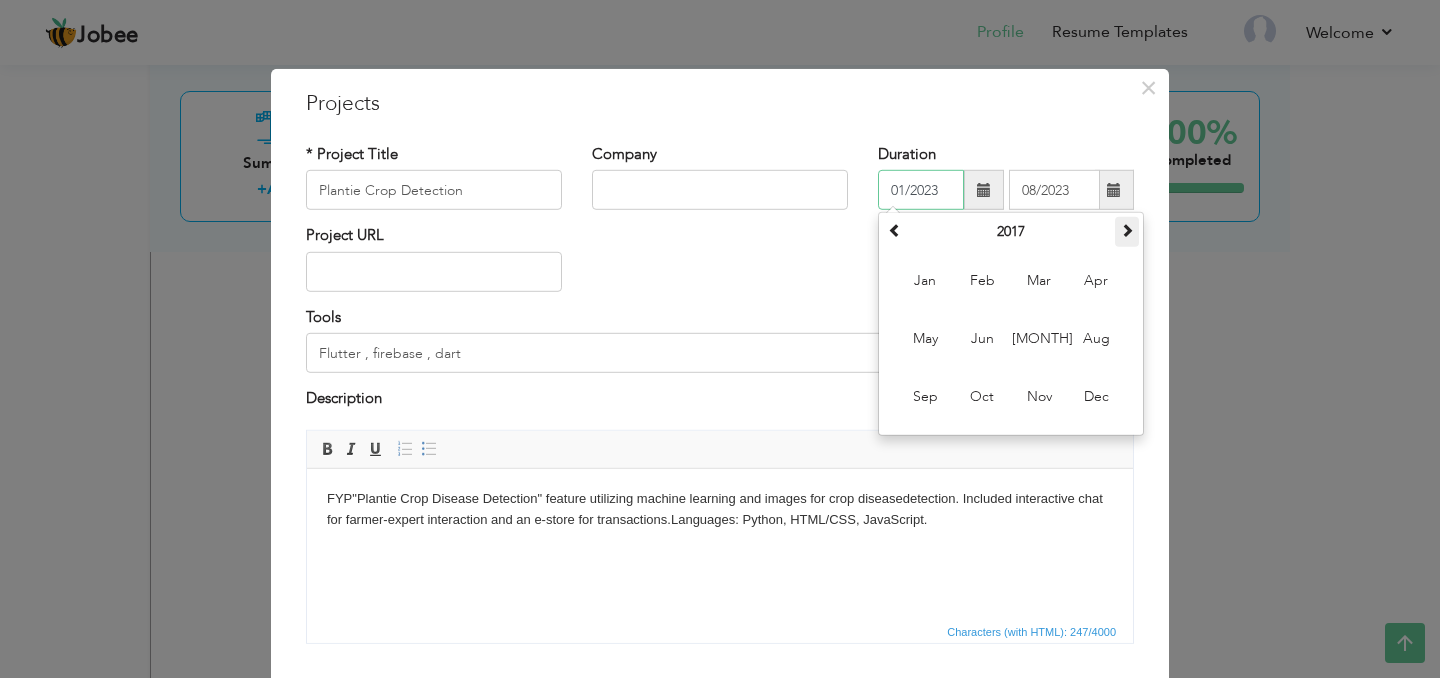 click at bounding box center [1127, 230] 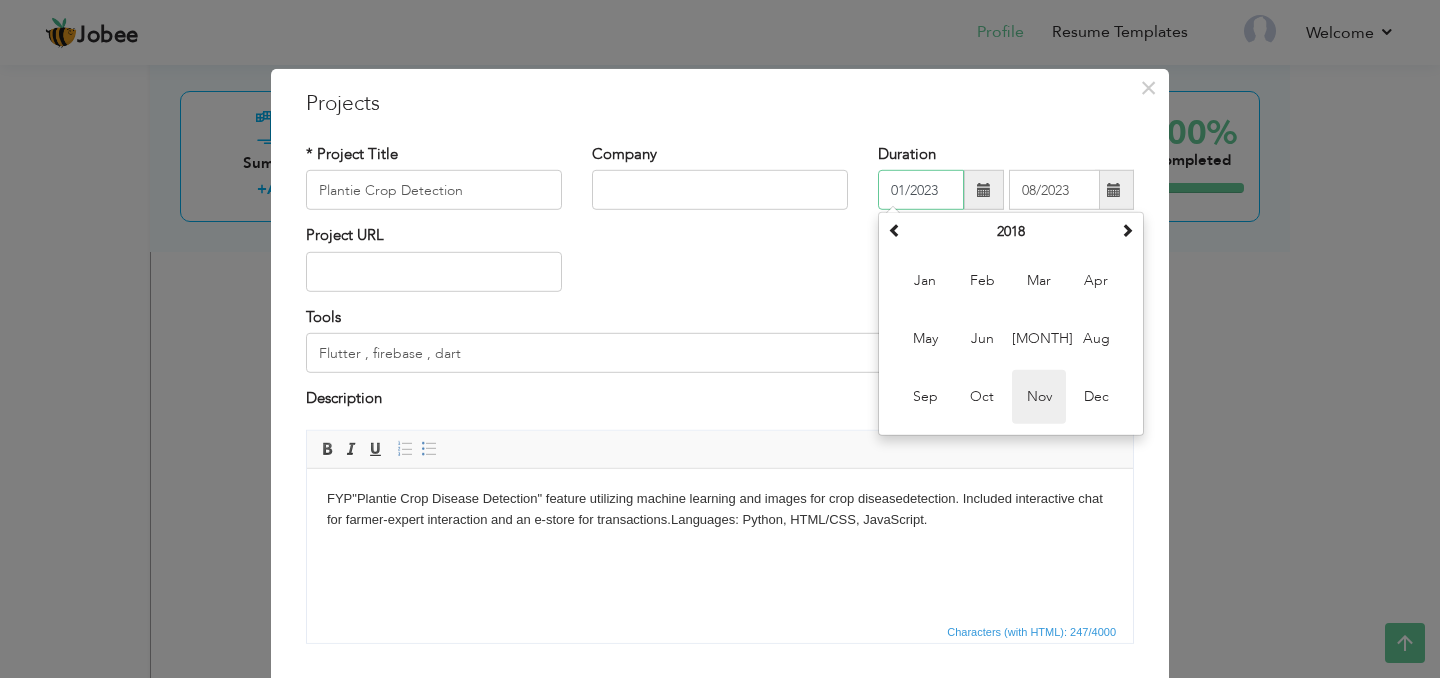 click on "Nov" at bounding box center (1039, 397) 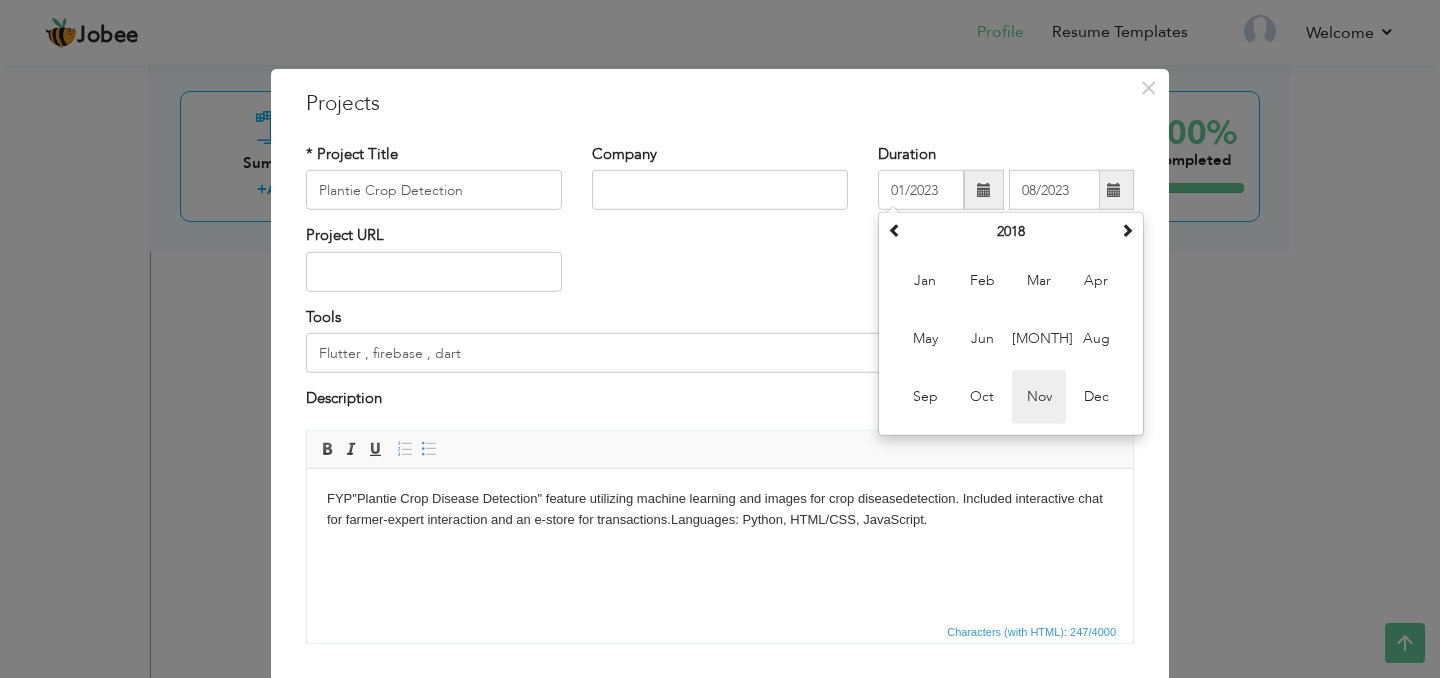 type on "11/2018" 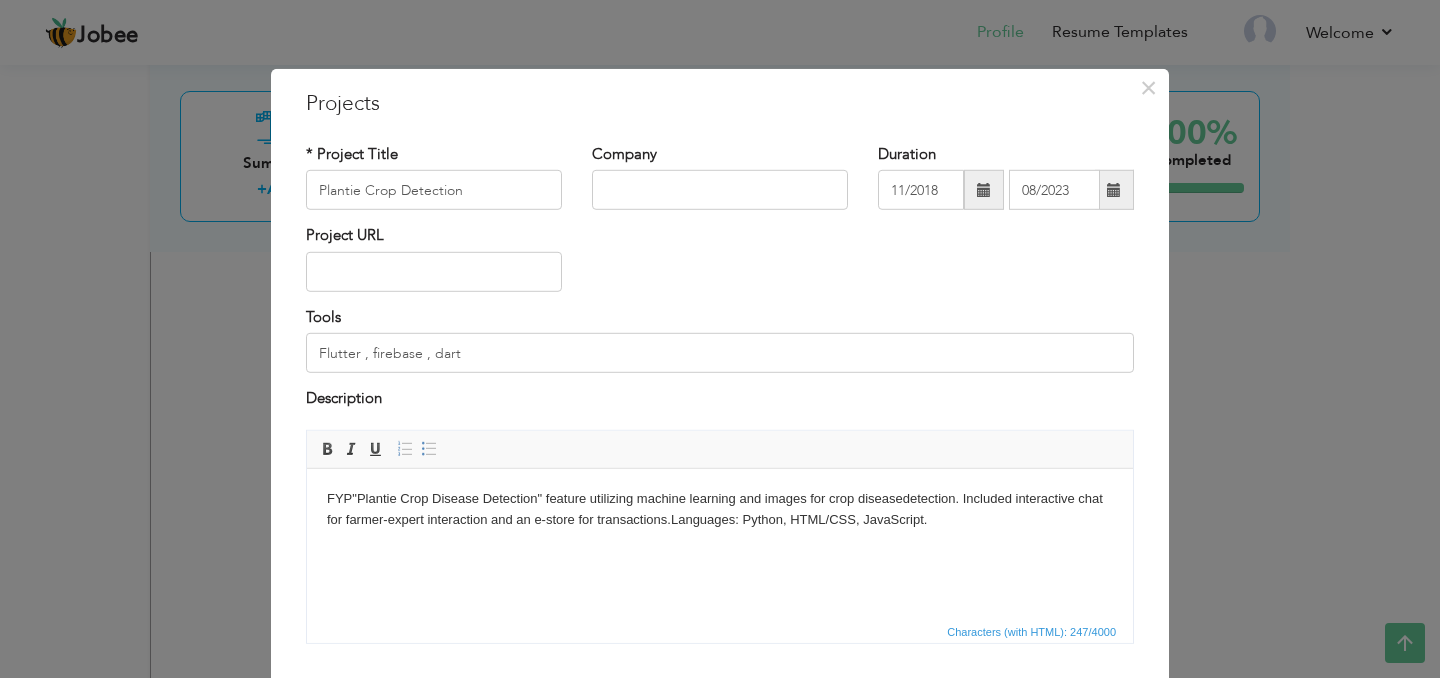click at bounding box center (1114, 190) 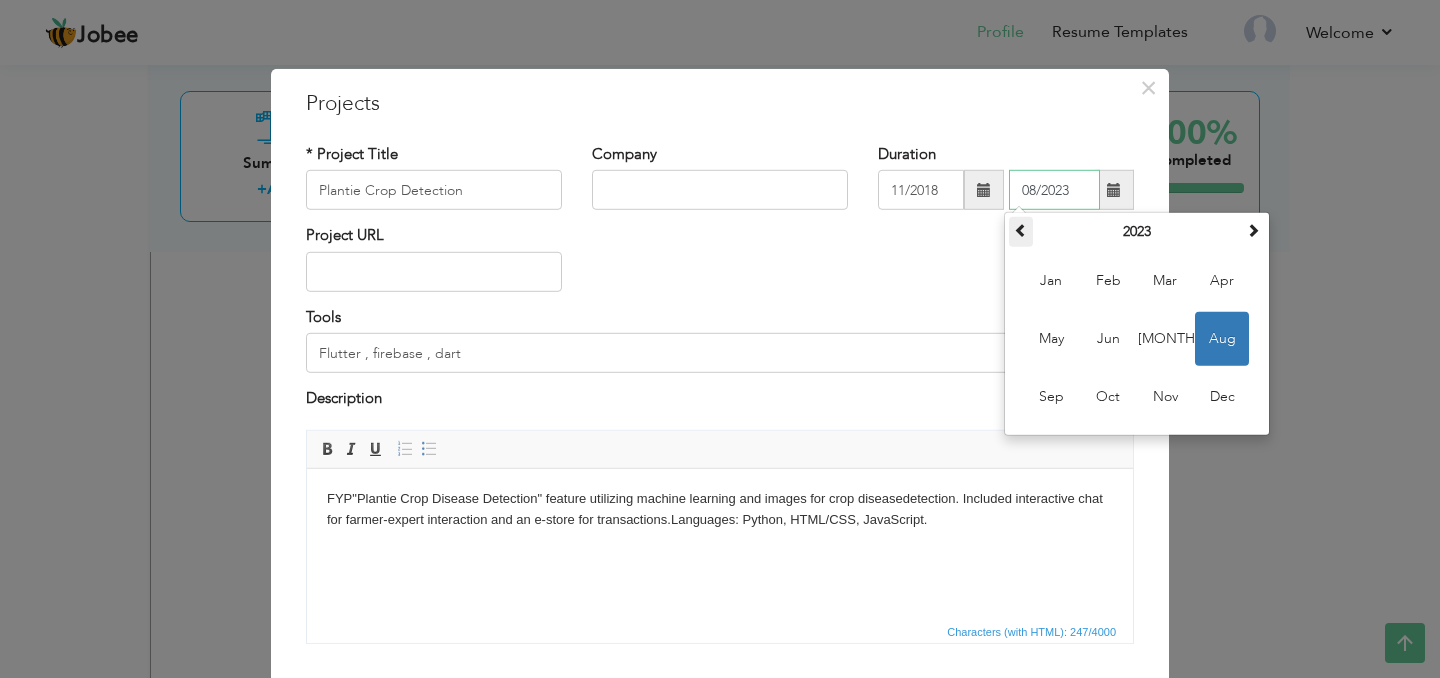 click at bounding box center (1021, 230) 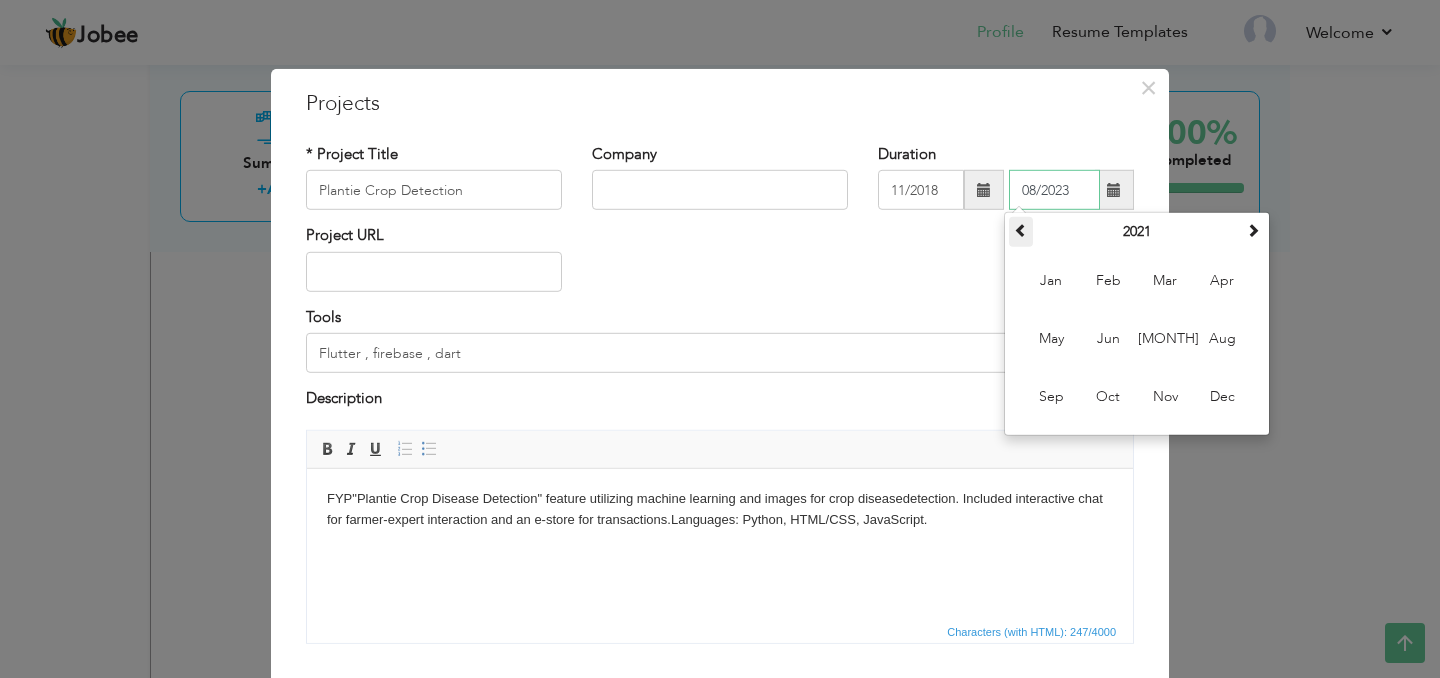 click at bounding box center (1021, 230) 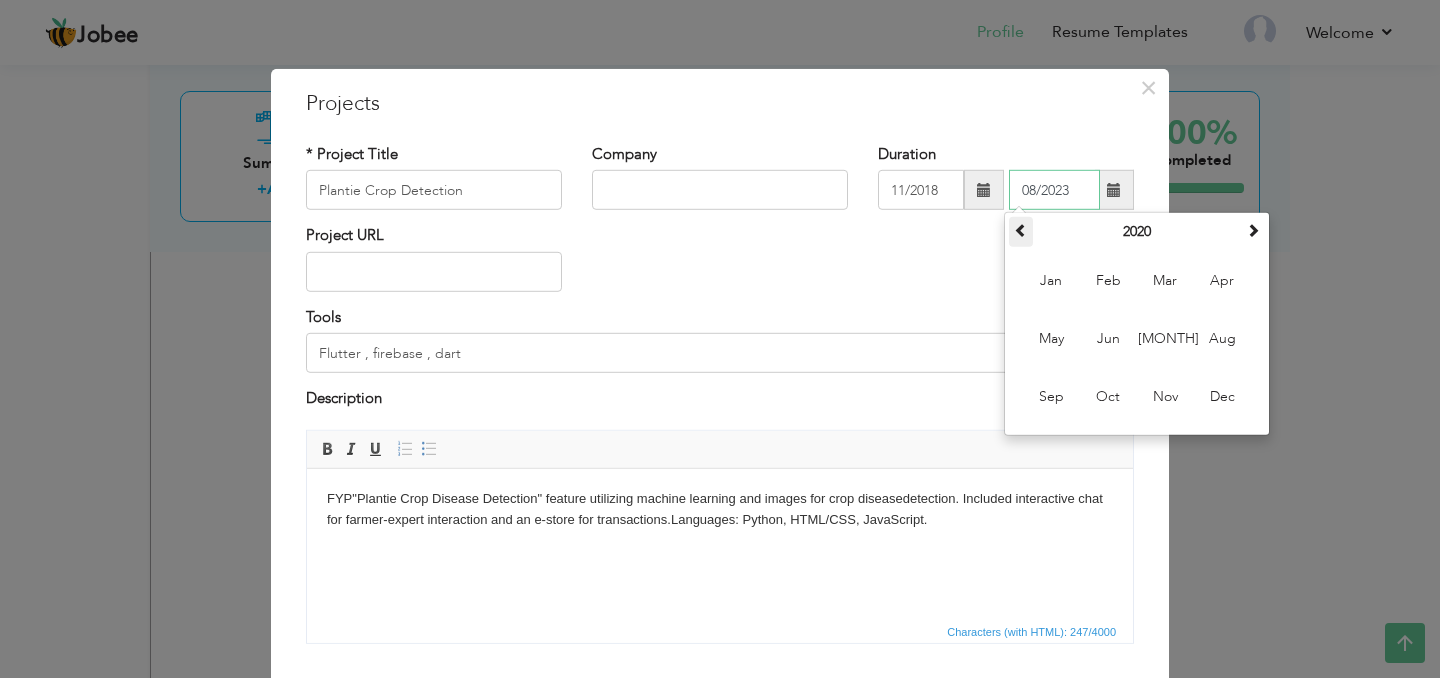 click at bounding box center (1021, 230) 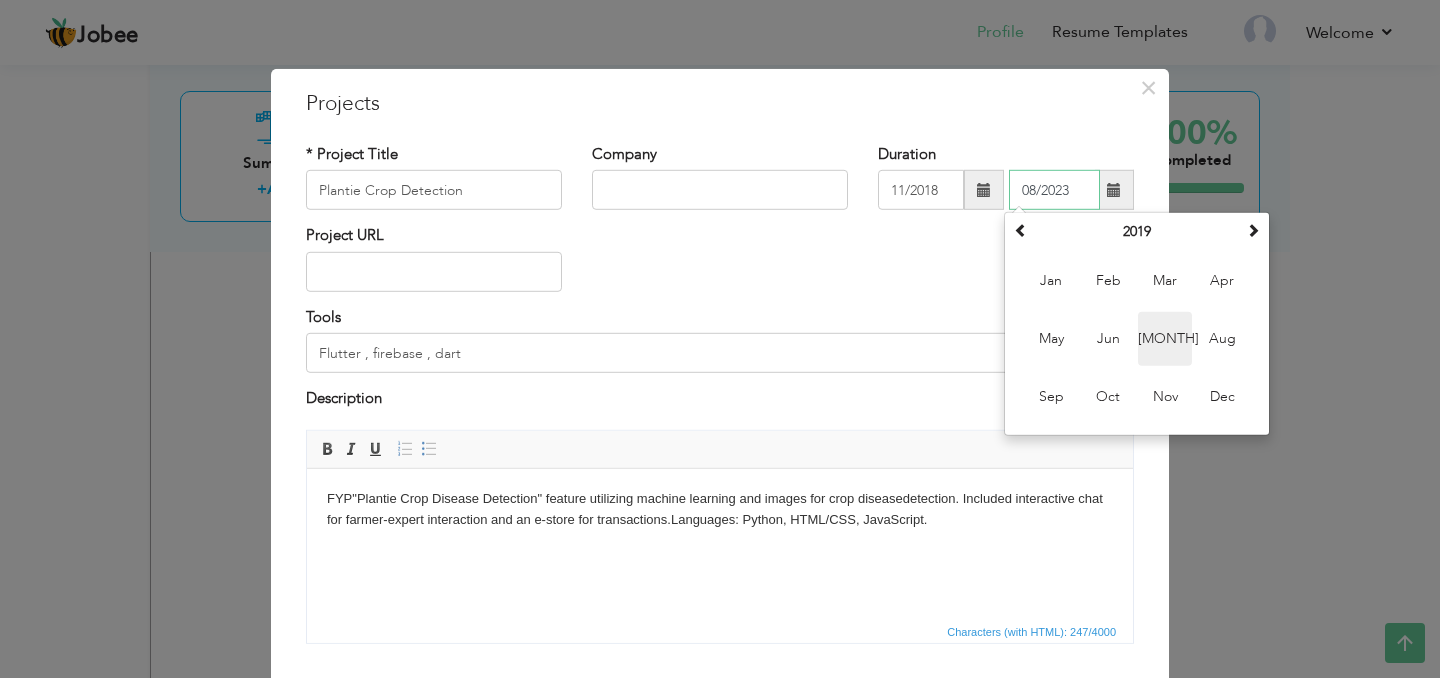 click on "[MONTH]" at bounding box center [1165, 339] 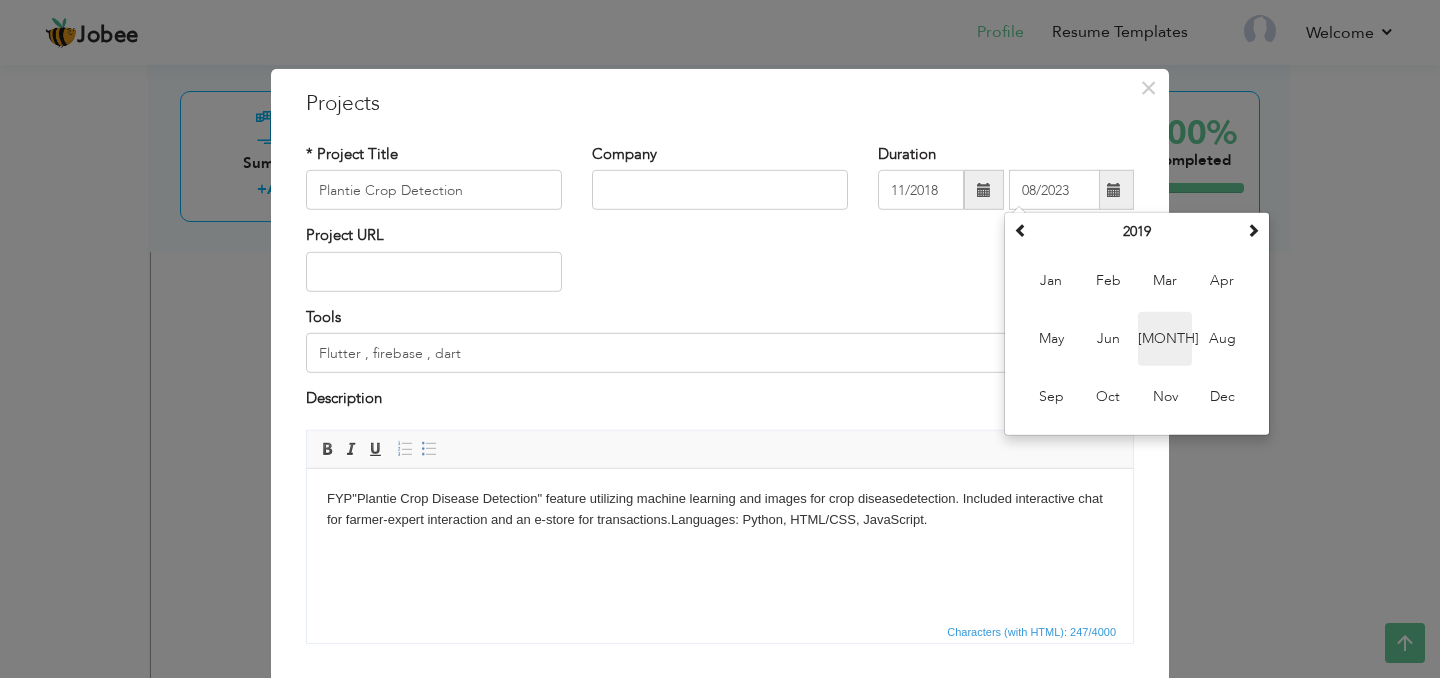 type on "07/2019" 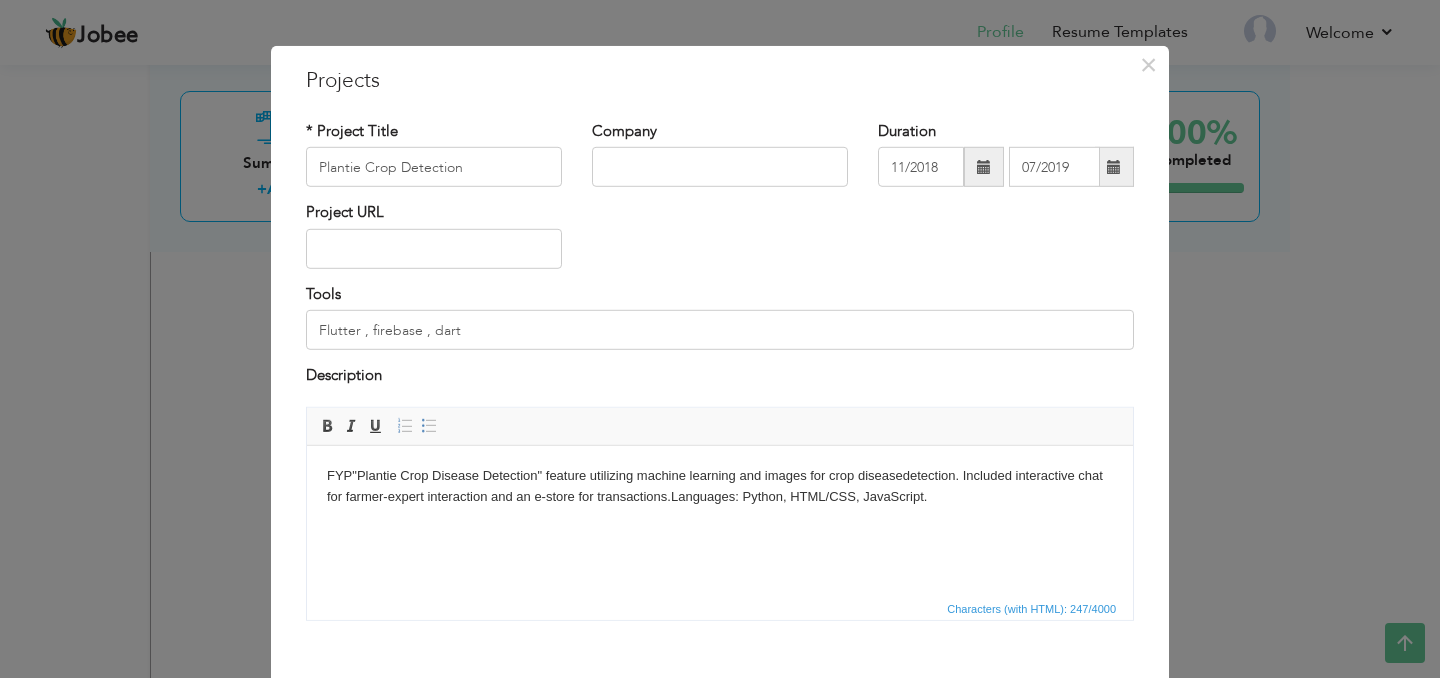 scroll, scrollTop: 0, scrollLeft: 0, axis: both 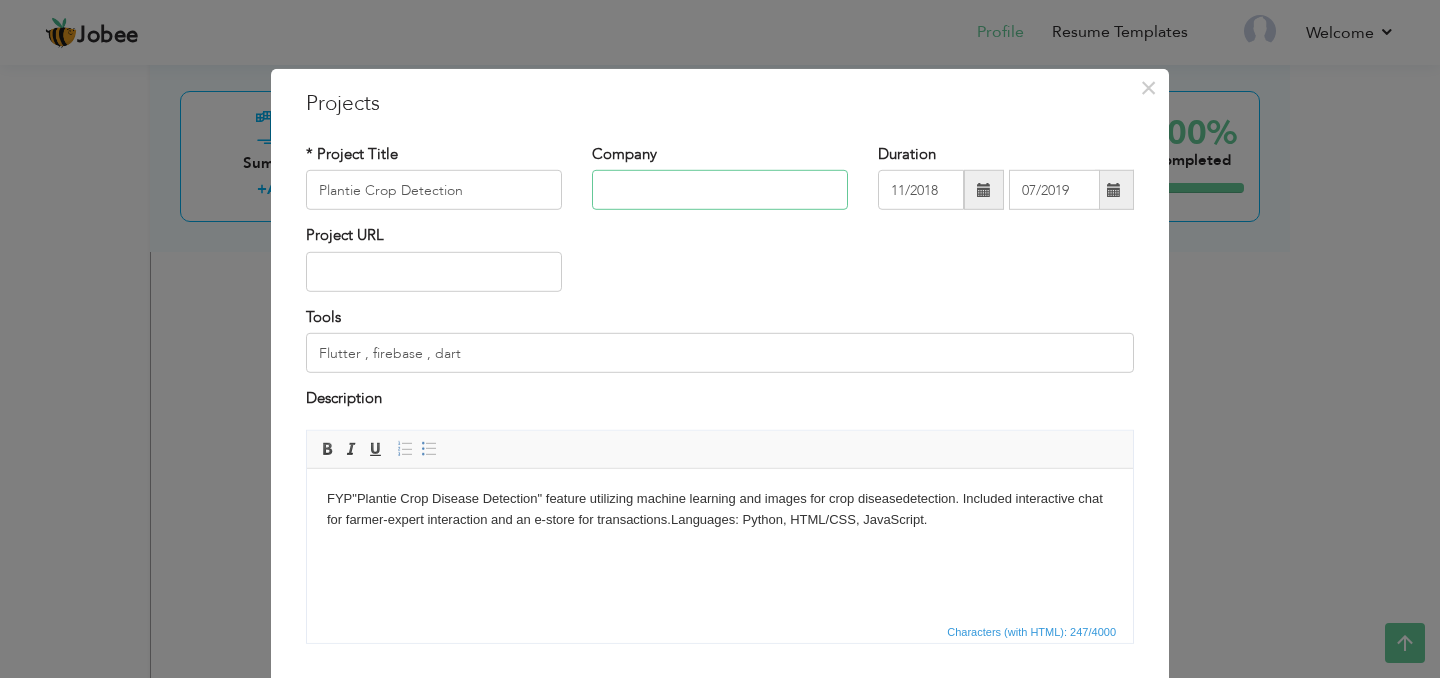 click at bounding box center [720, 190] 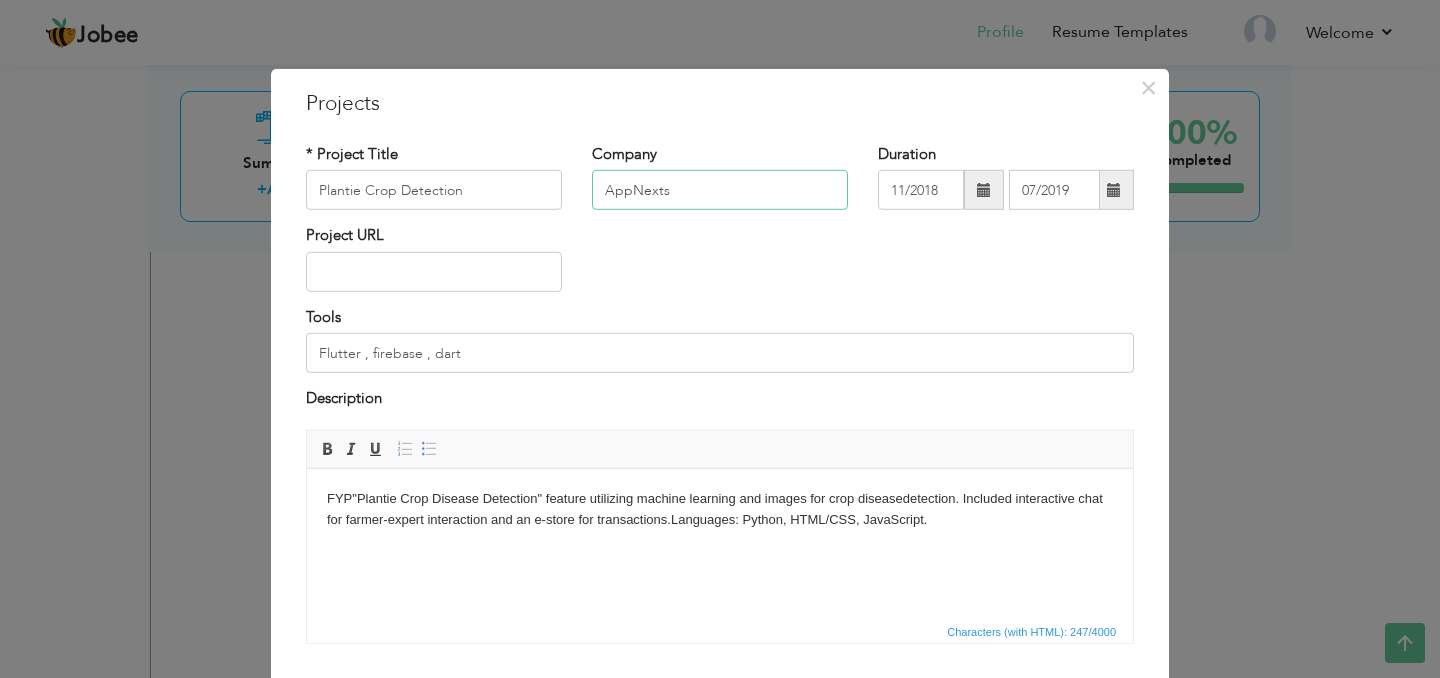 scroll, scrollTop: 128, scrollLeft: 0, axis: vertical 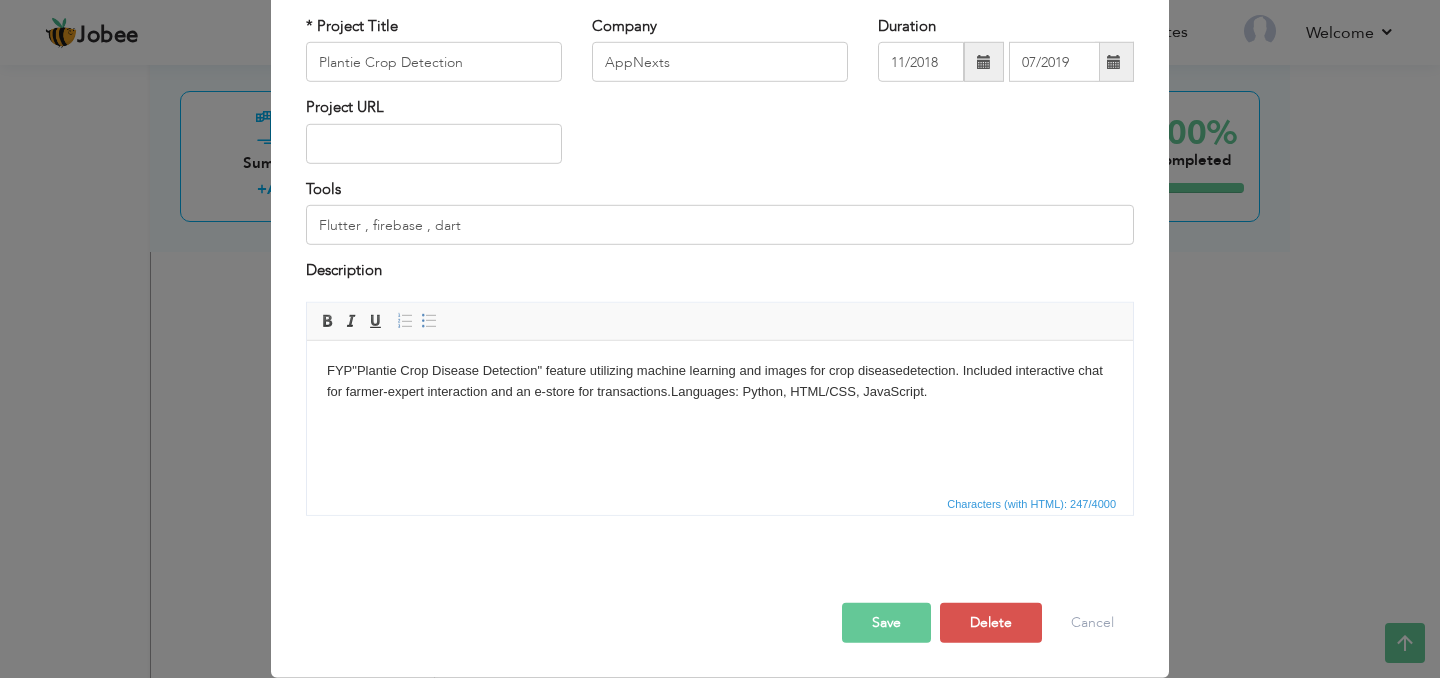 click on "Save" at bounding box center (886, 622) 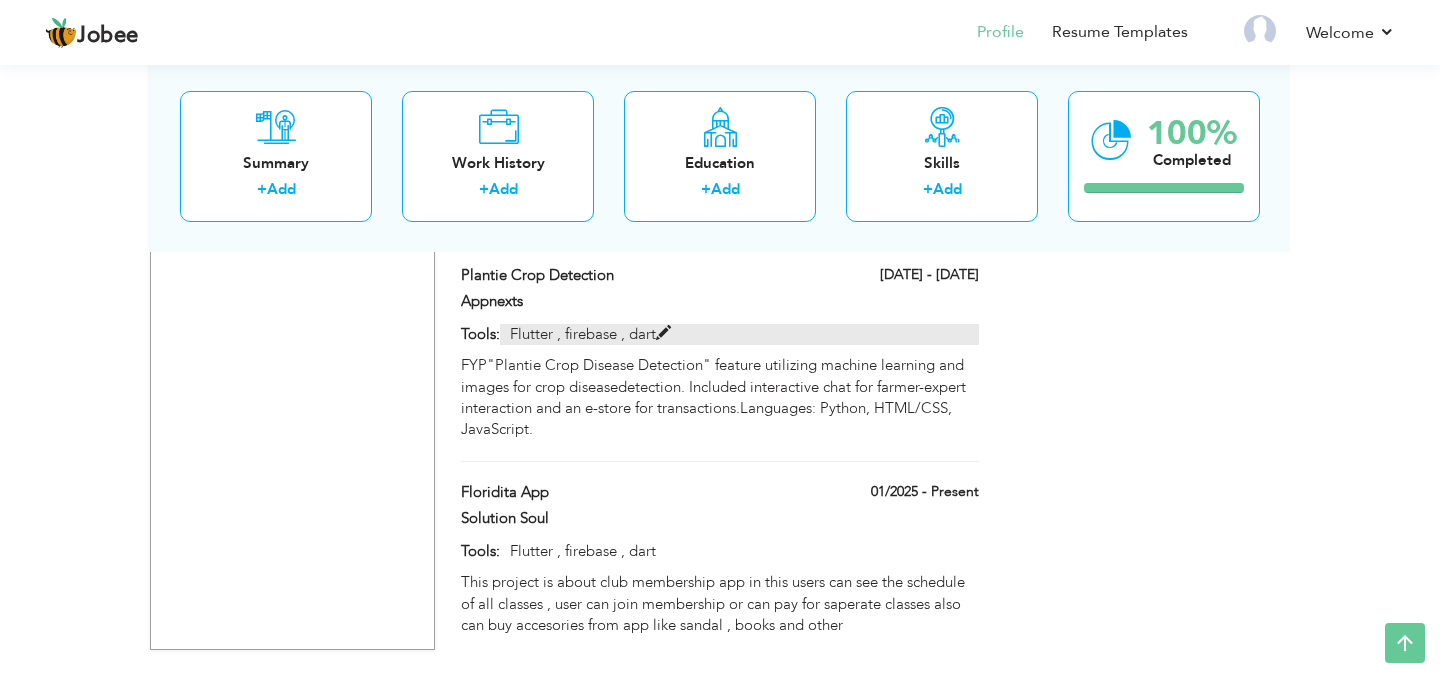 scroll, scrollTop: 2209, scrollLeft: 0, axis: vertical 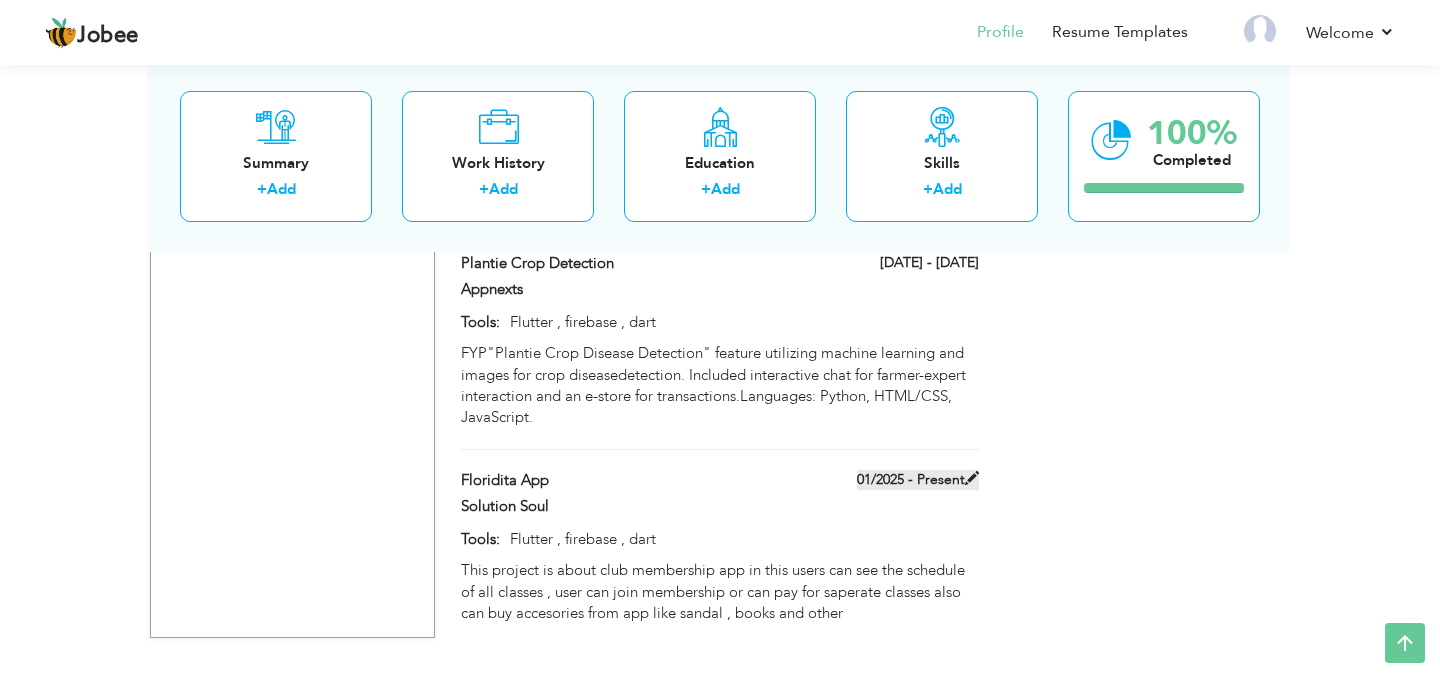 click on "01/2025 -  Present" at bounding box center [918, 480] 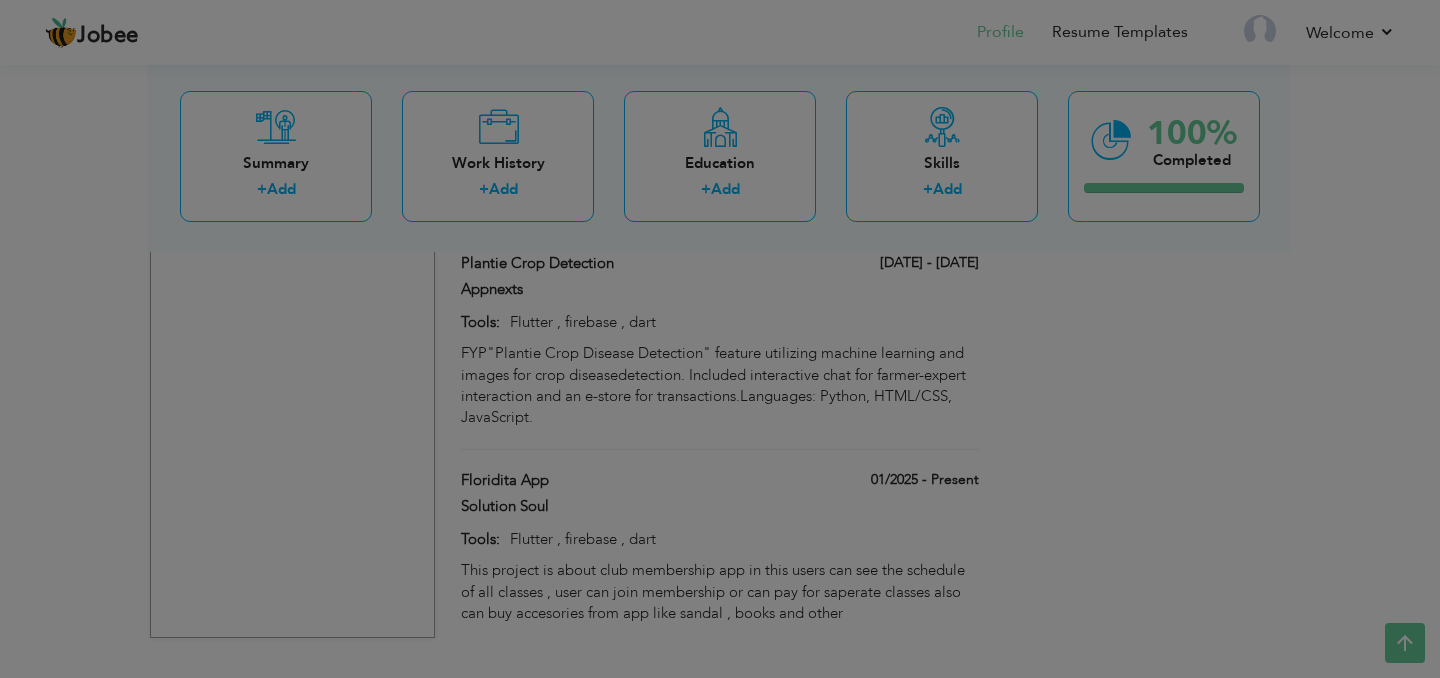 scroll, scrollTop: 0, scrollLeft: 0, axis: both 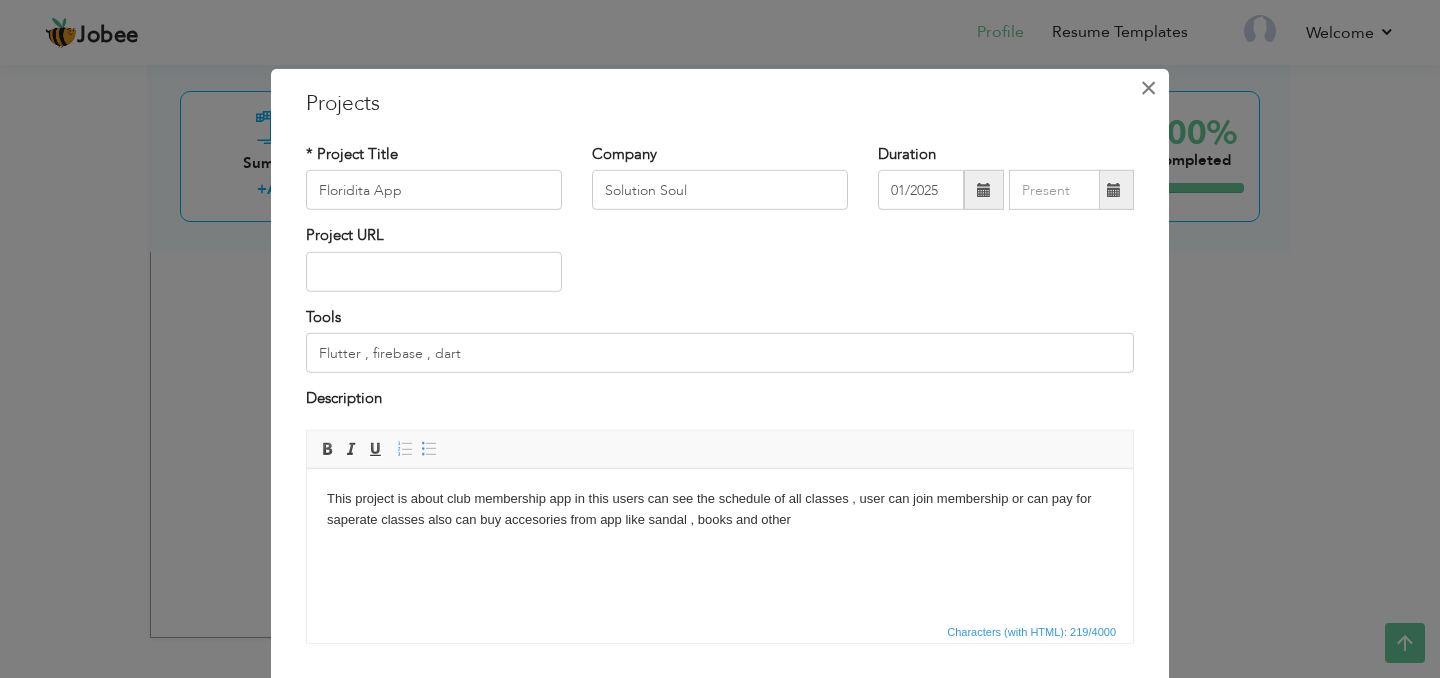 click on "×" at bounding box center (1148, 88) 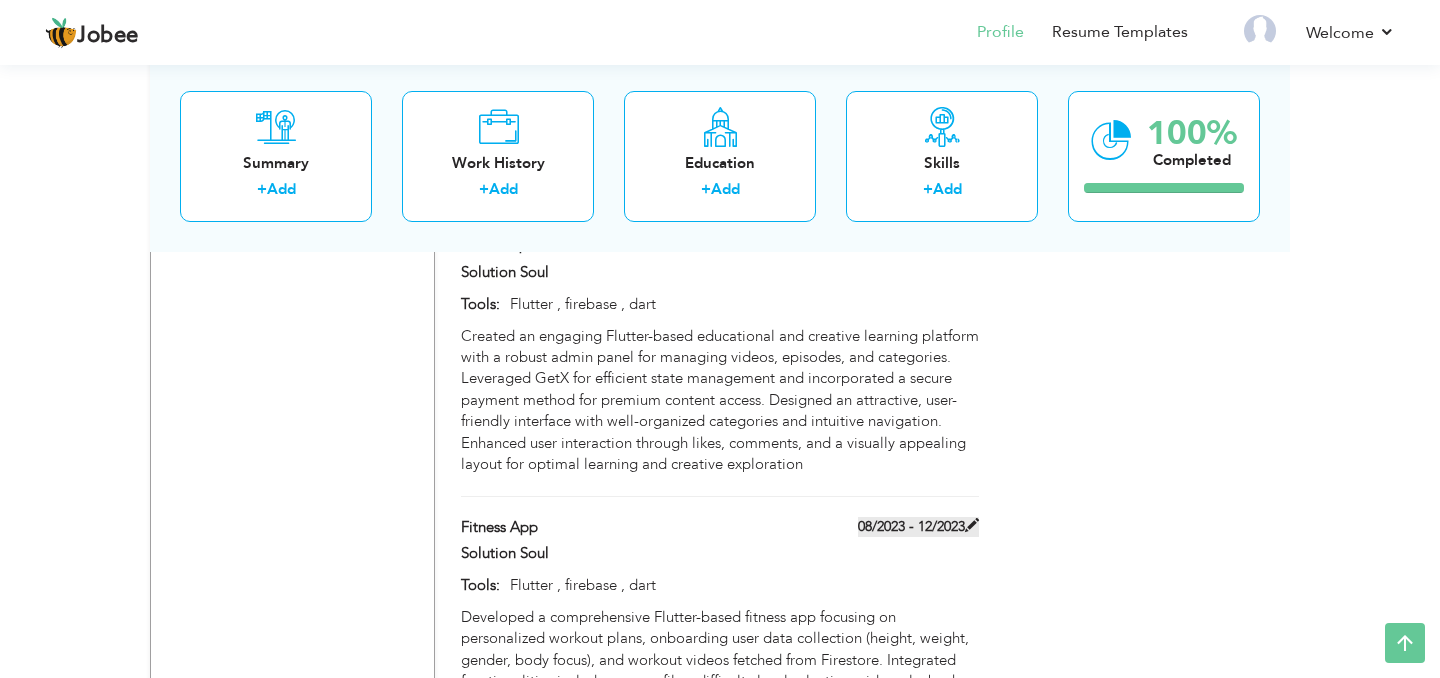 scroll, scrollTop: 1821, scrollLeft: 0, axis: vertical 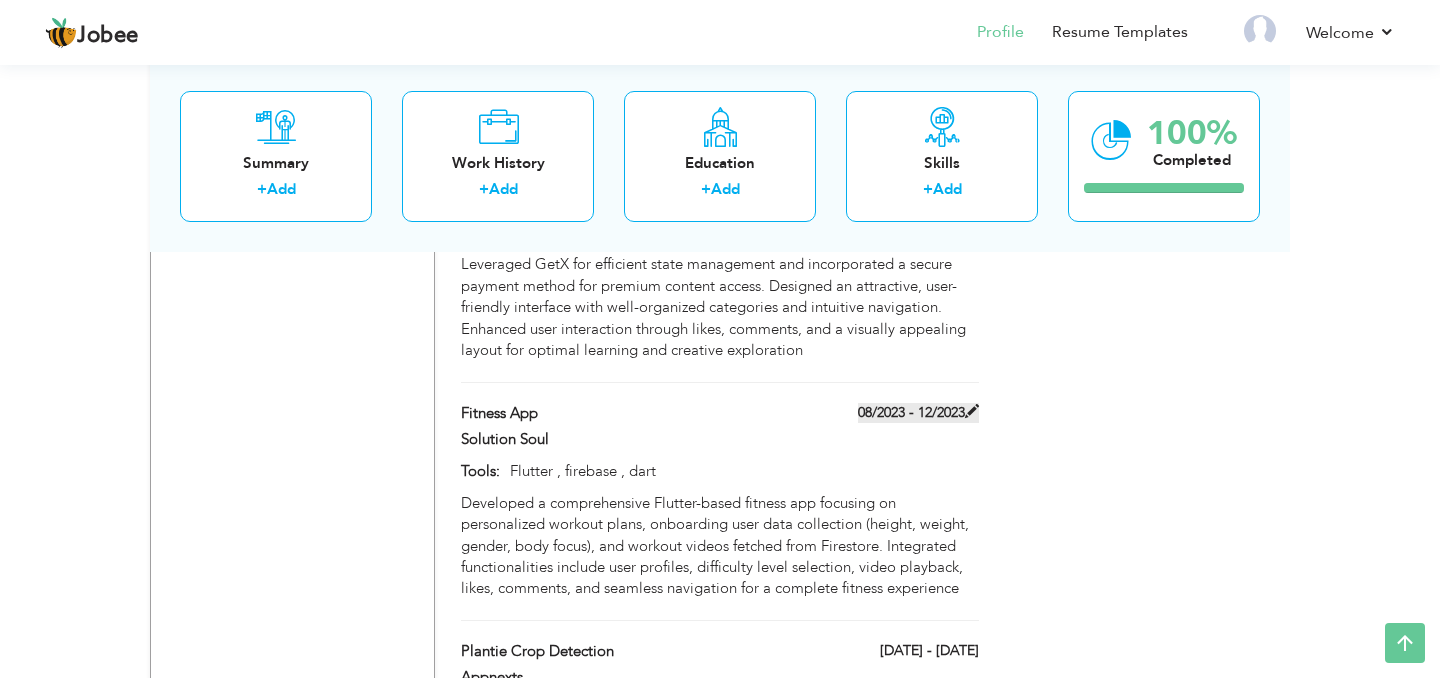 click on "08/2023 -  12/2023" at bounding box center (918, 413) 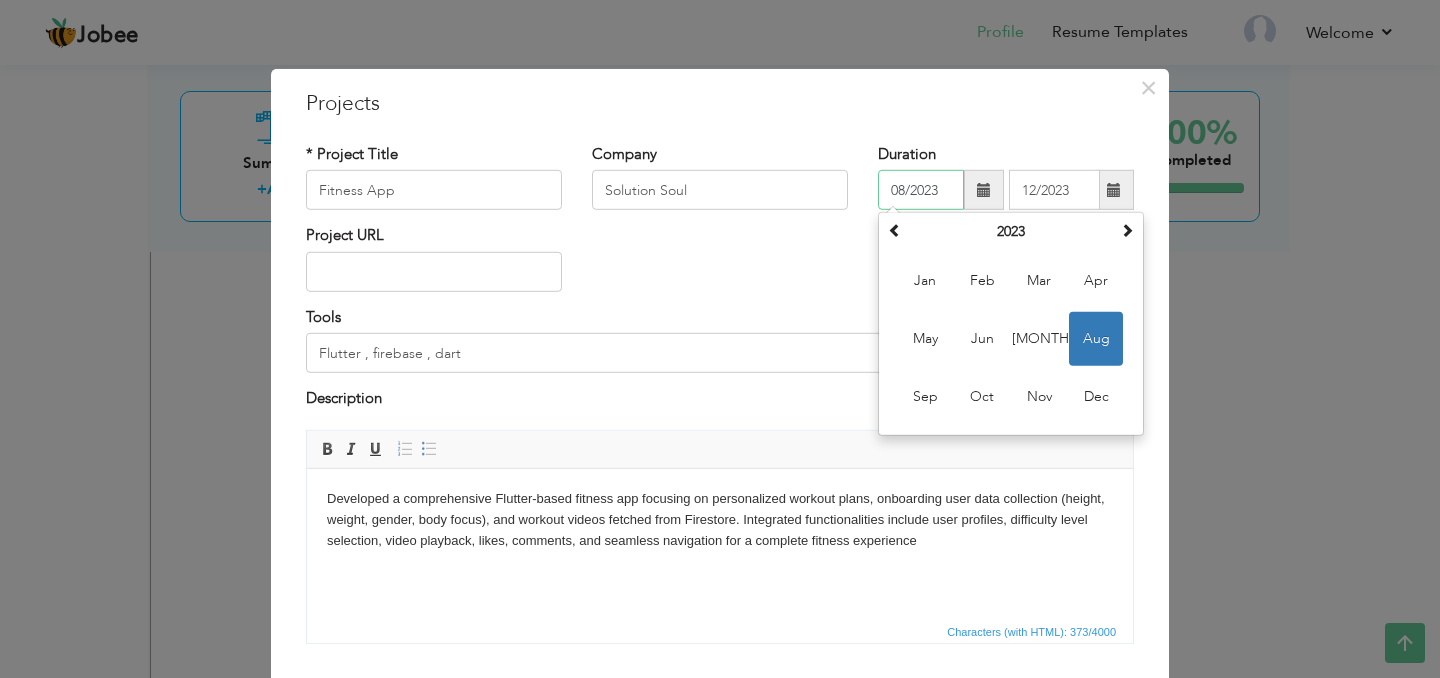 click on "08/2023" at bounding box center [921, 190] 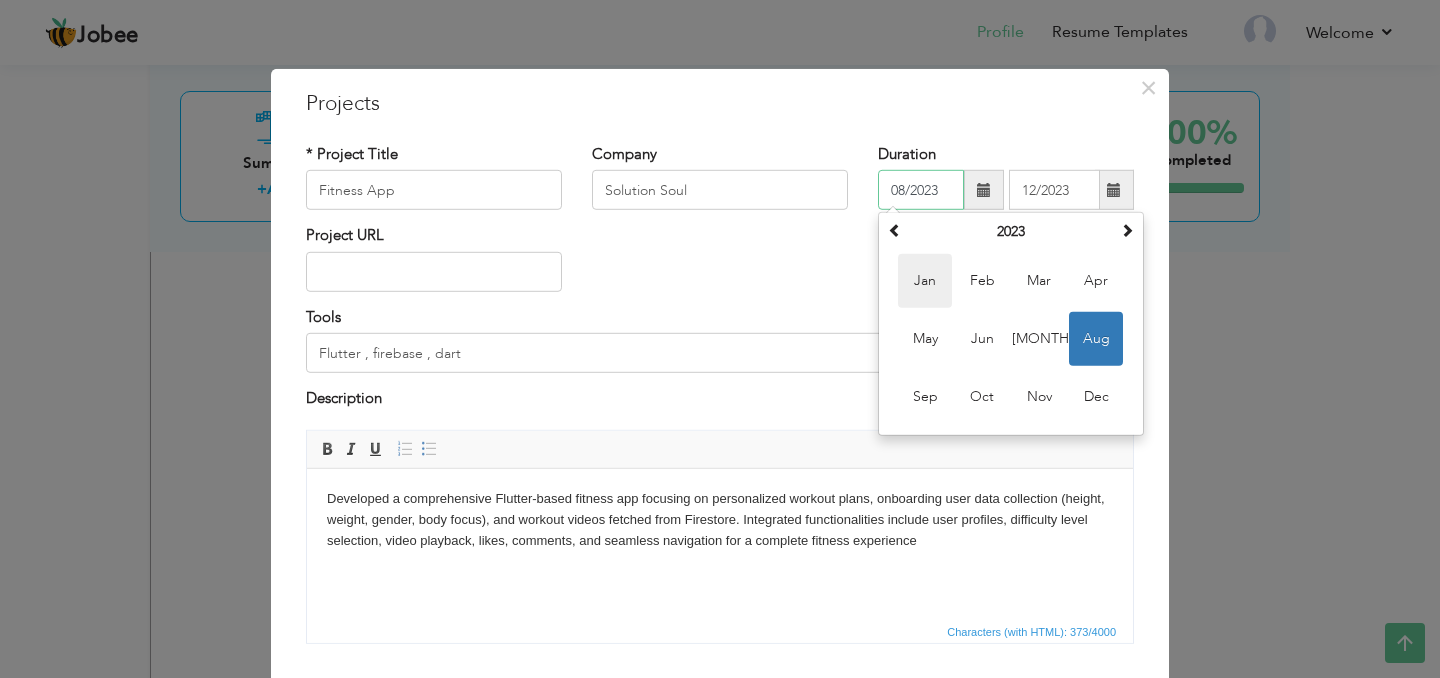 click on "Jan" at bounding box center (925, 281) 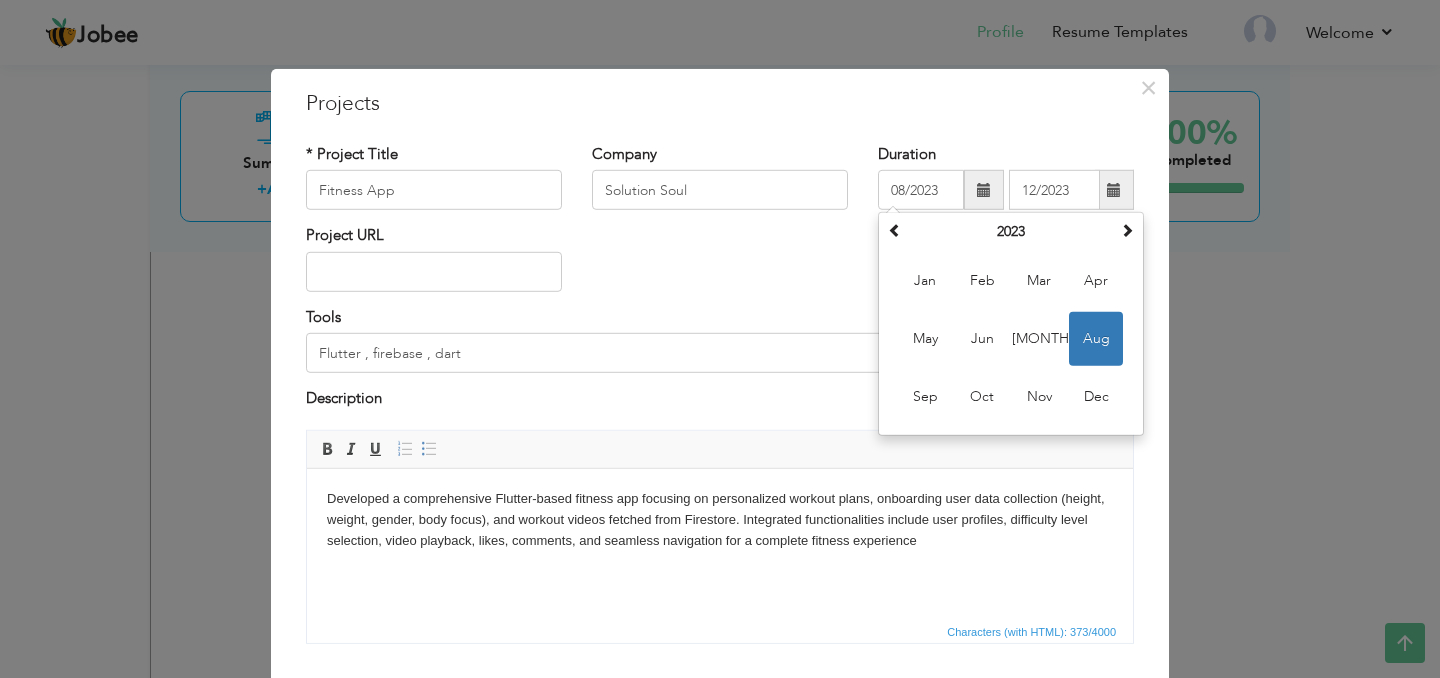 type on "01/2023" 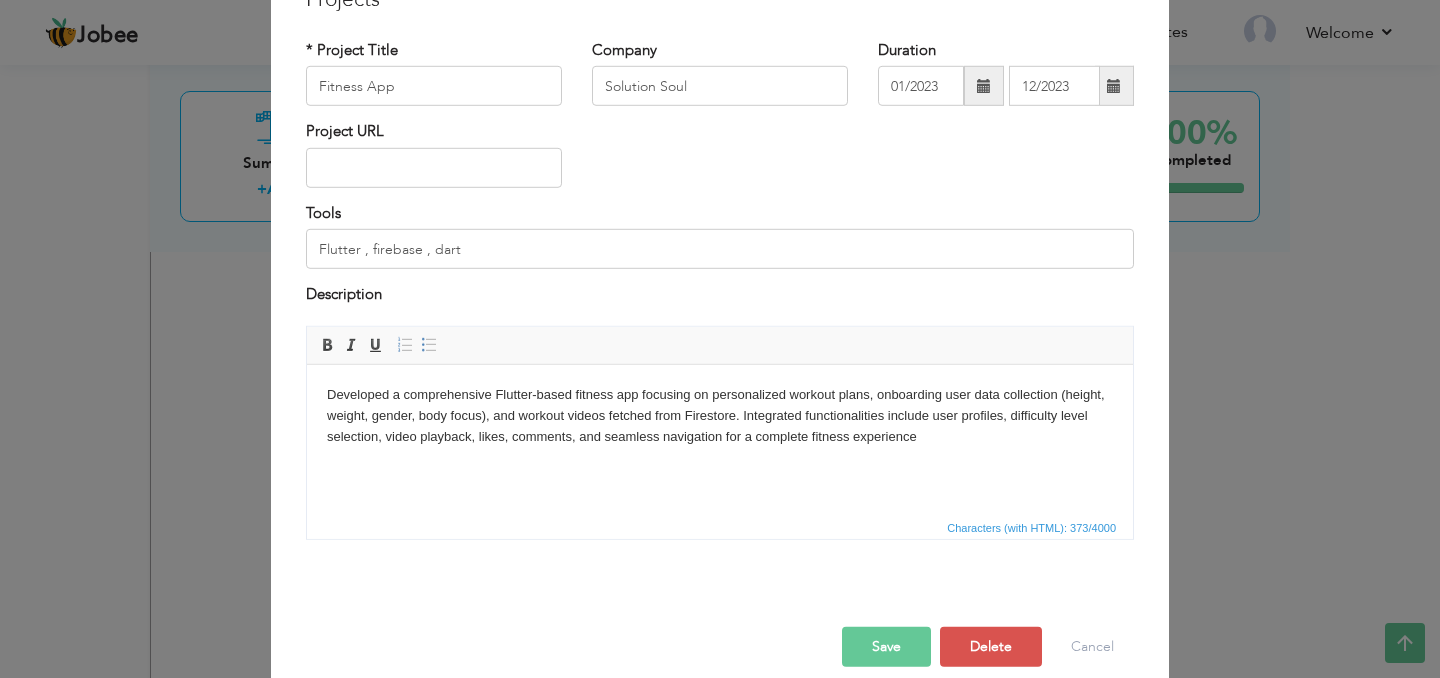 scroll, scrollTop: 128, scrollLeft: 0, axis: vertical 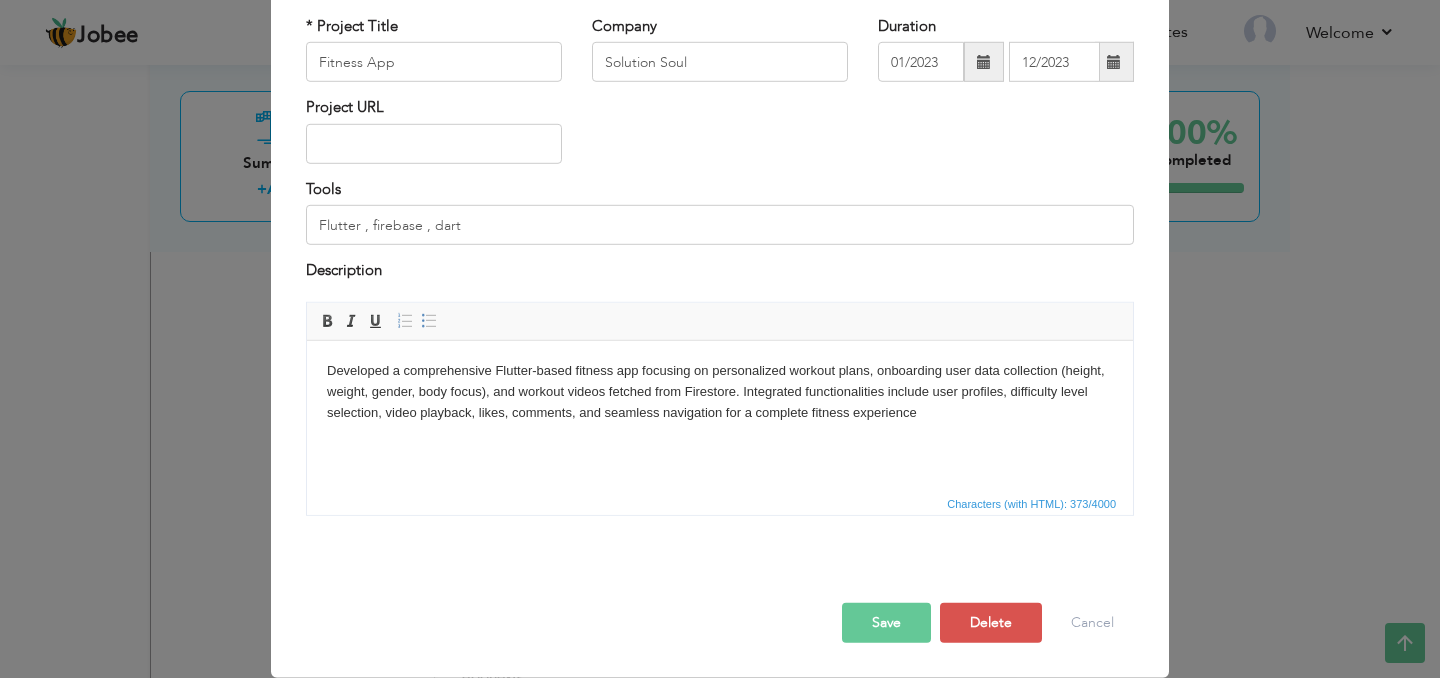 click on "Save" at bounding box center (886, 622) 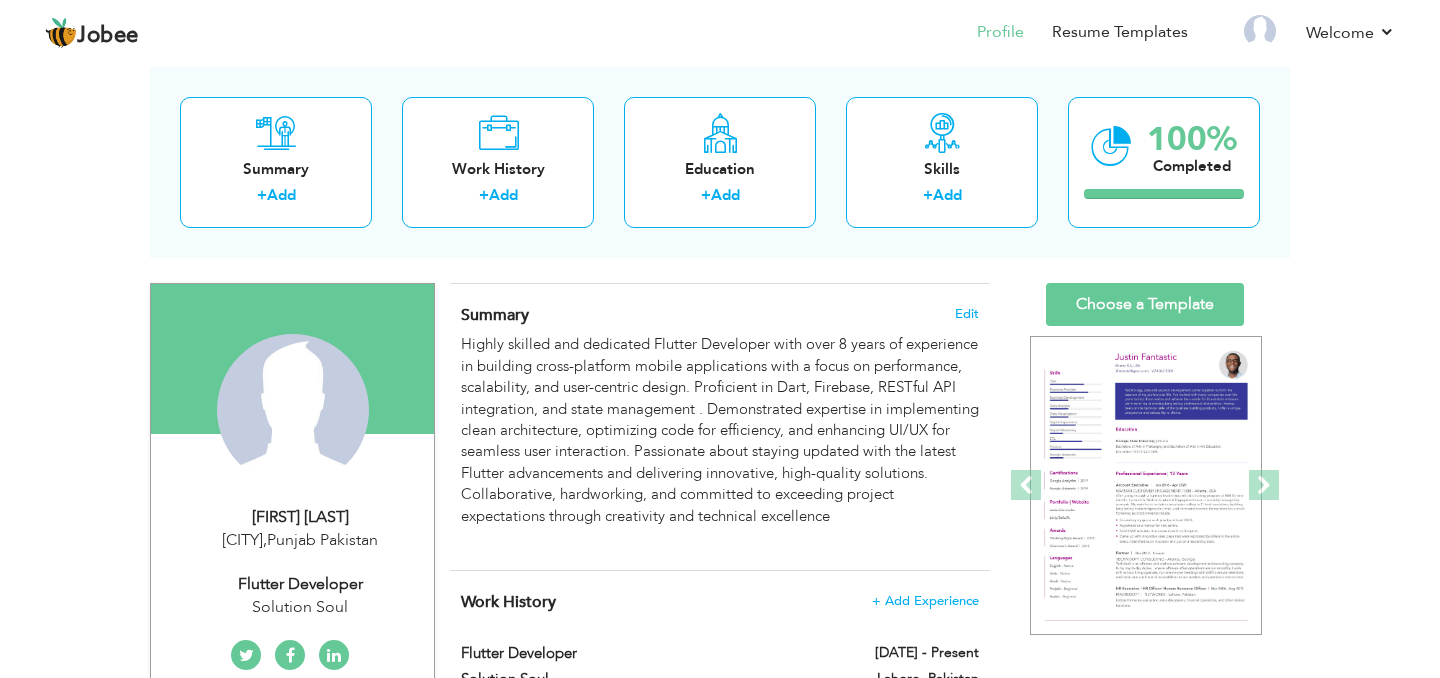 scroll, scrollTop: 99, scrollLeft: 0, axis: vertical 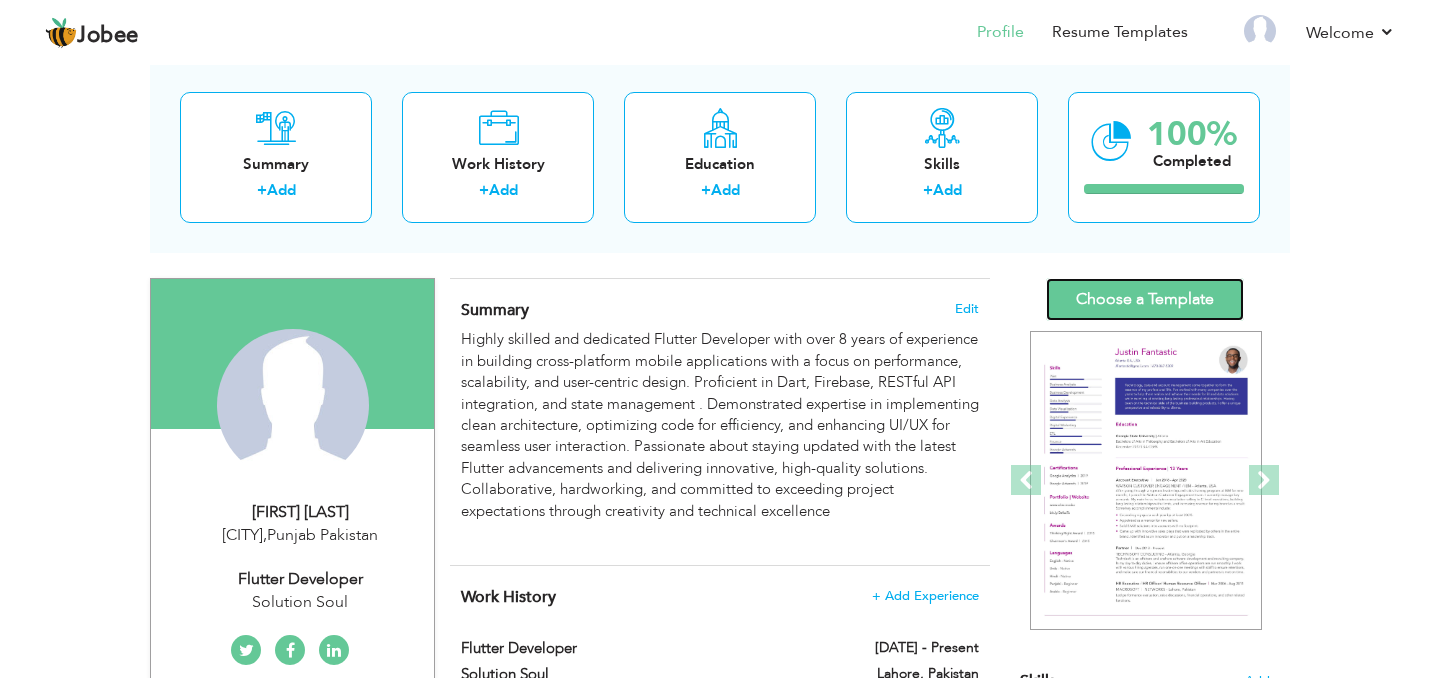 click on "Choose a Template" at bounding box center [1145, 299] 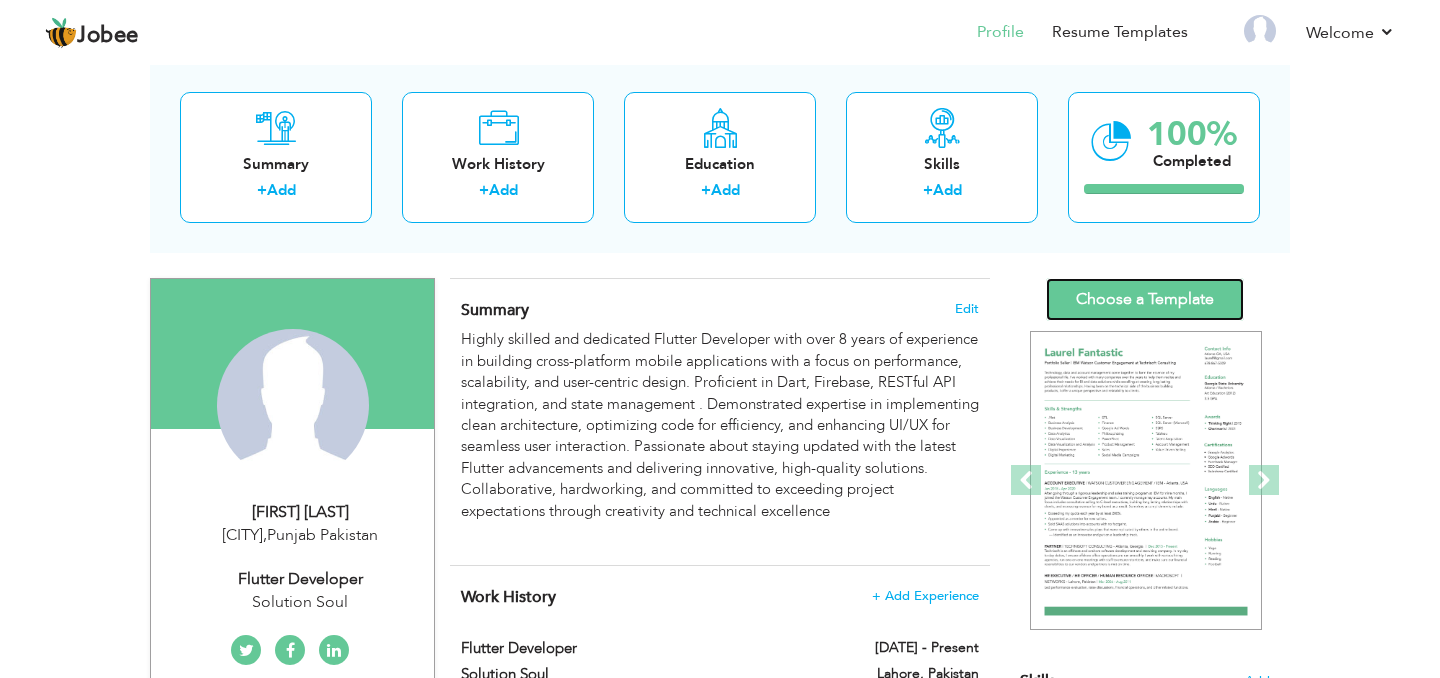click on "Choose a Template" at bounding box center [1145, 299] 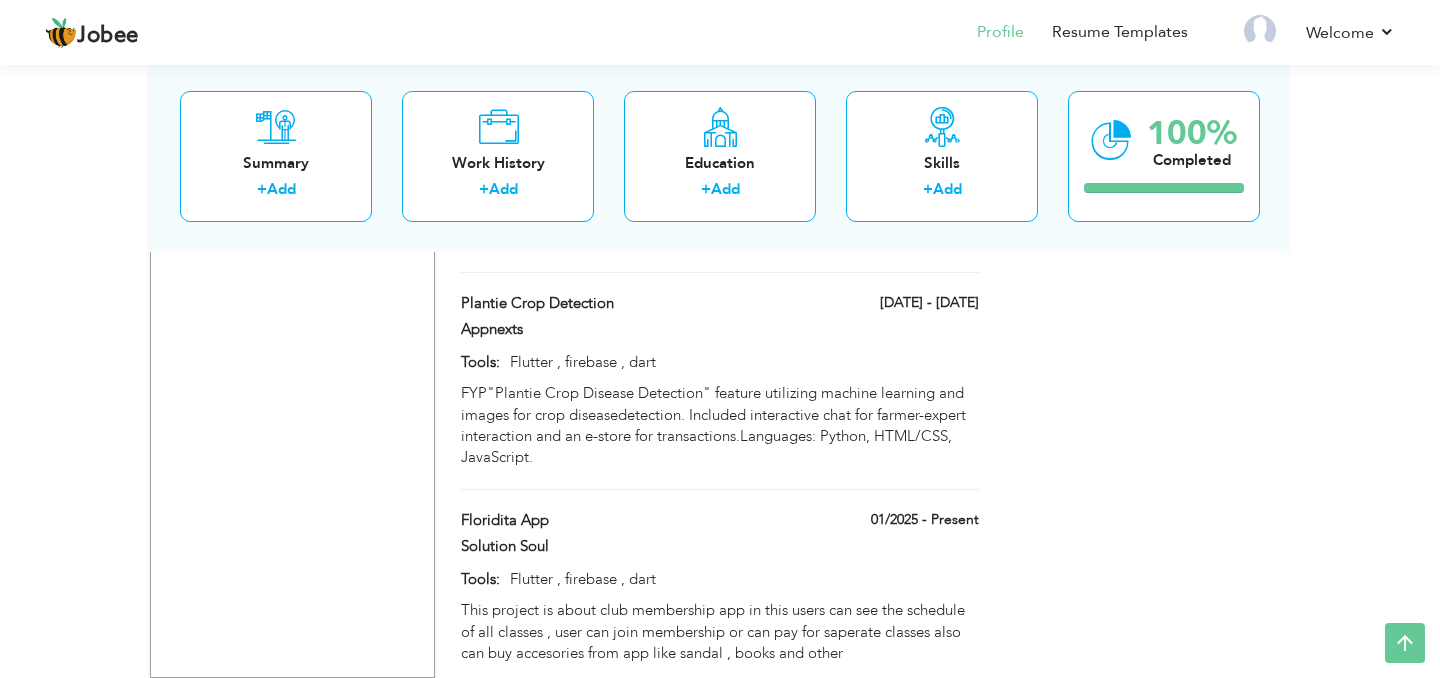 scroll, scrollTop: 2224, scrollLeft: 0, axis: vertical 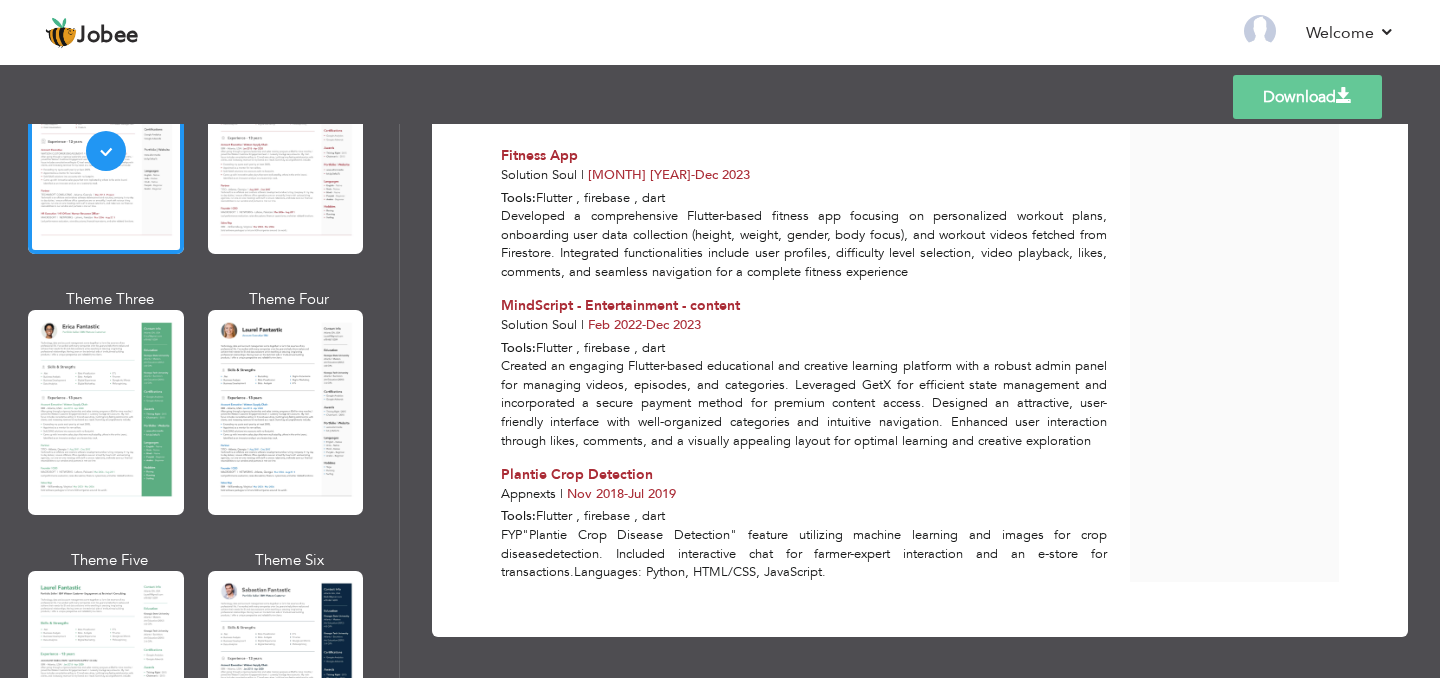 click on "Download" at bounding box center [1307, 97] 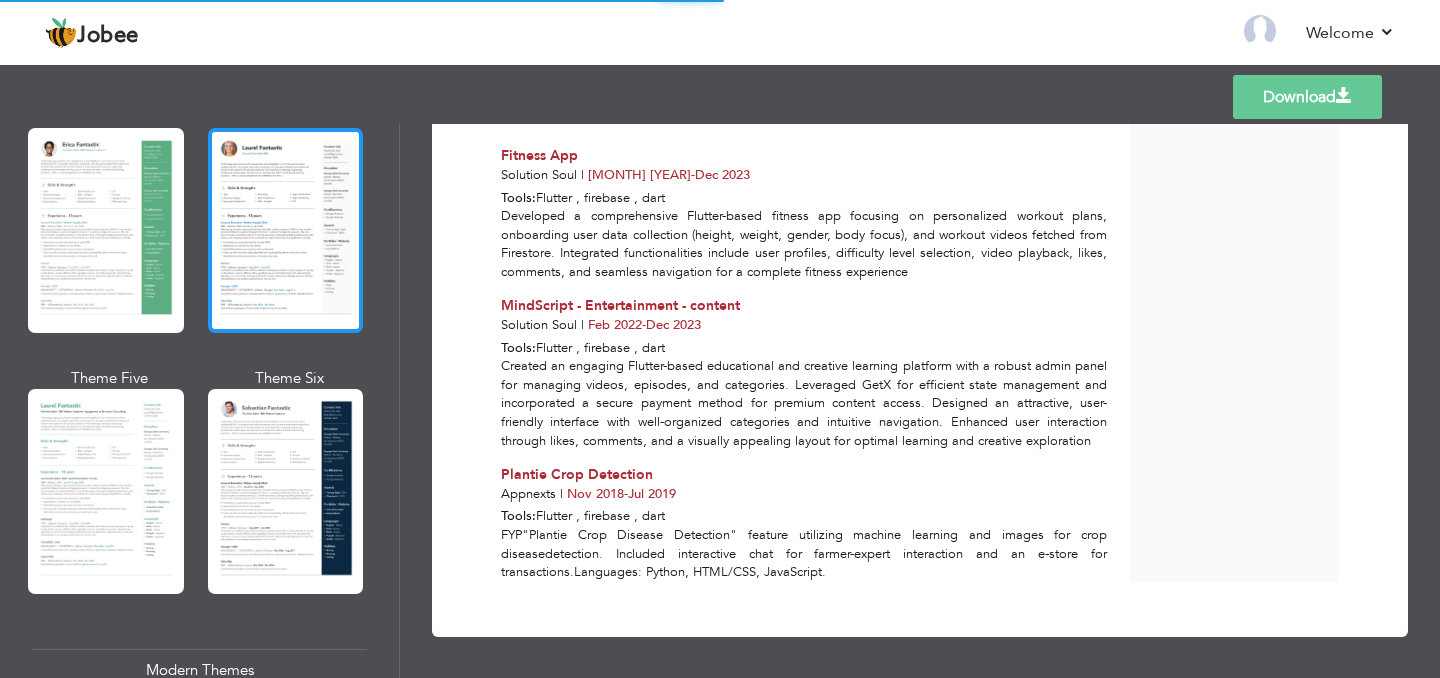 scroll, scrollTop: 421, scrollLeft: 0, axis: vertical 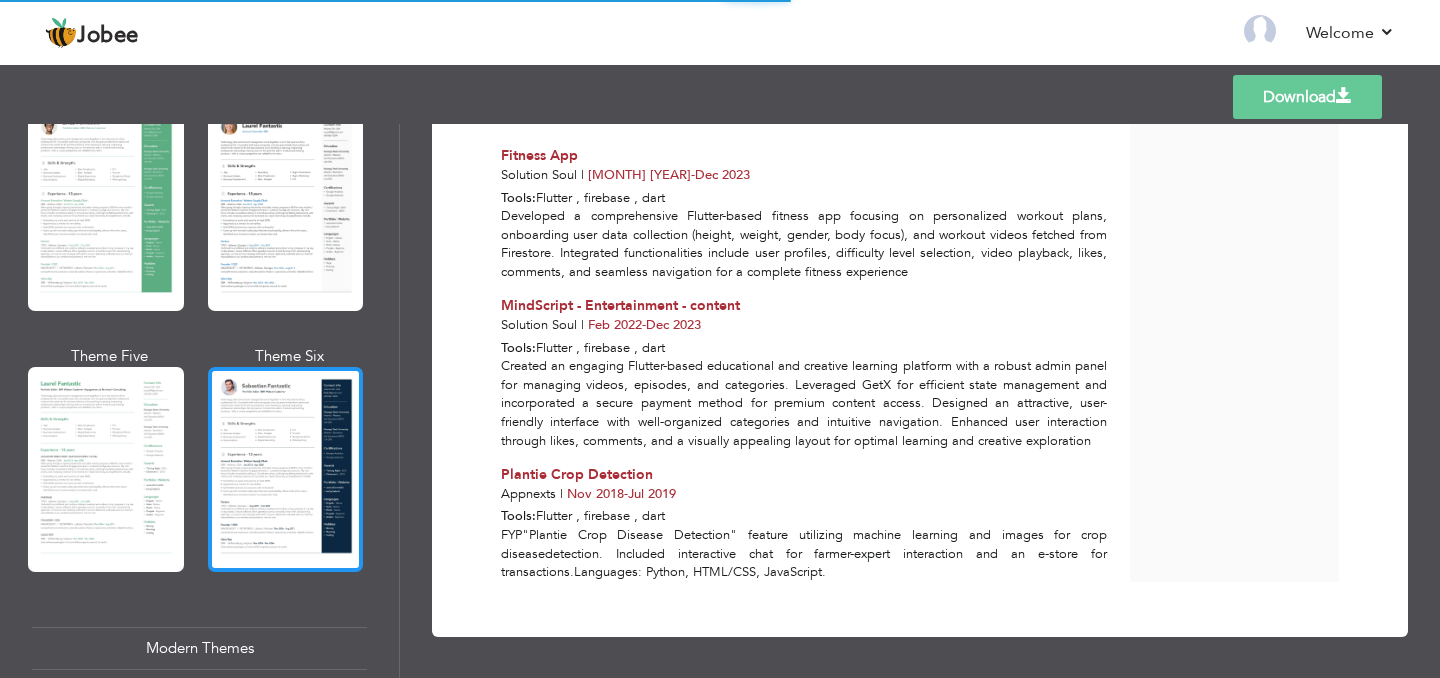 click at bounding box center [286, 469] 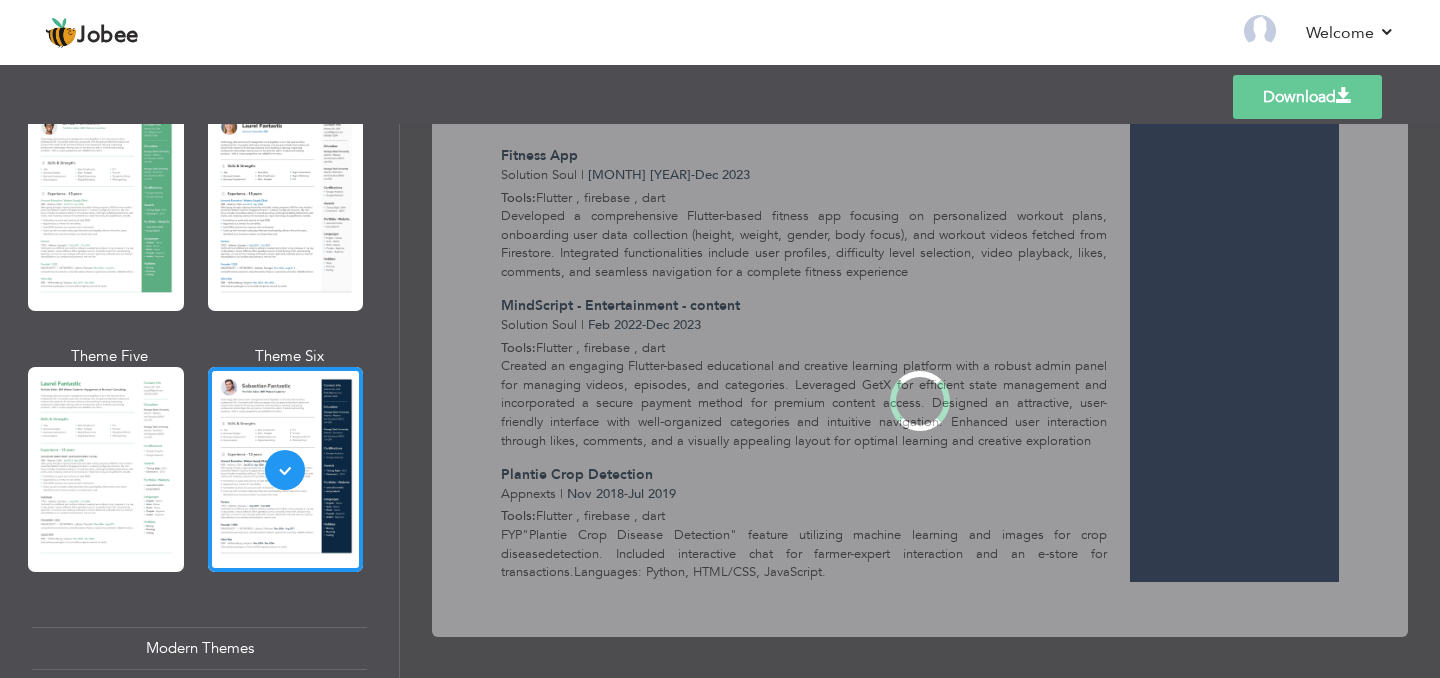 scroll, scrollTop: 0, scrollLeft: 0, axis: both 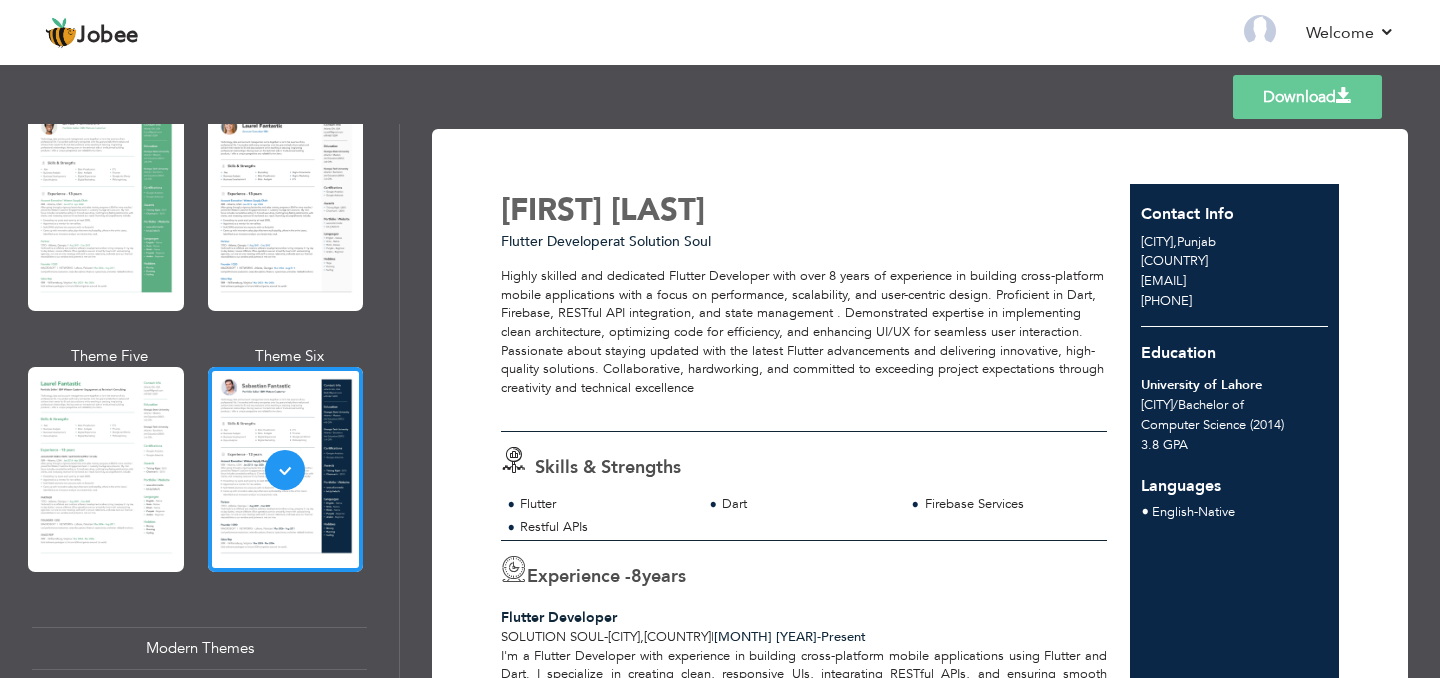 click on "Download" at bounding box center [1307, 97] 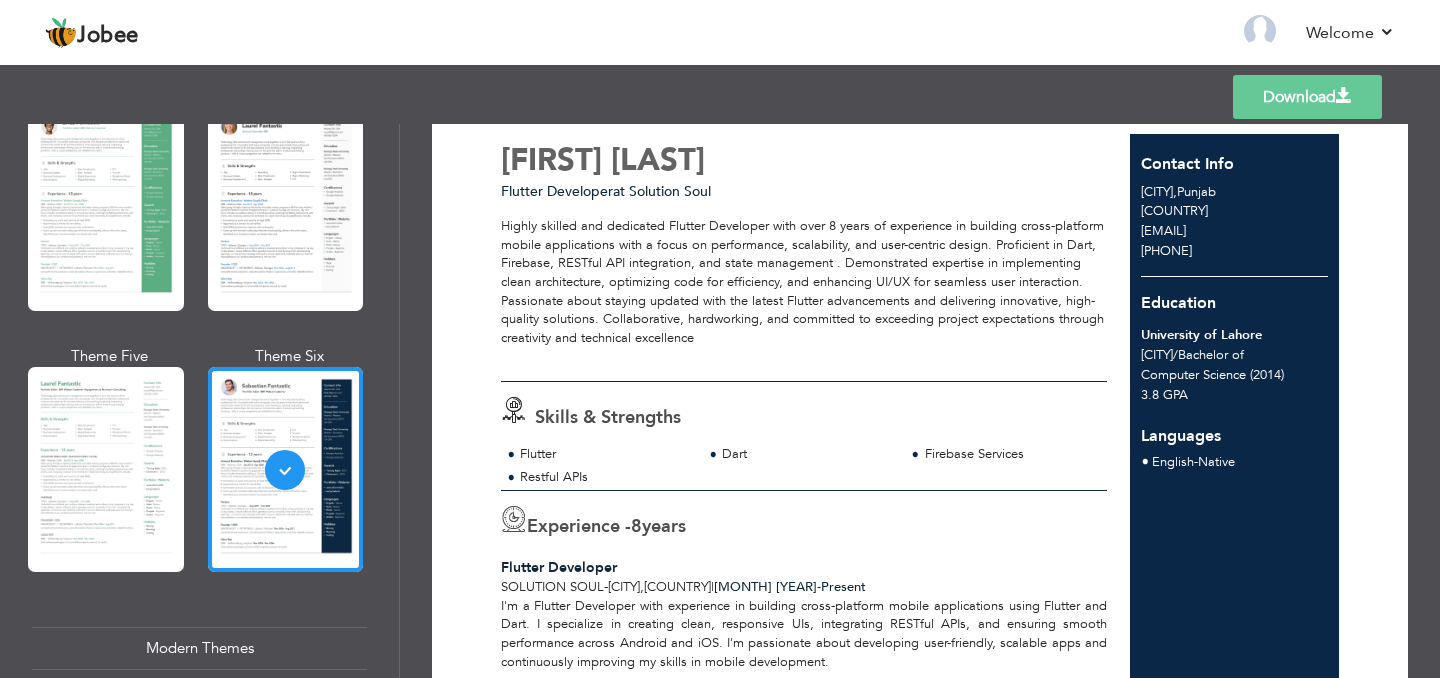 scroll, scrollTop: 0, scrollLeft: 0, axis: both 